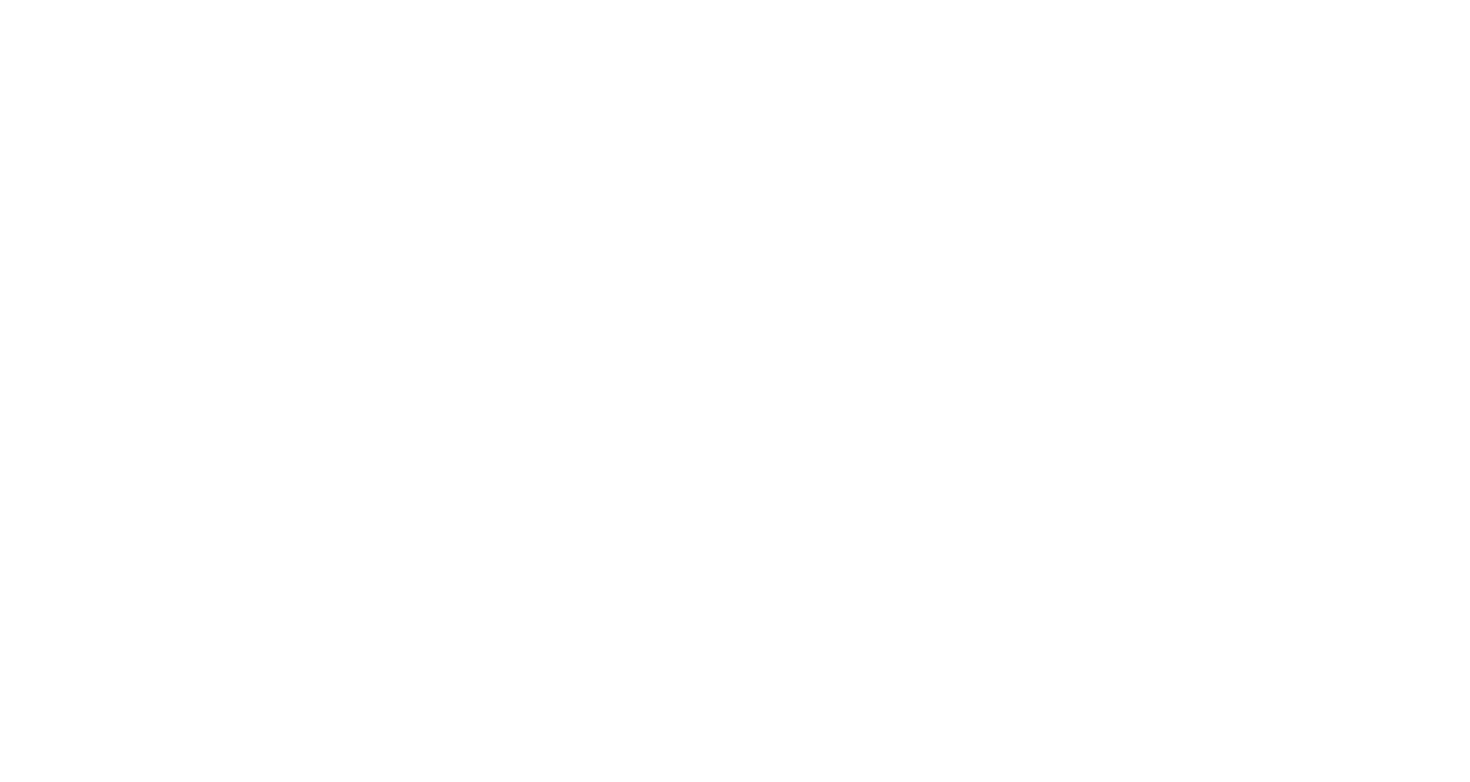 scroll, scrollTop: 0, scrollLeft: 0, axis: both 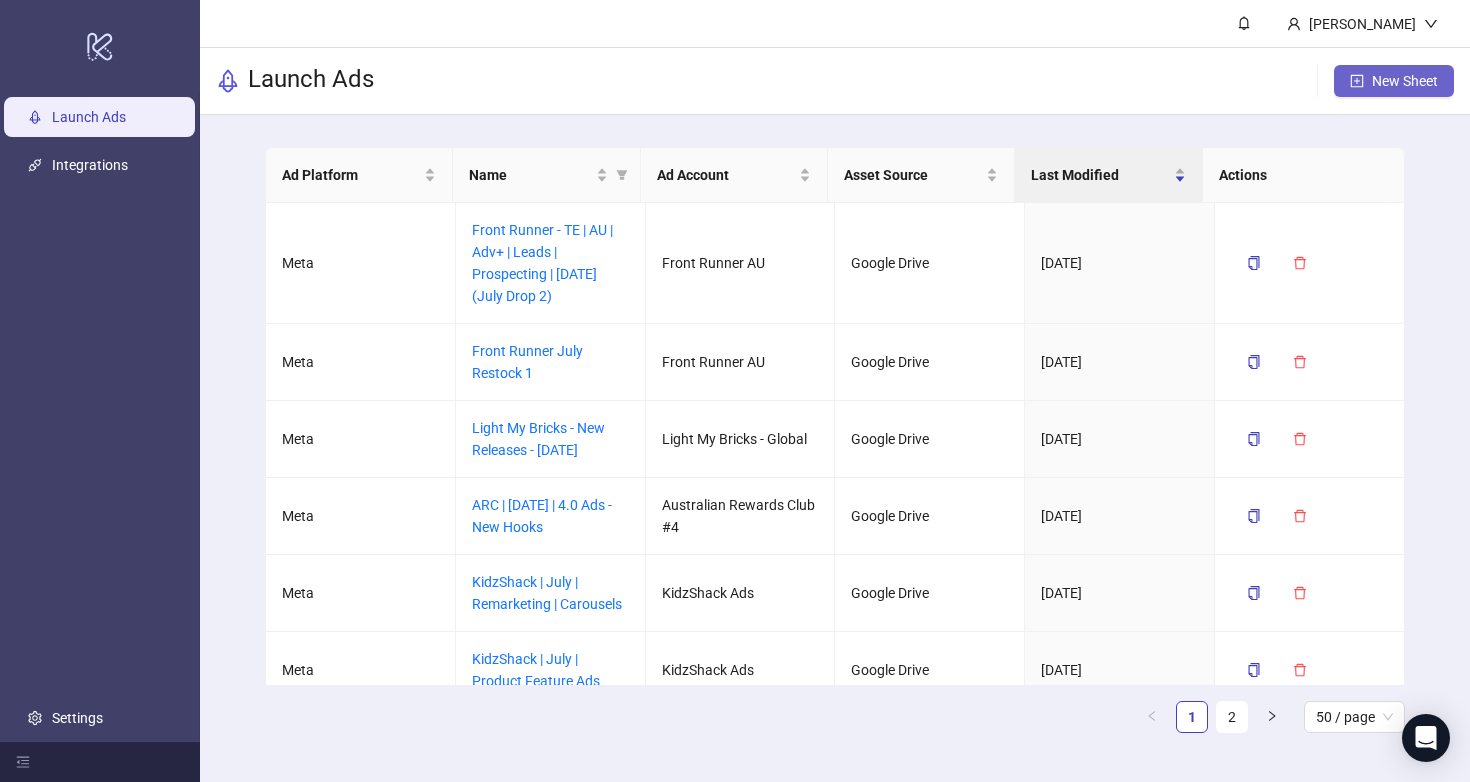 click on "New Sheet" at bounding box center [1405, 81] 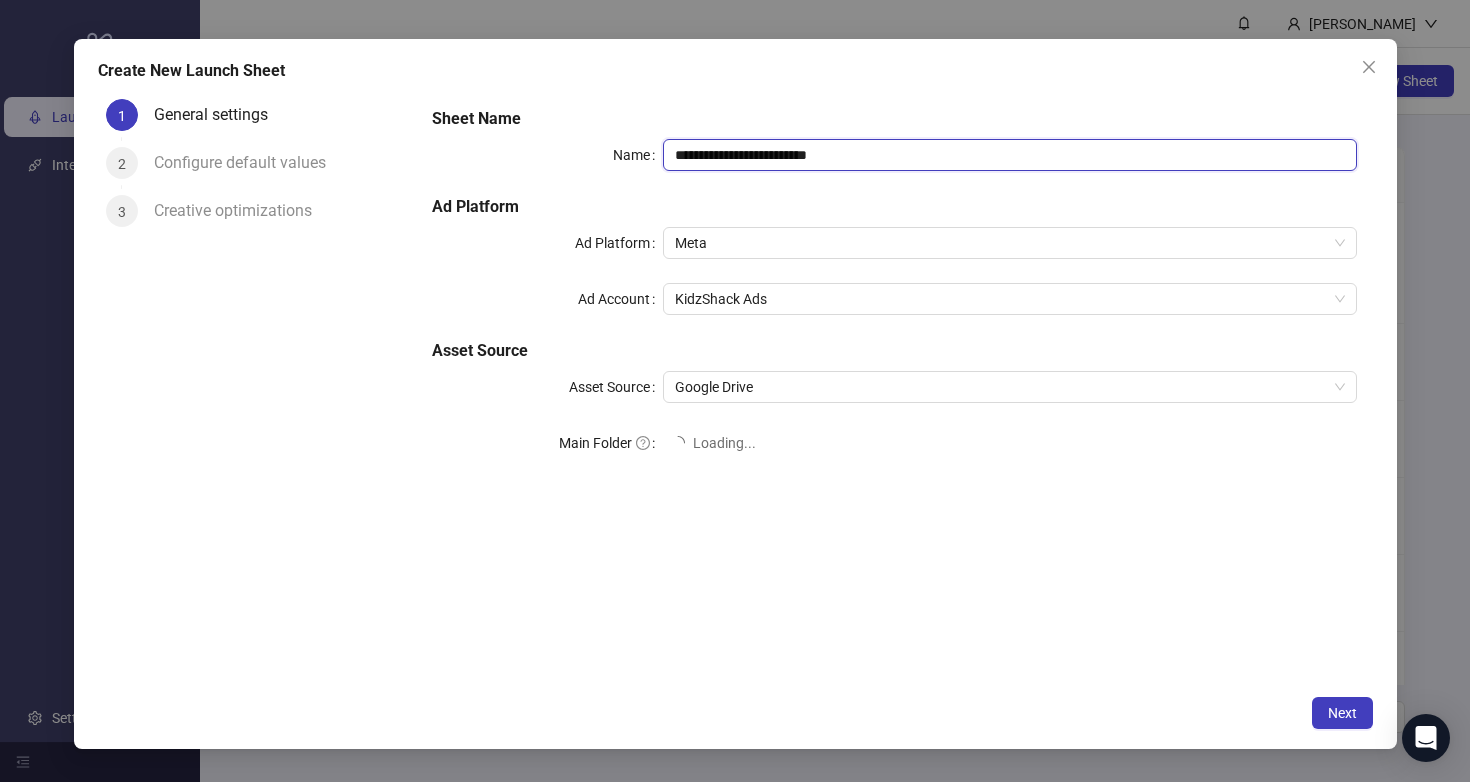 click on "**********" at bounding box center (1009, 155) 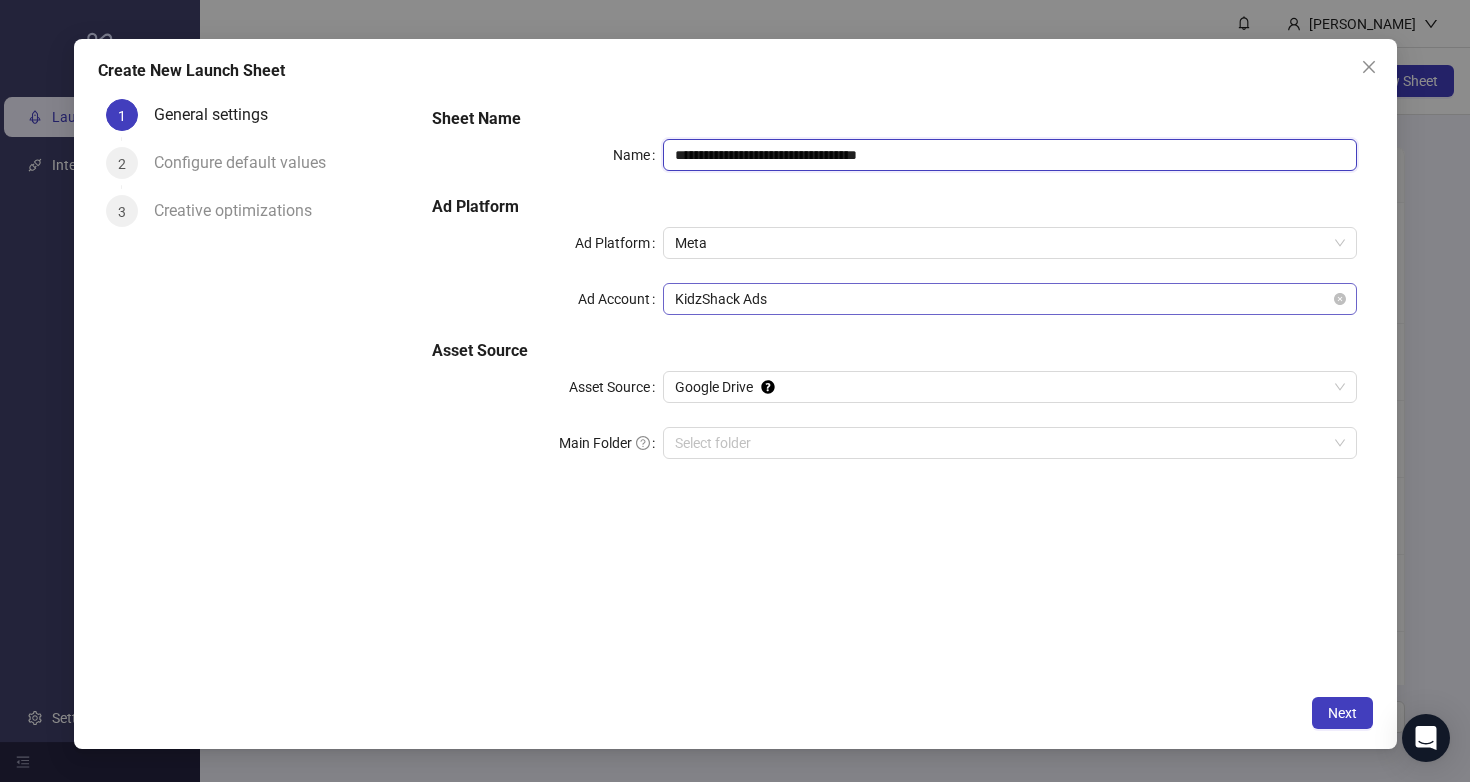 click on "KidzShack Ads" at bounding box center (1009, 299) 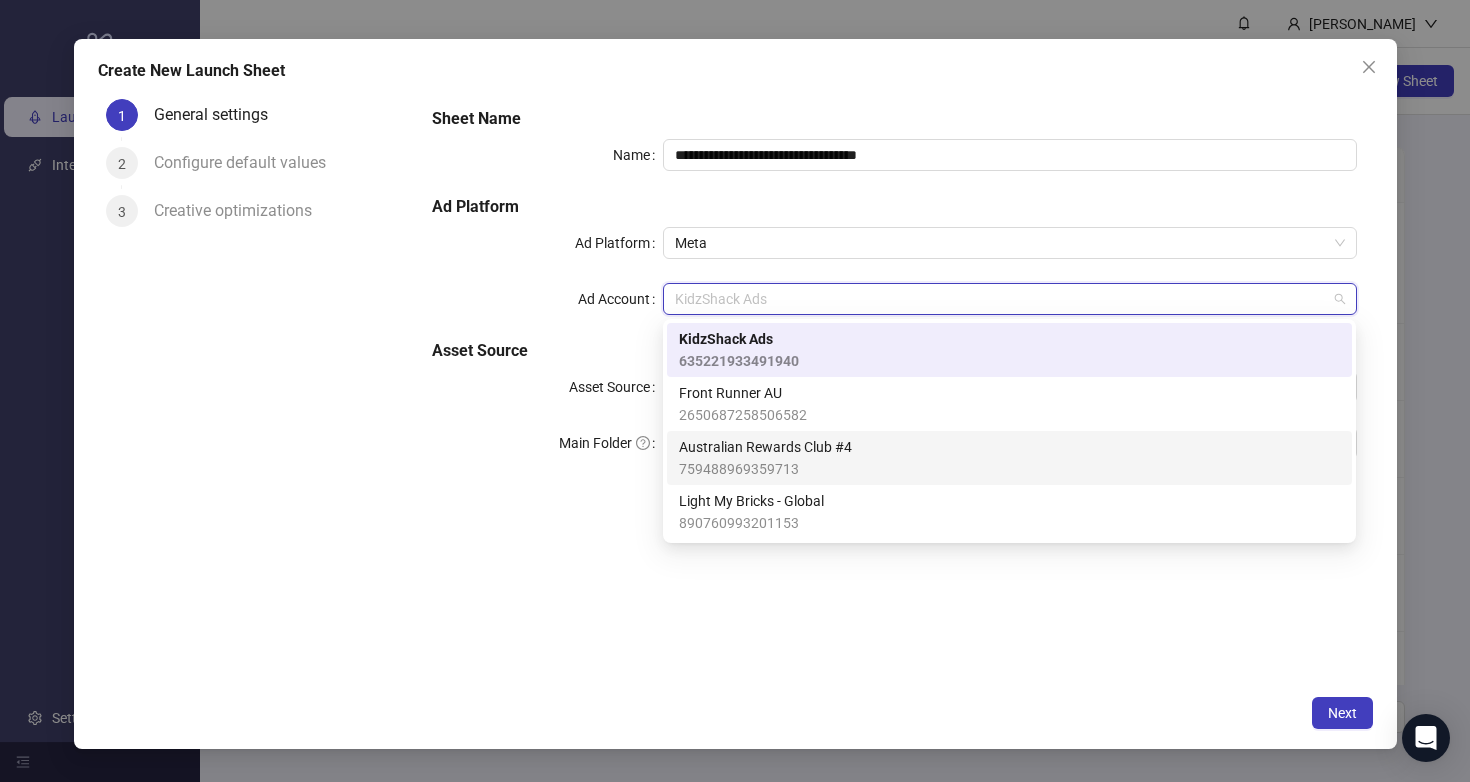 click on "Australian Rewards Club #4" at bounding box center (765, 447) 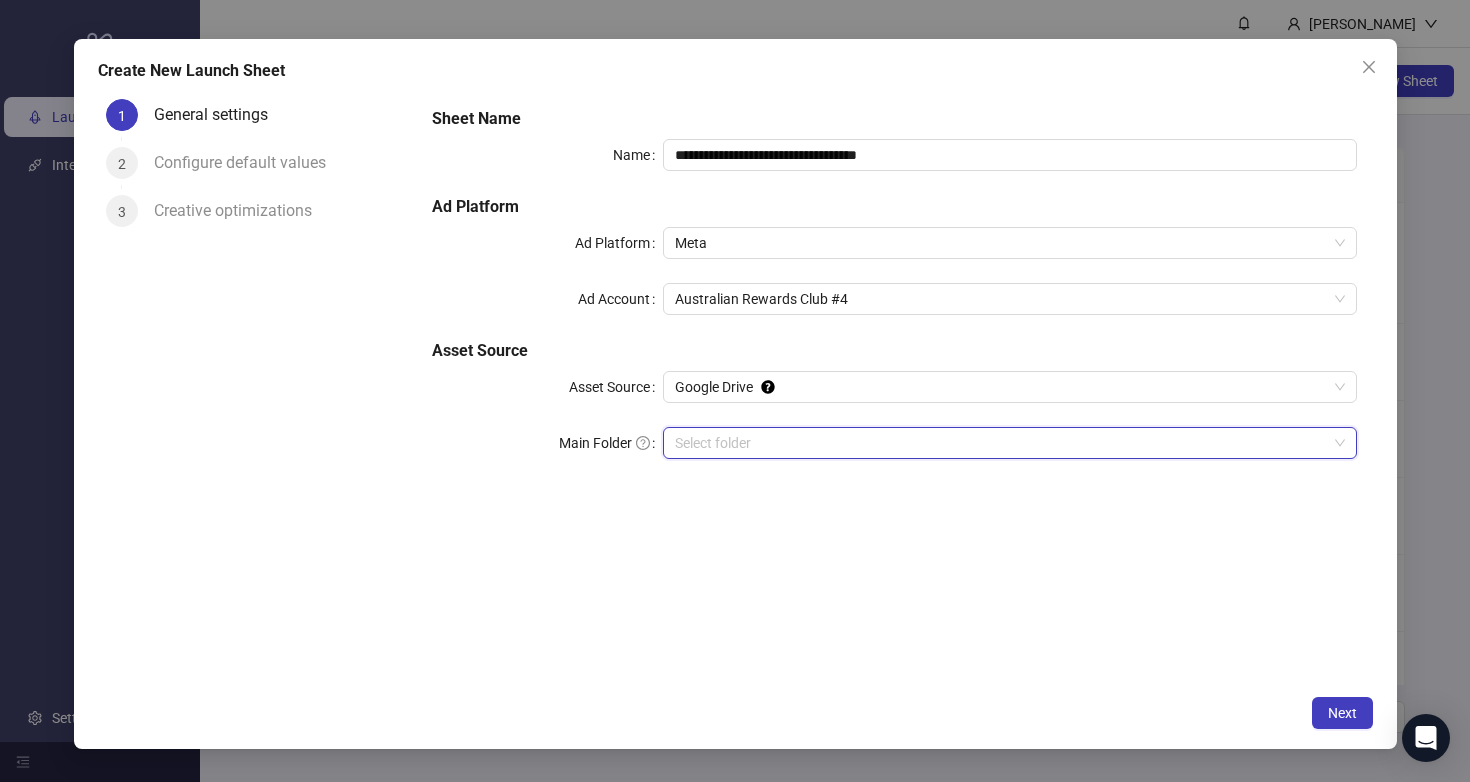 click on "Main Folder" at bounding box center (1000, 443) 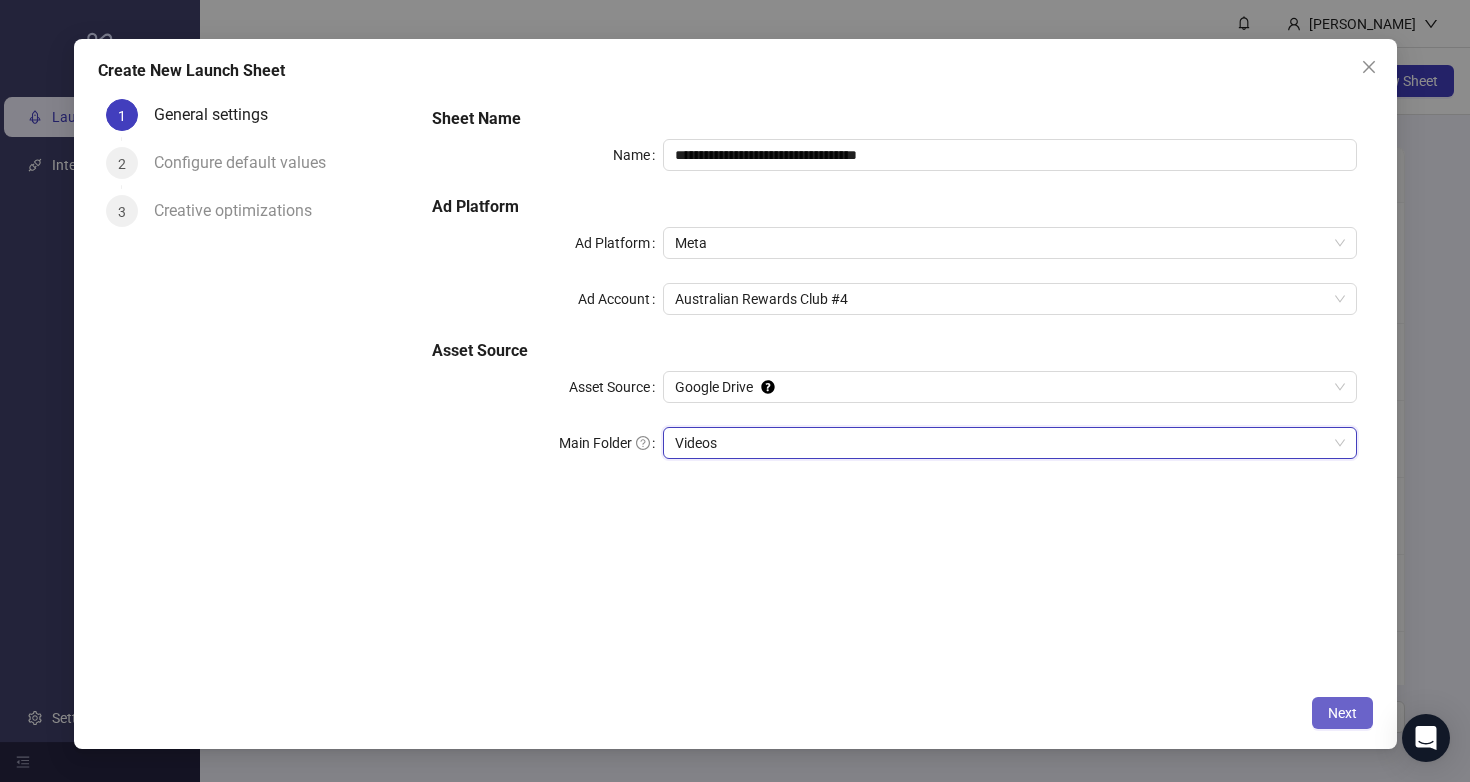 click on "Next" at bounding box center [1342, 713] 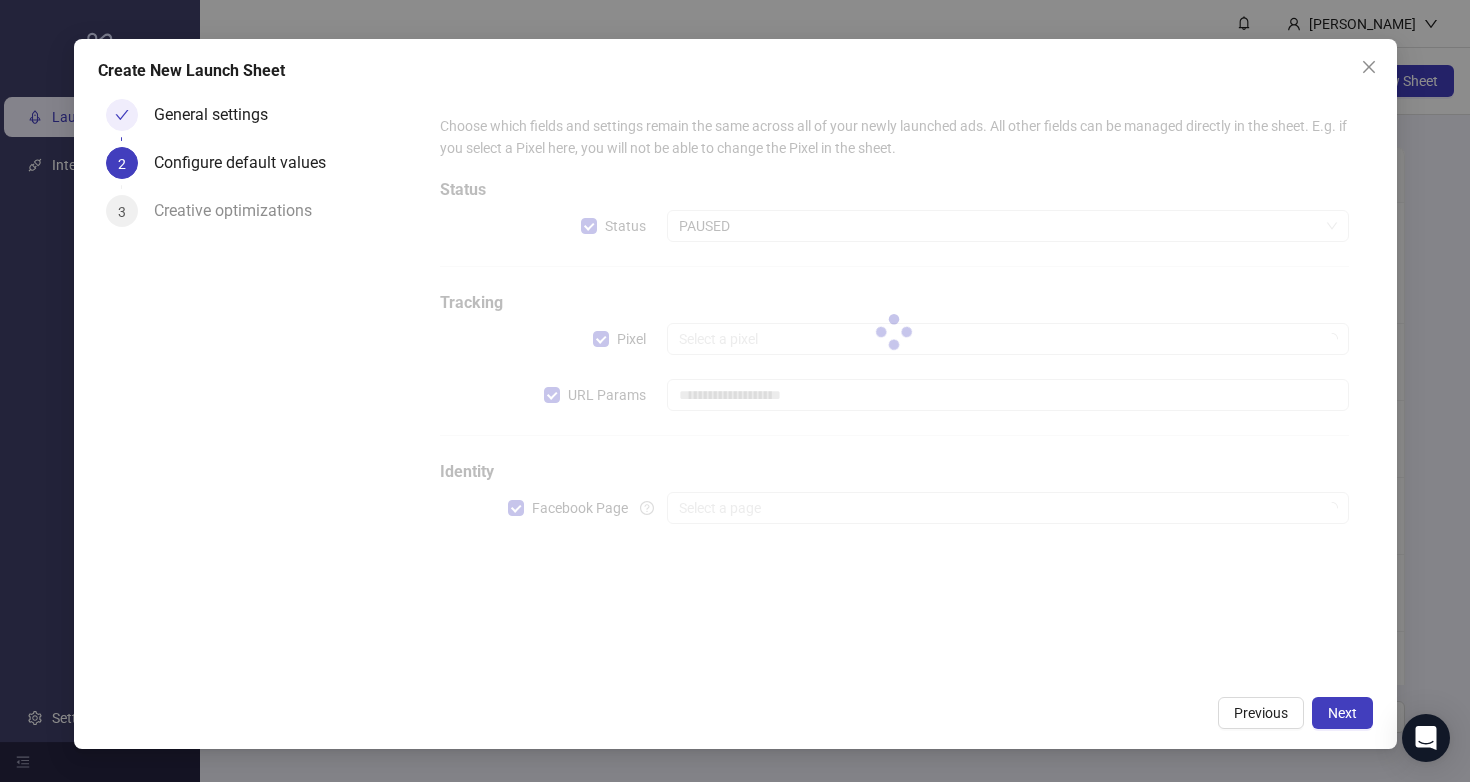 type on "**********" 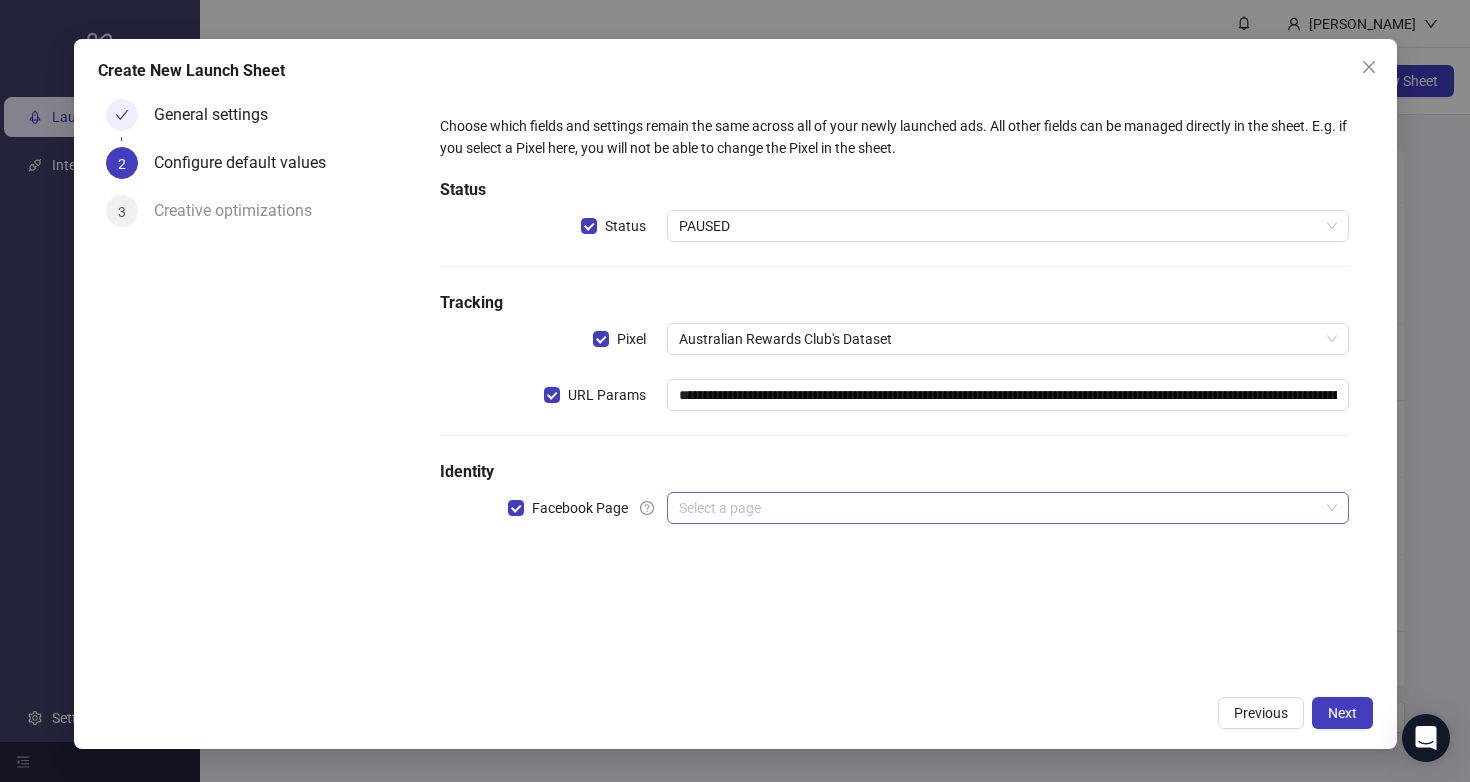 click at bounding box center [998, 508] 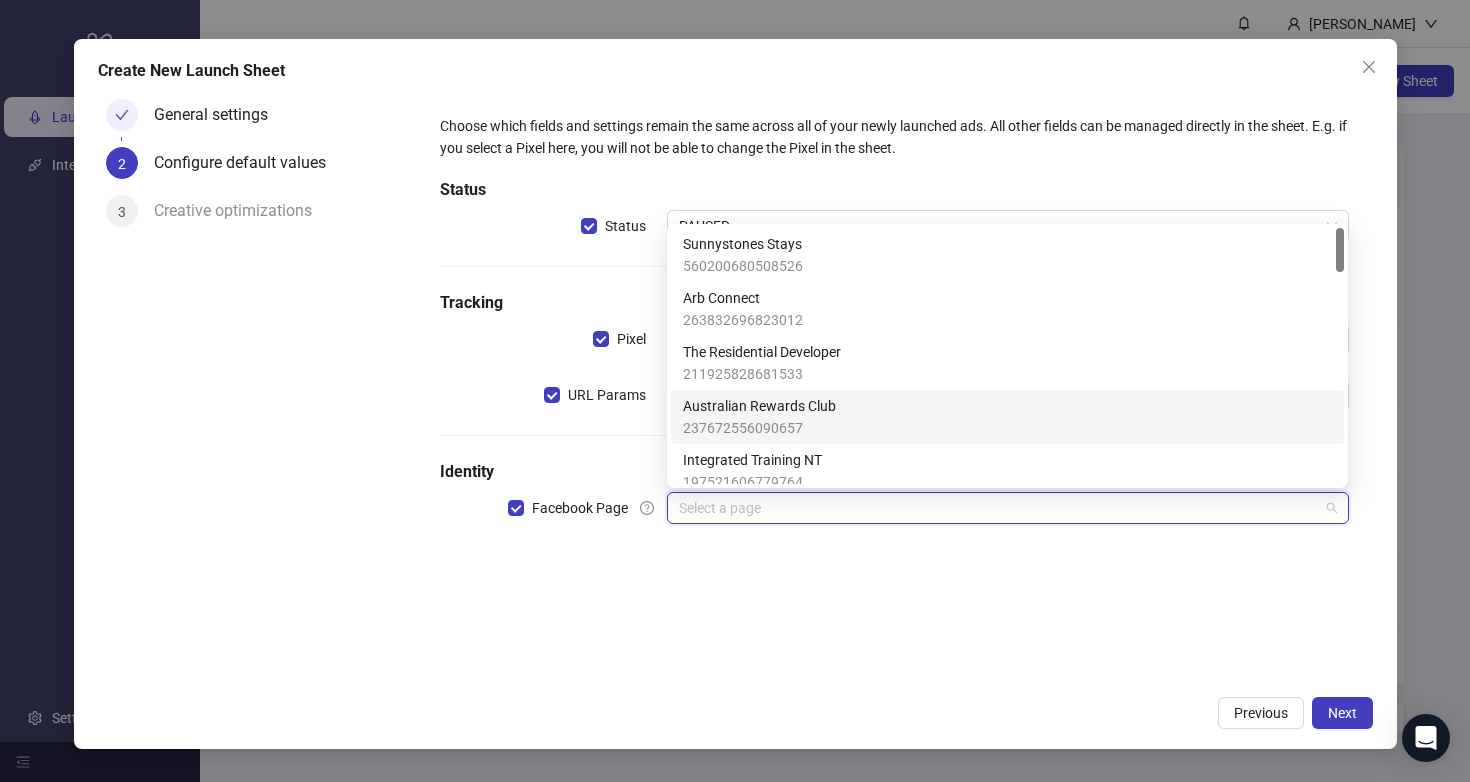 click on "Australian Rewards Club" at bounding box center [759, 406] 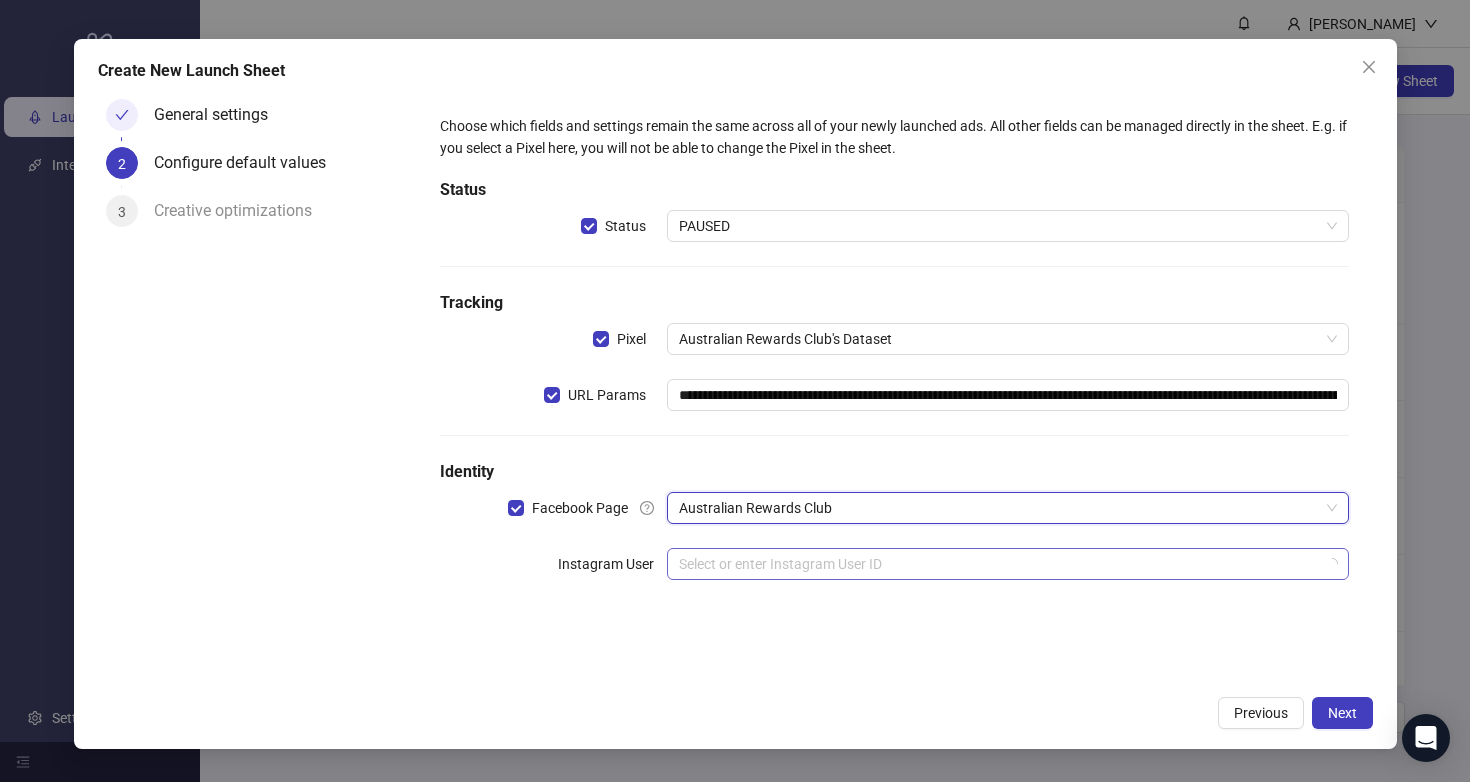 click at bounding box center (998, 564) 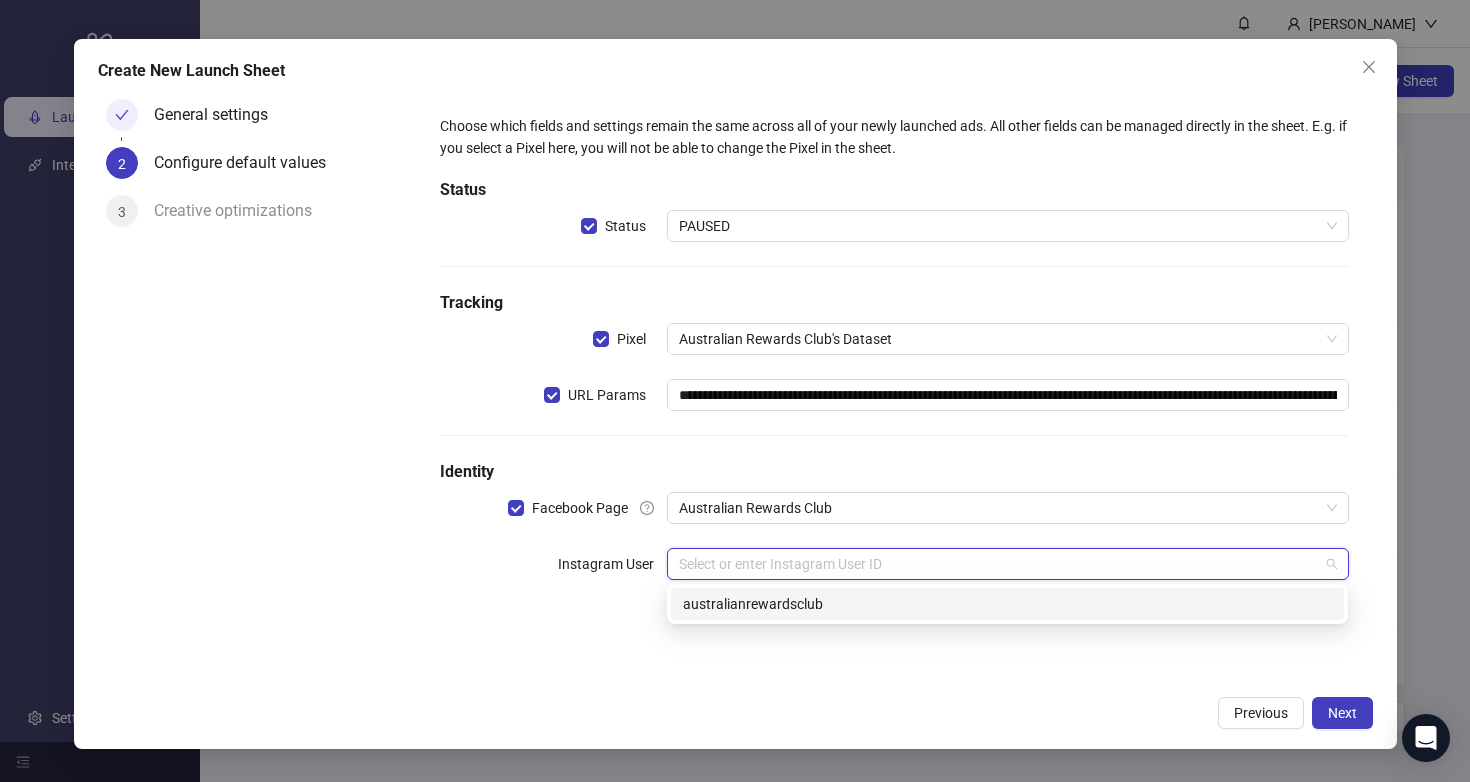 click on "australianrewardsclub" at bounding box center [1007, 604] 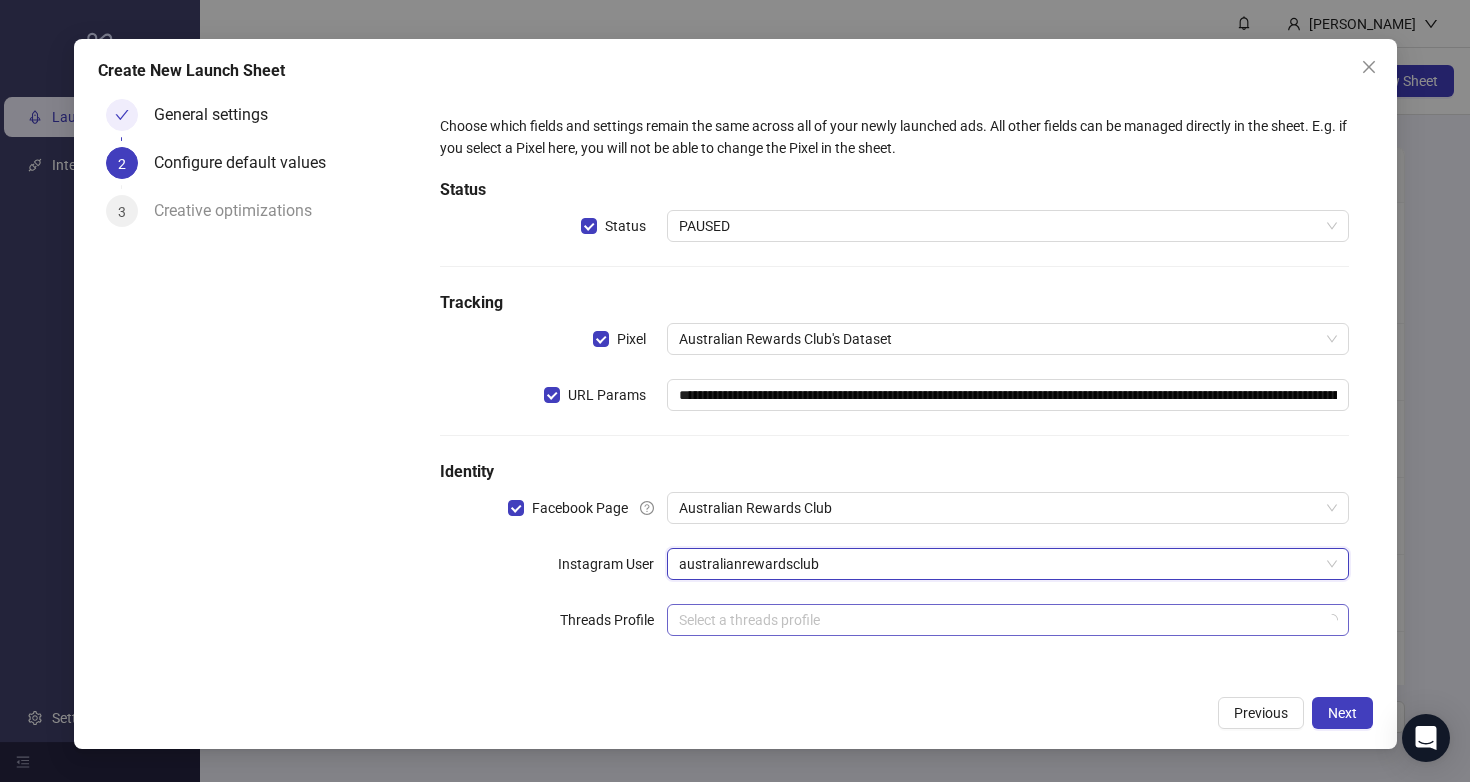 click at bounding box center (998, 620) 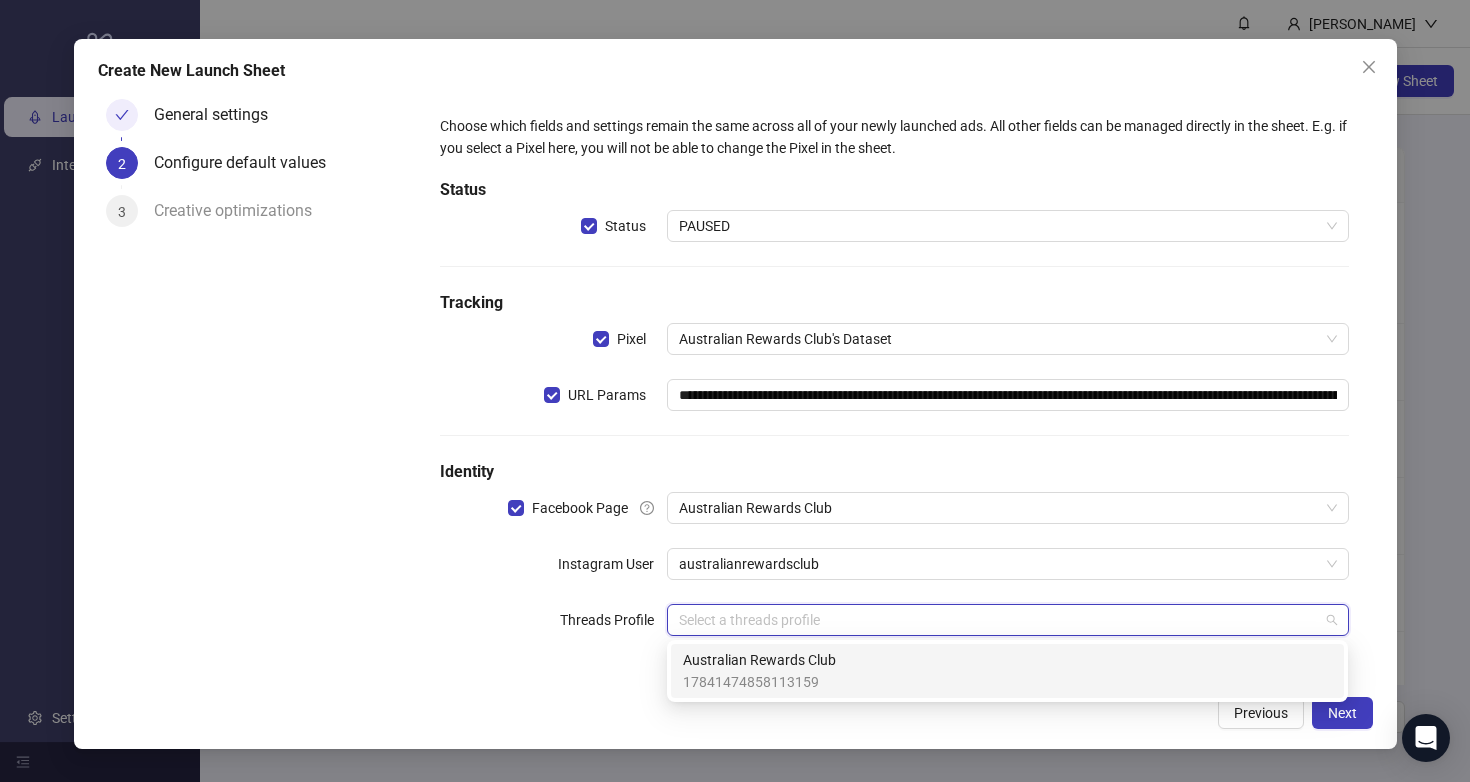 click on "Australian Rewards Club" at bounding box center [759, 660] 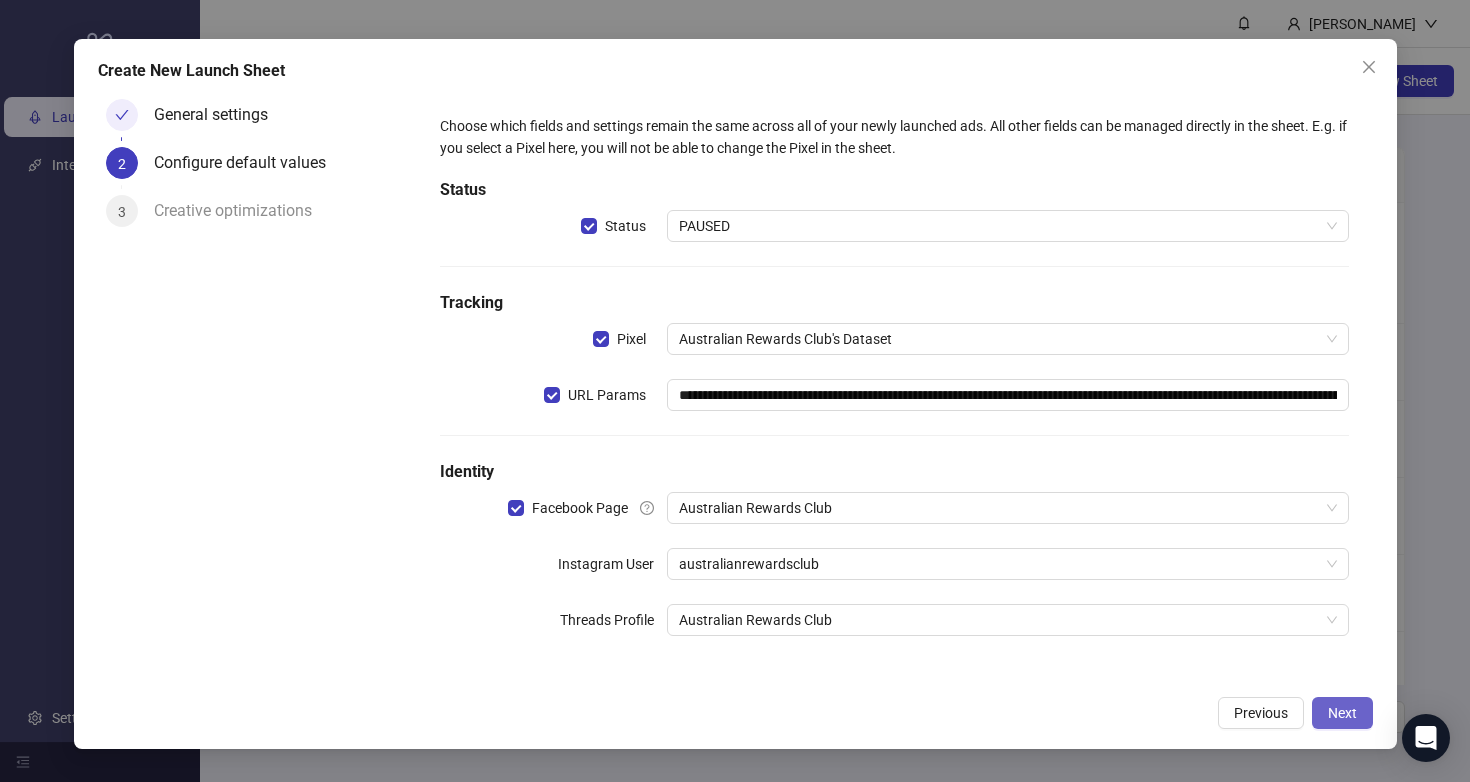 click on "Next" at bounding box center [1342, 713] 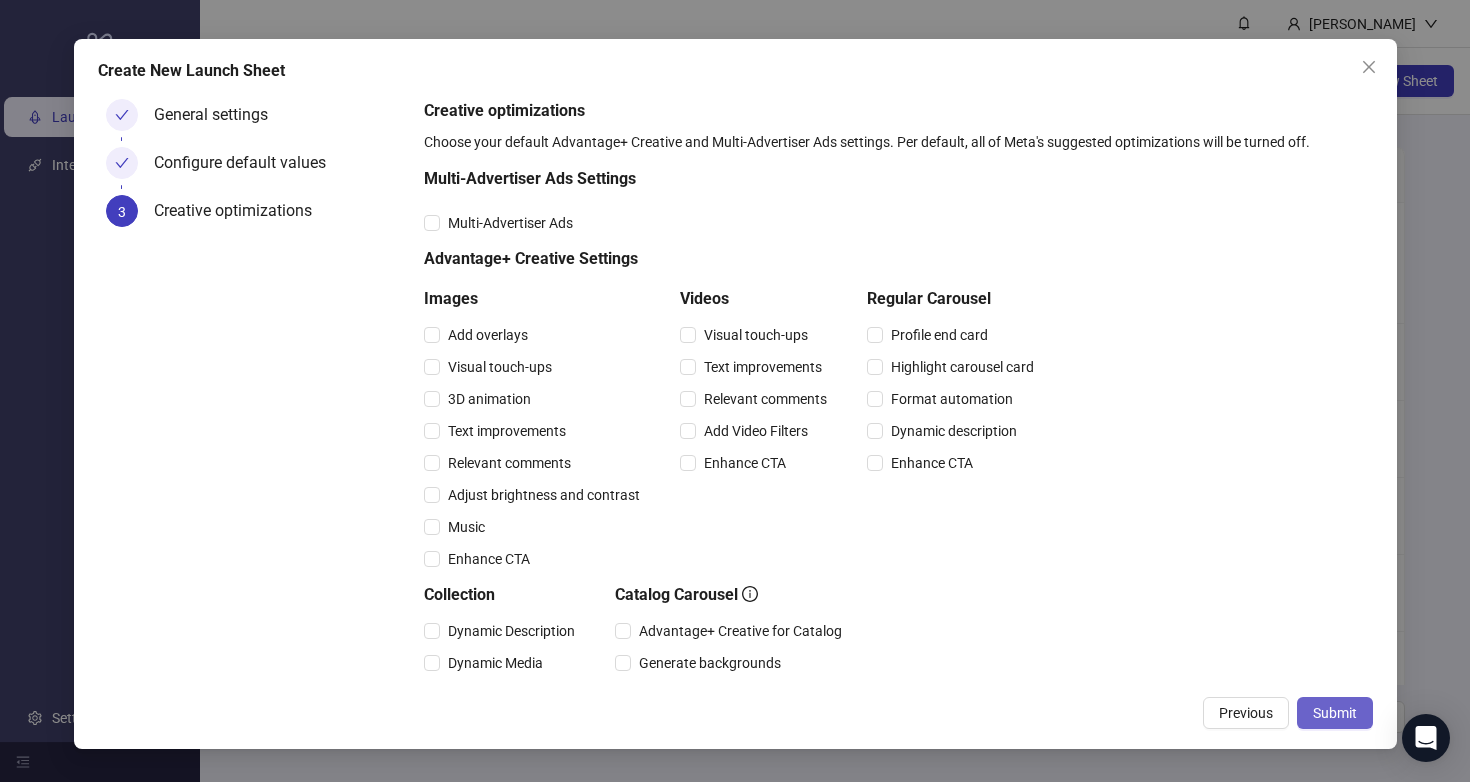click on "Submit" at bounding box center [1335, 713] 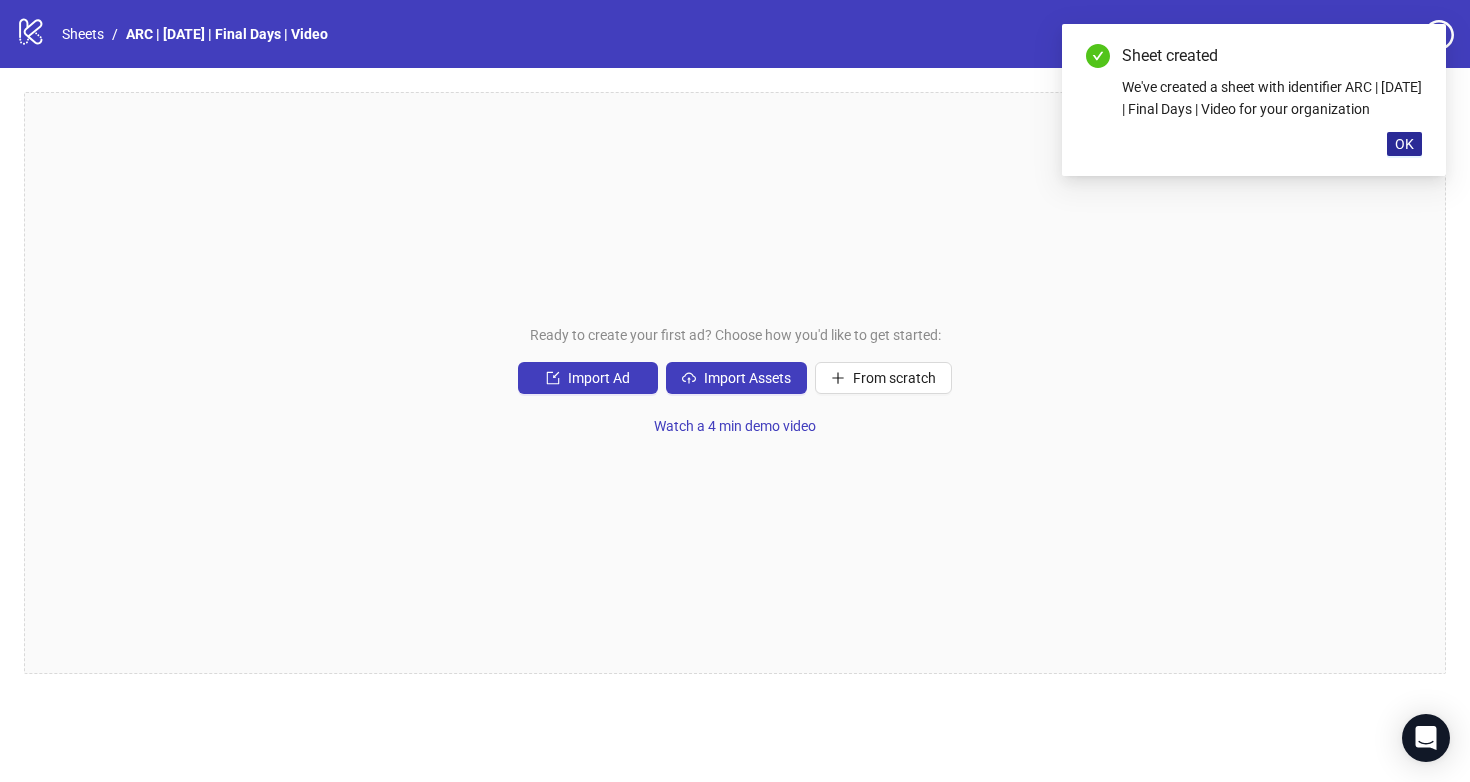 click on "OK" at bounding box center (1404, 144) 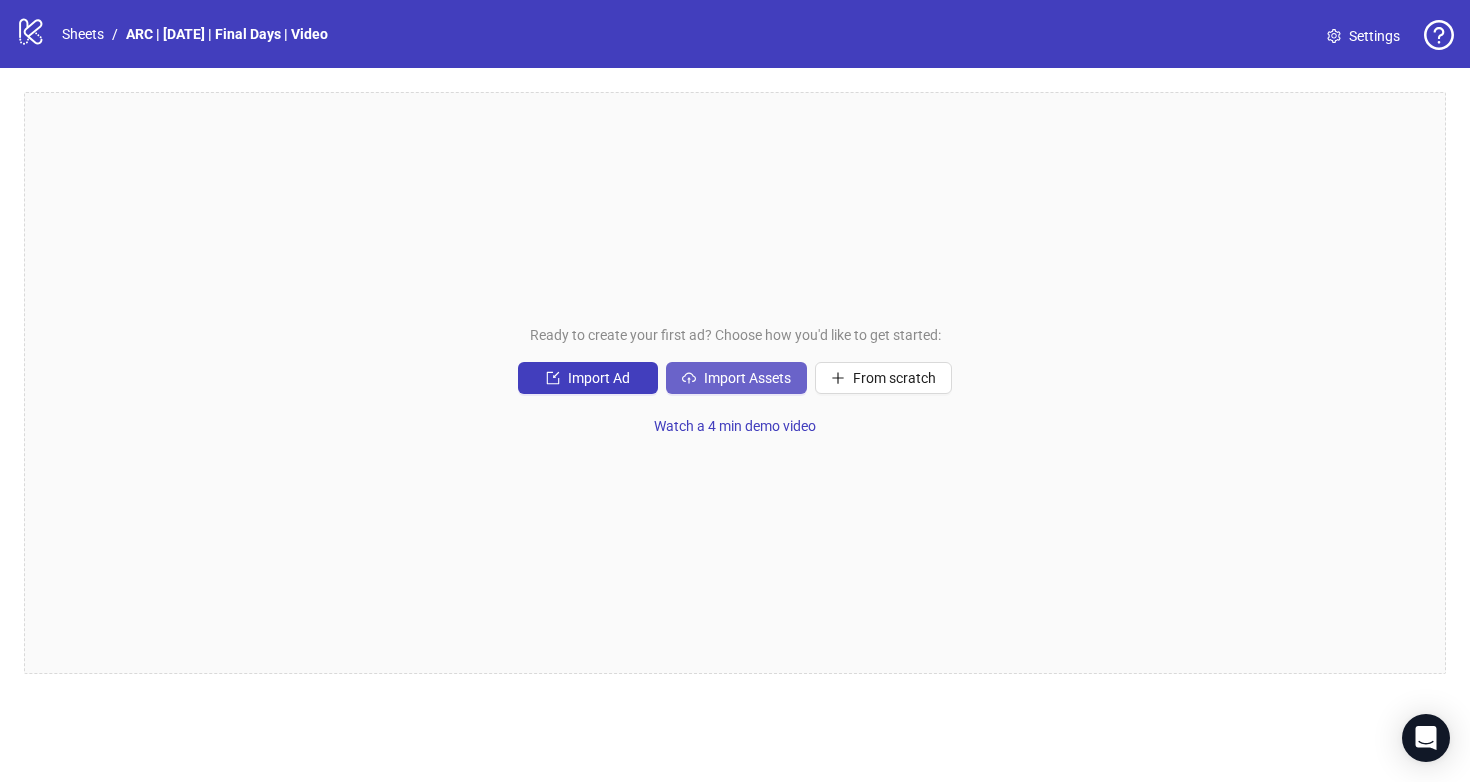click on "Import Assets" at bounding box center (747, 378) 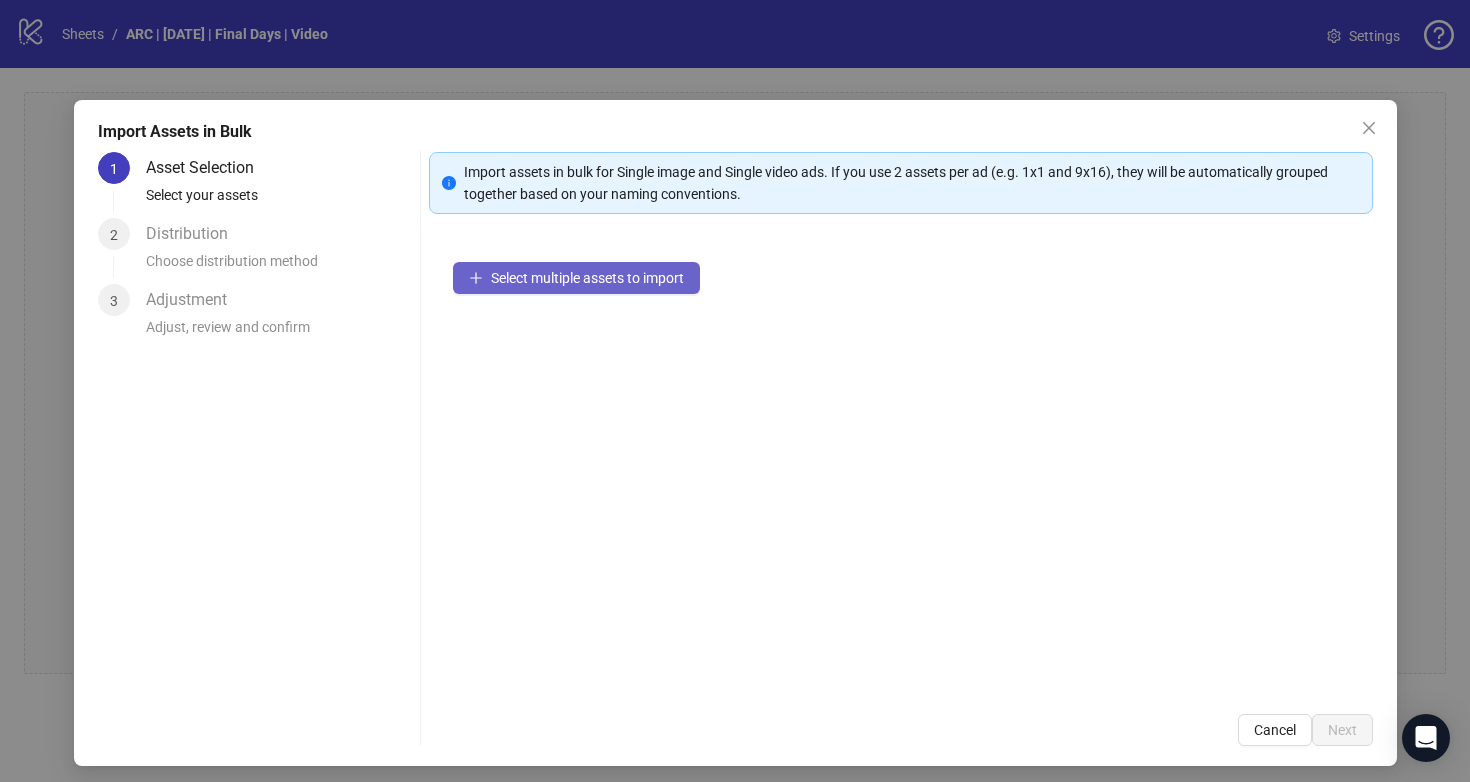 click on "Select multiple assets to import" at bounding box center (576, 278) 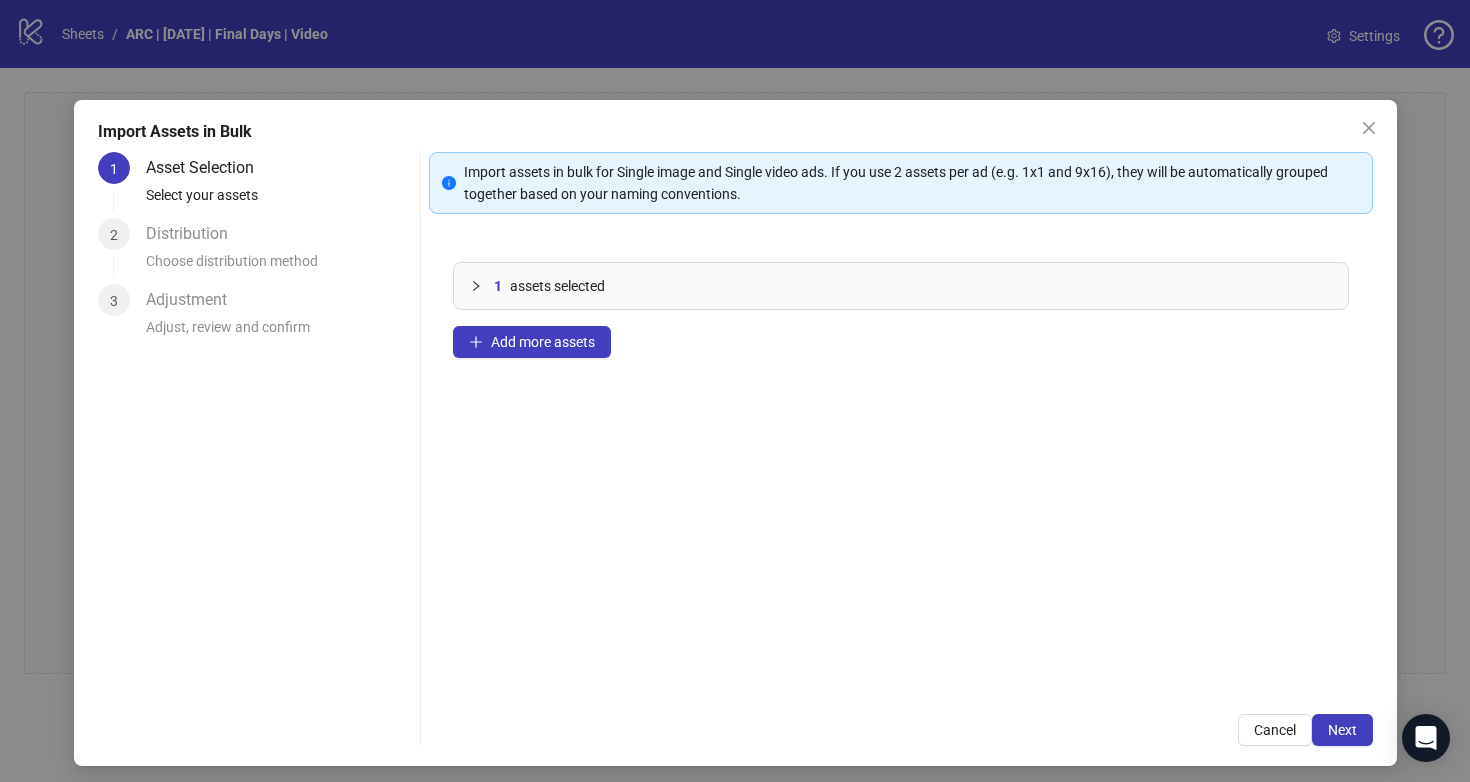 click on "1" at bounding box center (498, 286) 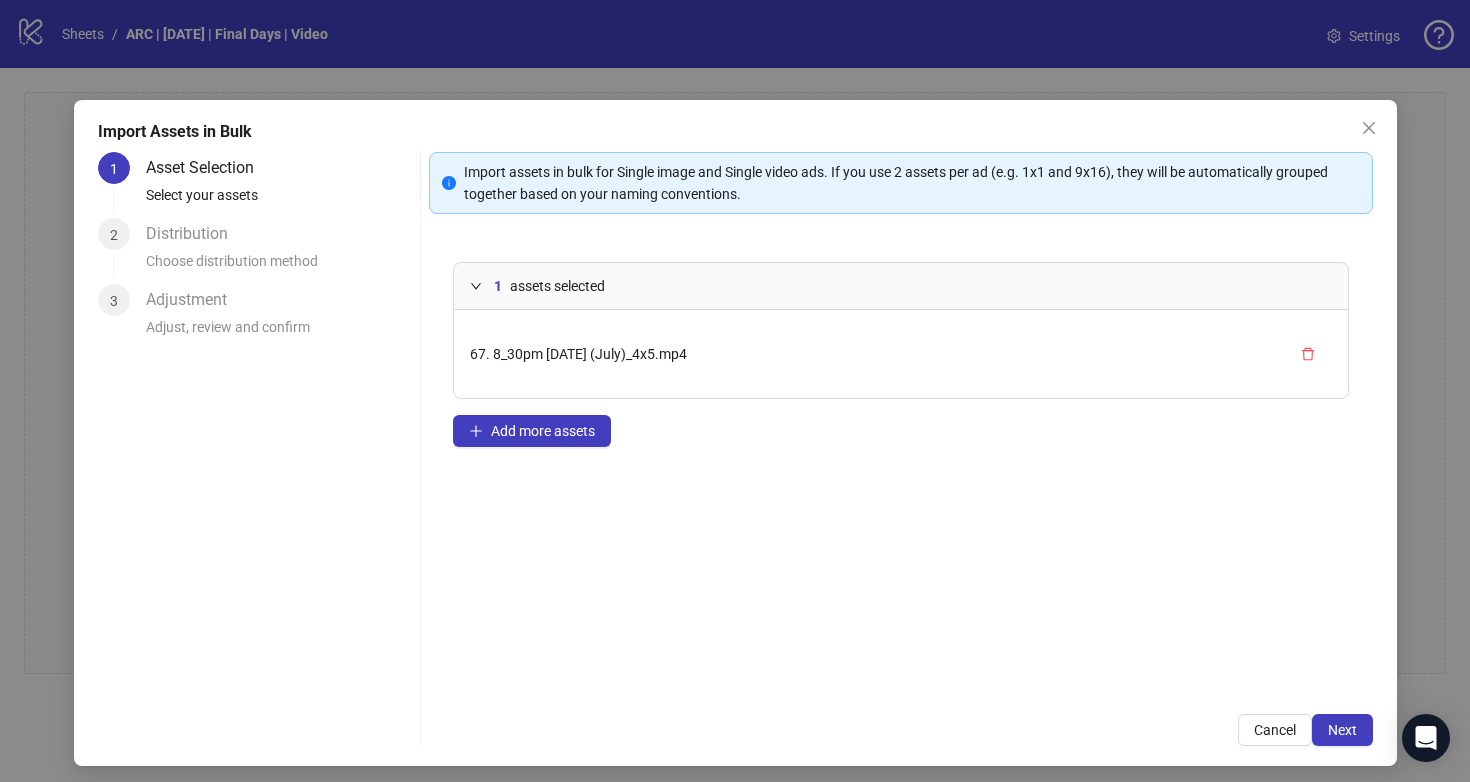 click on "1" at bounding box center (498, 286) 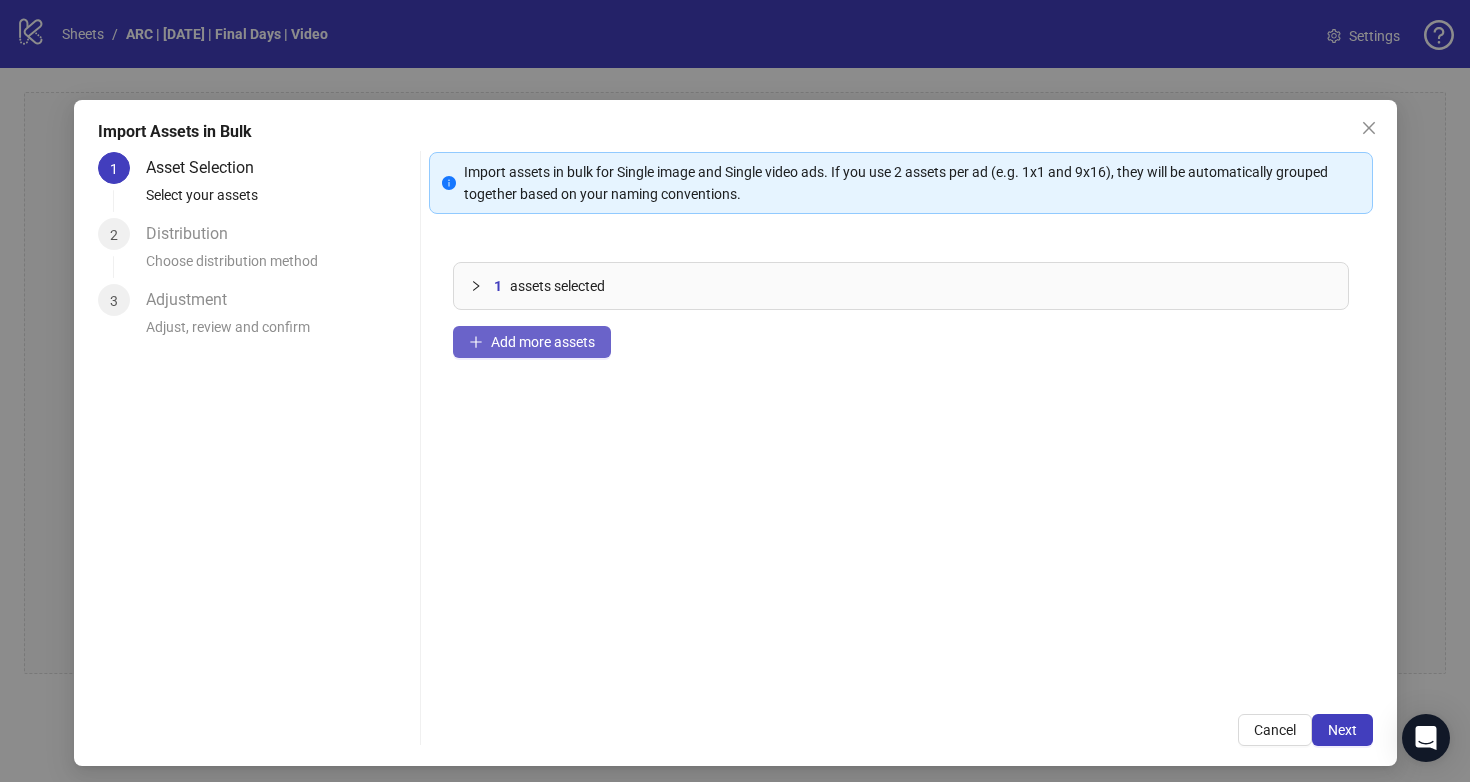 click on "Add more assets" at bounding box center [543, 342] 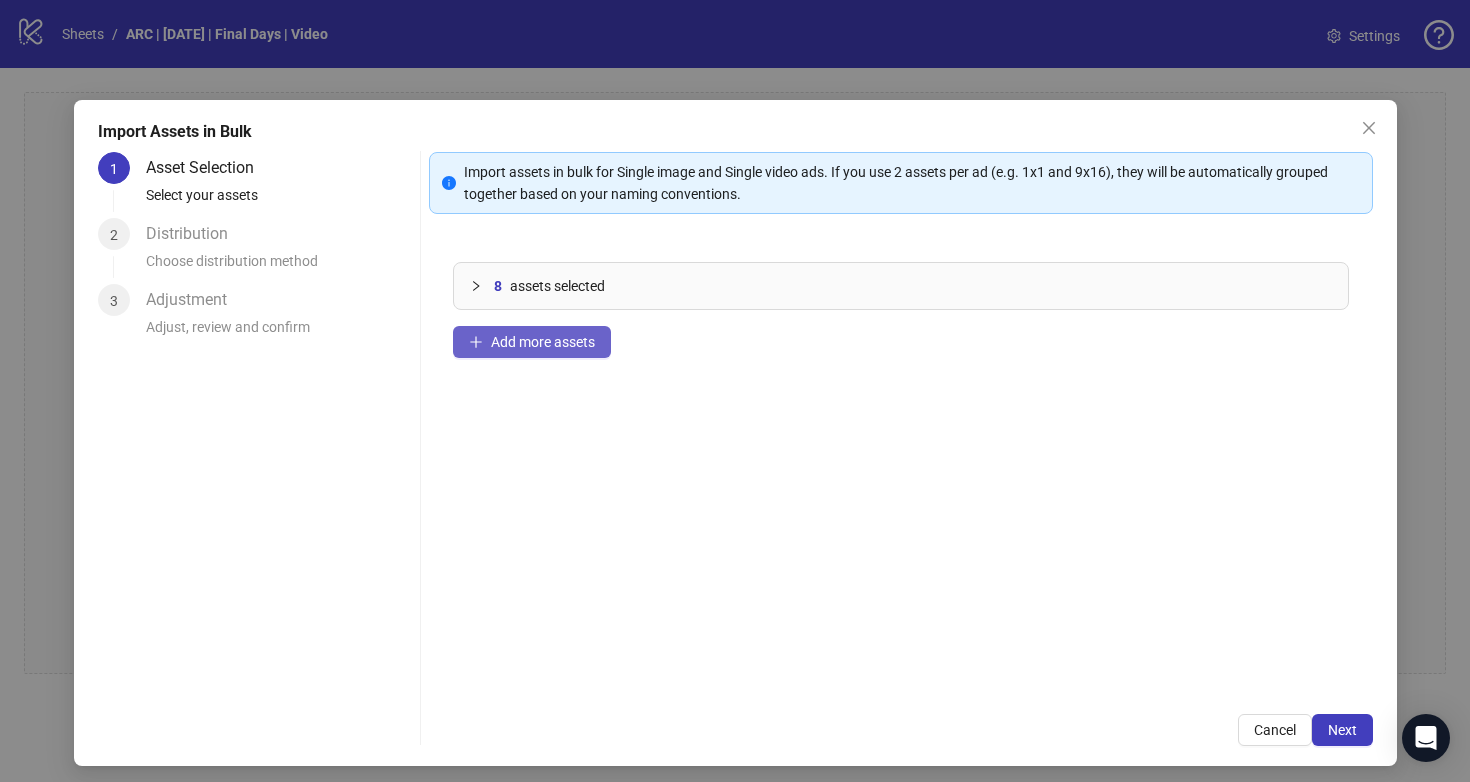 click on "Add more assets" at bounding box center [543, 342] 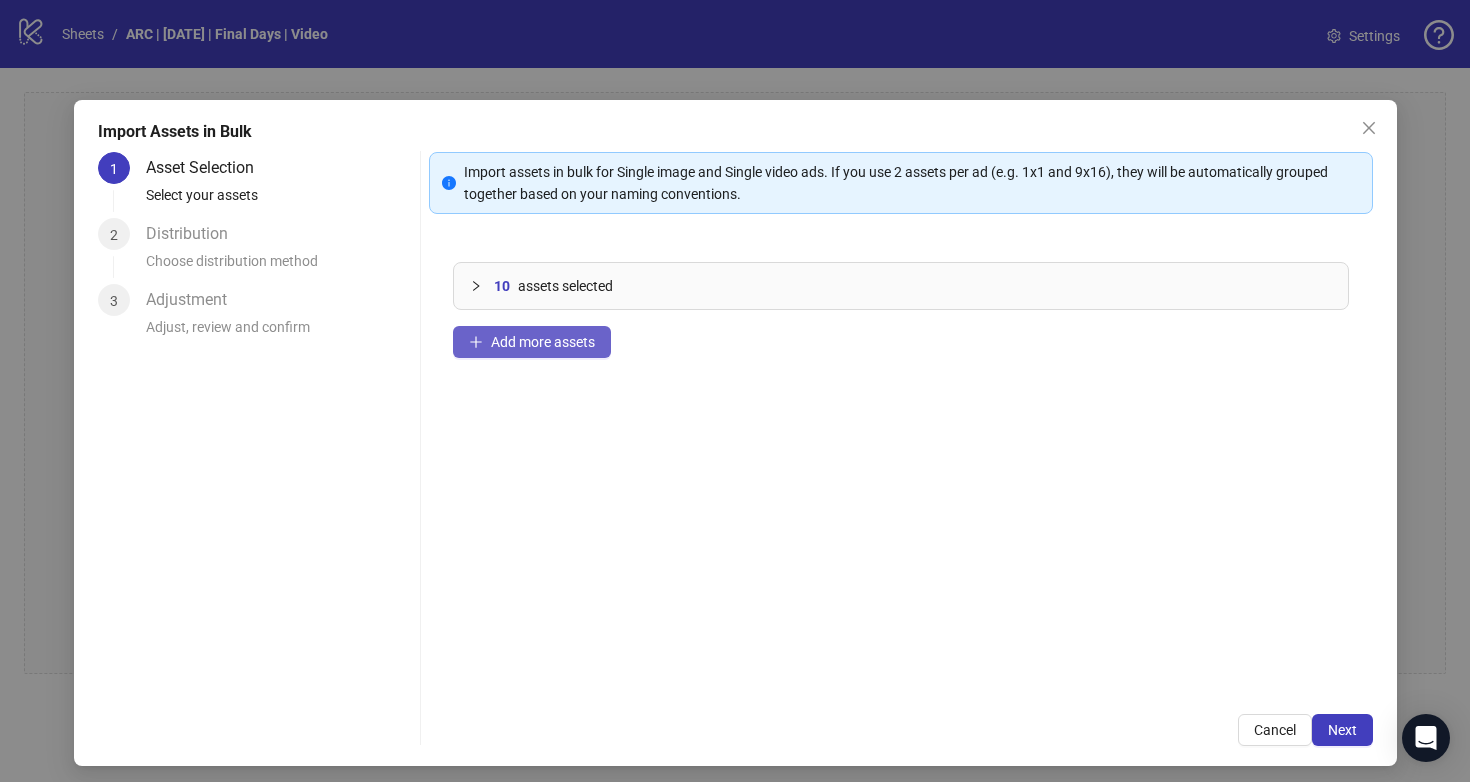 click on "Add more assets" at bounding box center (543, 342) 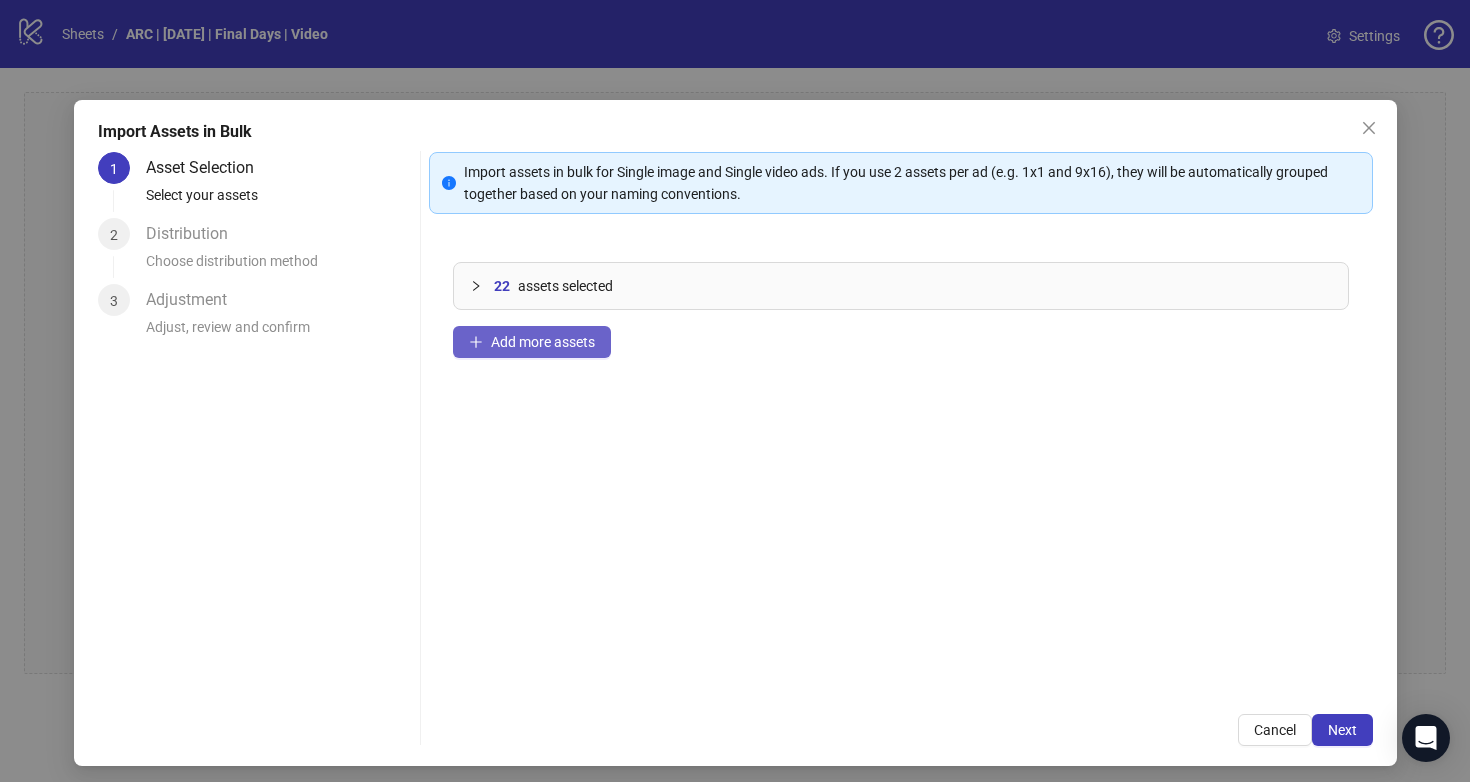 click on "Add more assets" at bounding box center (543, 342) 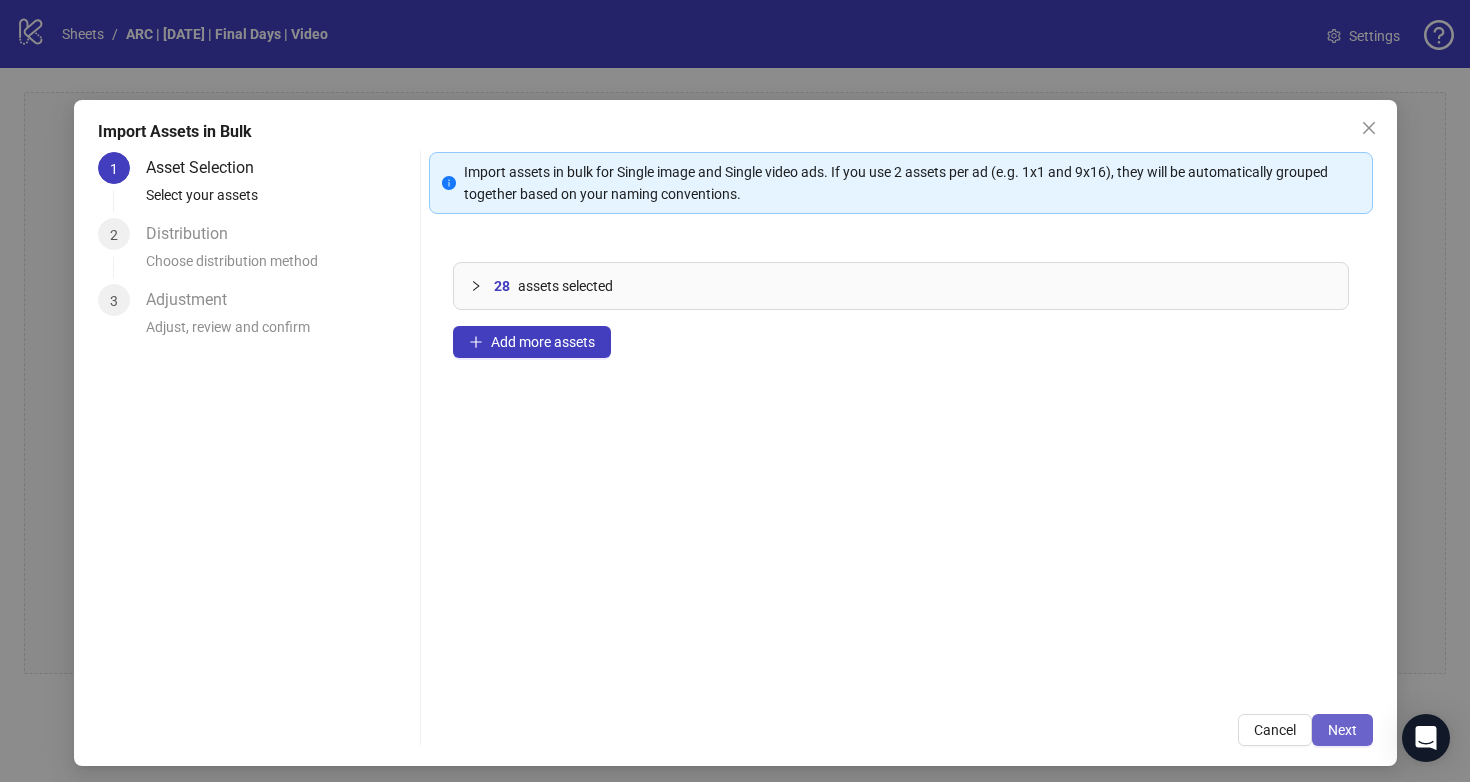 click on "Next" at bounding box center (1342, 730) 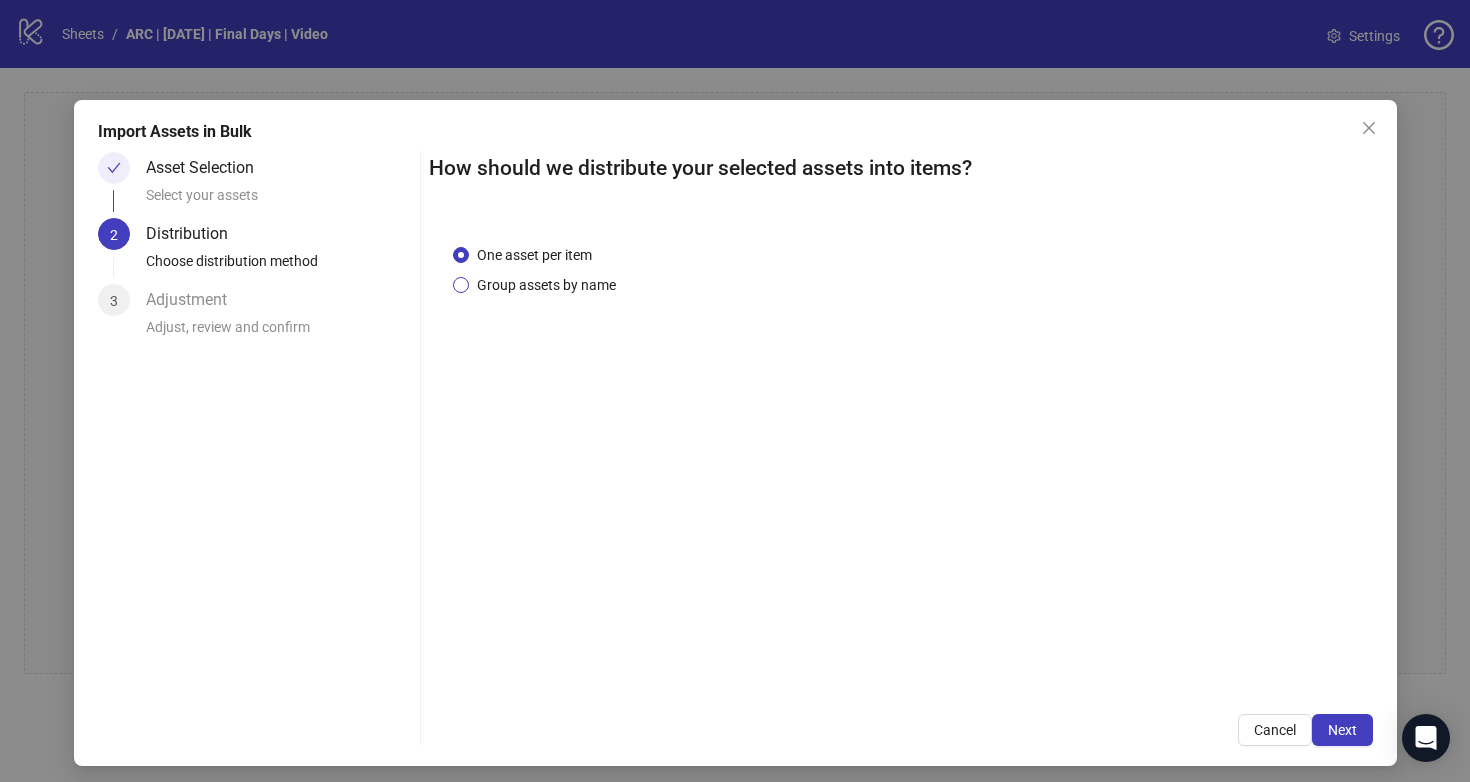 click on "Group assets by name" at bounding box center (546, 285) 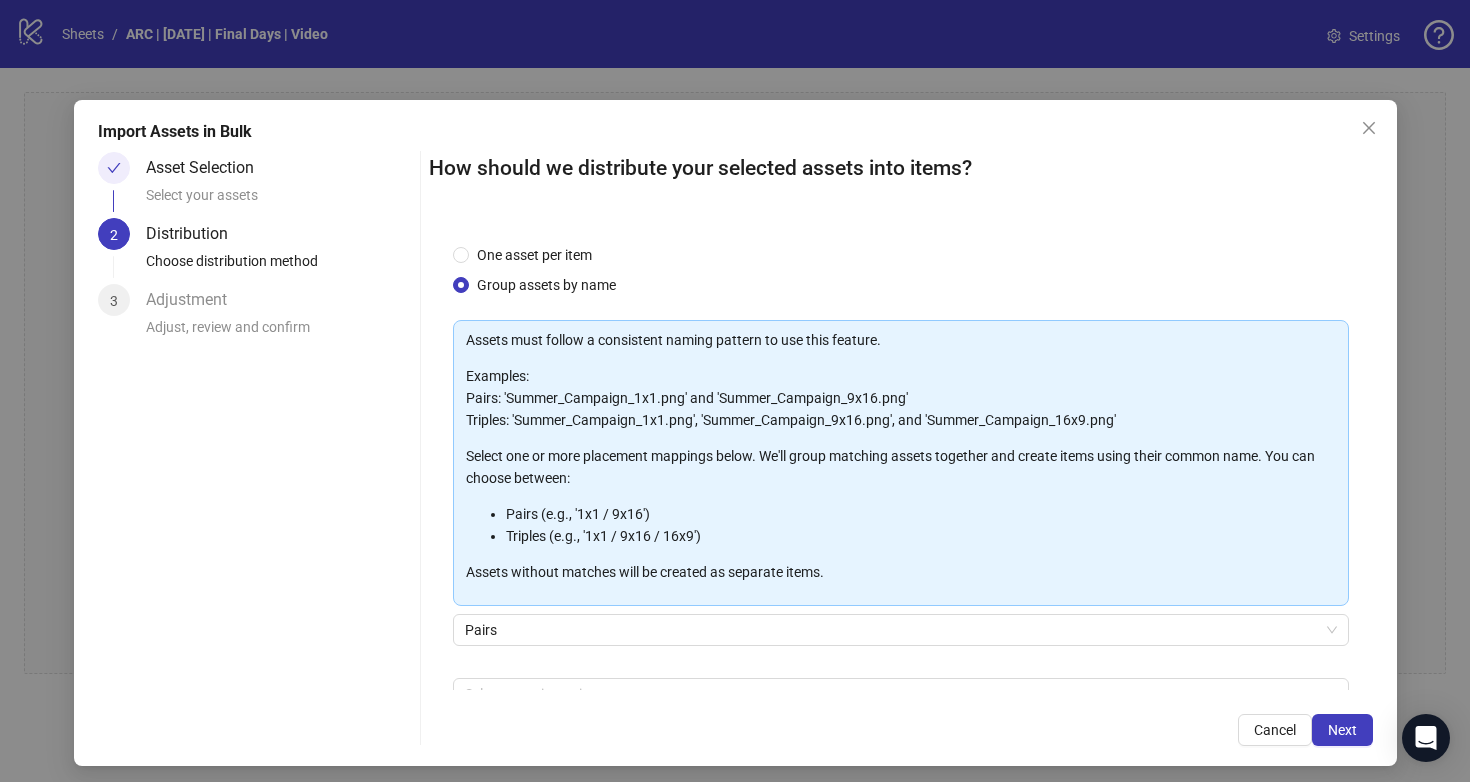 scroll, scrollTop: 115, scrollLeft: 0, axis: vertical 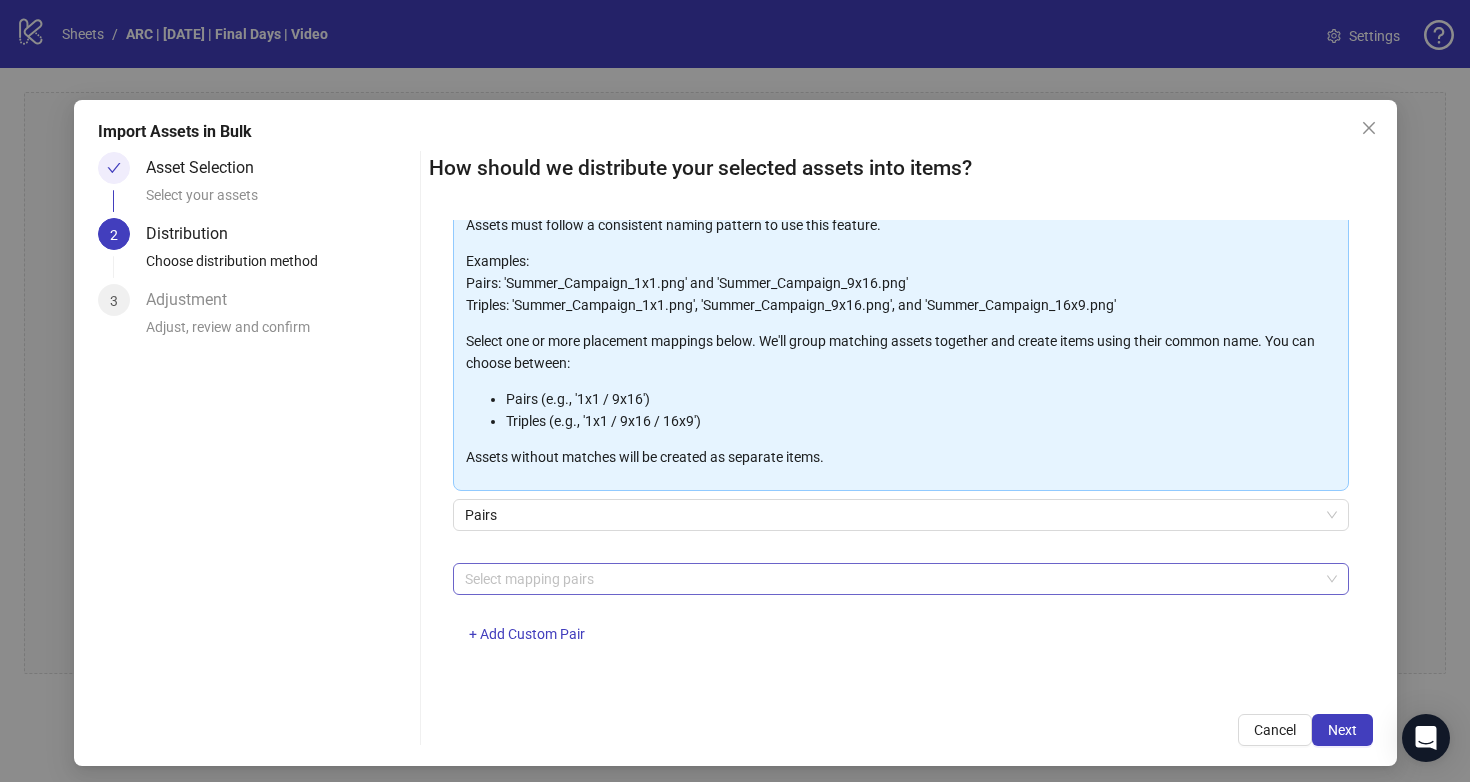 click at bounding box center [890, 579] 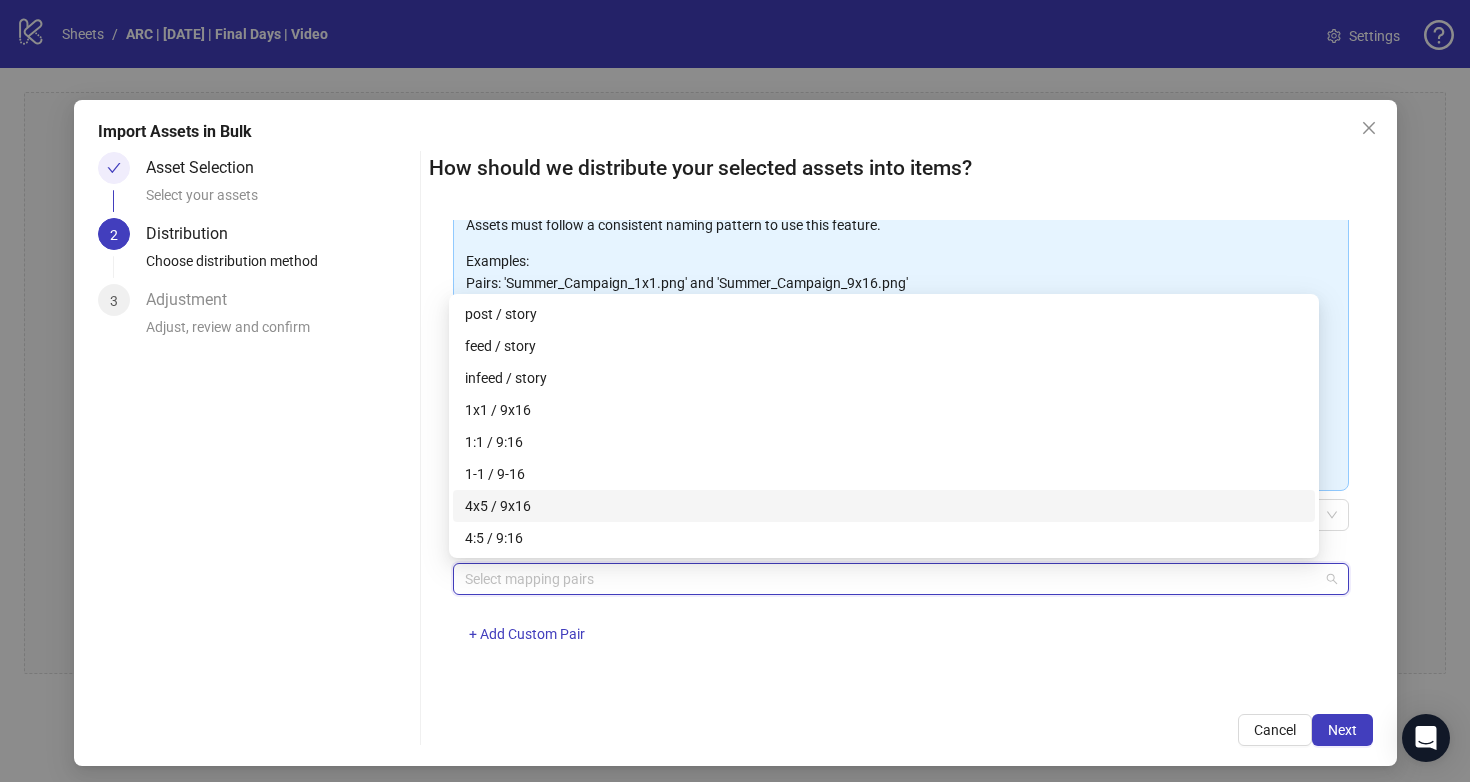 click on "4x5 / 9x16" at bounding box center (884, 506) 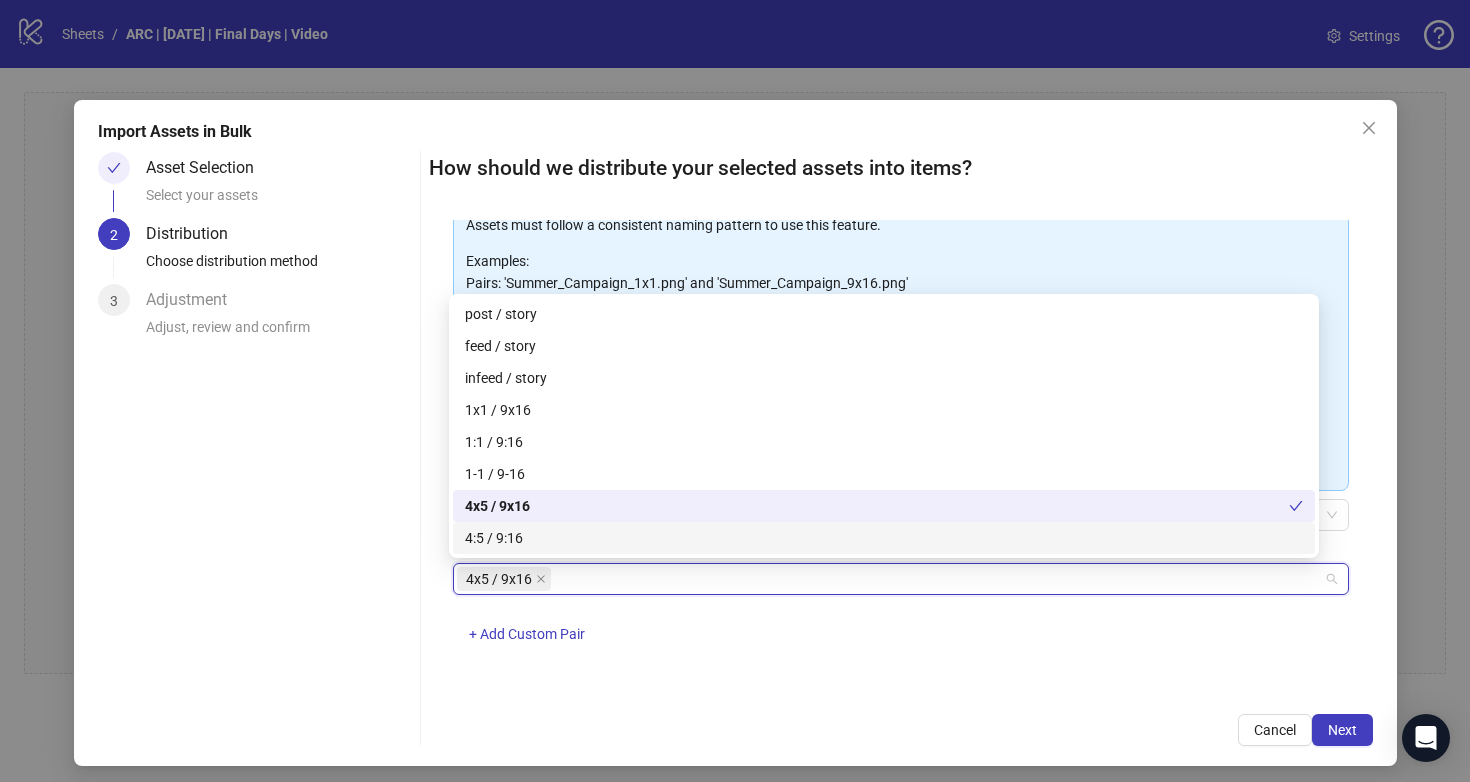 click on "4x5 / 9x16   + Add Custom Pair" at bounding box center (901, 615) 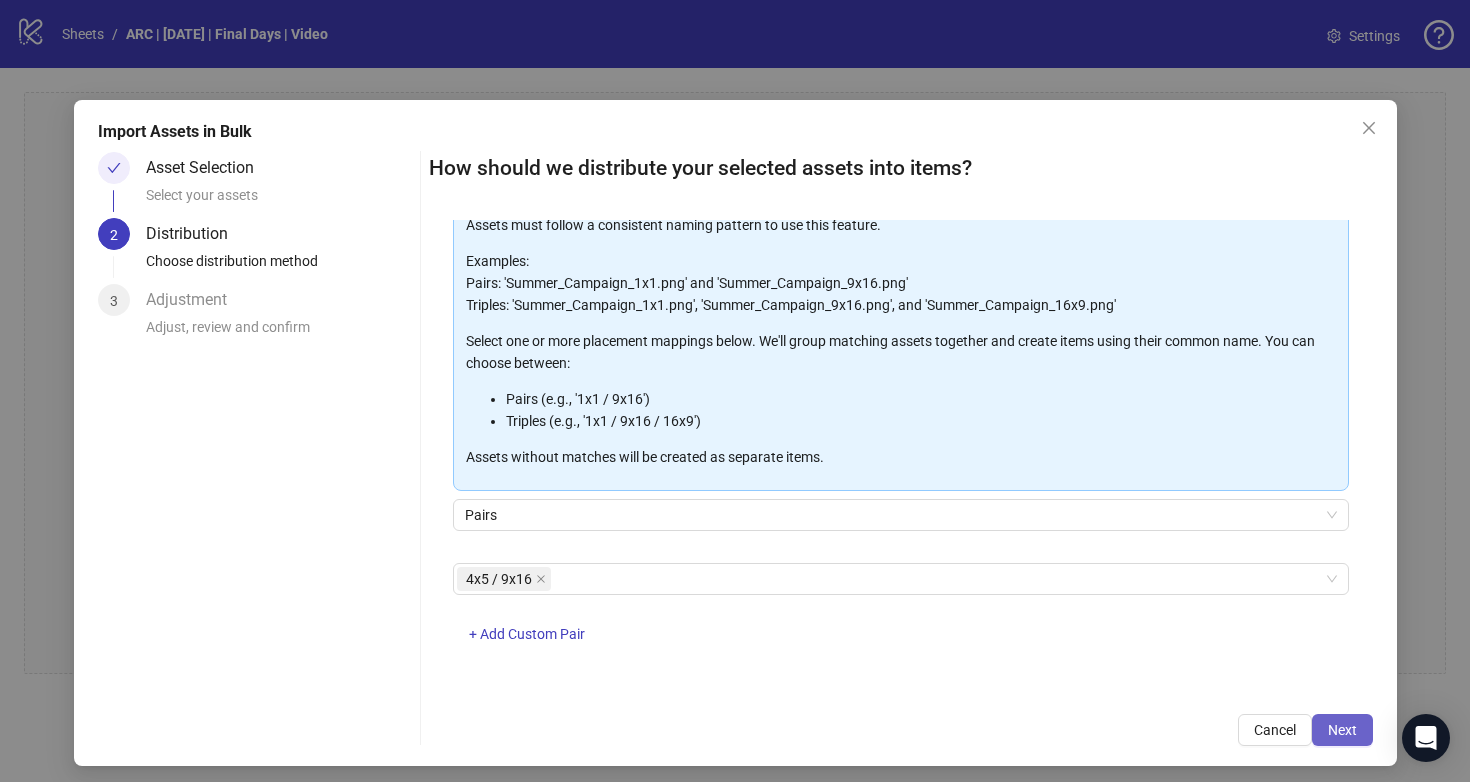 click on "Next" at bounding box center (1342, 730) 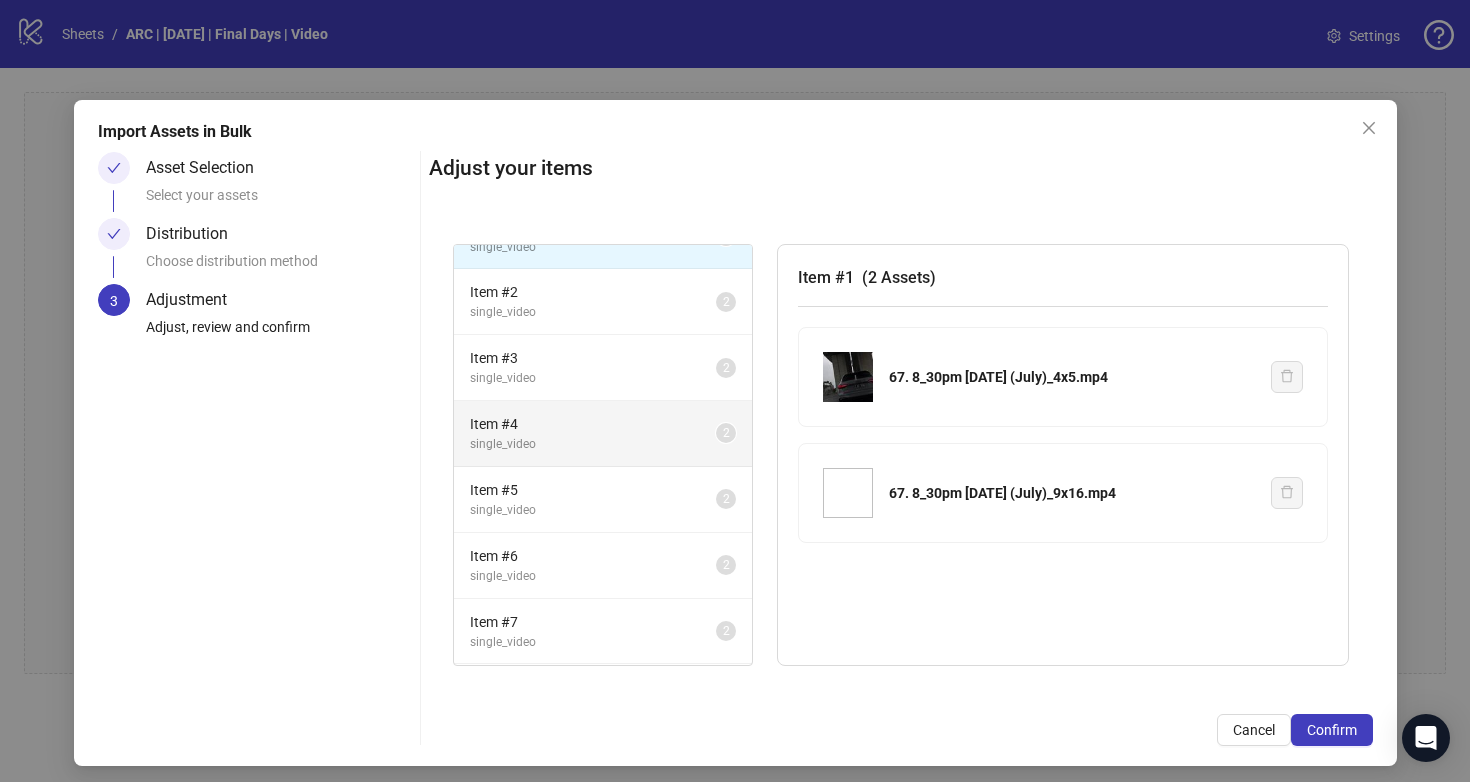 scroll, scrollTop: 42, scrollLeft: 0, axis: vertical 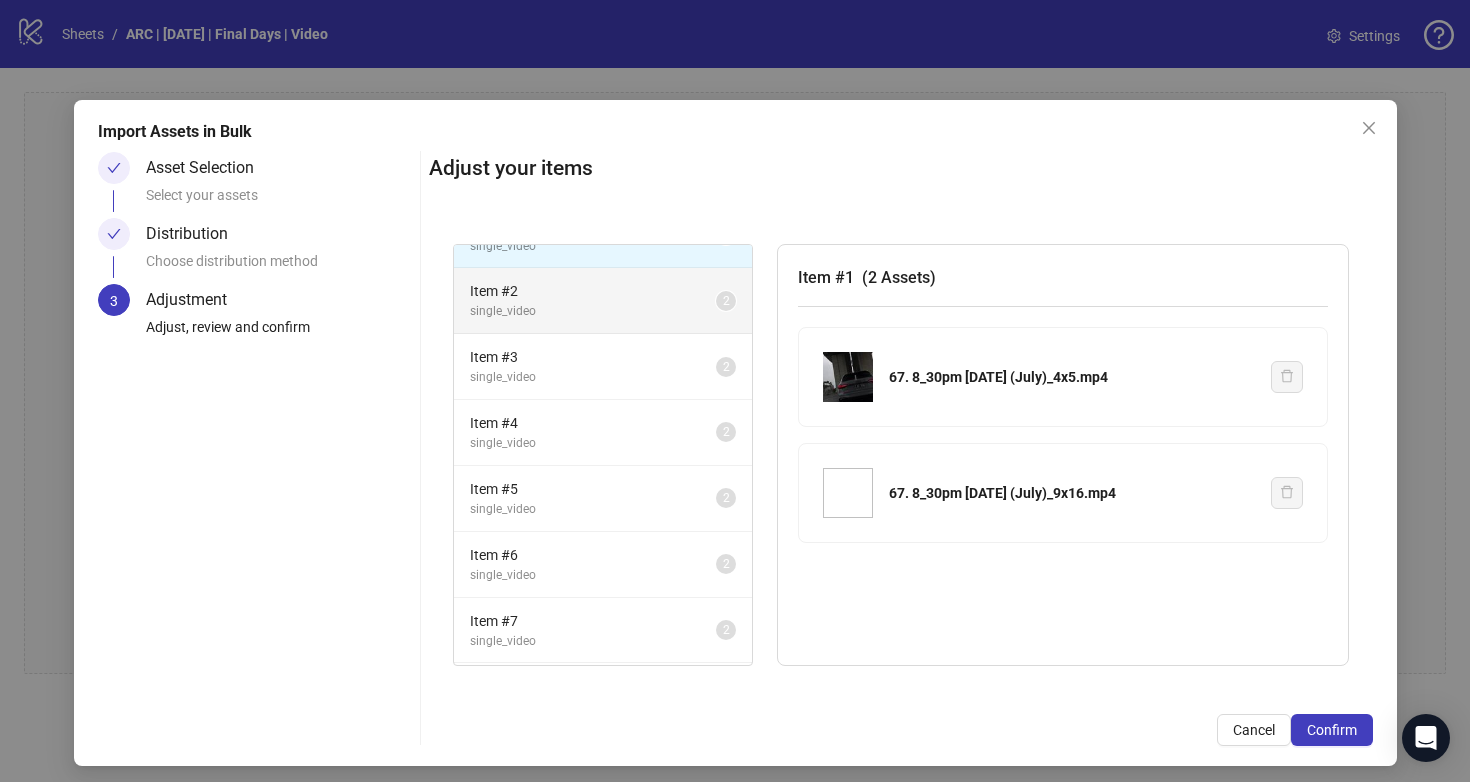 click on "single_video" at bounding box center (593, 311) 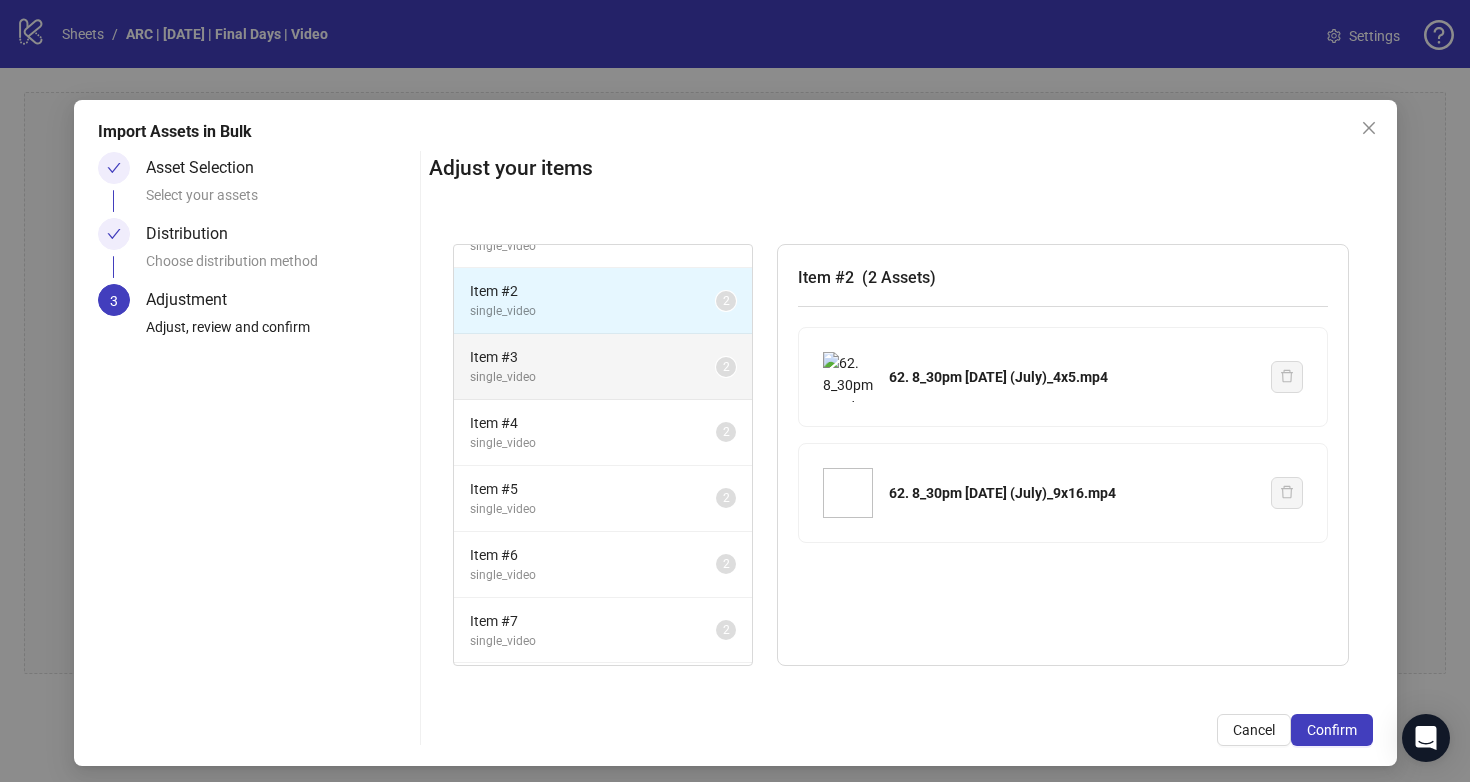 click on "single_video" at bounding box center (593, 377) 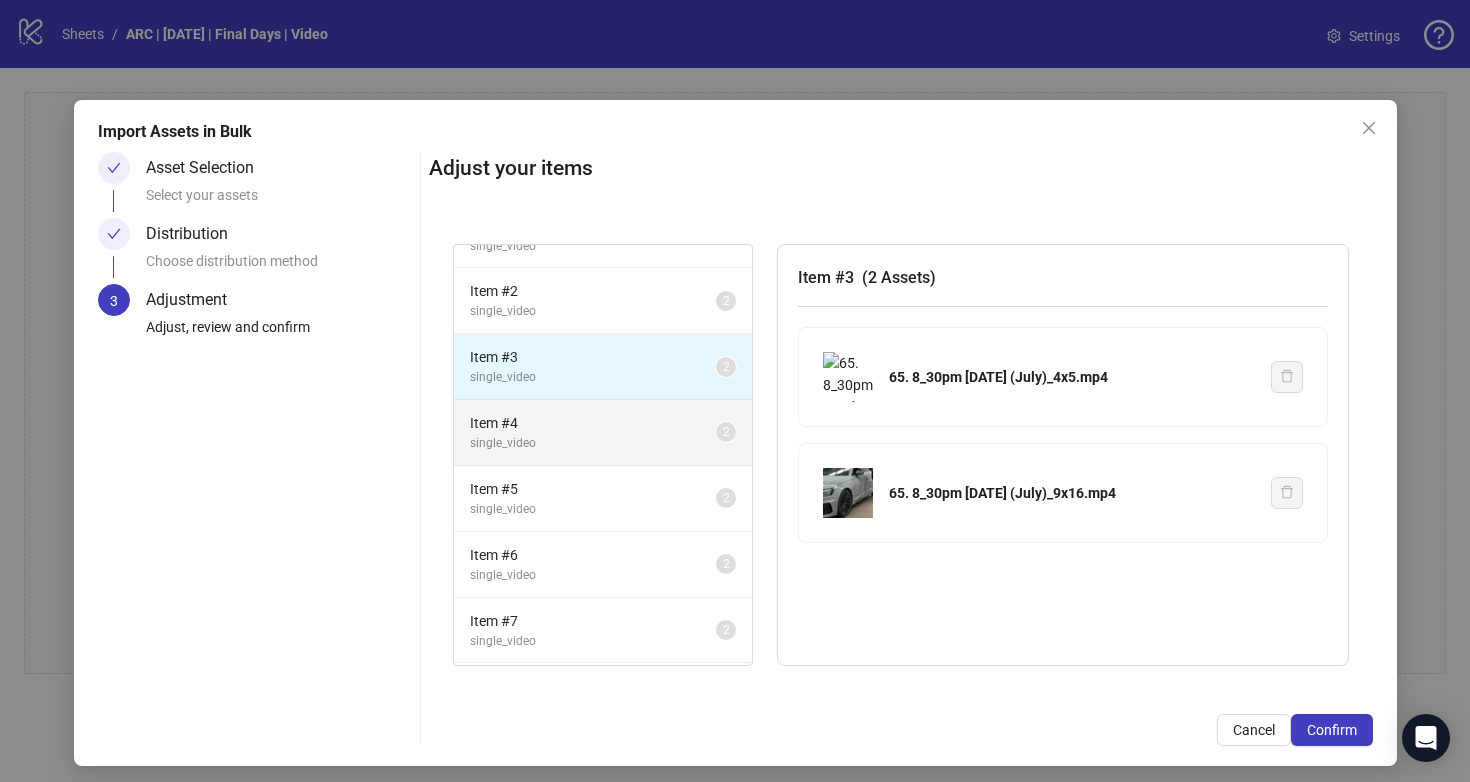 click on "single_video" at bounding box center (593, 443) 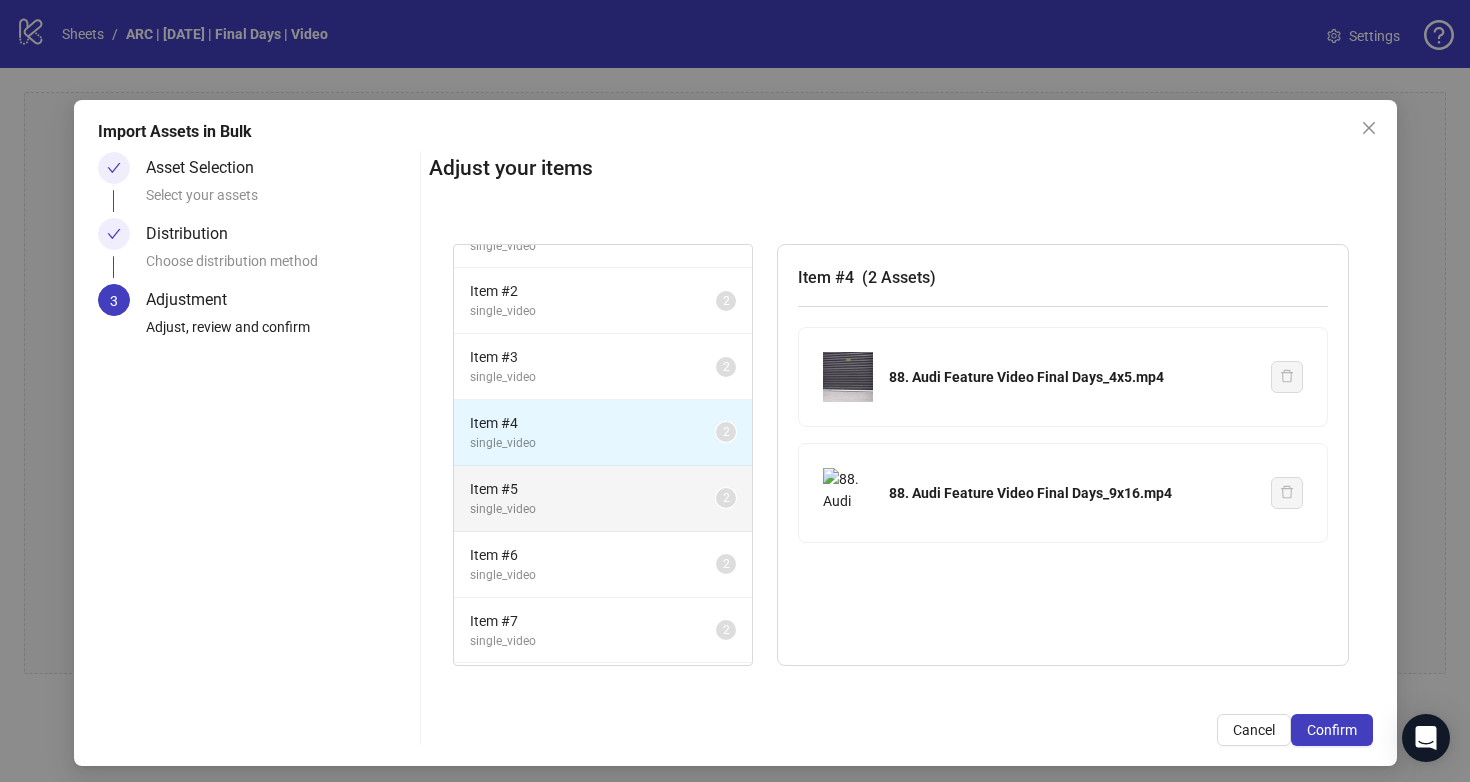 click on "Item # 5" at bounding box center [593, 489] 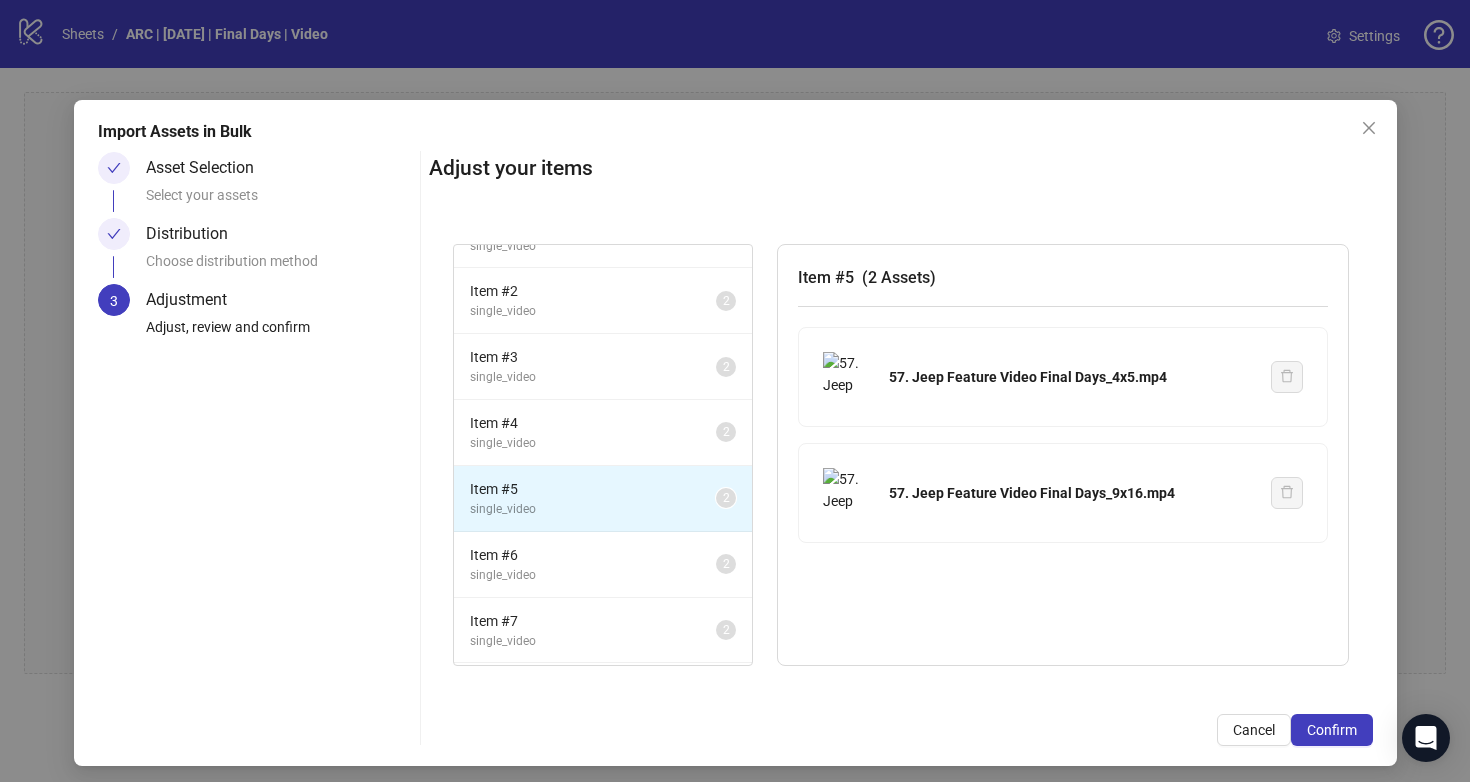 scroll, scrollTop: 95, scrollLeft: 0, axis: vertical 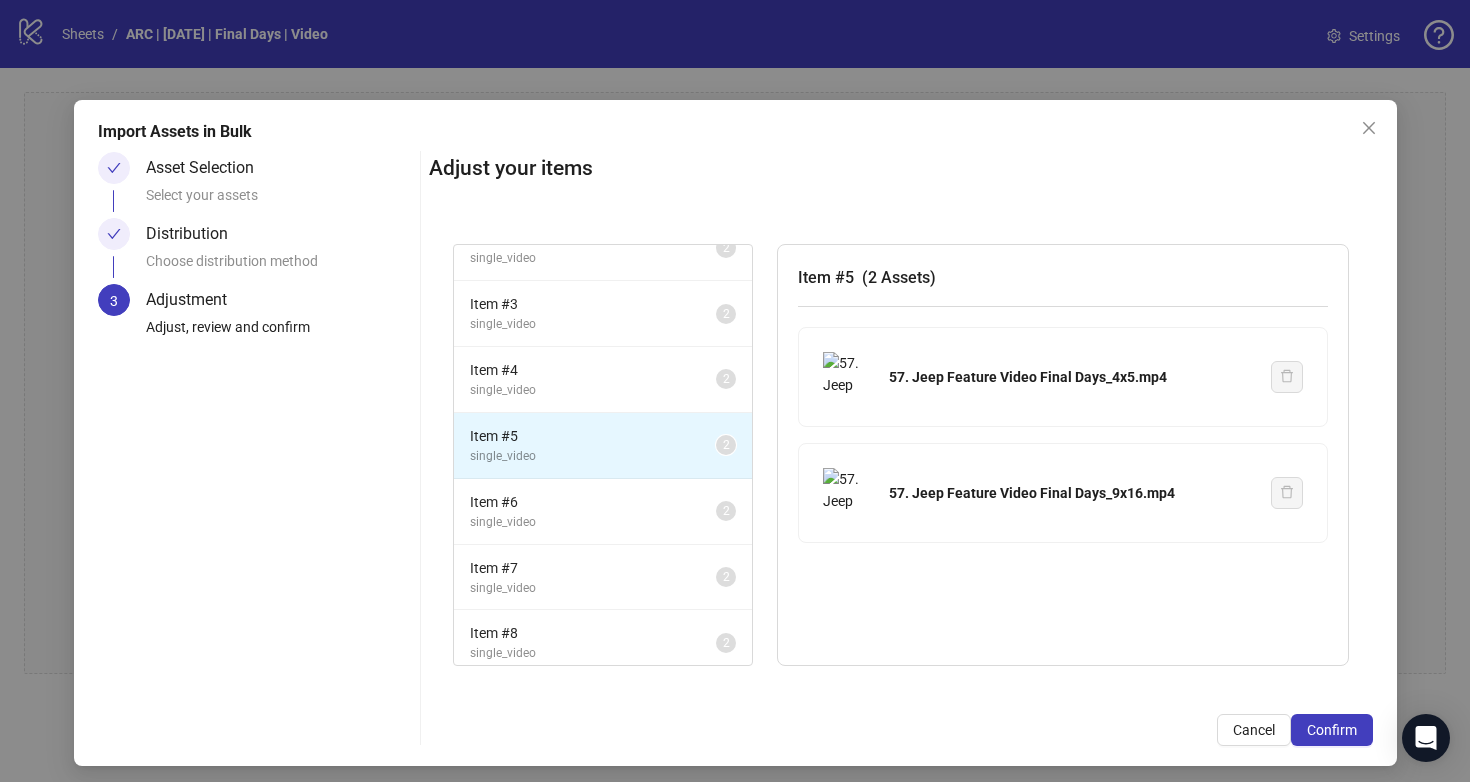 click on "Item # 6" at bounding box center [593, 502] 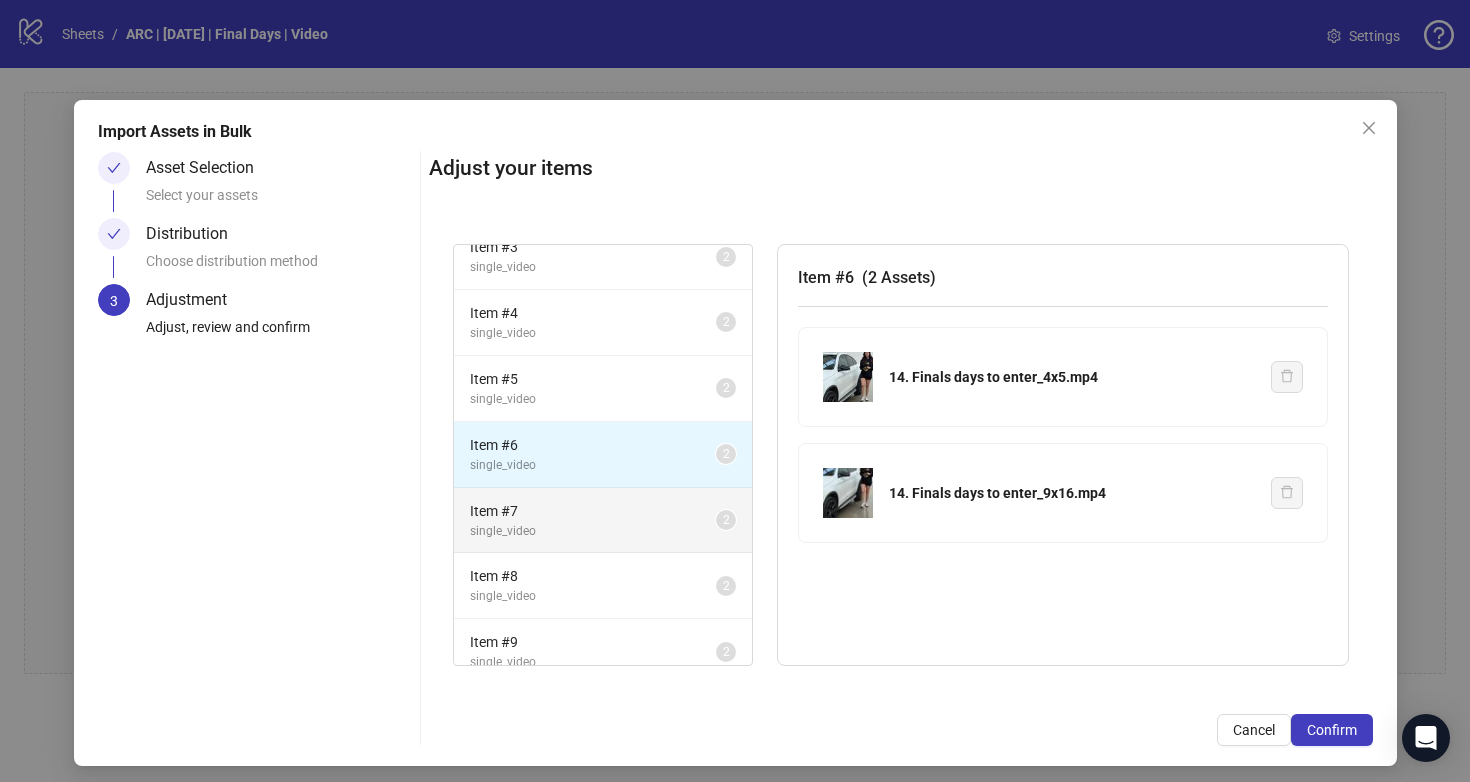 click on "Item # 7" at bounding box center (593, 511) 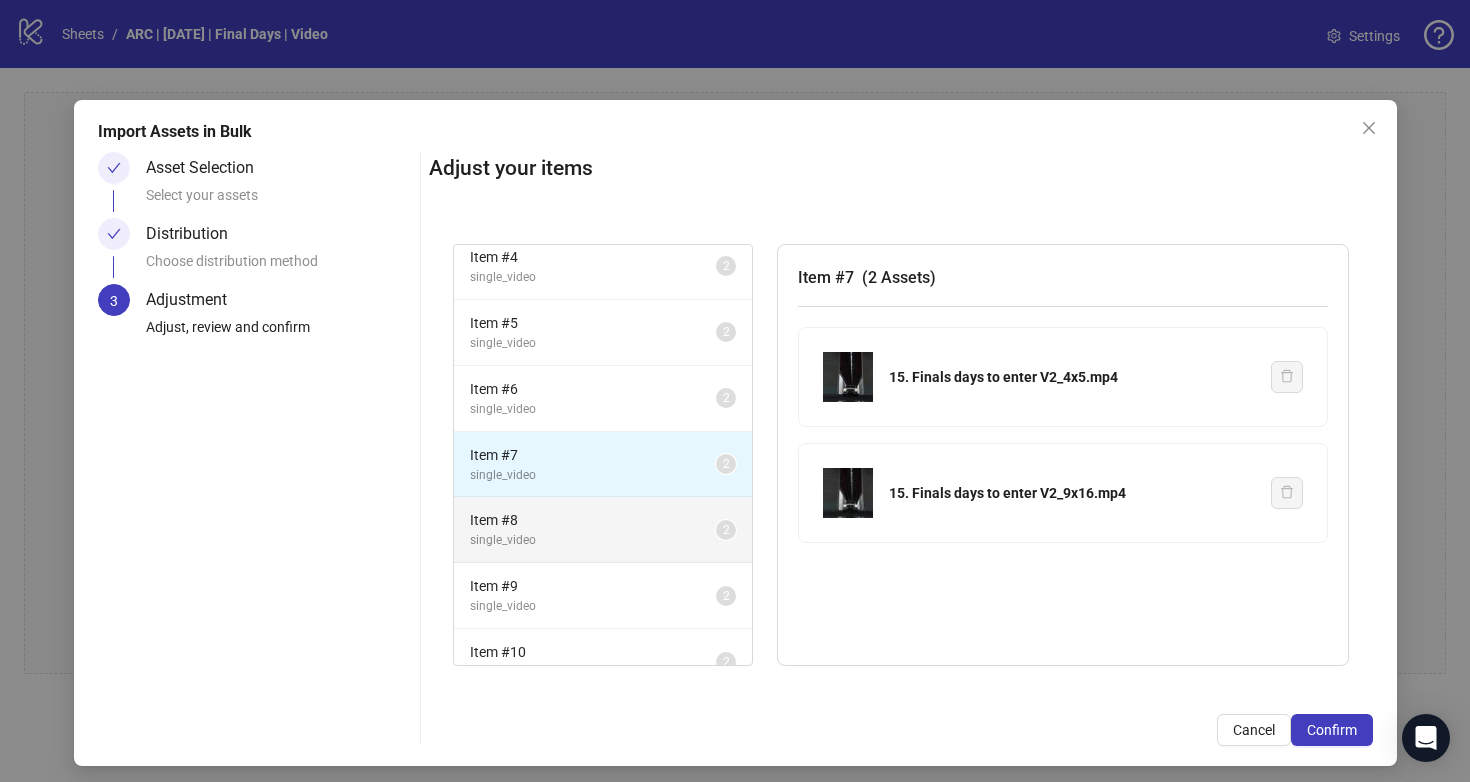 click on "single_video" at bounding box center [593, 540] 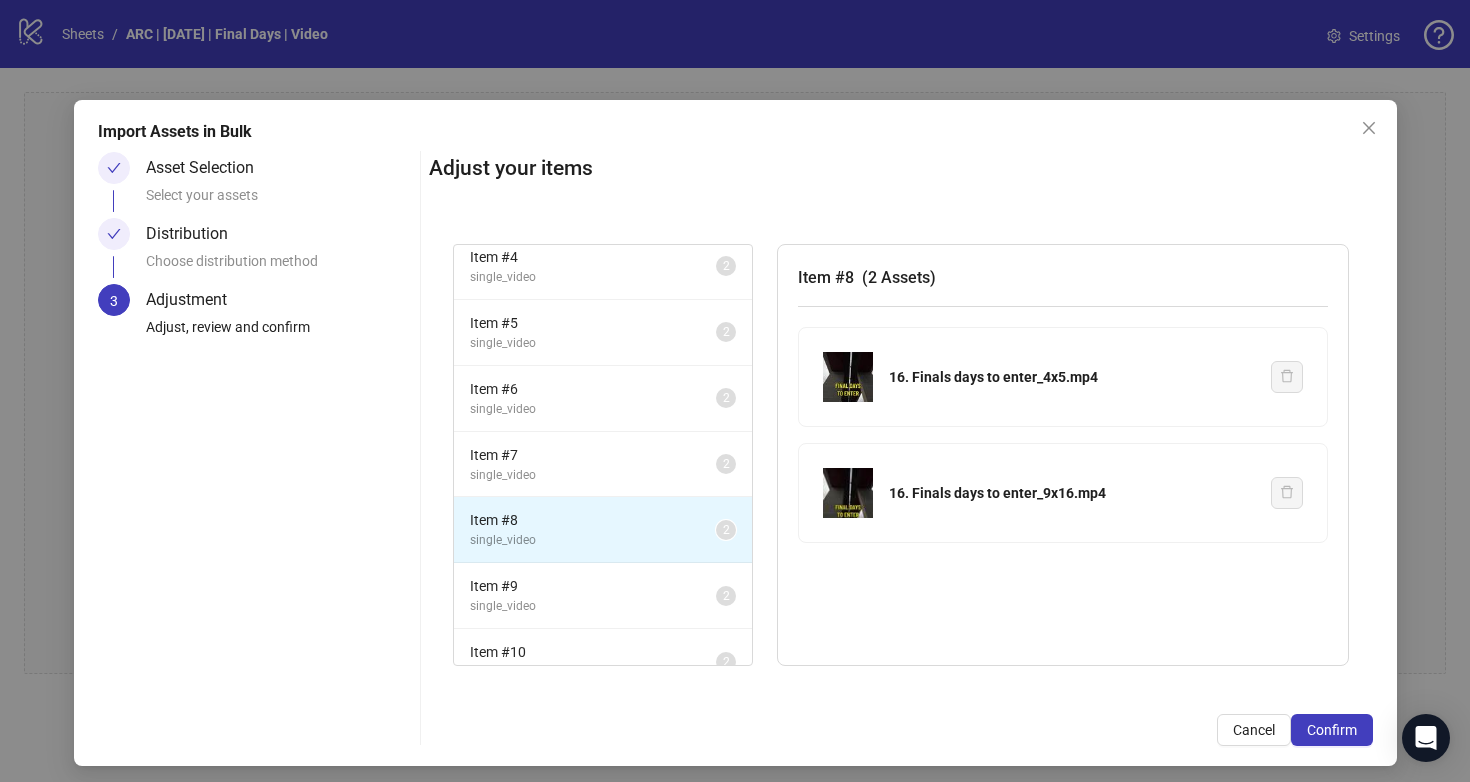 scroll, scrollTop: 321, scrollLeft: 0, axis: vertical 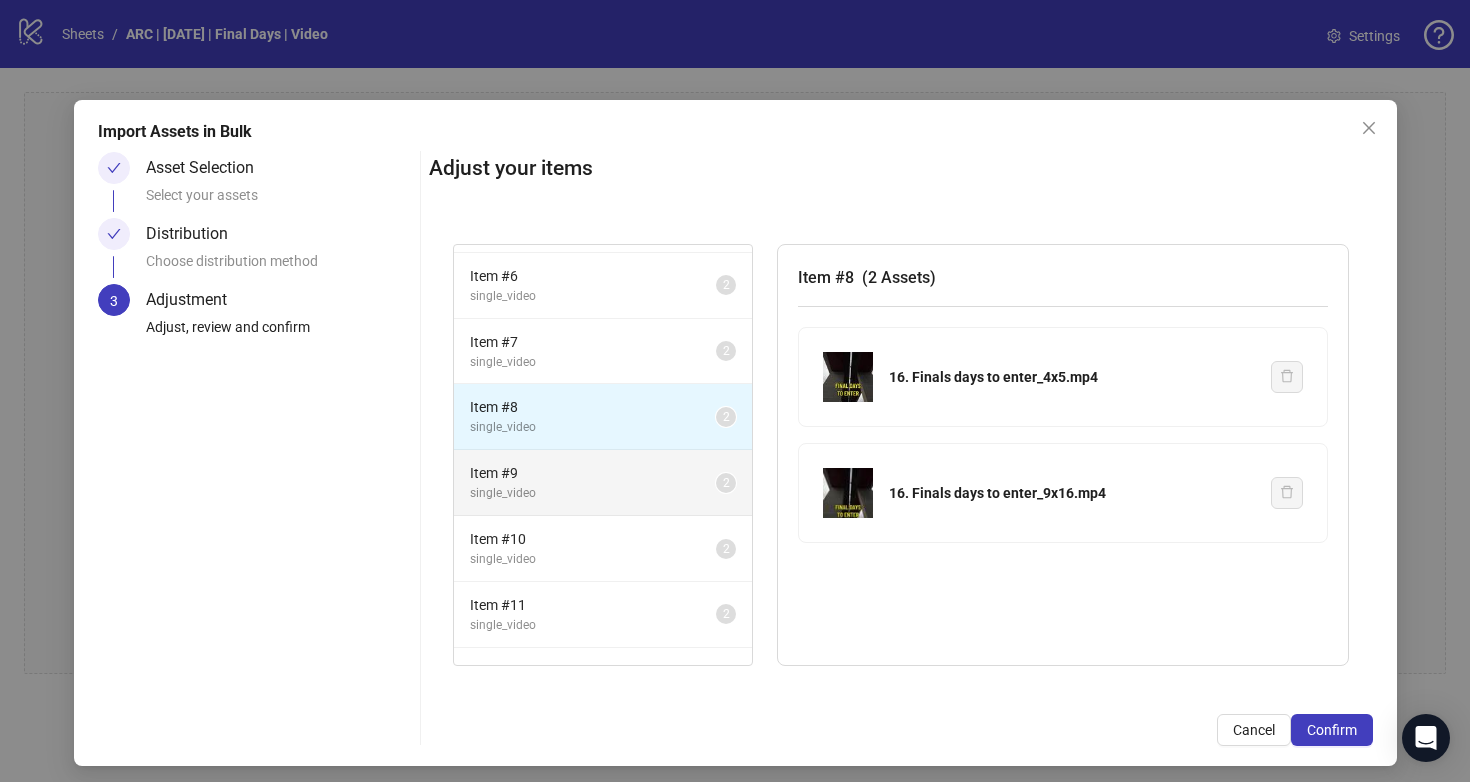 click on "single_video" at bounding box center (593, 493) 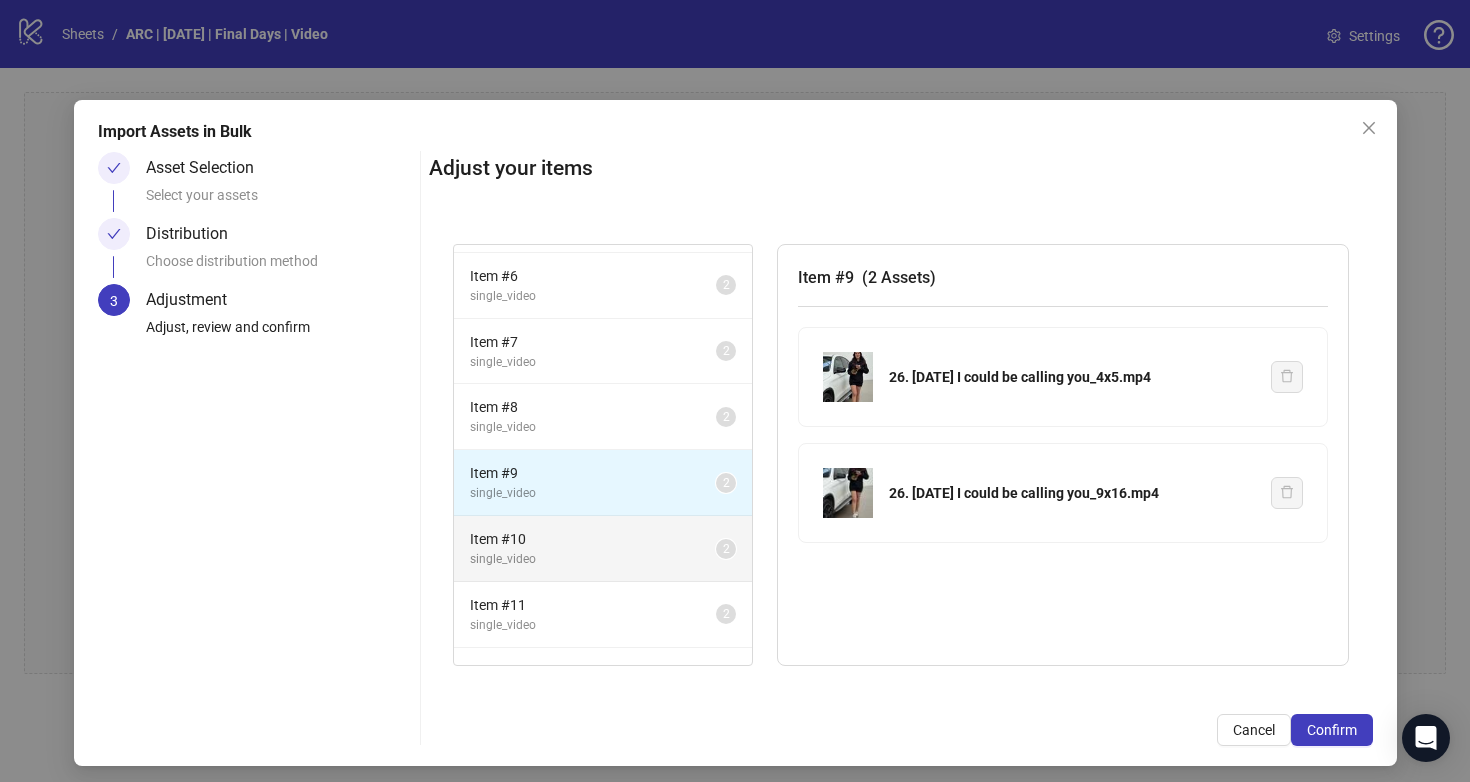 click on "Item # 10" at bounding box center [593, 539] 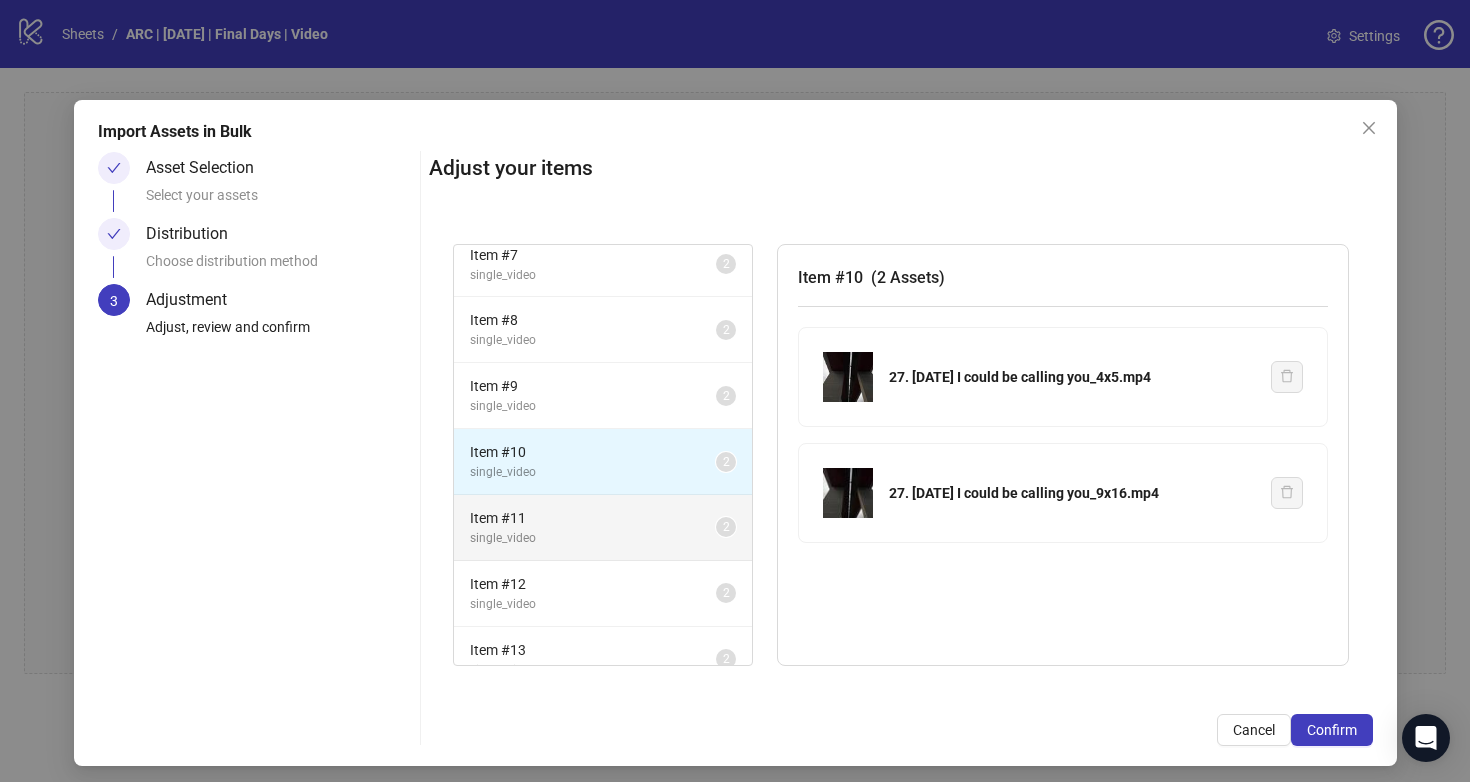 click on "Item # 11" at bounding box center [593, 518] 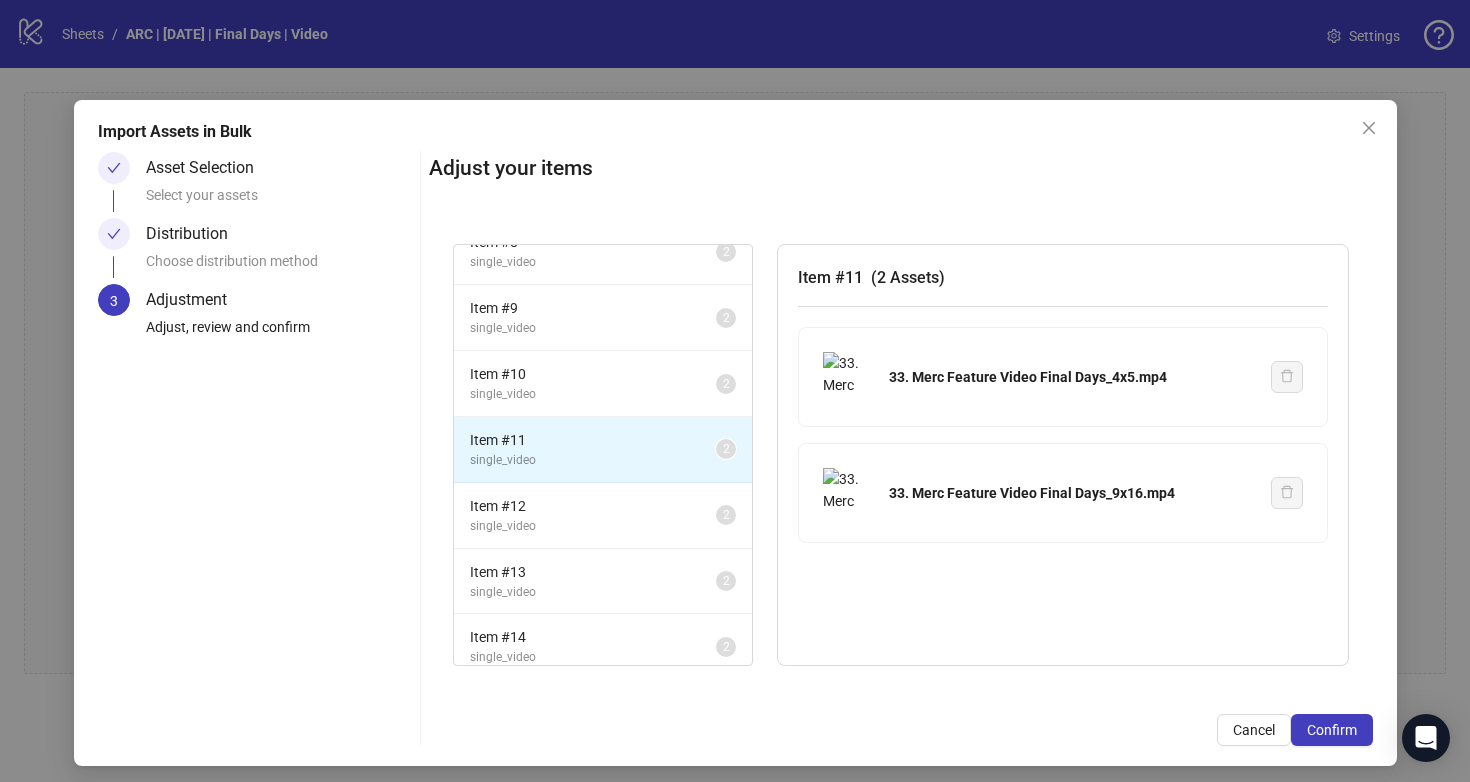 scroll, scrollTop: 500, scrollLeft: 0, axis: vertical 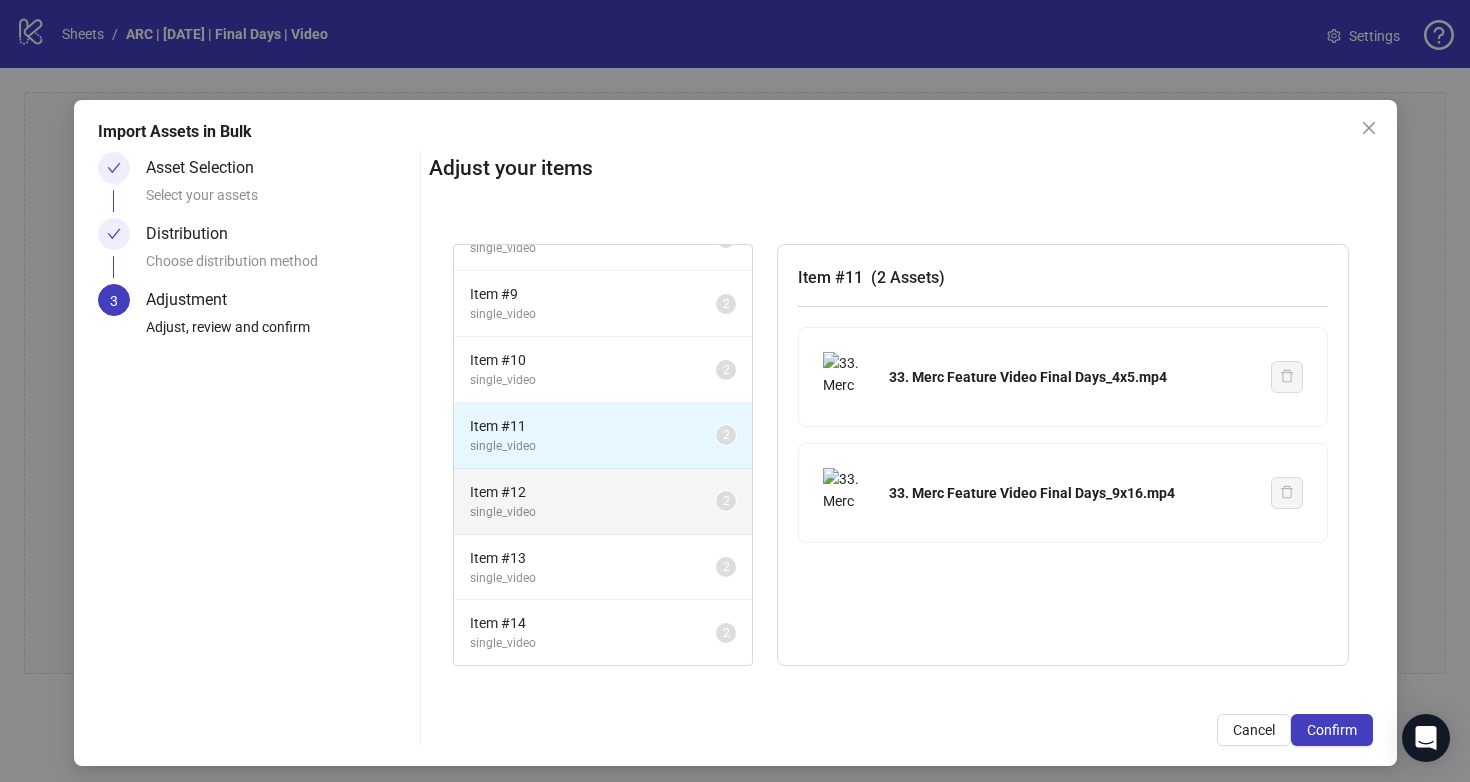 click on "single_video" at bounding box center [593, 512] 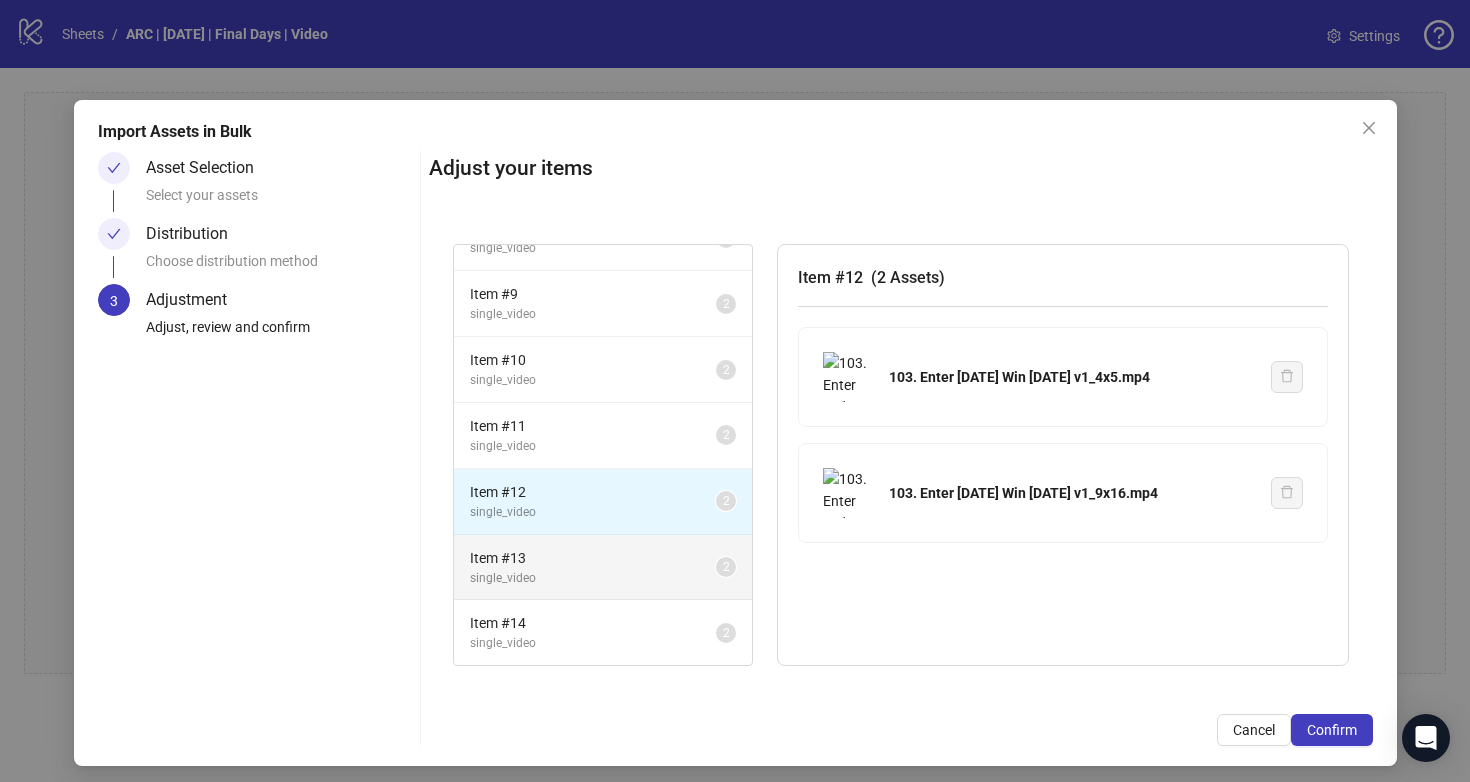 click on "Item # 13" at bounding box center (593, 558) 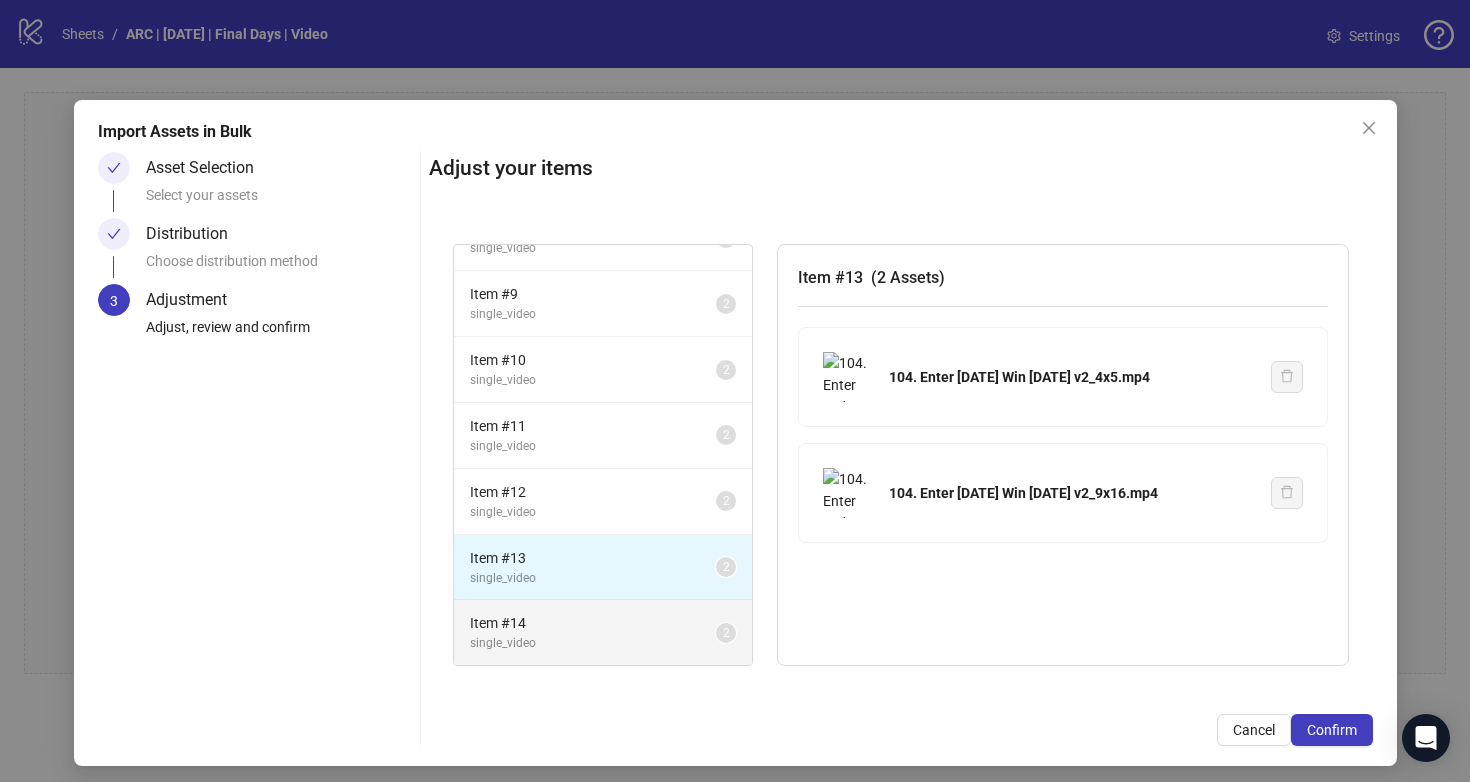 click on "Item # 14" at bounding box center (593, 623) 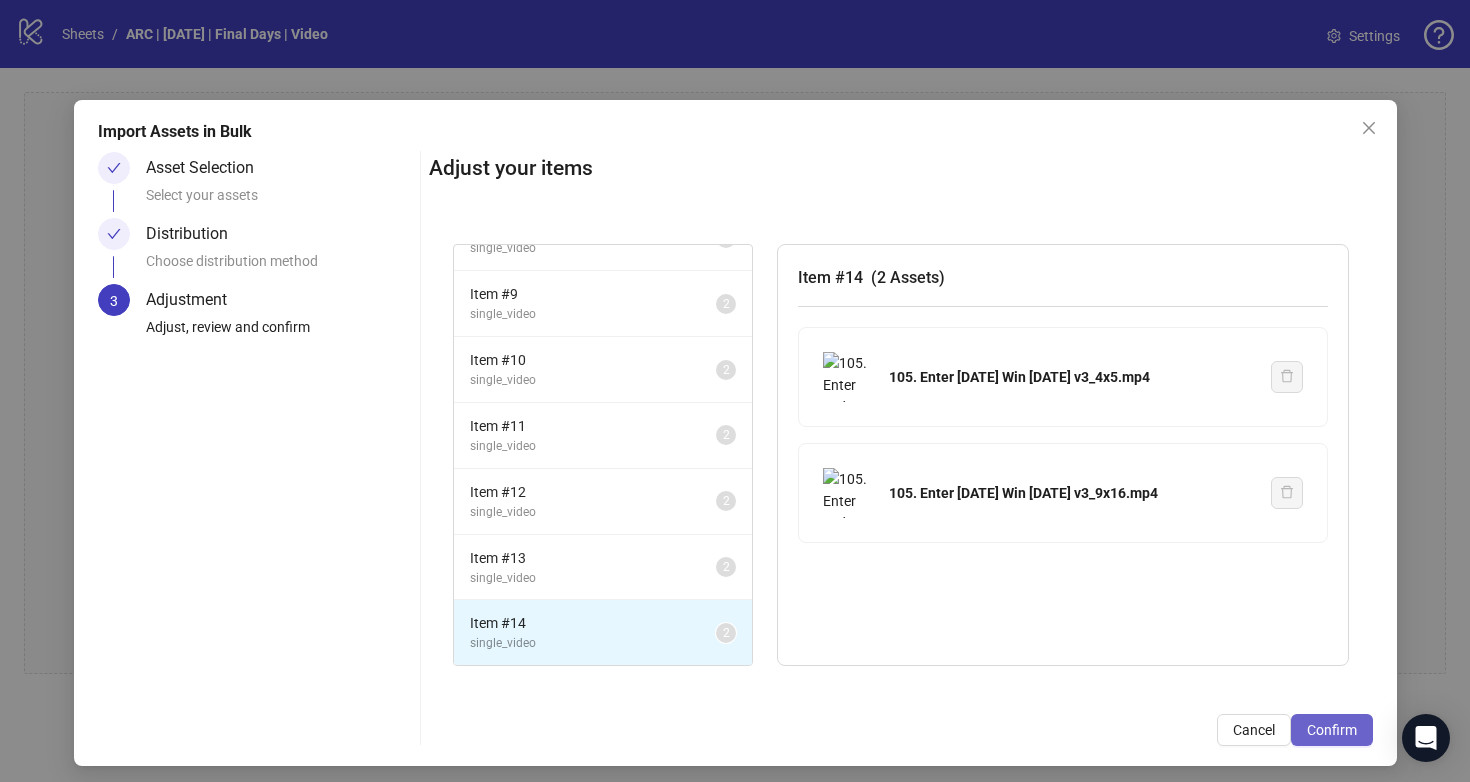 click on "Confirm" at bounding box center (1332, 730) 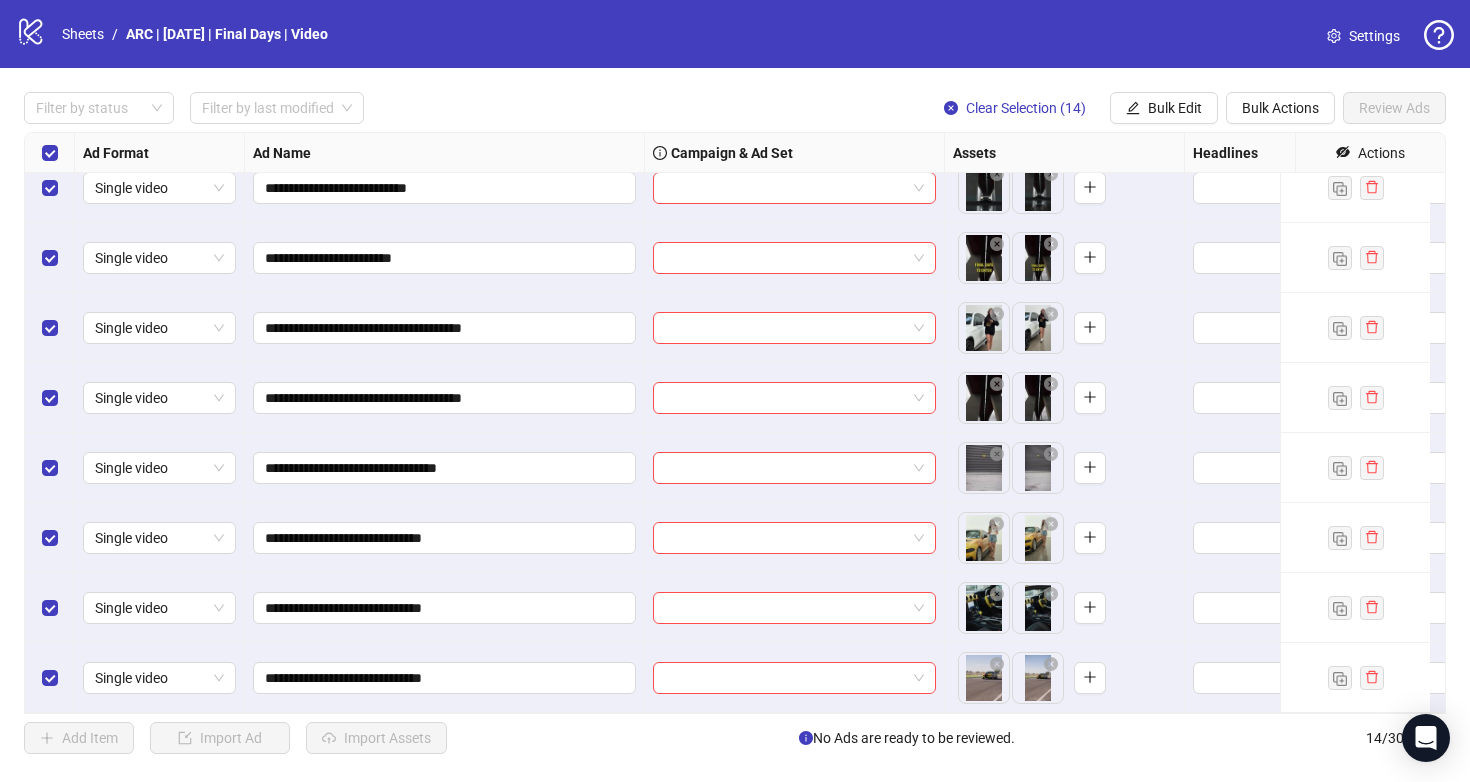 scroll, scrollTop: 0, scrollLeft: 0, axis: both 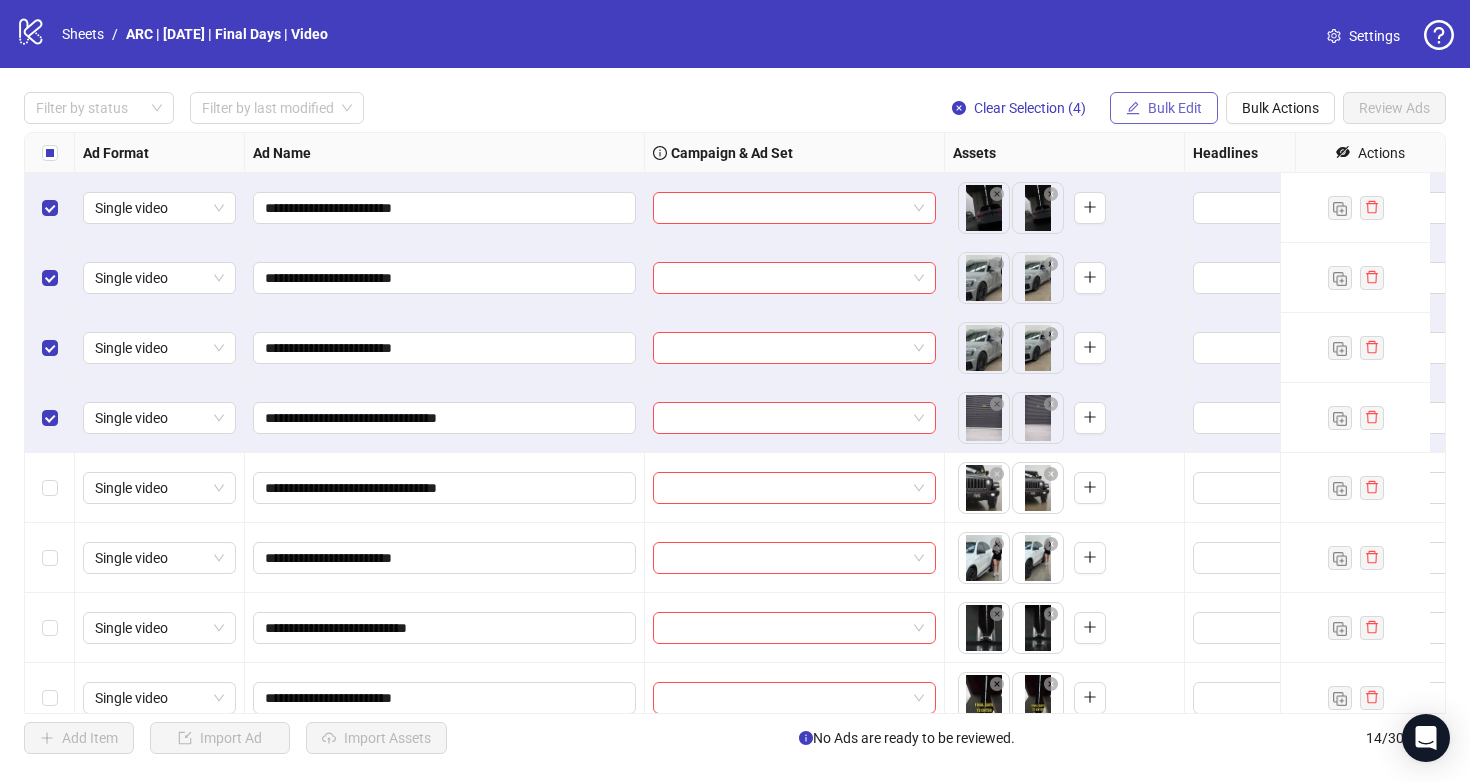 click on "Bulk Edit" at bounding box center (1175, 108) 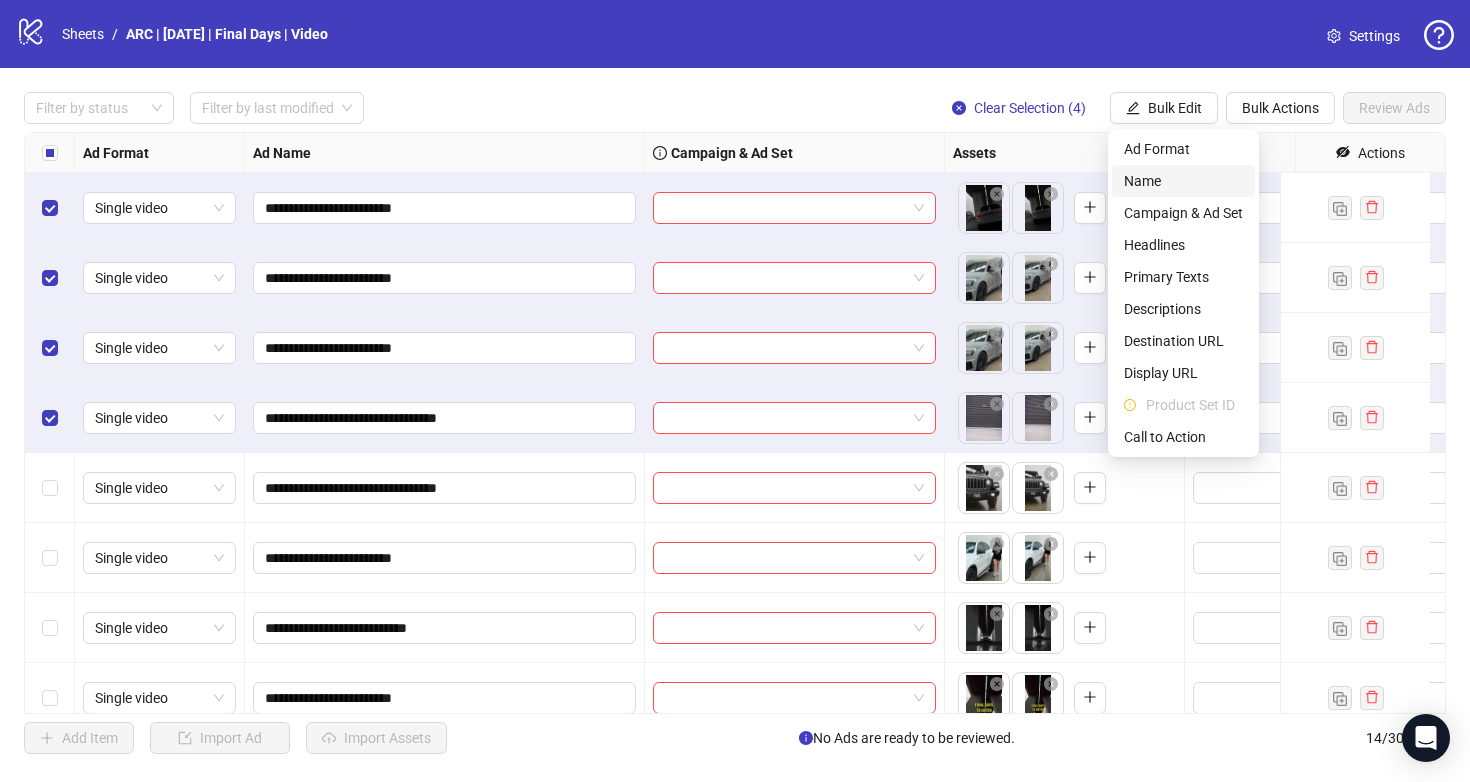click on "Name" at bounding box center (1183, 181) 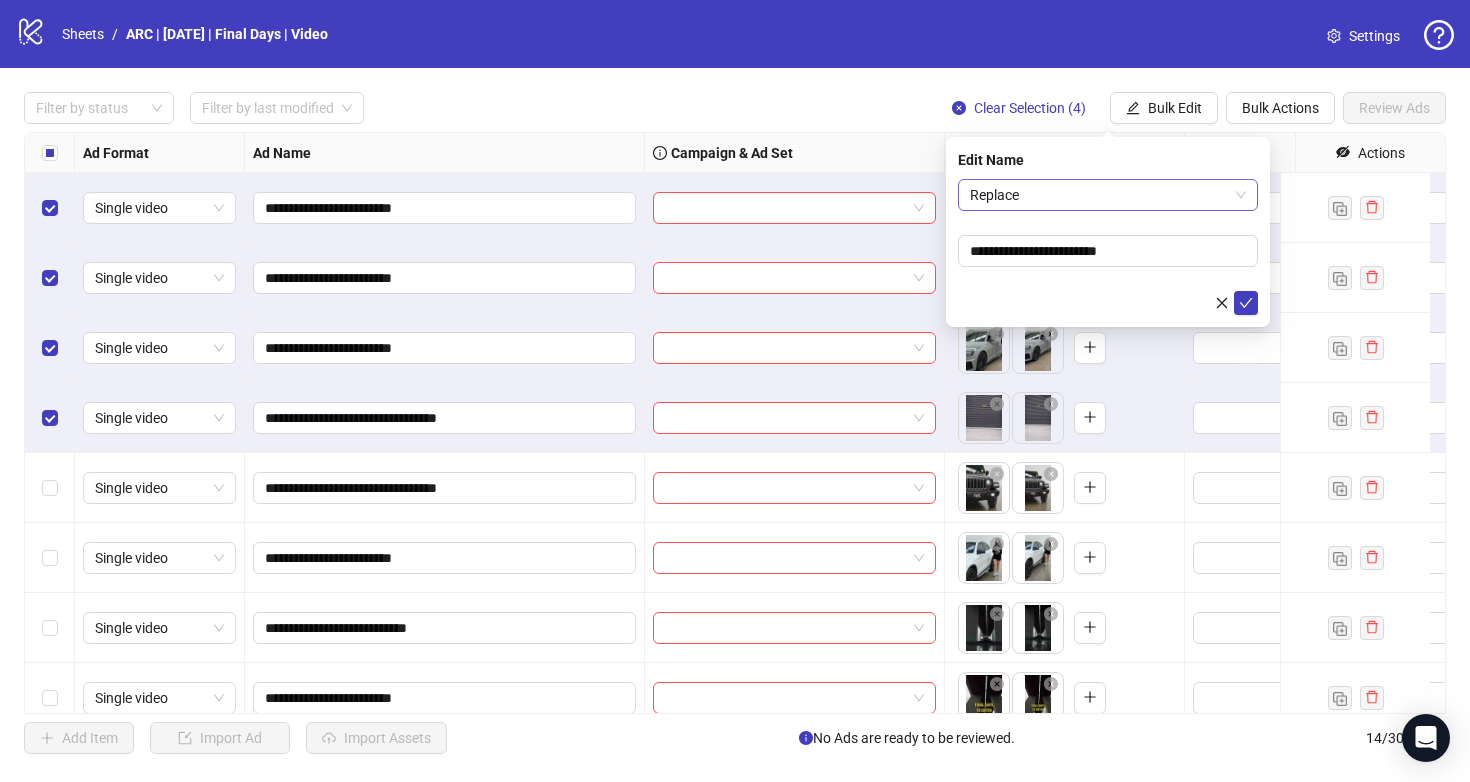 click on "Replace" at bounding box center [1108, 195] 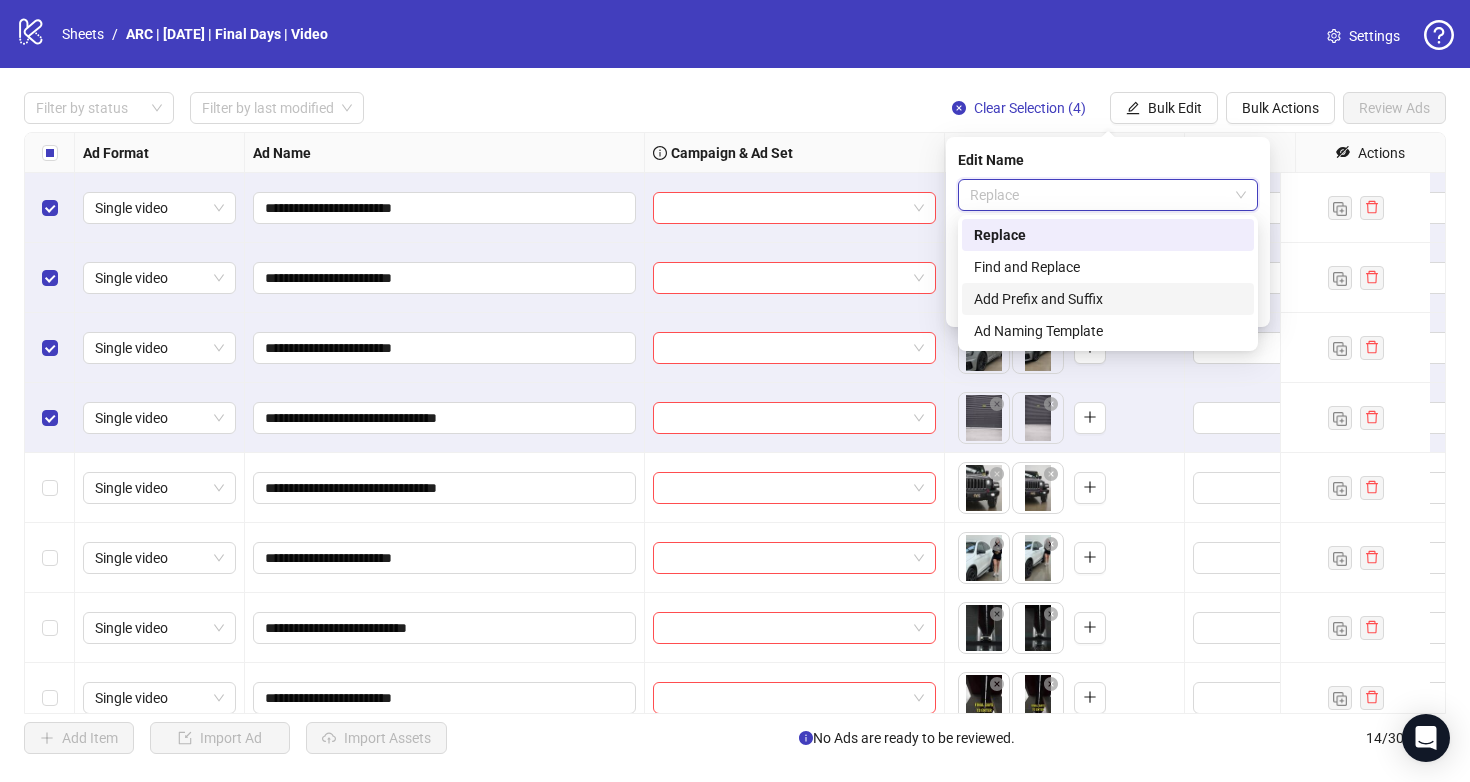click on "Add Prefix and Suffix" at bounding box center [1108, 299] 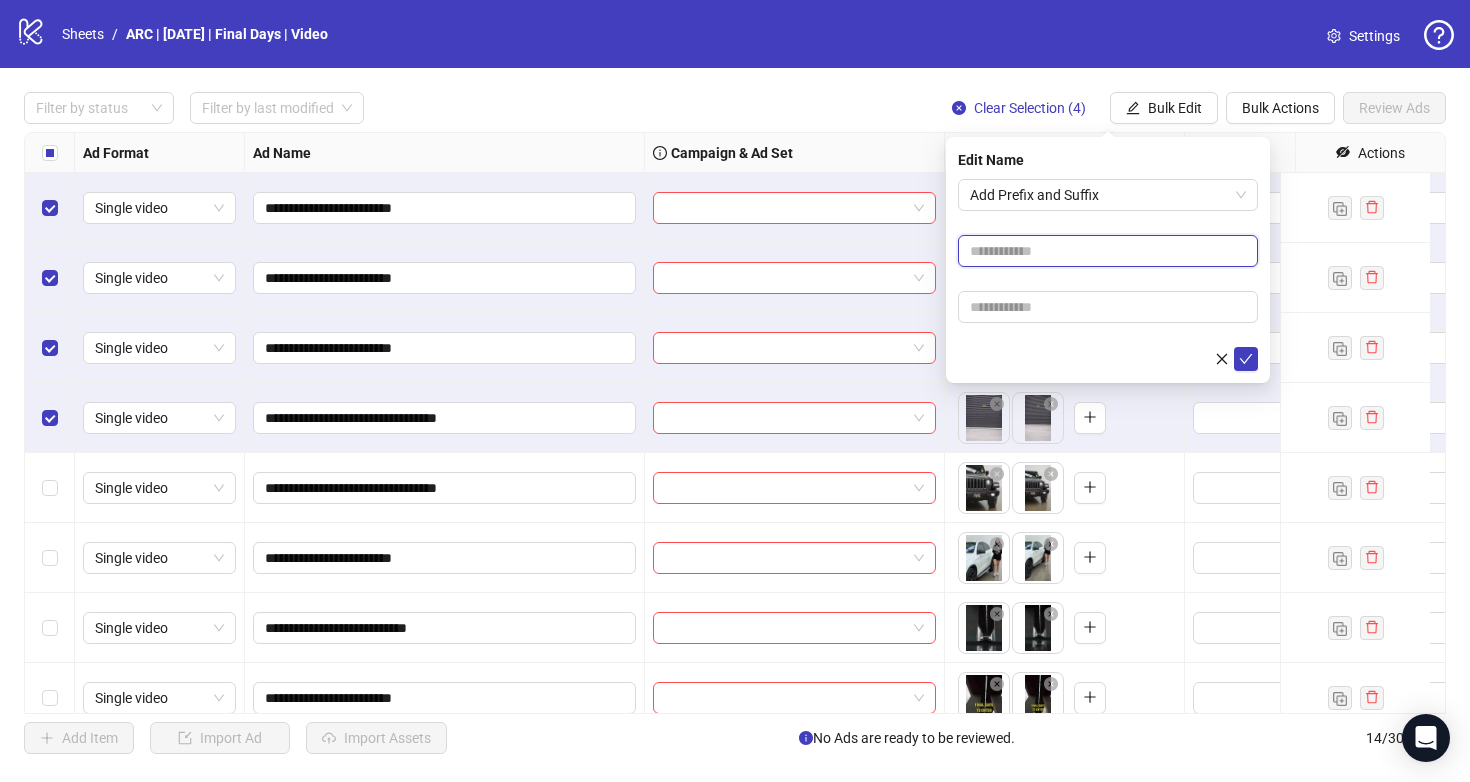 click at bounding box center [1108, 251] 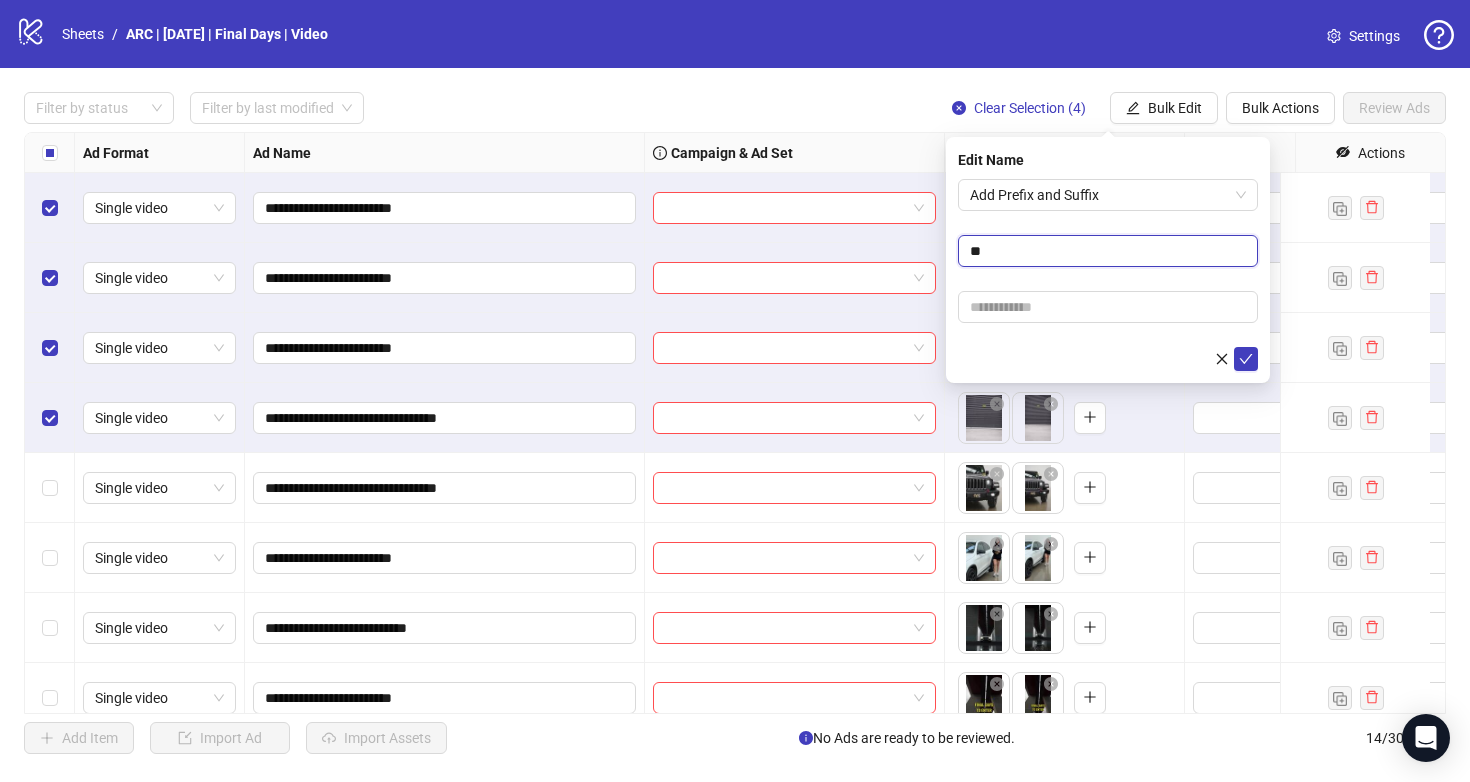 type on "*" 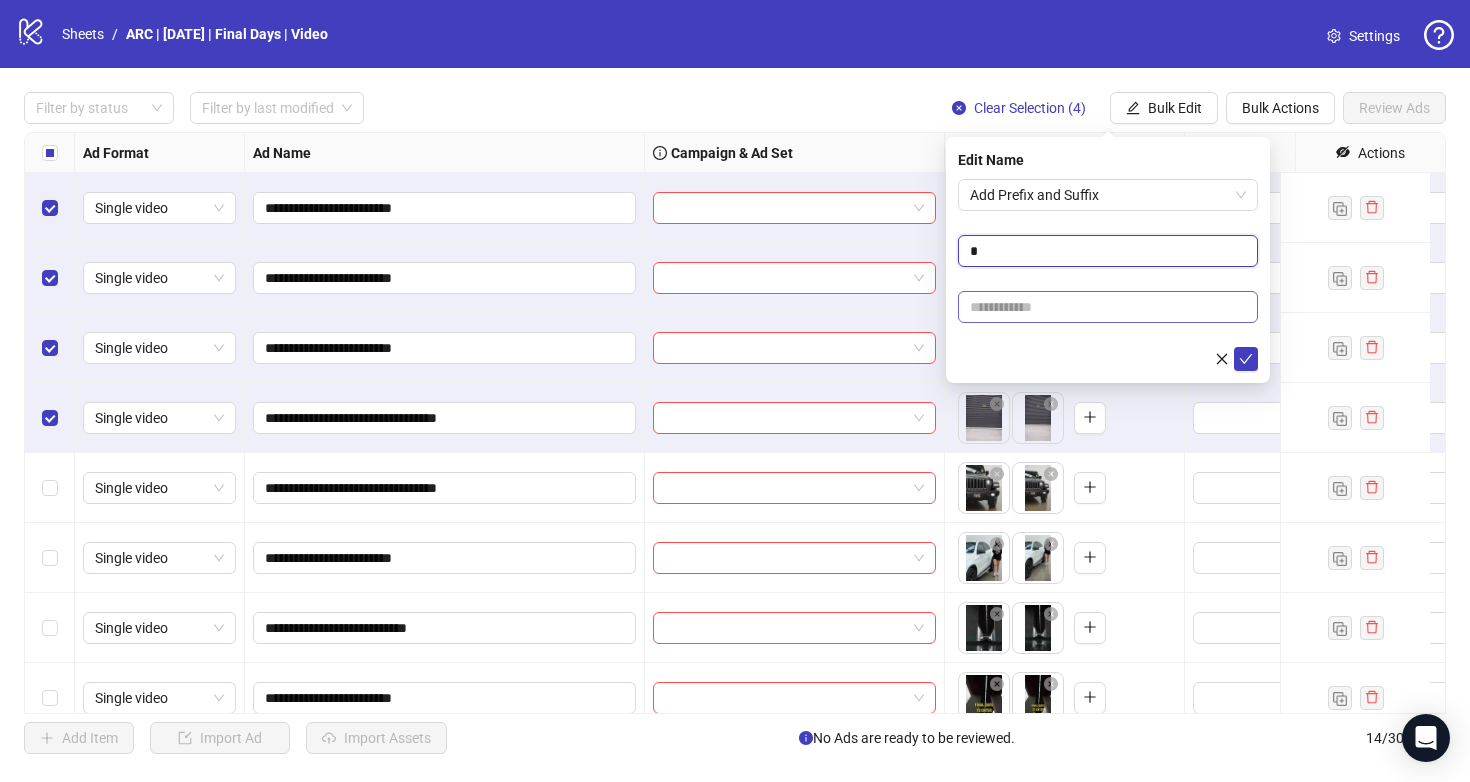 type on "******" 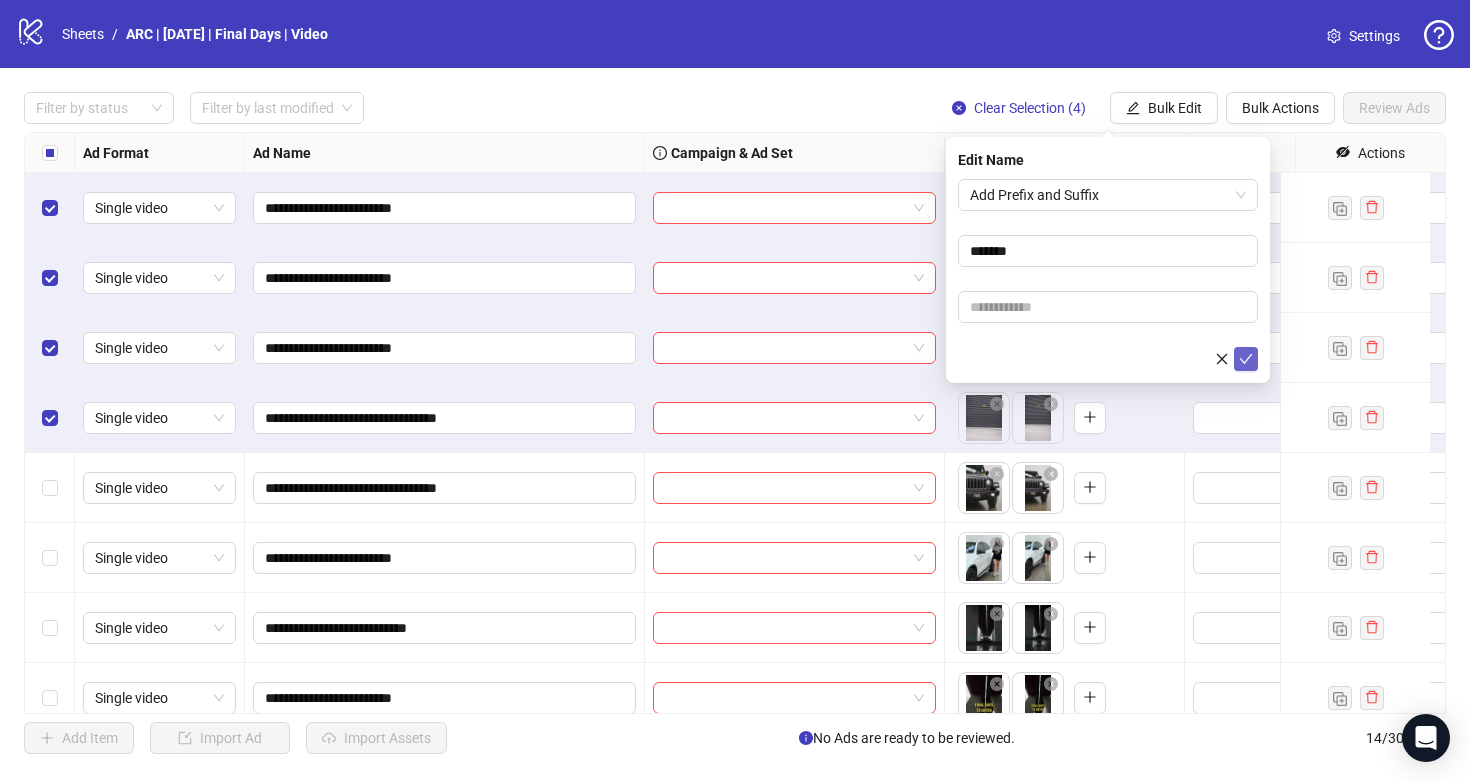 click 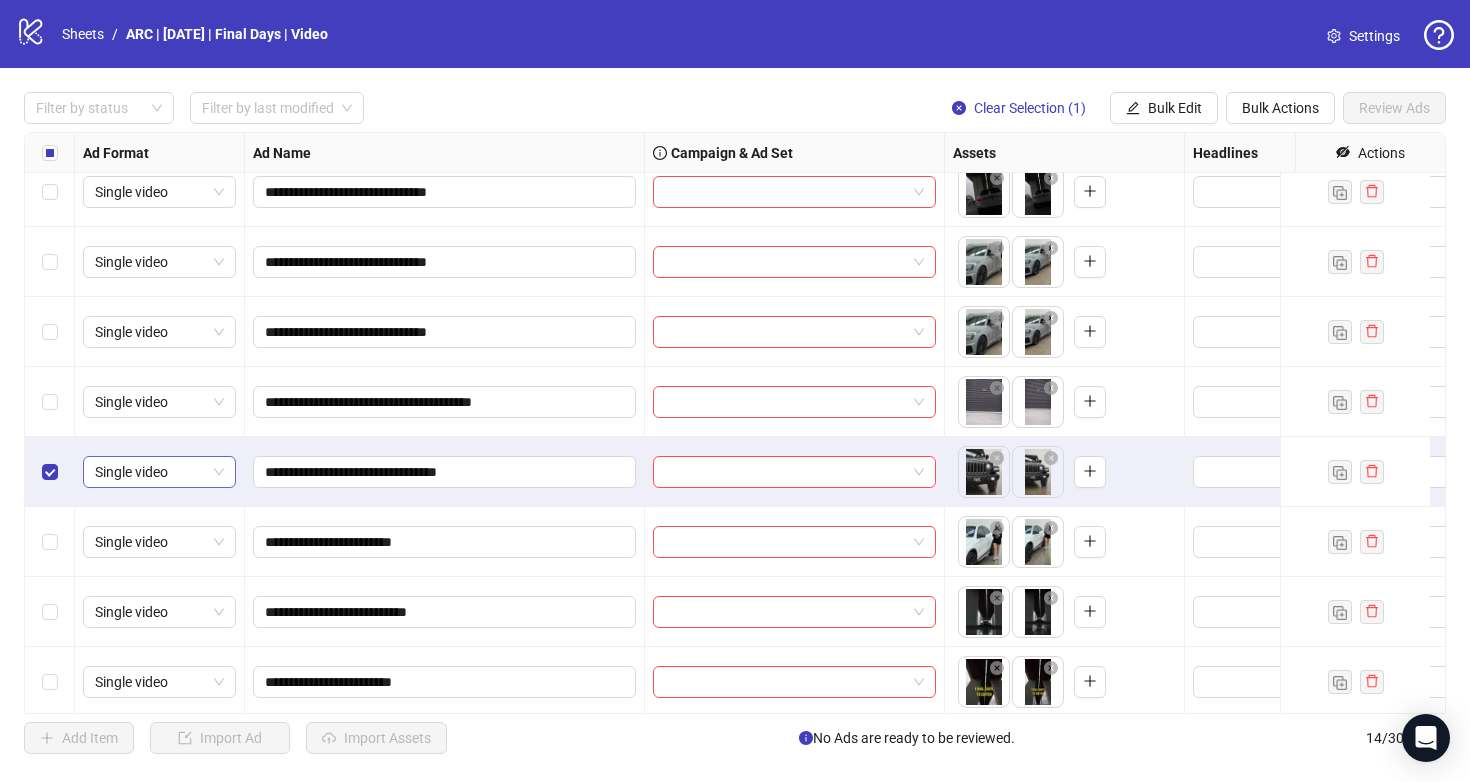 scroll, scrollTop: 0, scrollLeft: 0, axis: both 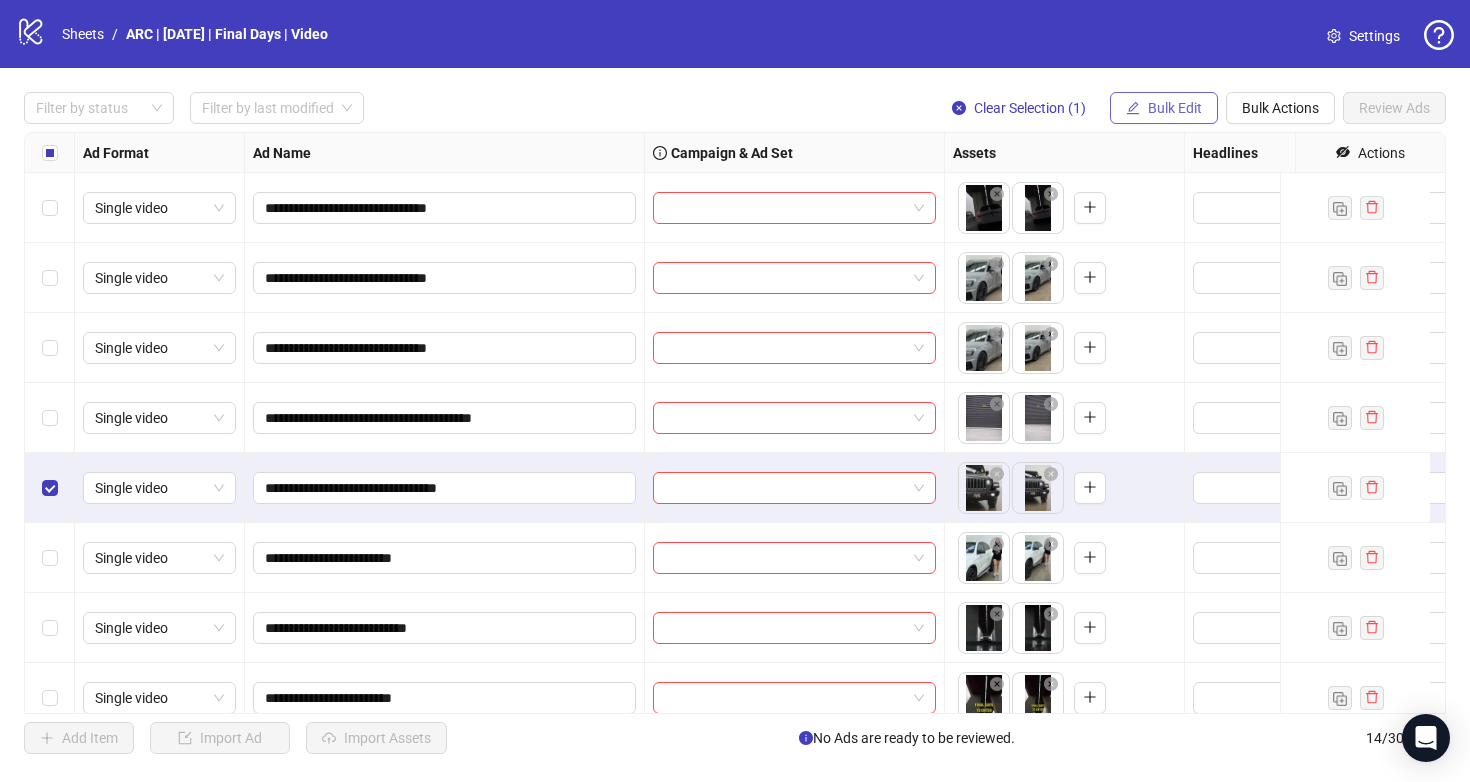 click on "Bulk Edit" at bounding box center (1175, 108) 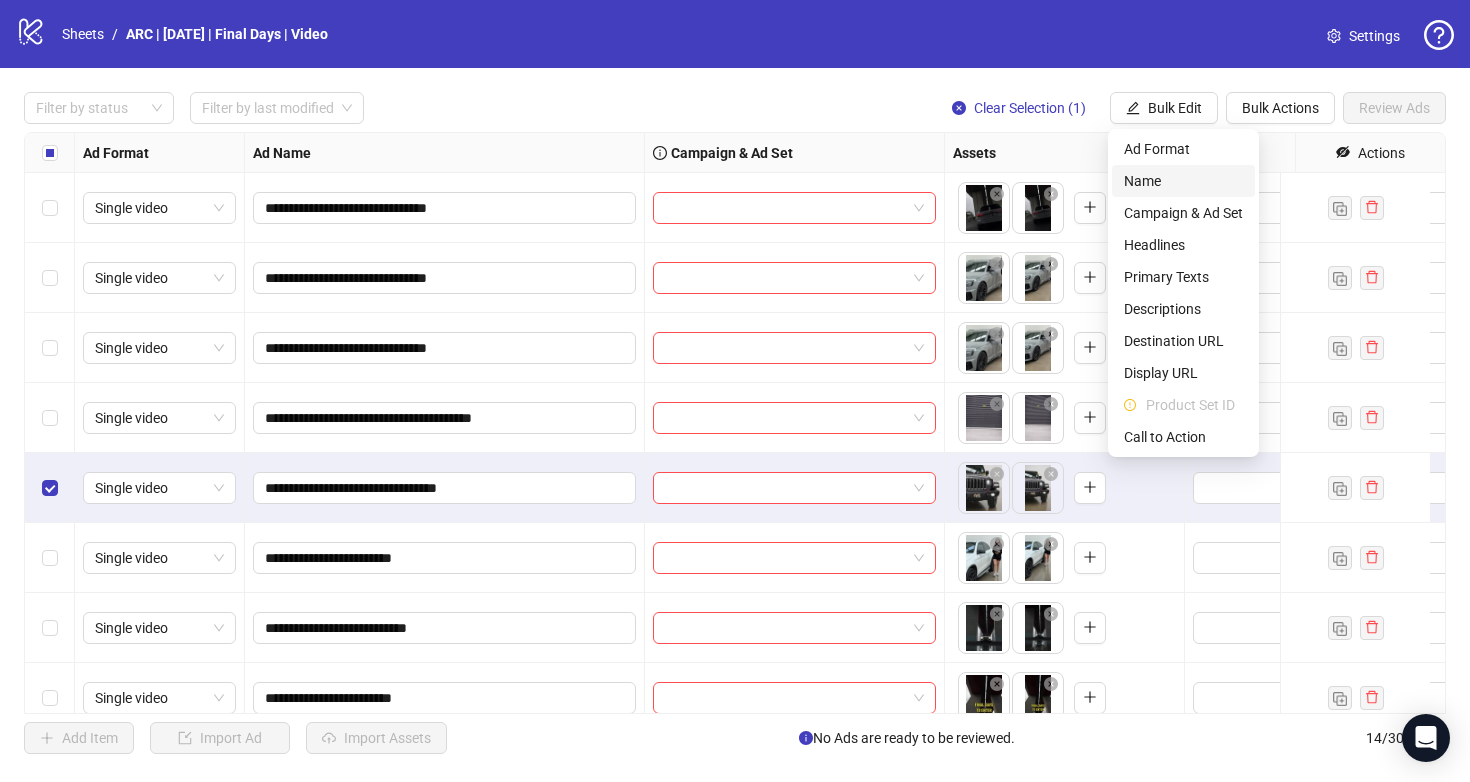 click on "Name" at bounding box center [1183, 181] 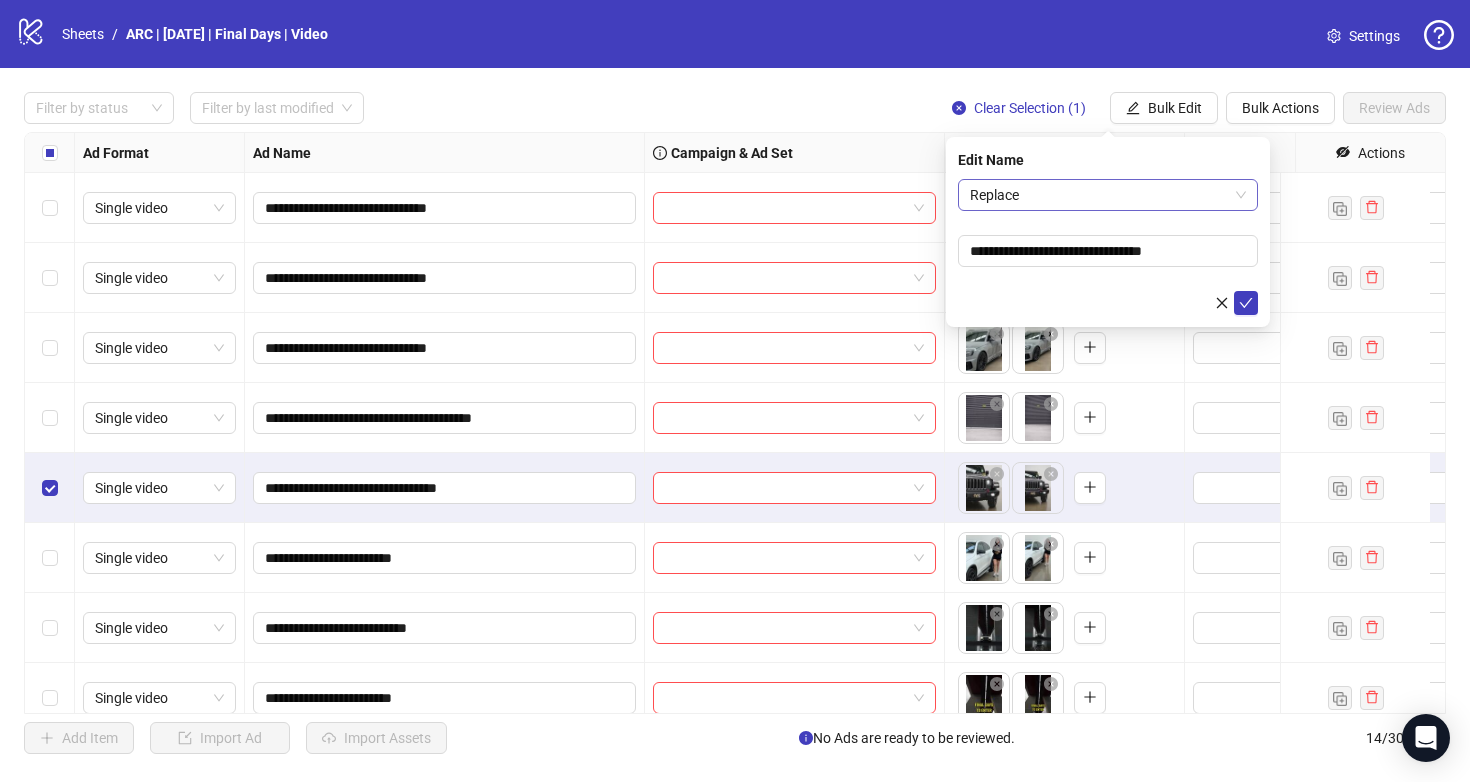 click on "Replace" at bounding box center (1108, 195) 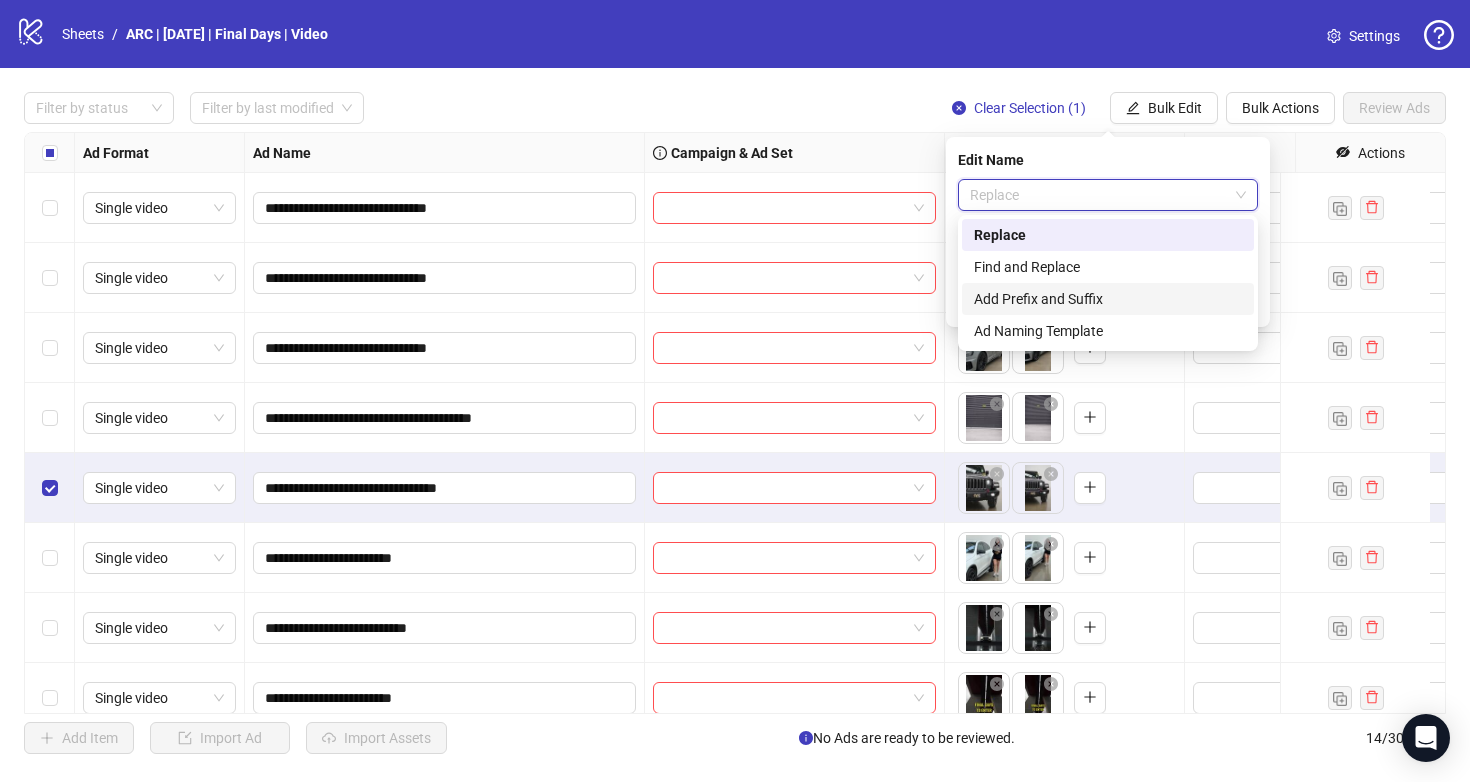click on "Add Prefix and Suffix" at bounding box center (1108, 299) 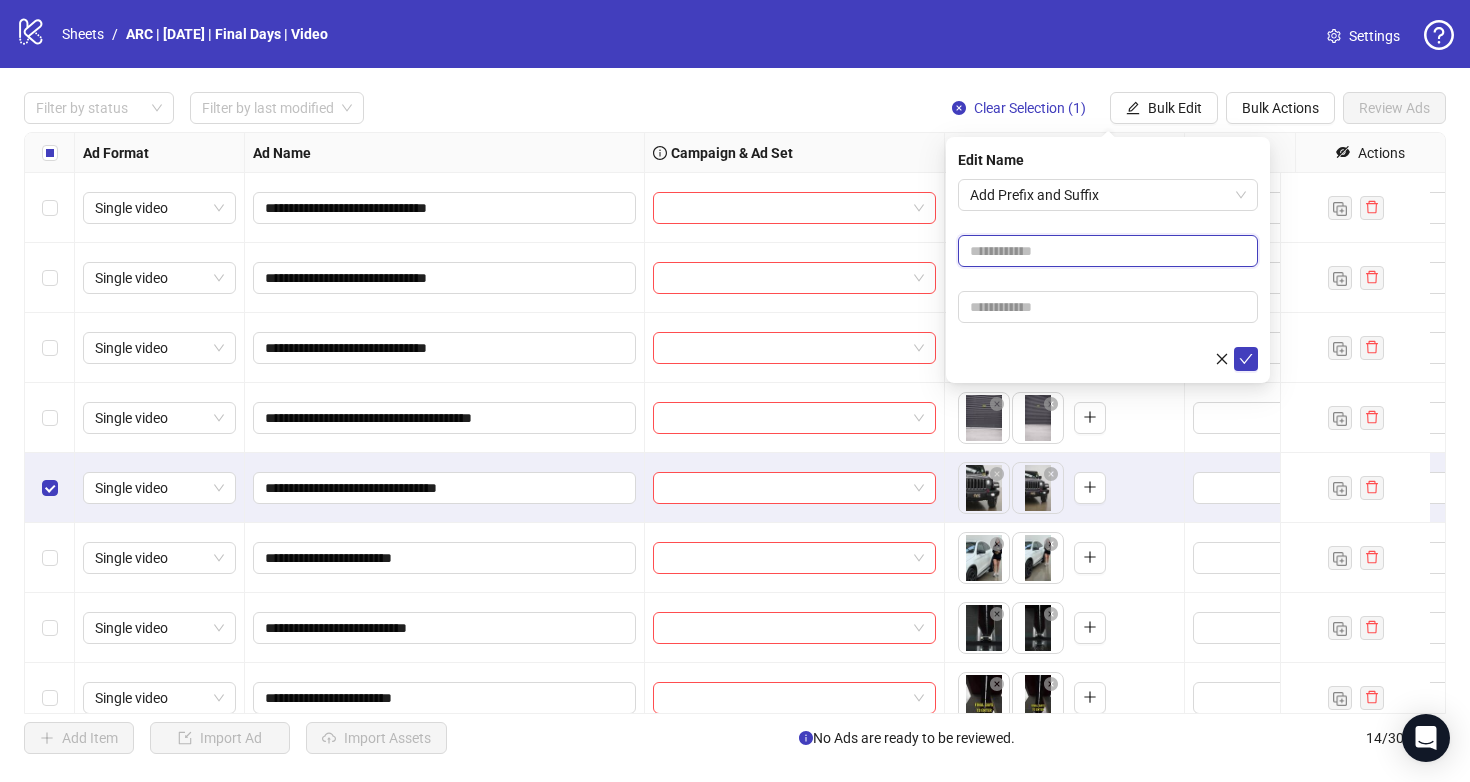 click at bounding box center [1108, 251] 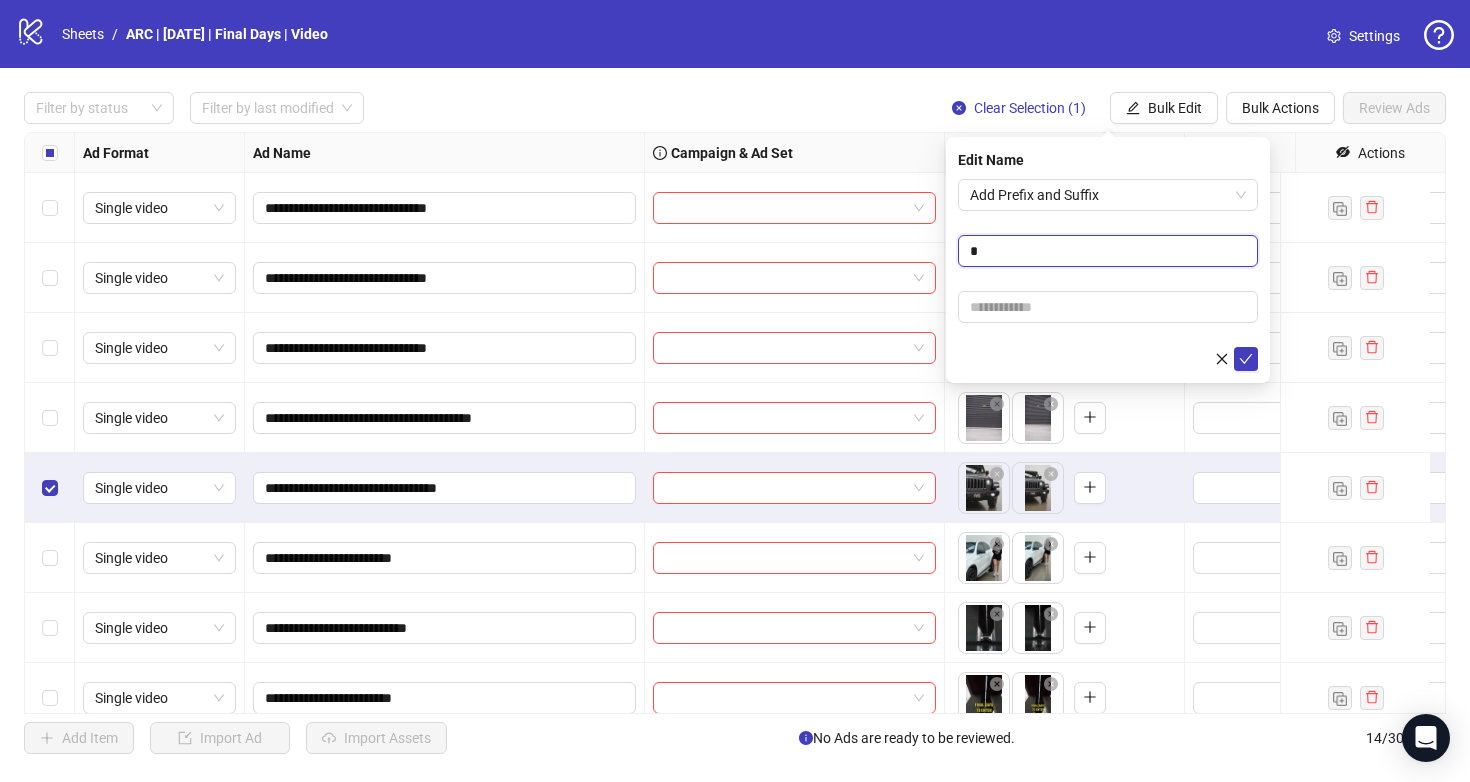 type on "******" 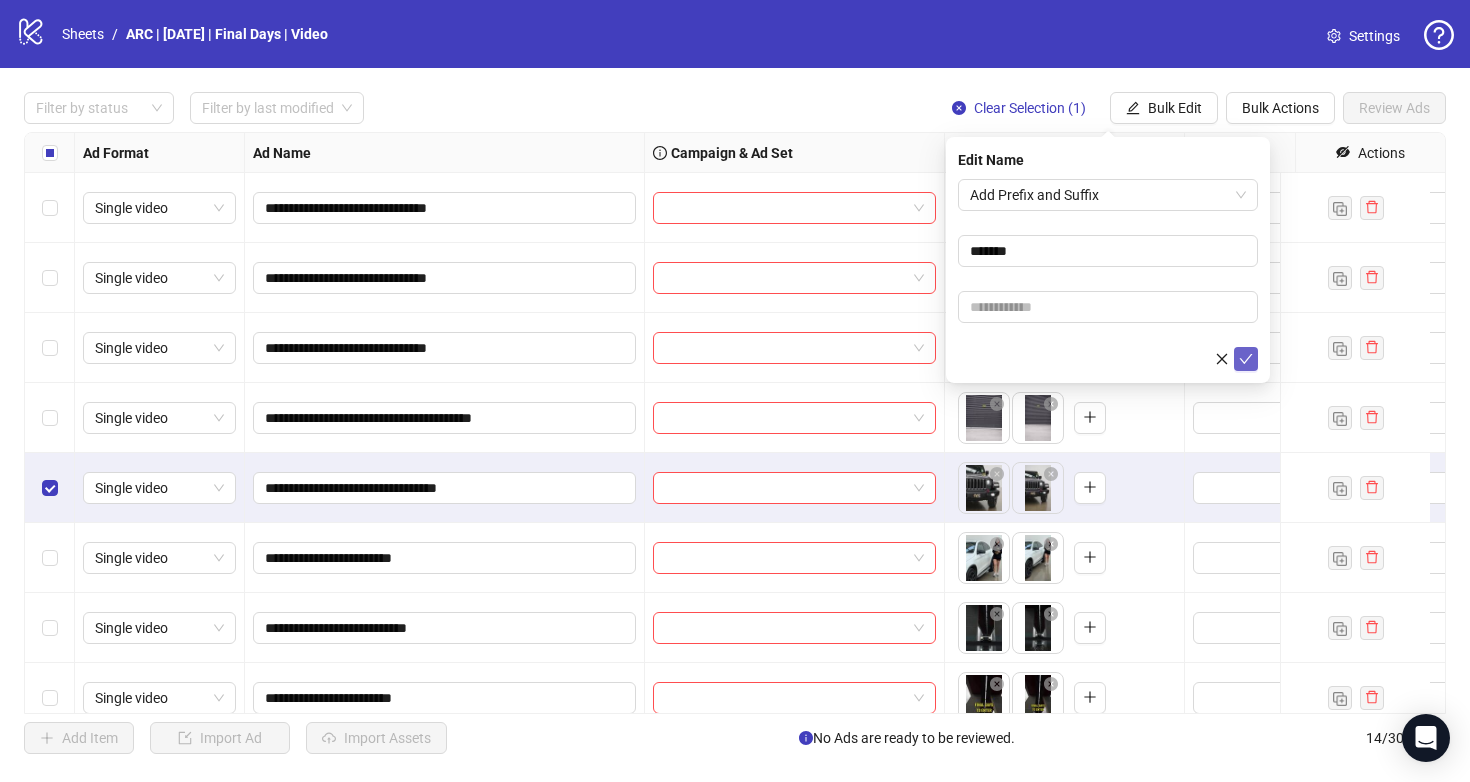 click 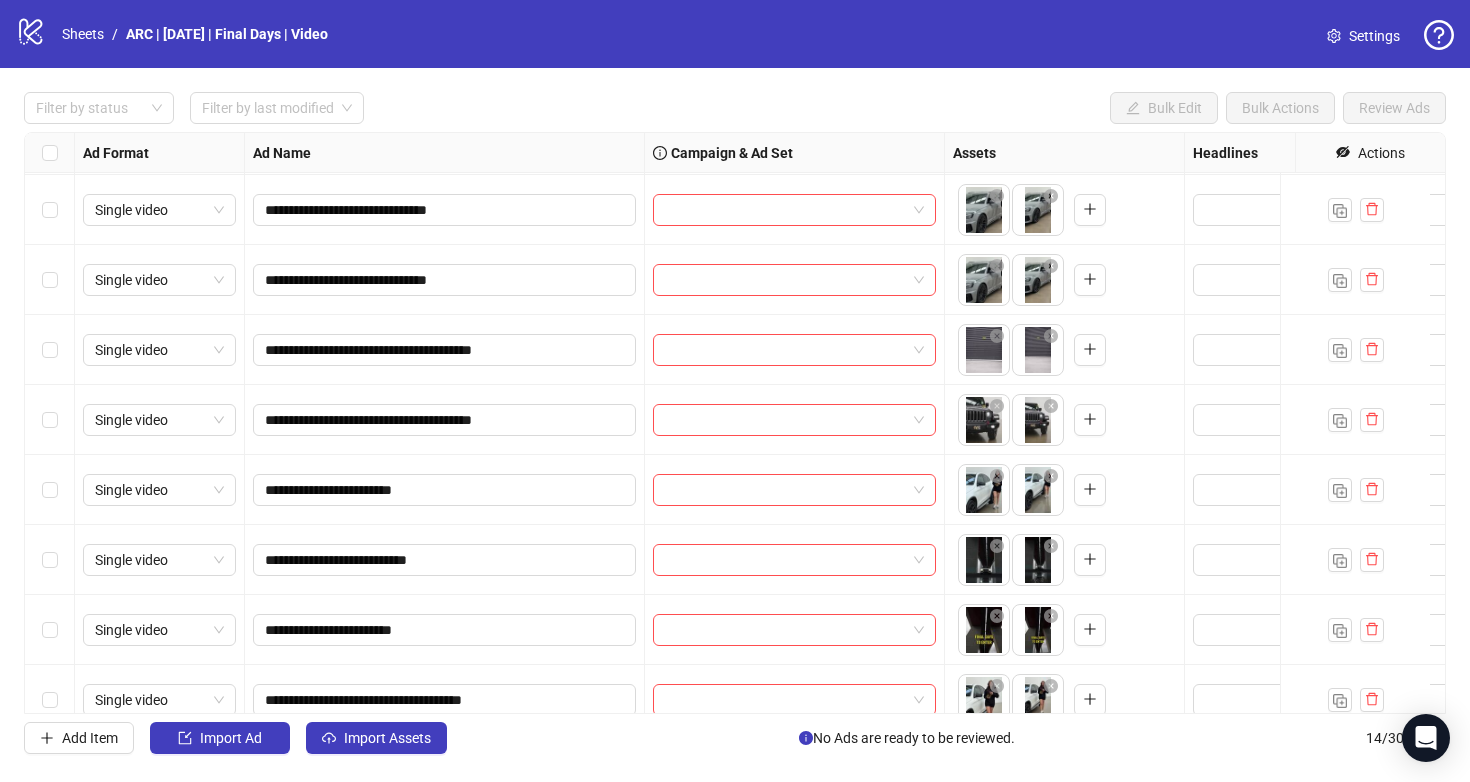 scroll, scrollTop: 88, scrollLeft: 0, axis: vertical 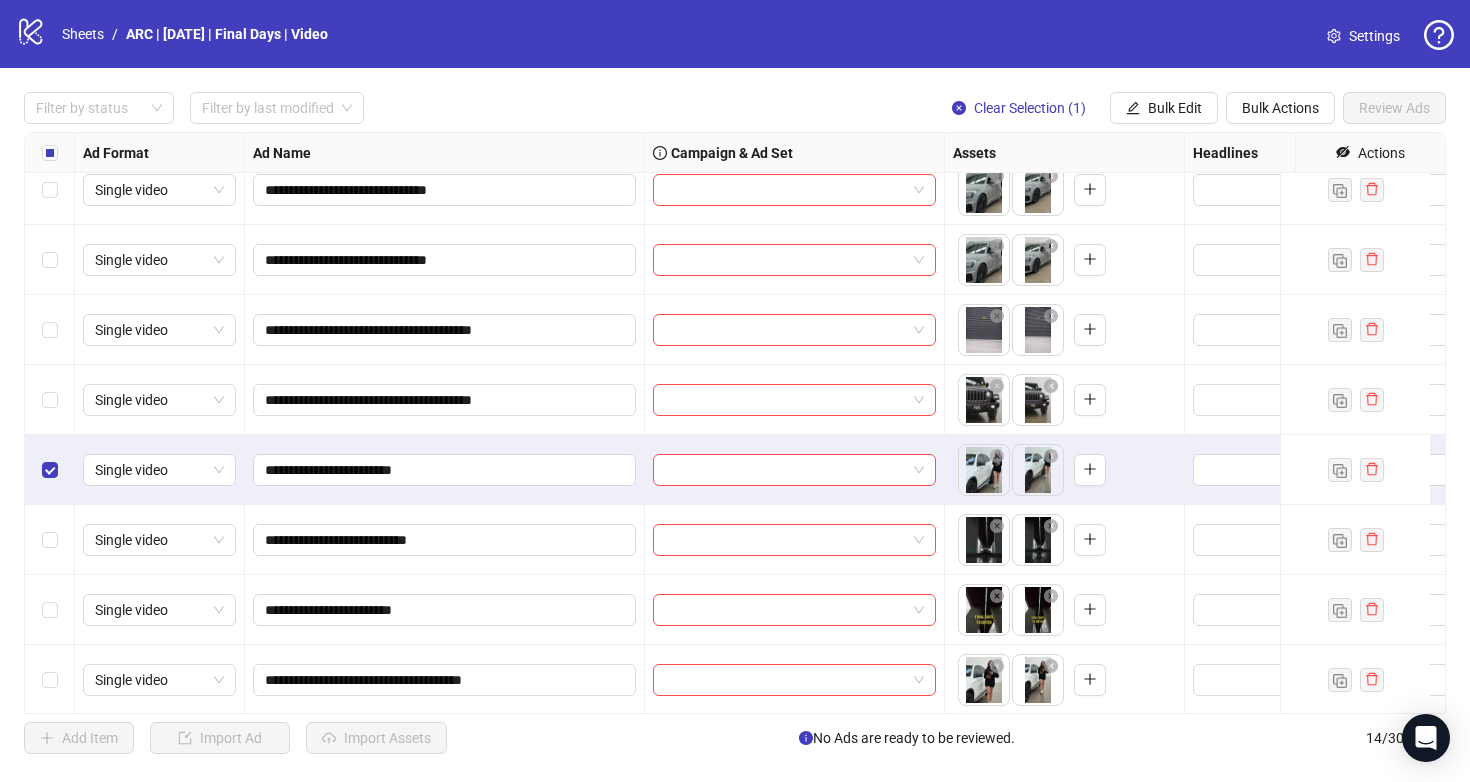 click at bounding box center [50, 540] 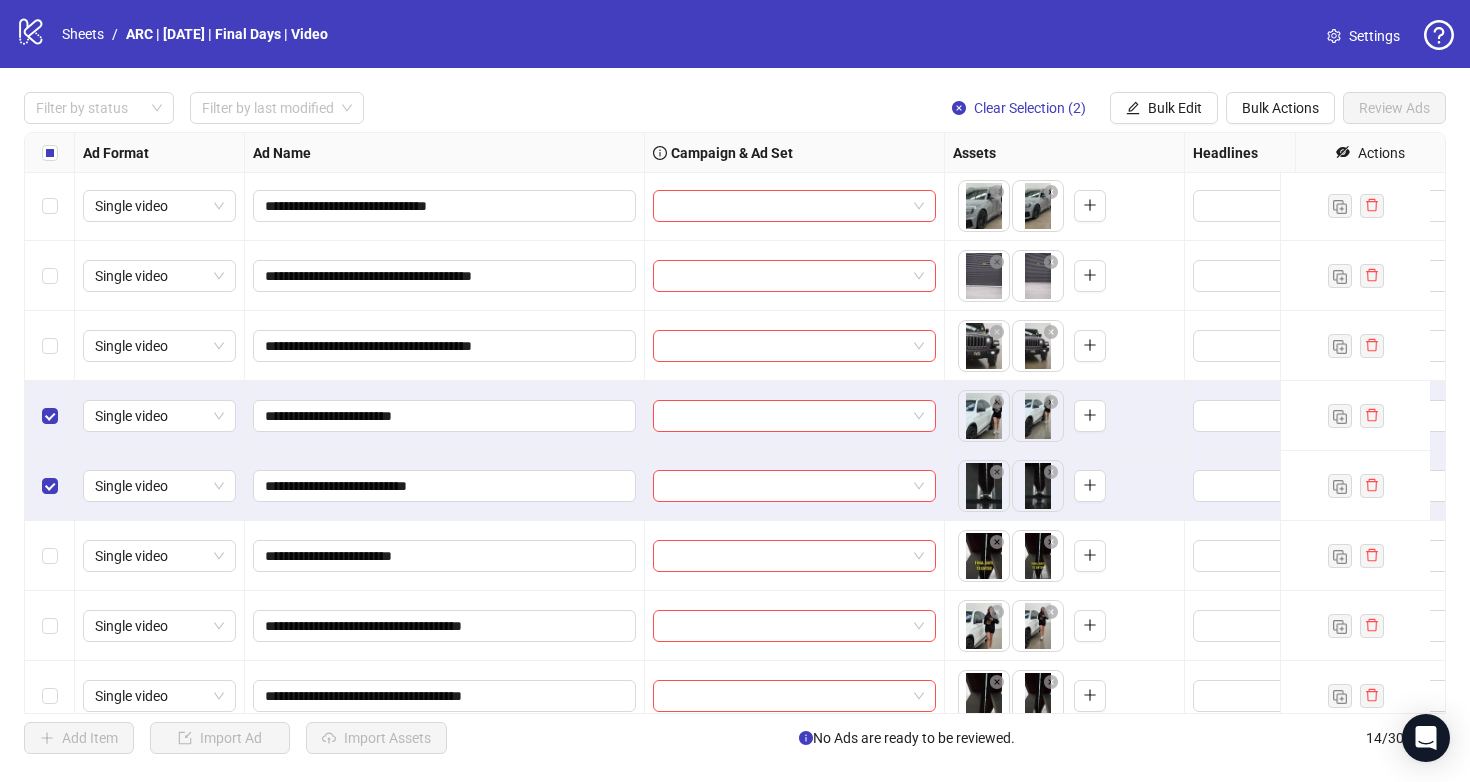 scroll, scrollTop: 152, scrollLeft: 0, axis: vertical 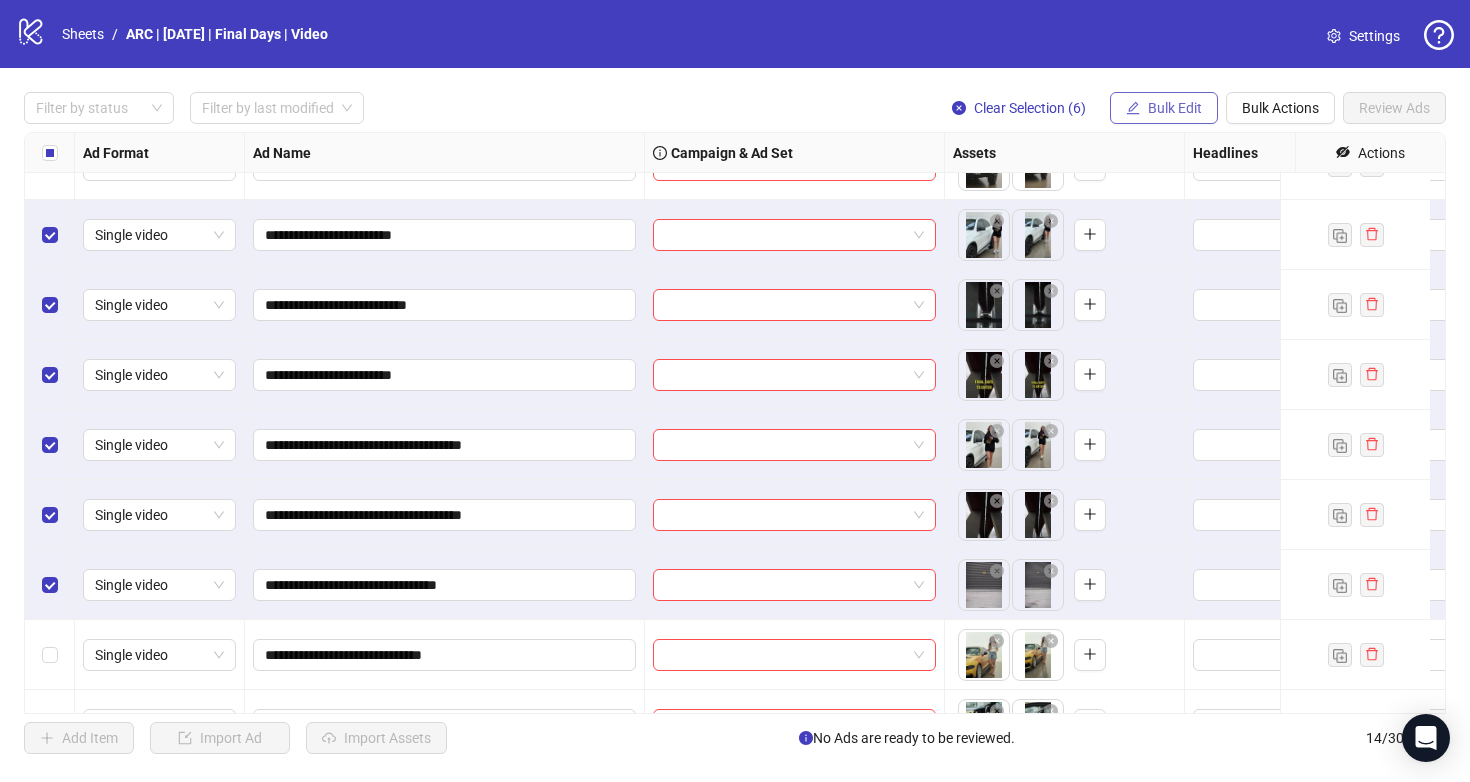 click on "Bulk Edit" at bounding box center (1175, 108) 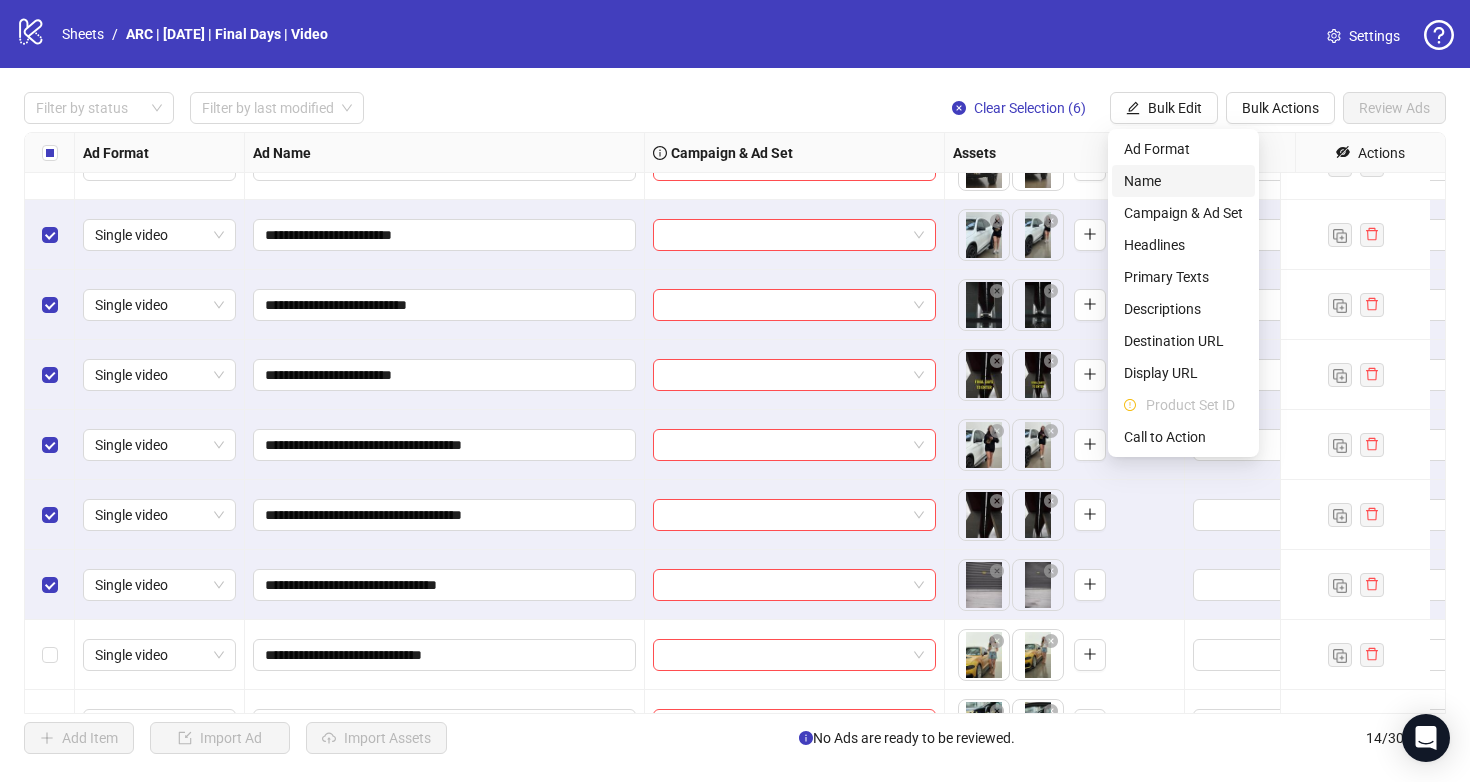 click on "Name" at bounding box center (1183, 181) 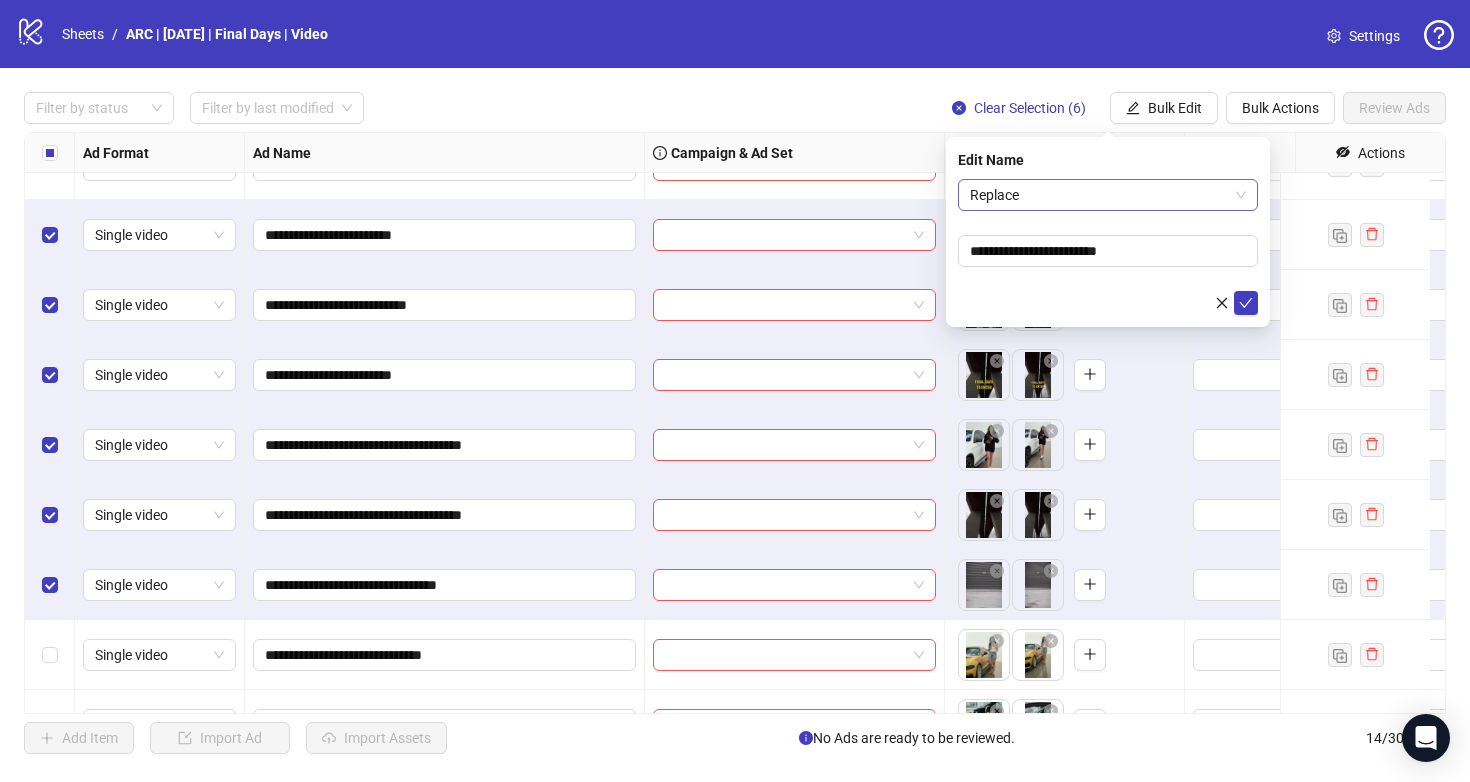 click on "Replace" at bounding box center (1108, 195) 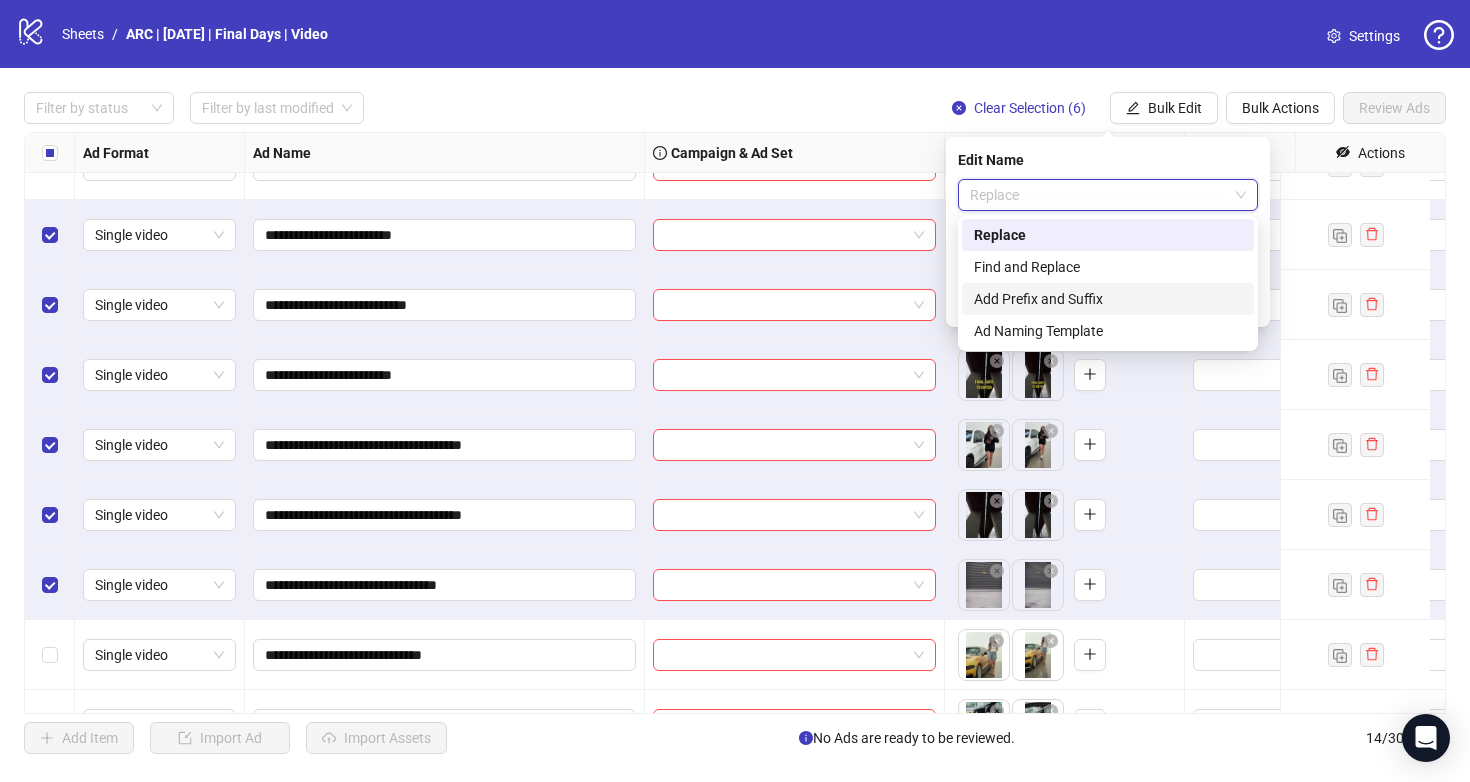 click on "Add Prefix and Suffix" at bounding box center [1108, 299] 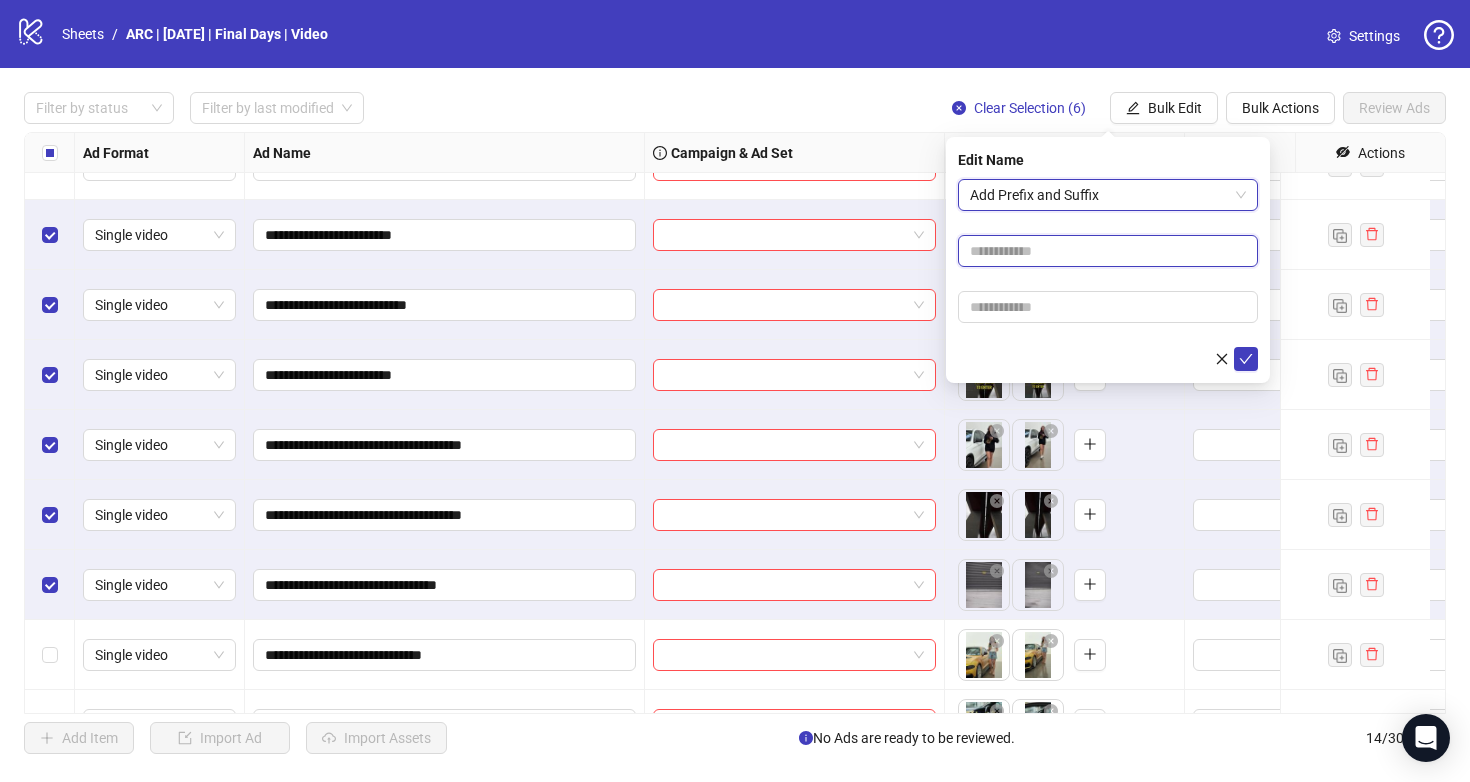 click at bounding box center (1108, 251) 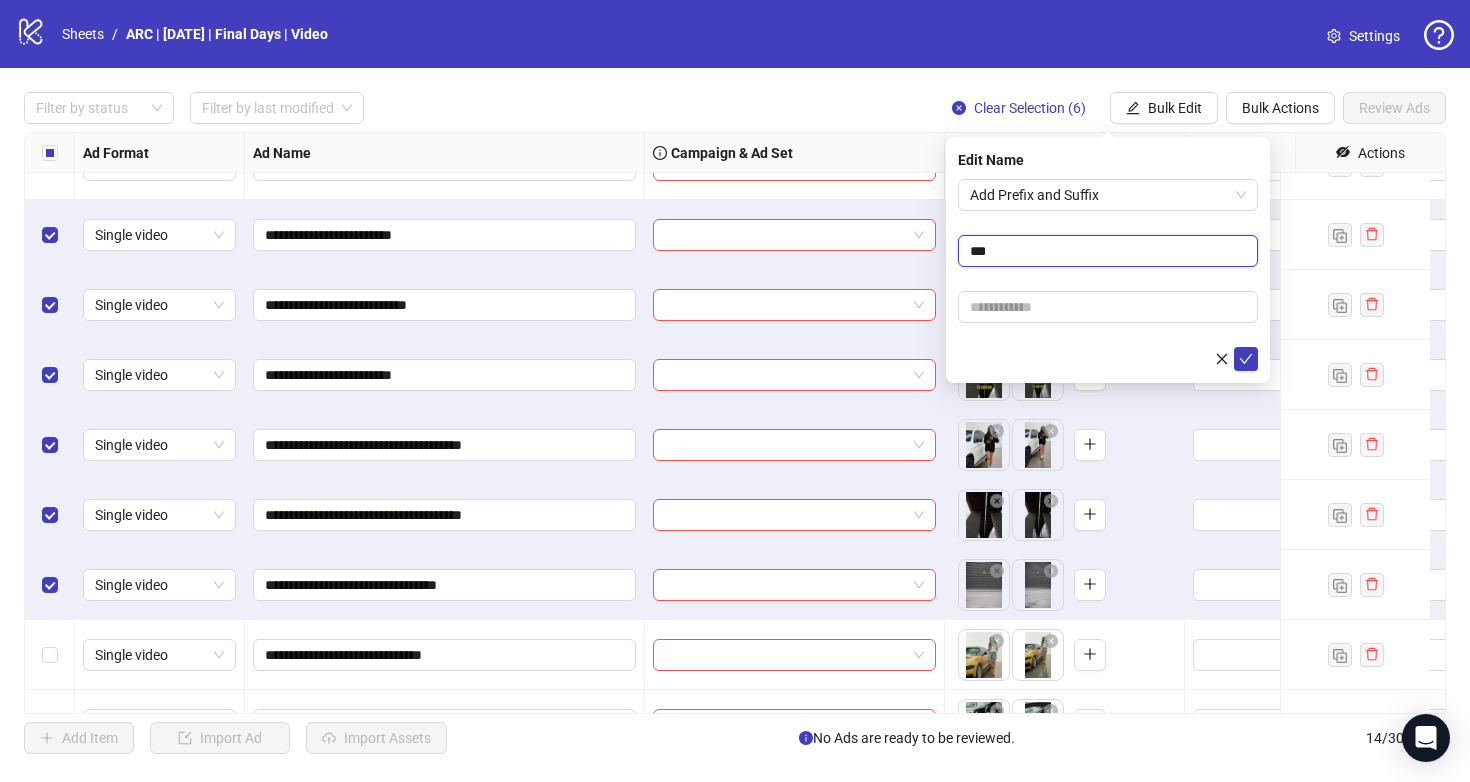type on "******" 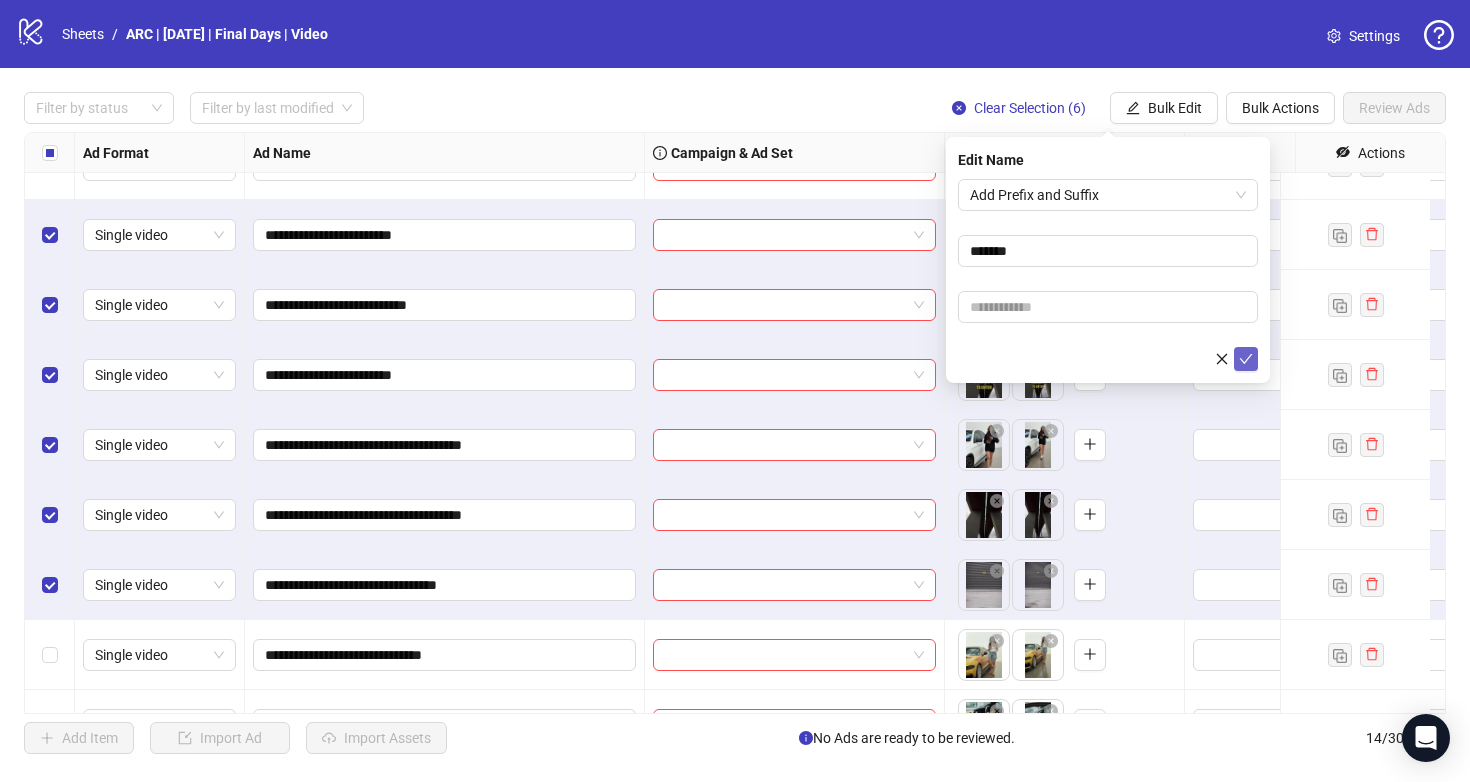click 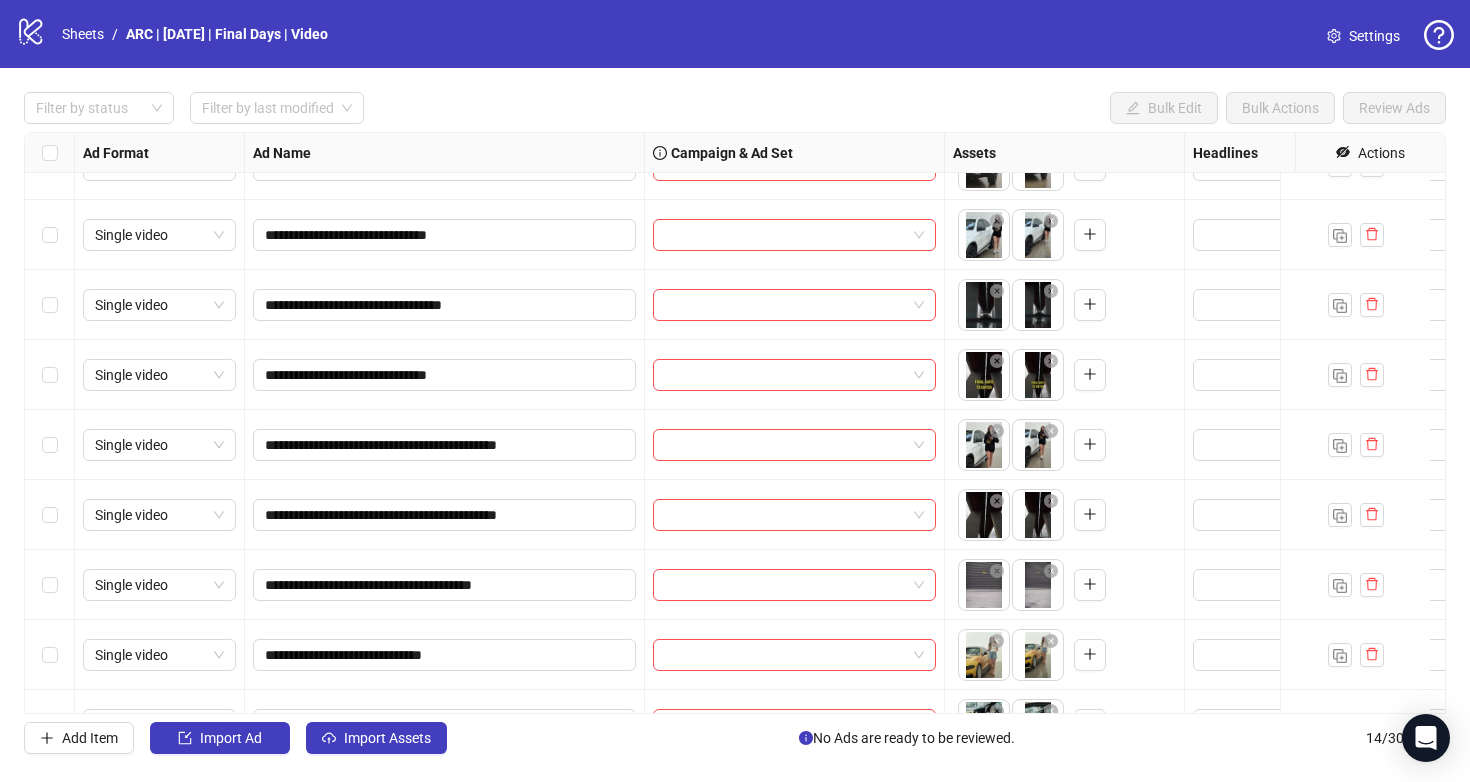 scroll, scrollTop: 455, scrollLeft: 0, axis: vertical 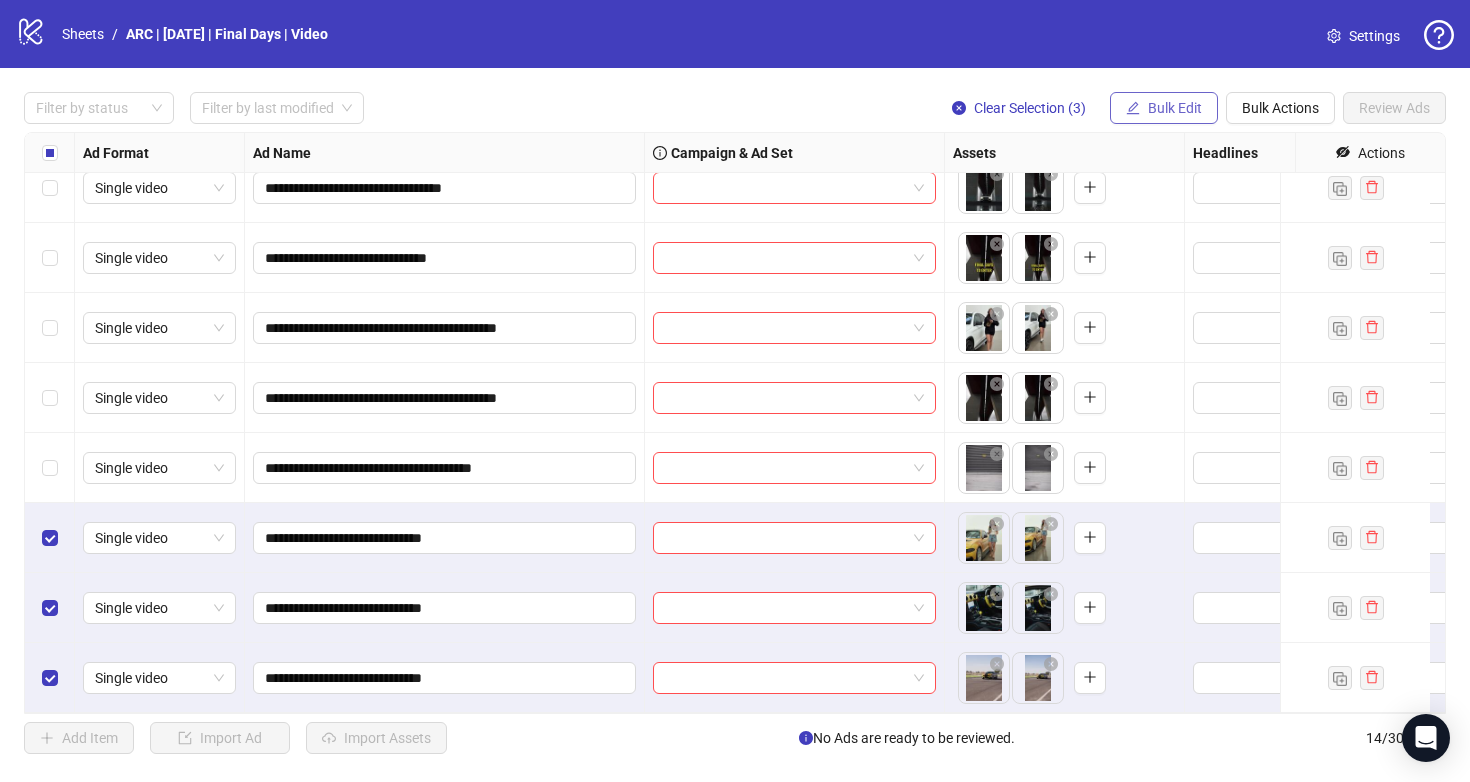 click on "Bulk Edit" at bounding box center [1175, 108] 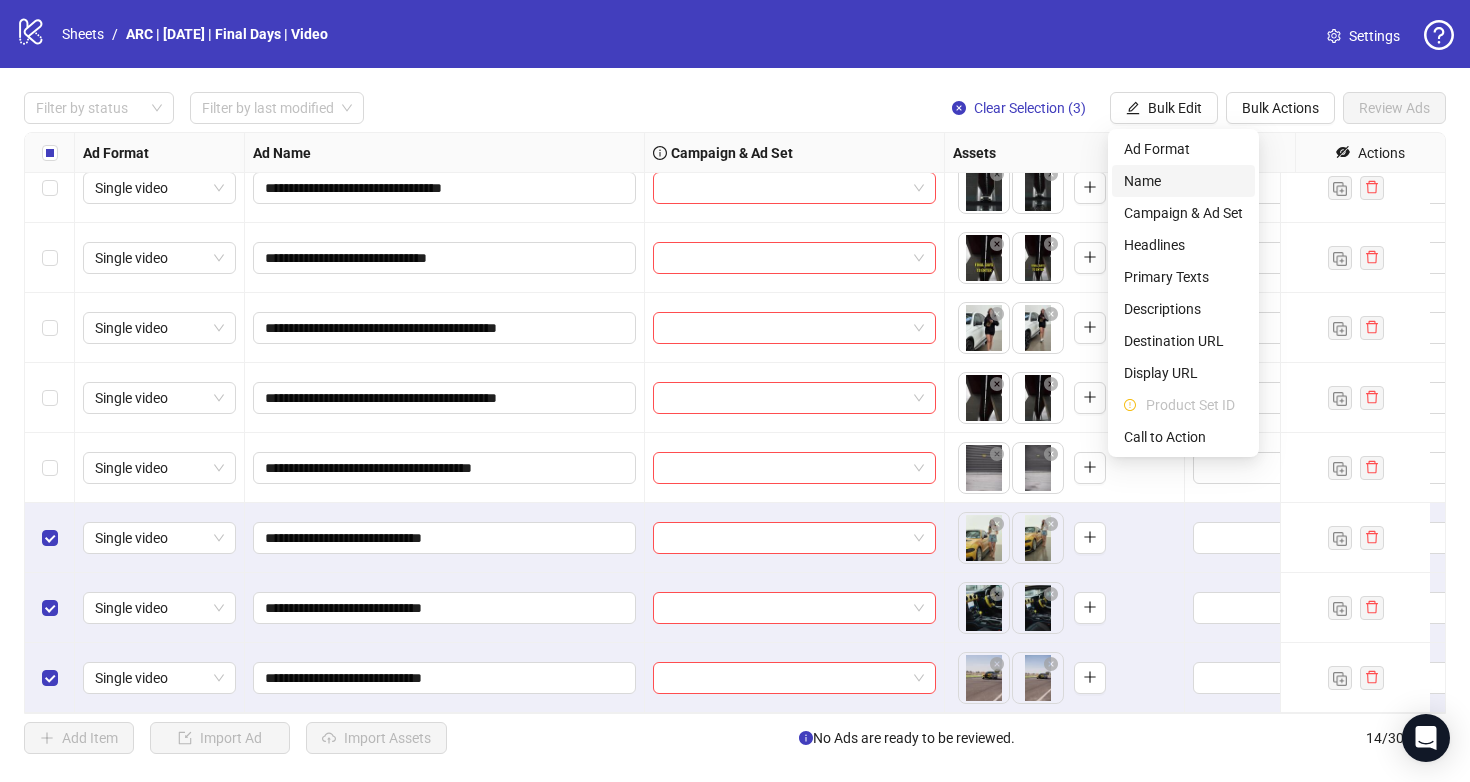 click on "Name" at bounding box center (1183, 181) 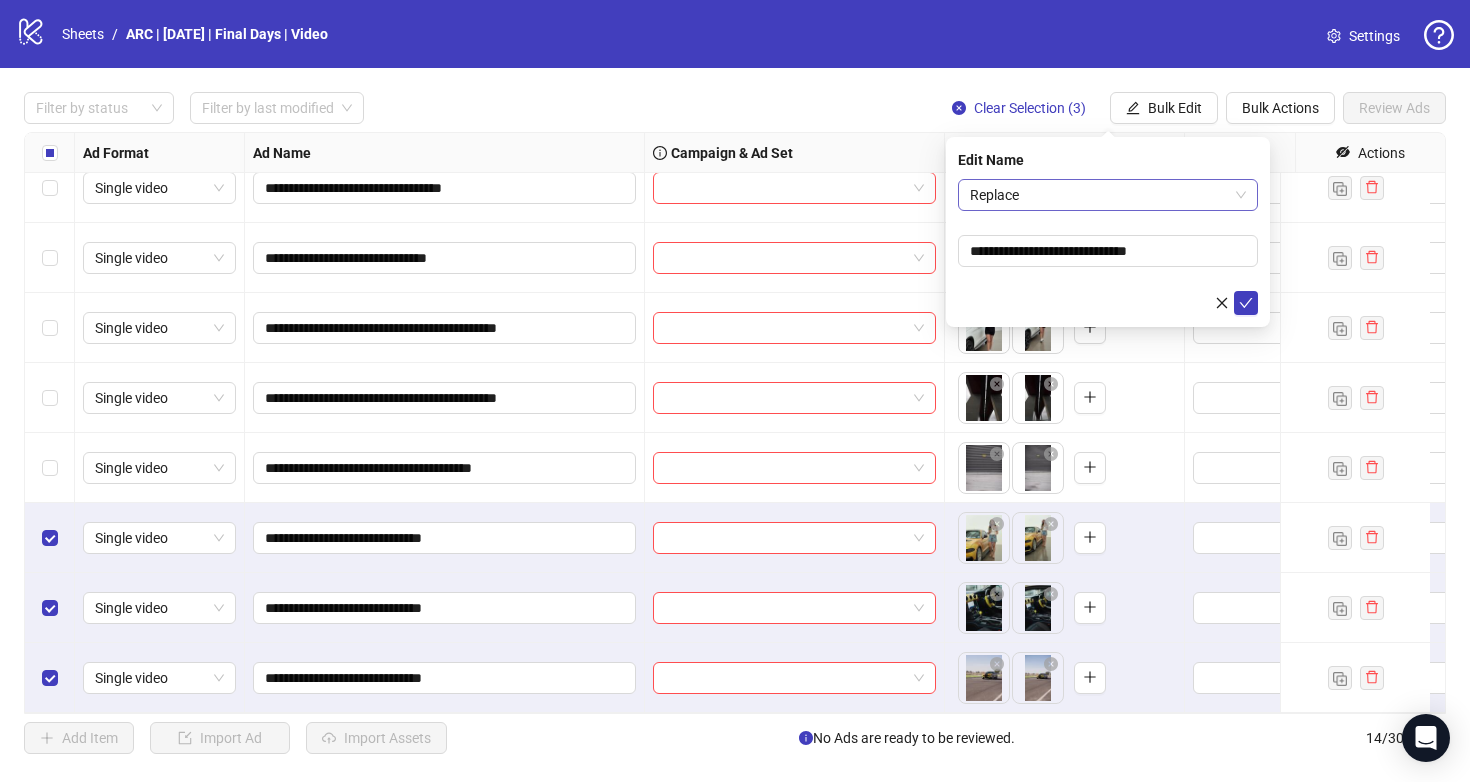 click on "Replace" at bounding box center [1108, 195] 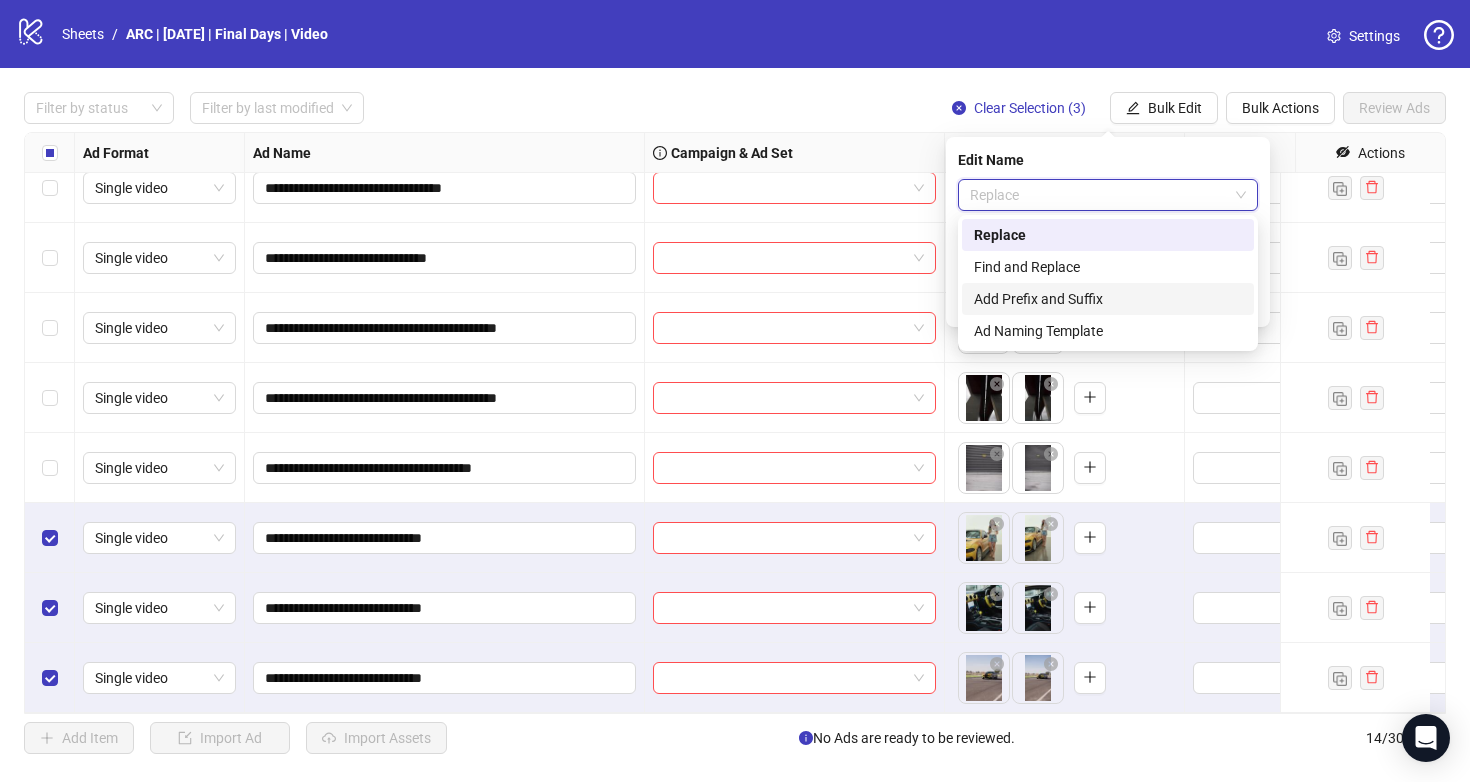 click on "Add Prefix and Suffix" at bounding box center (1108, 299) 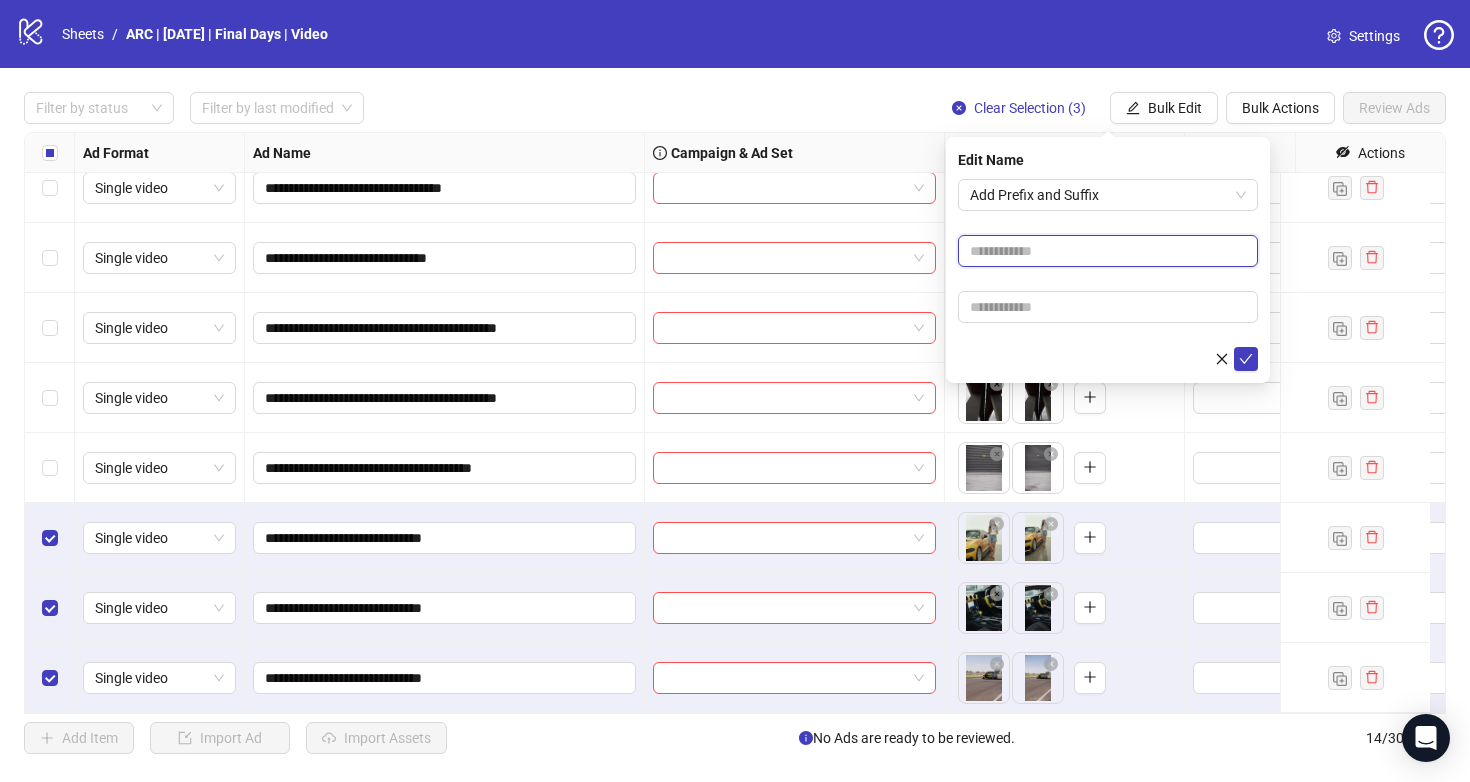 click at bounding box center (1108, 251) 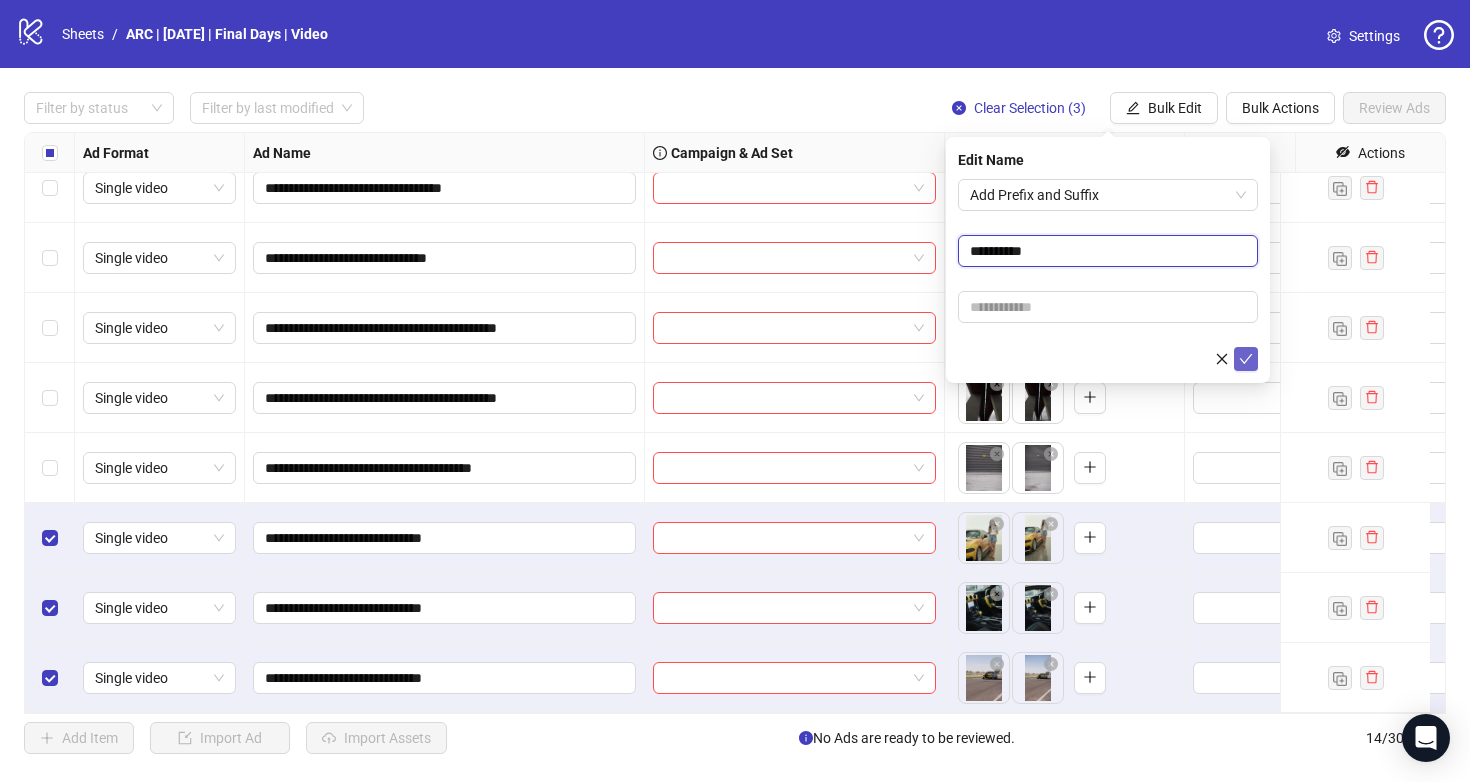 type on "*********" 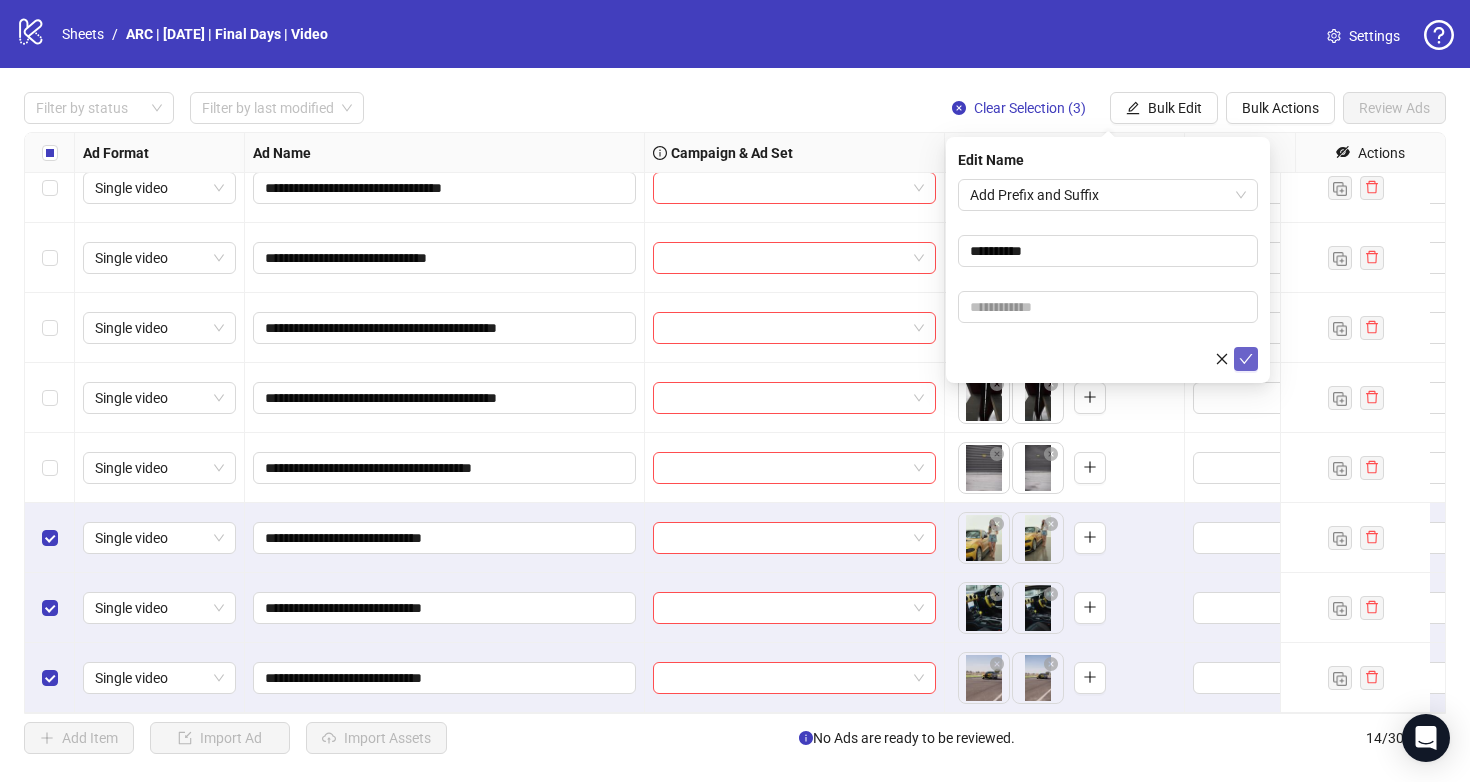 click 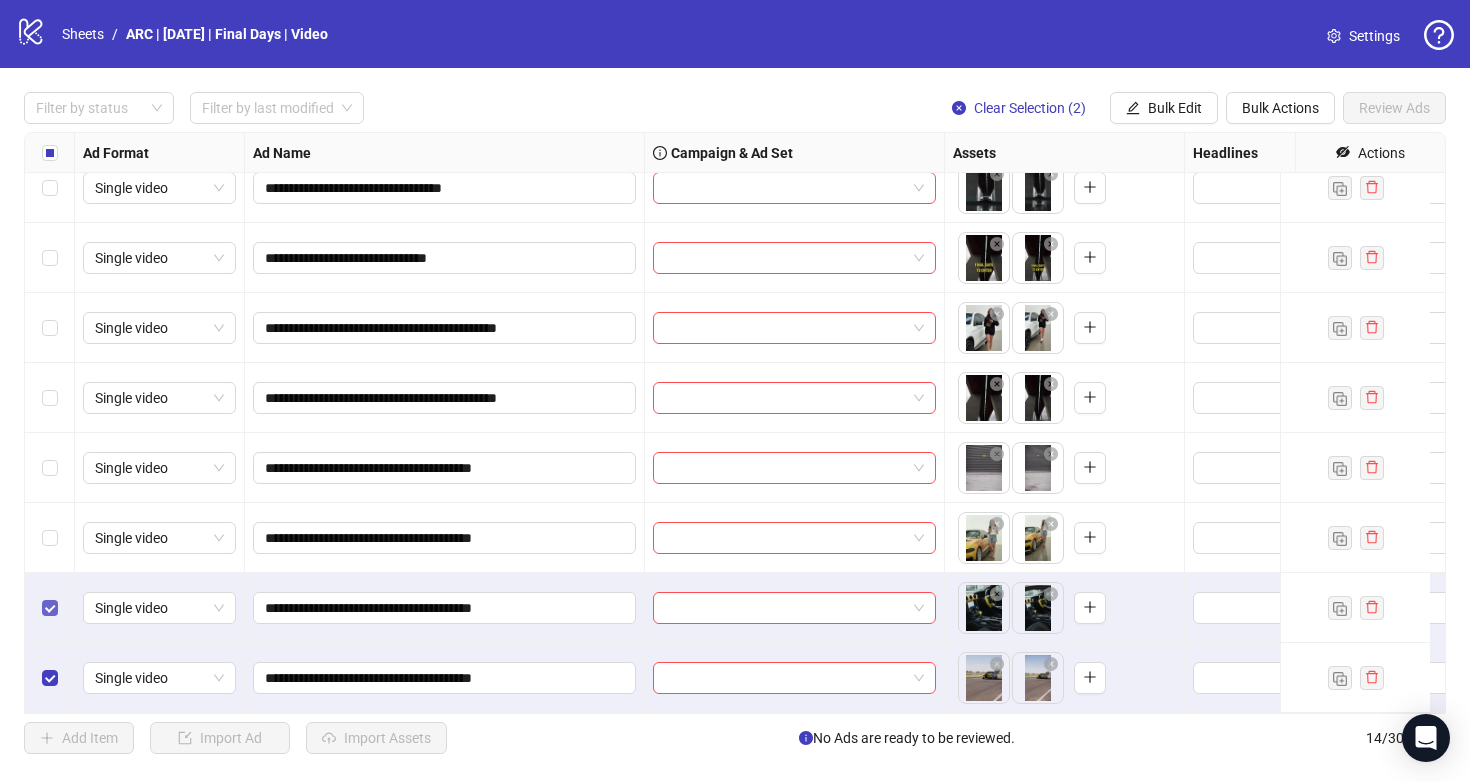 click at bounding box center (50, 608) 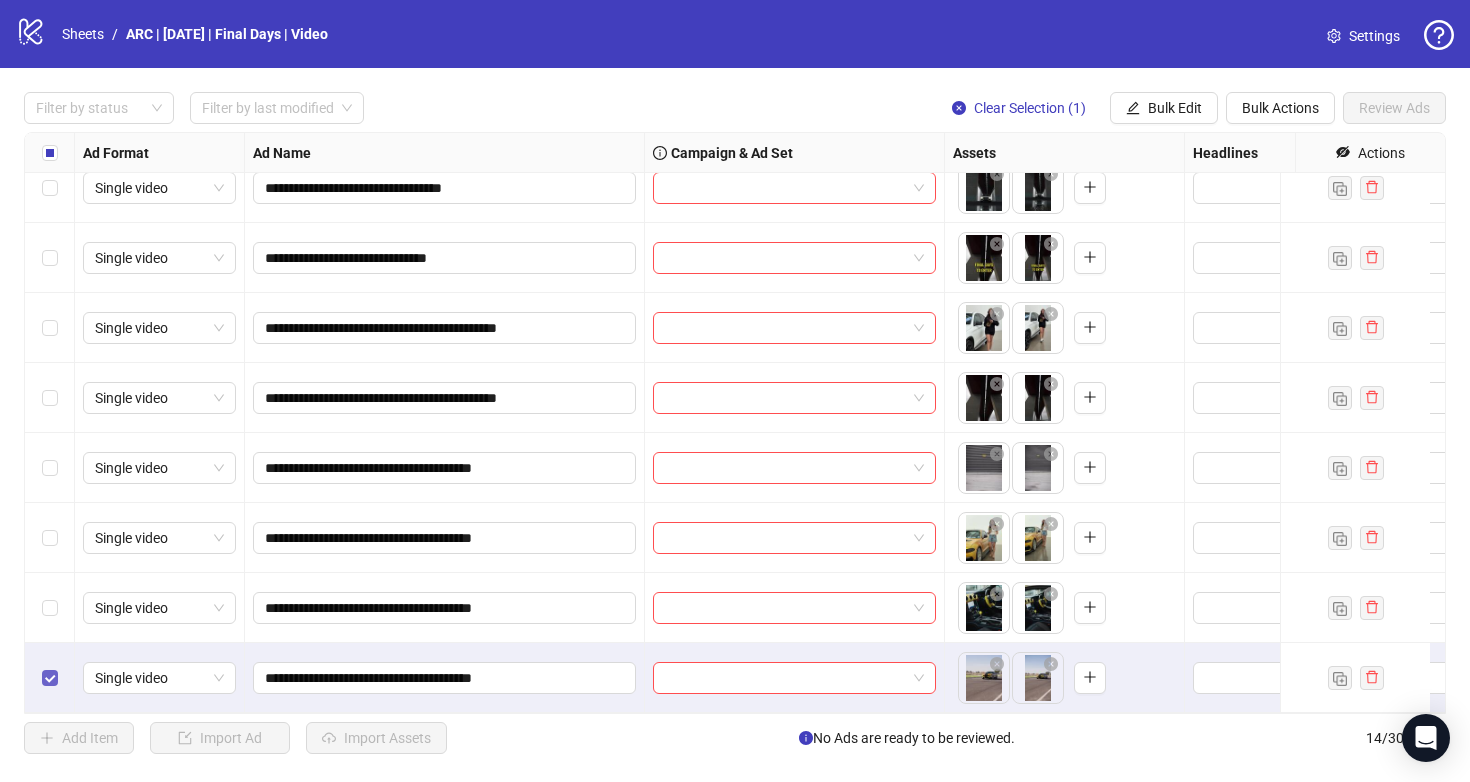 click at bounding box center [50, 678] 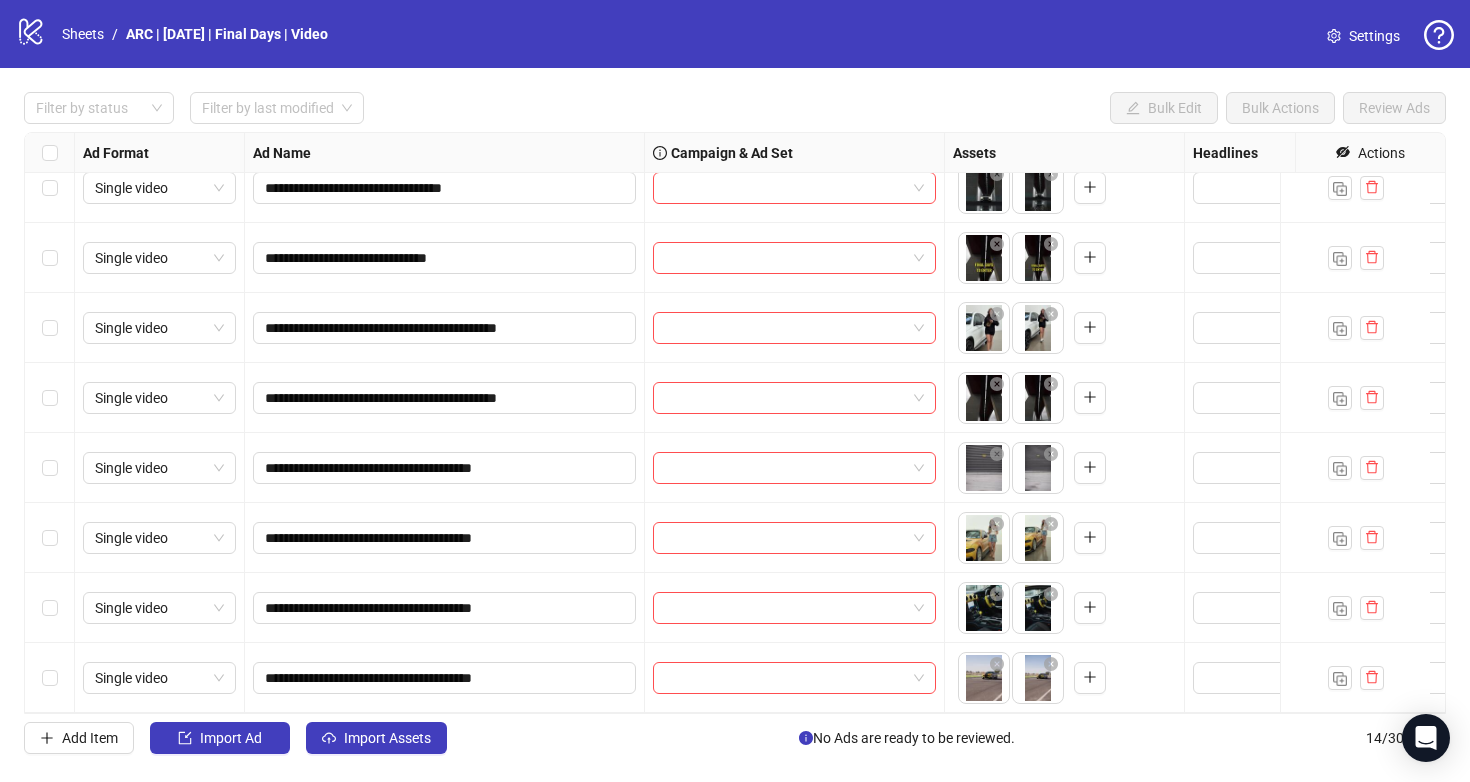 scroll, scrollTop: 0, scrollLeft: 0, axis: both 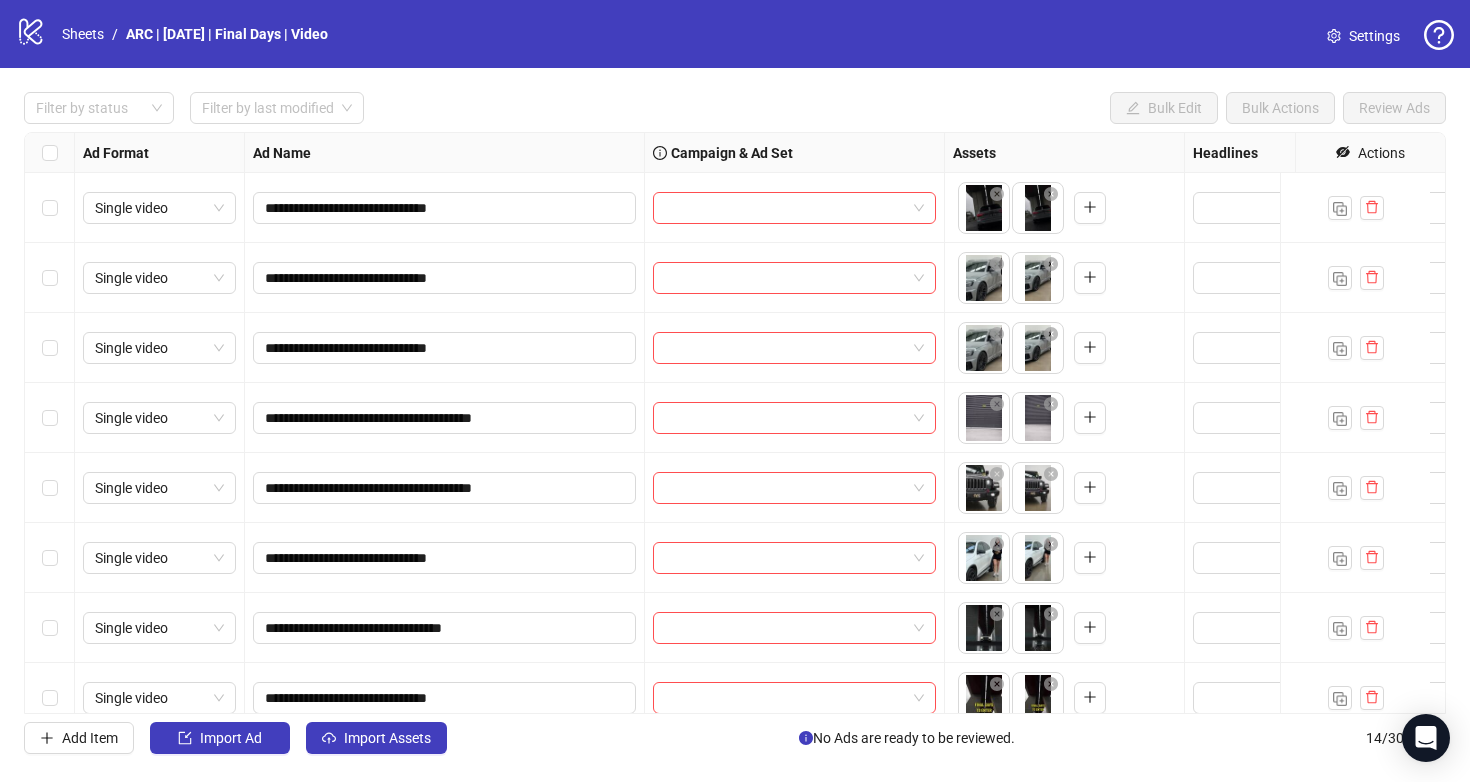 click at bounding box center (50, 153) 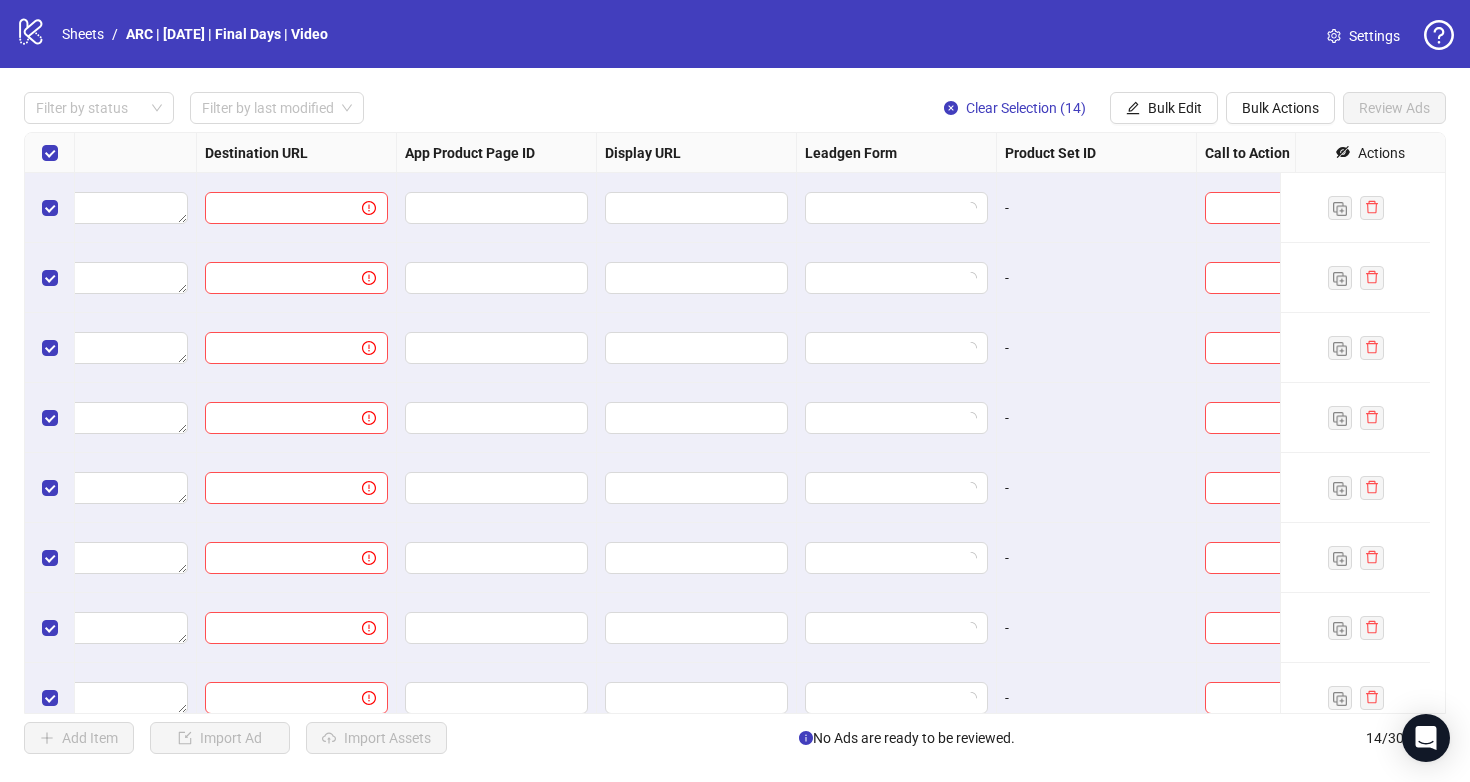 scroll, scrollTop: 0, scrollLeft: 1865, axis: horizontal 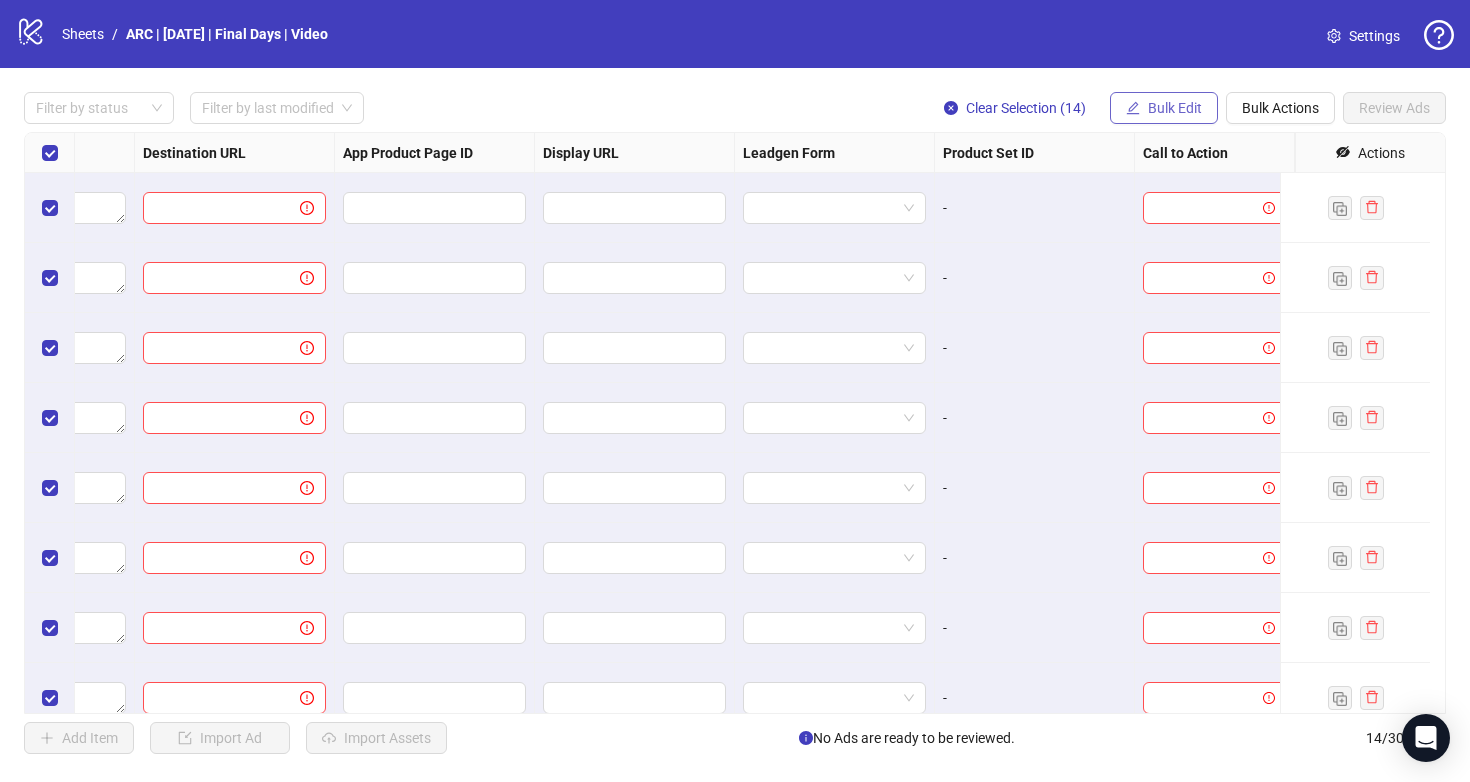 click on "Bulk Edit" at bounding box center [1175, 108] 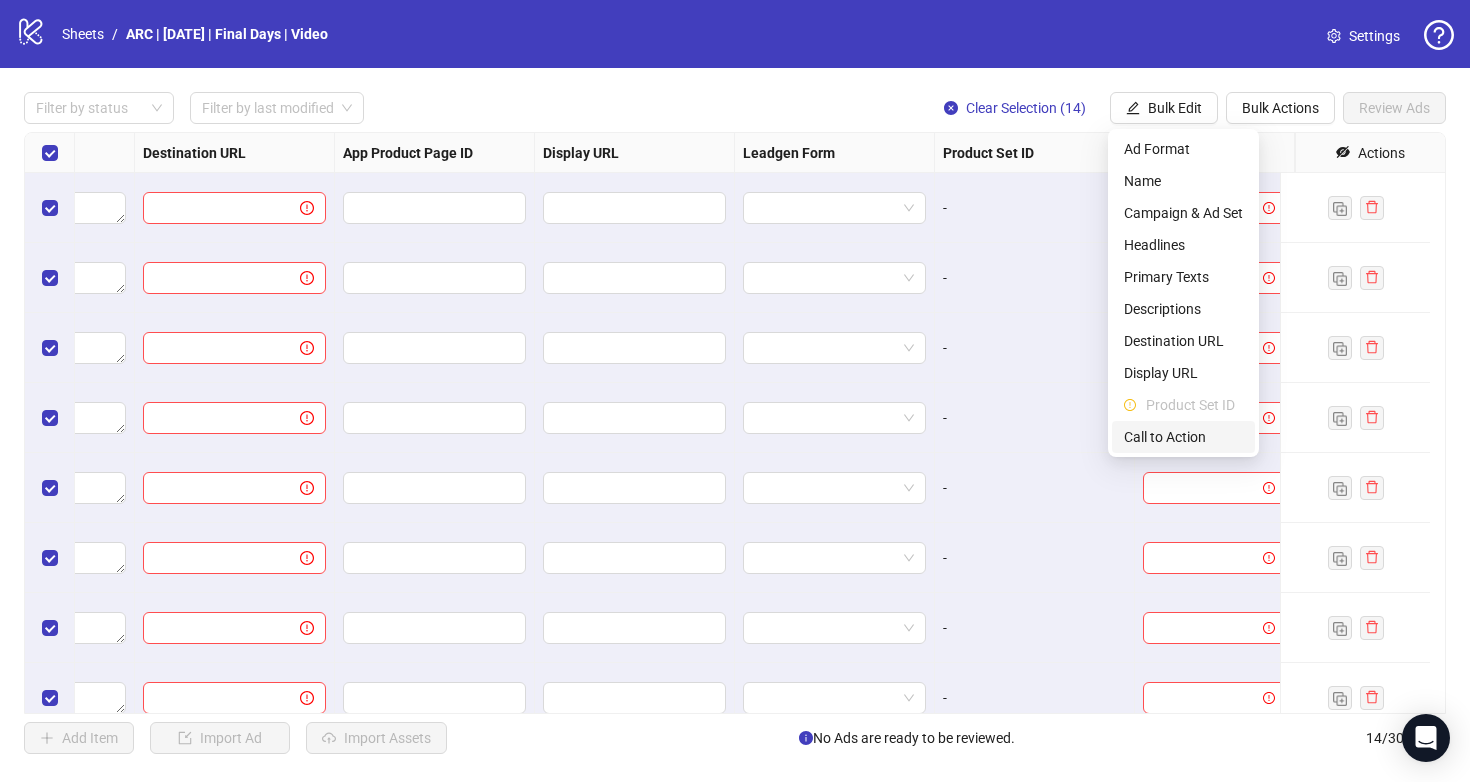 click on "Call to Action" at bounding box center (1183, 437) 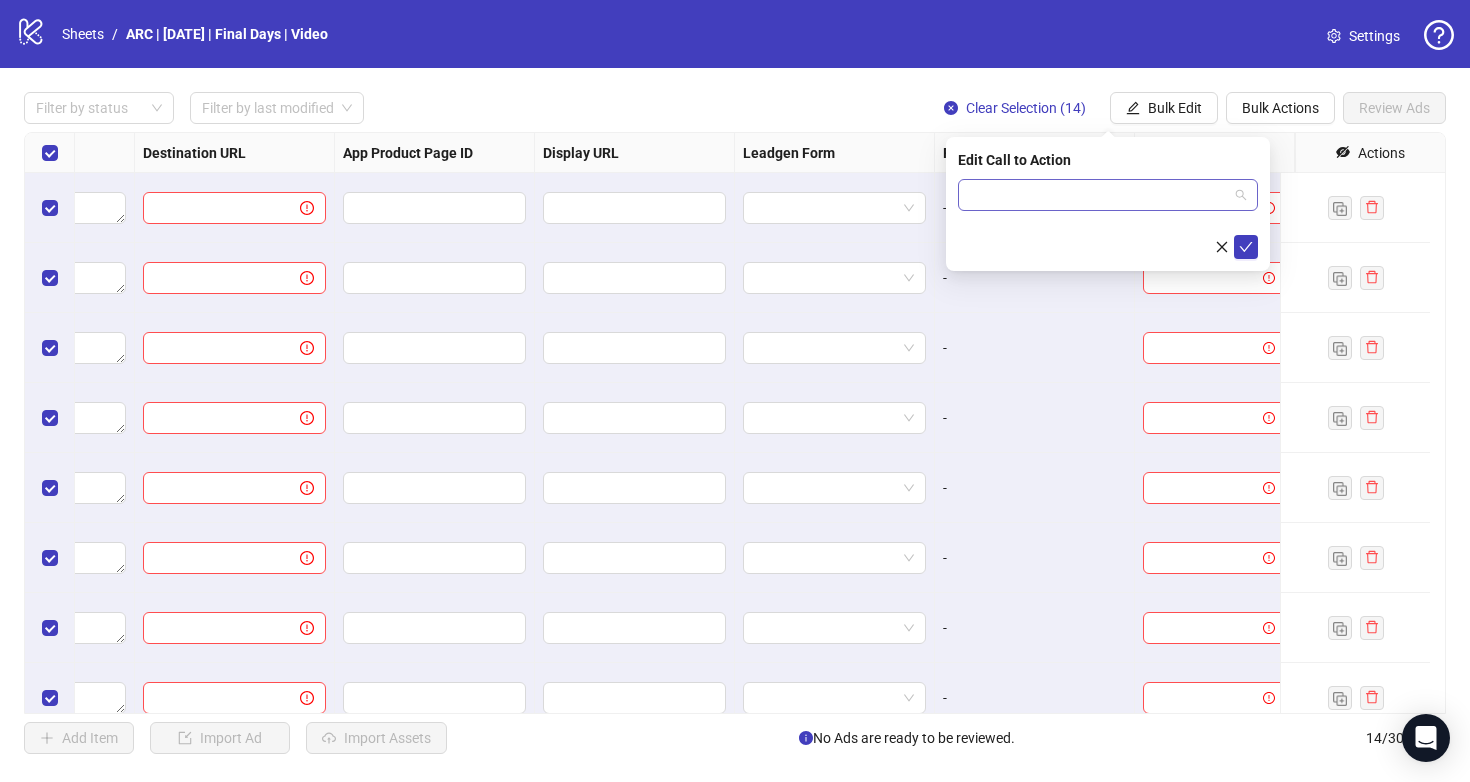 click at bounding box center [1099, 195] 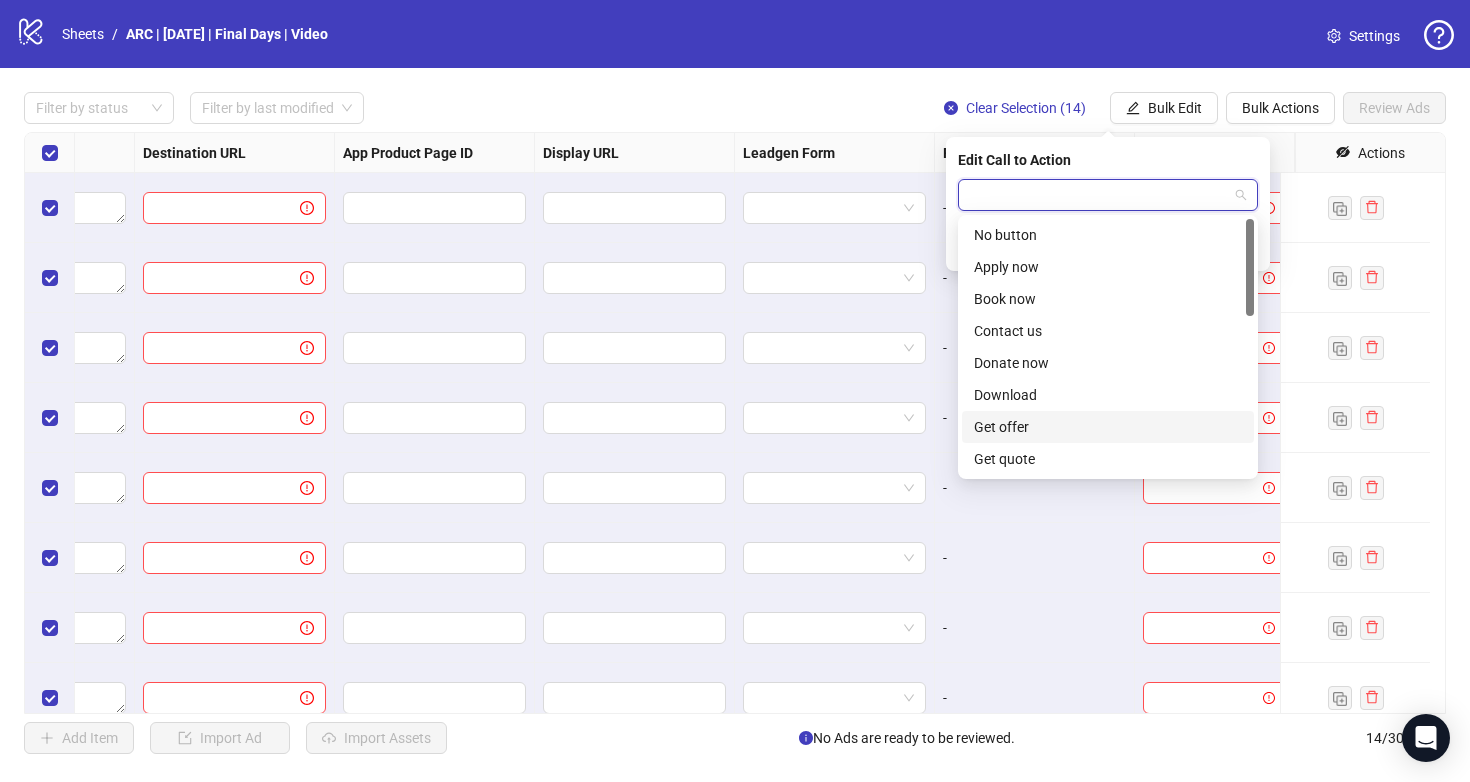 click on "Get offer" at bounding box center (1108, 427) 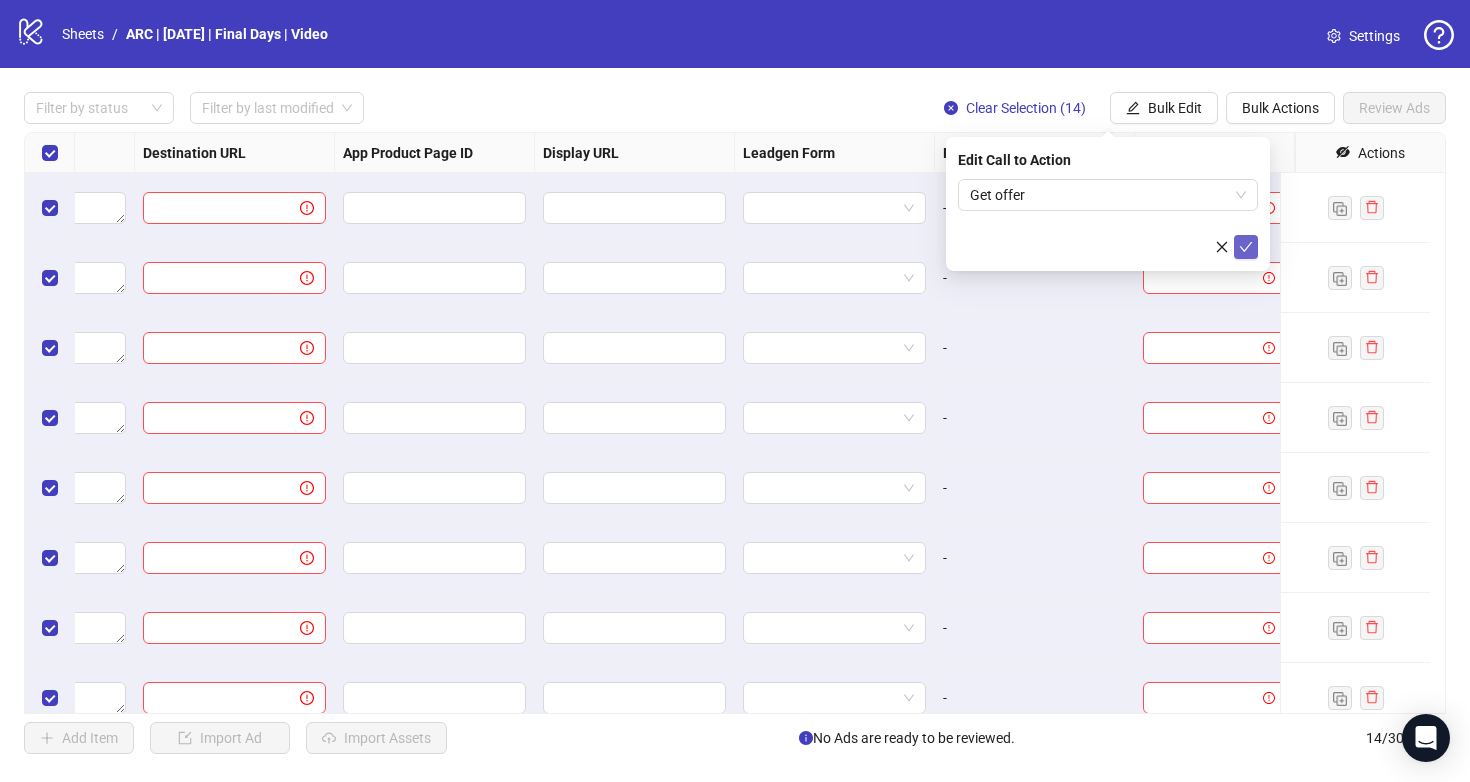 click at bounding box center (1246, 247) 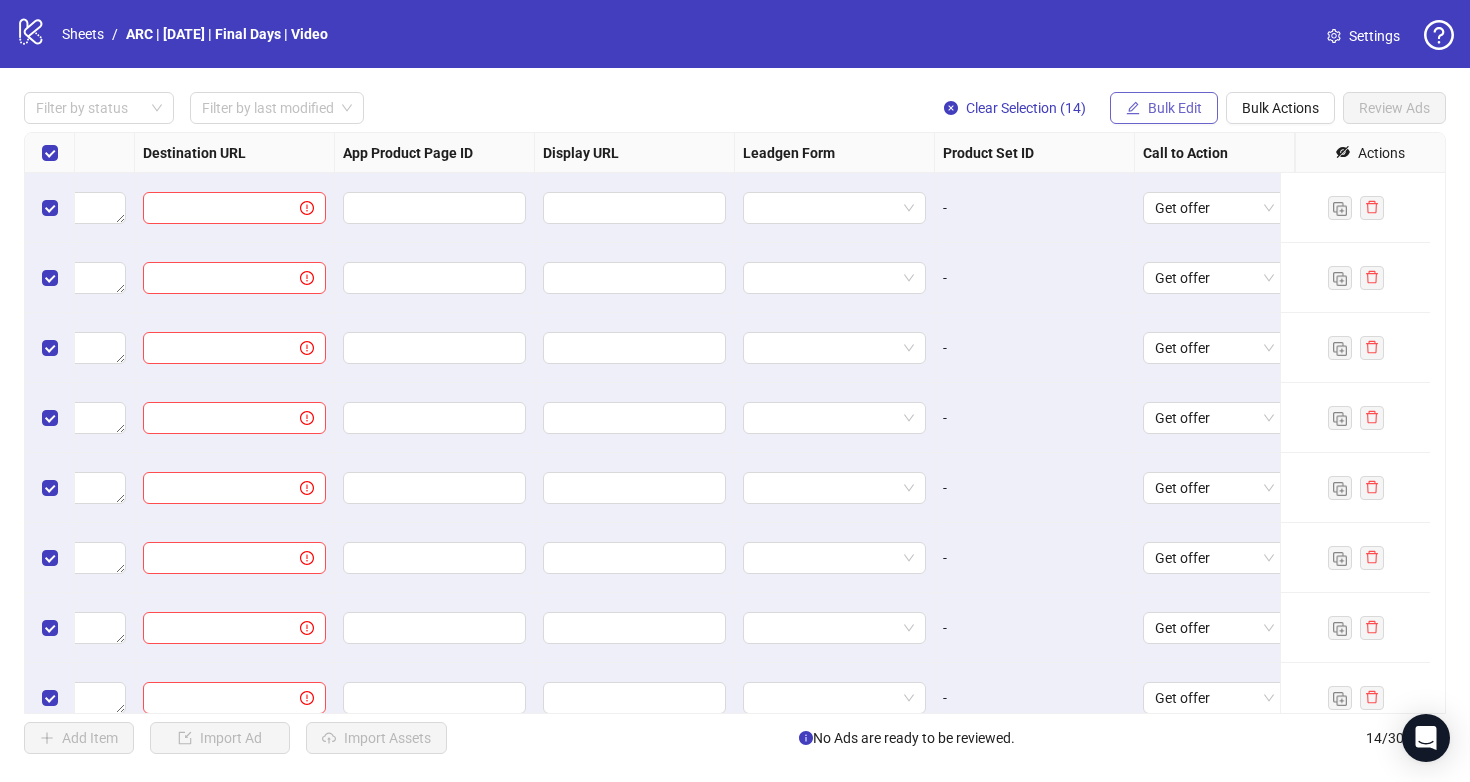 click on "Bulk Edit" at bounding box center (1175, 108) 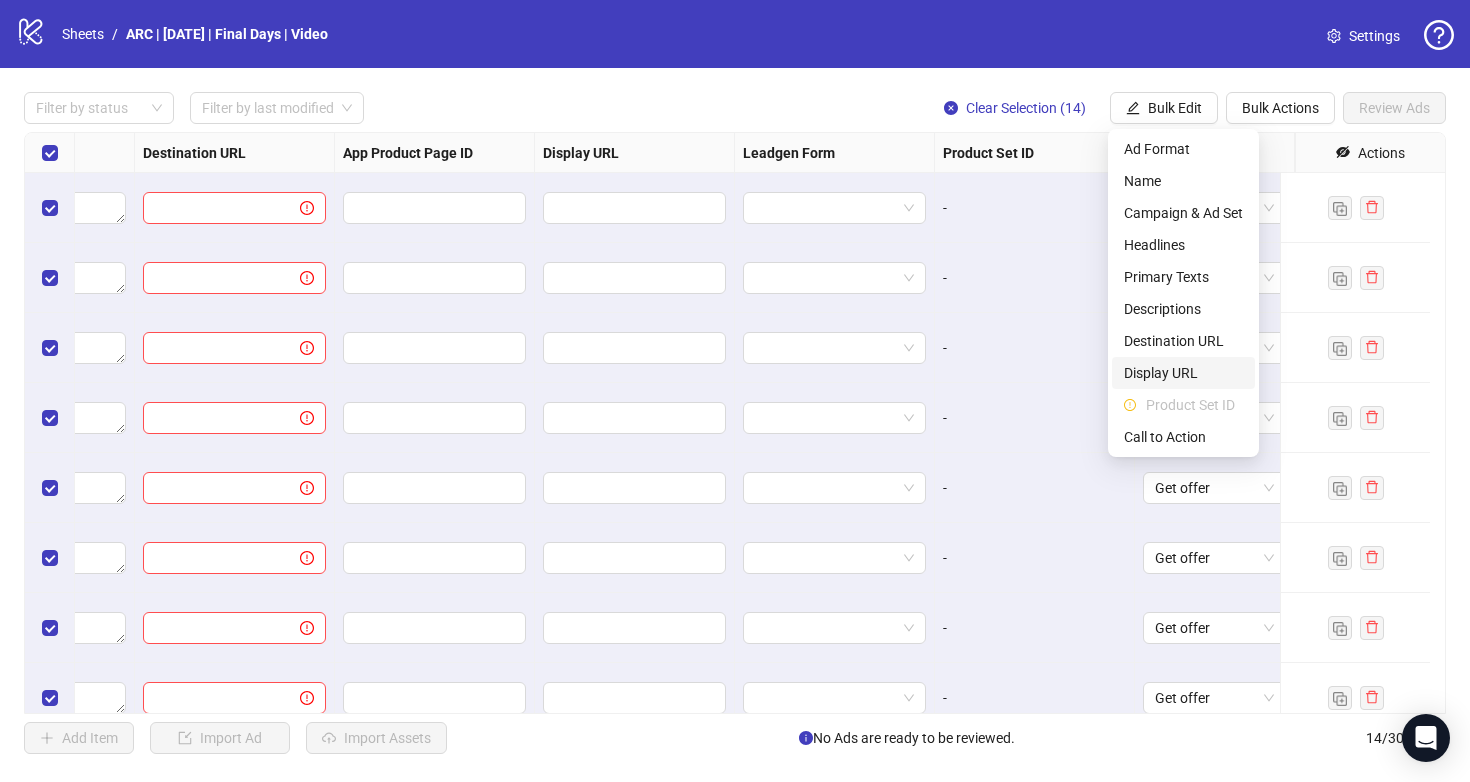 click on "Display URL" at bounding box center [1183, 373] 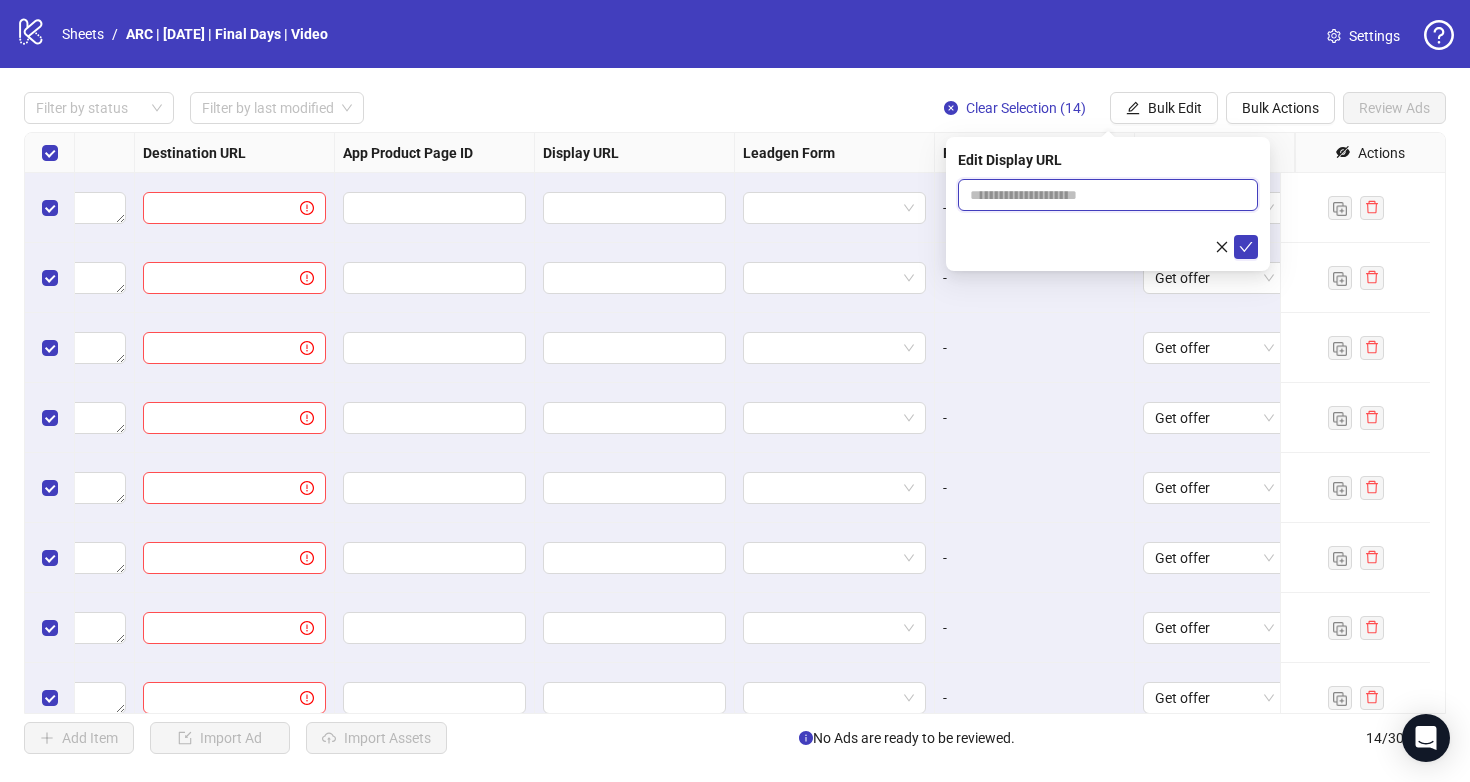 click at bounding box center [1108, 195] 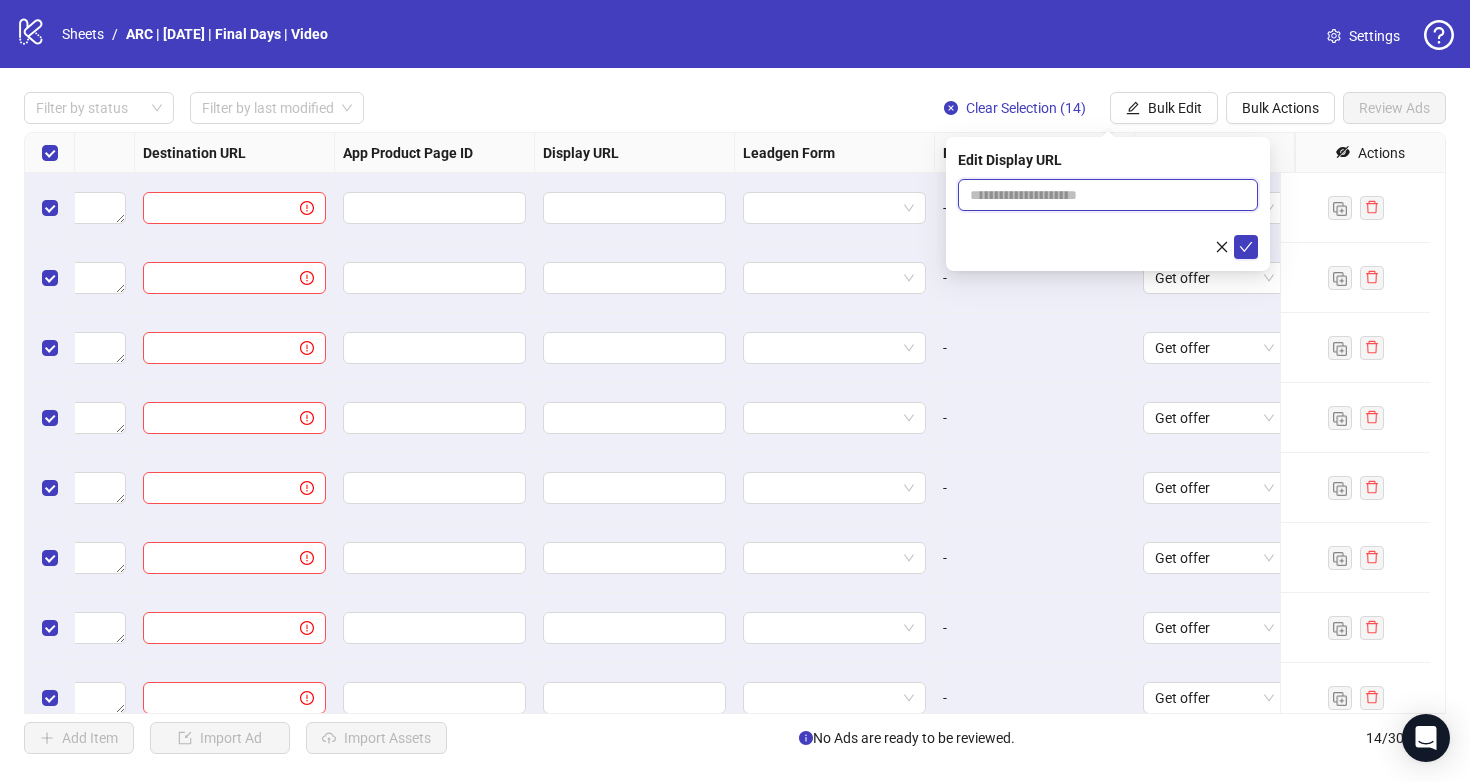 type on "**********" 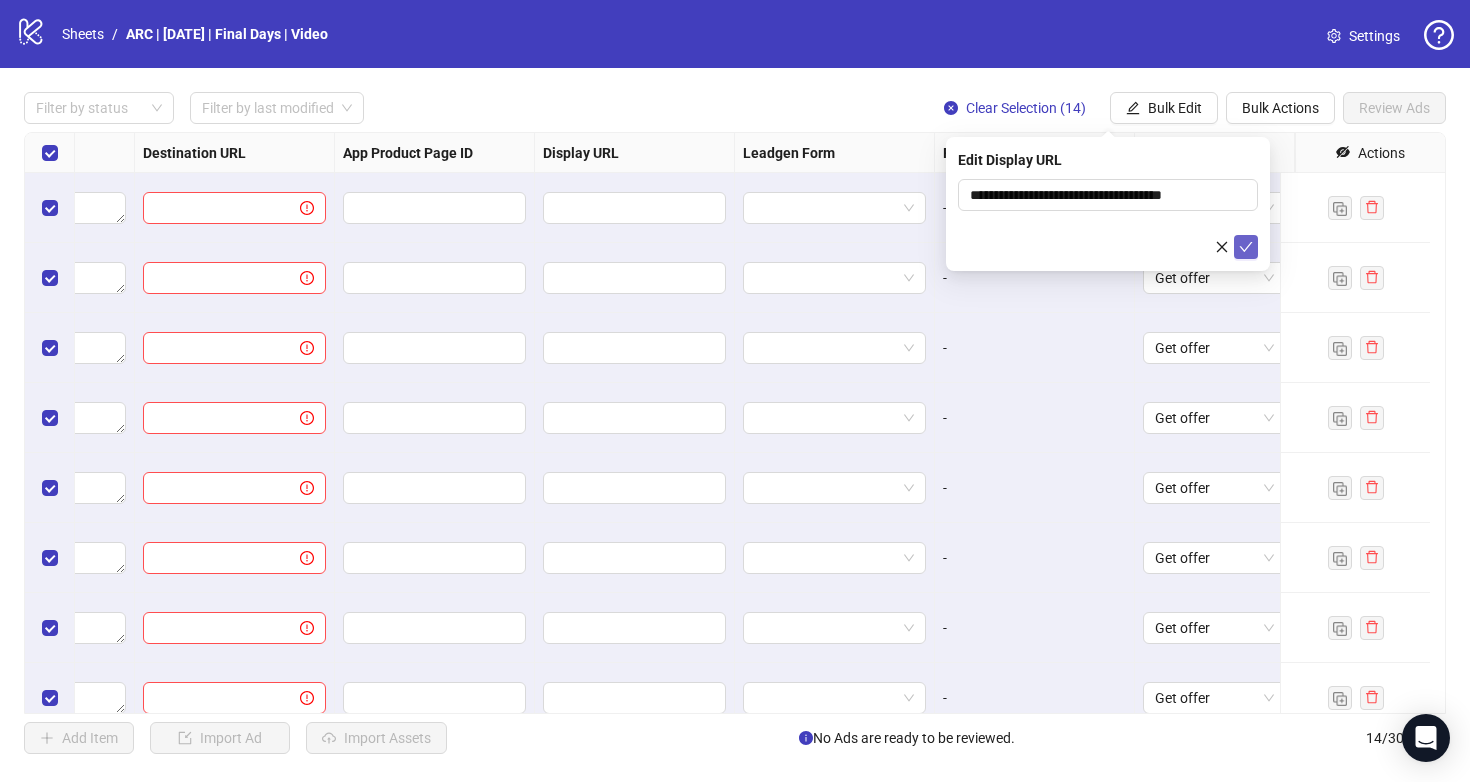 click at bounding box center (1246, 247) 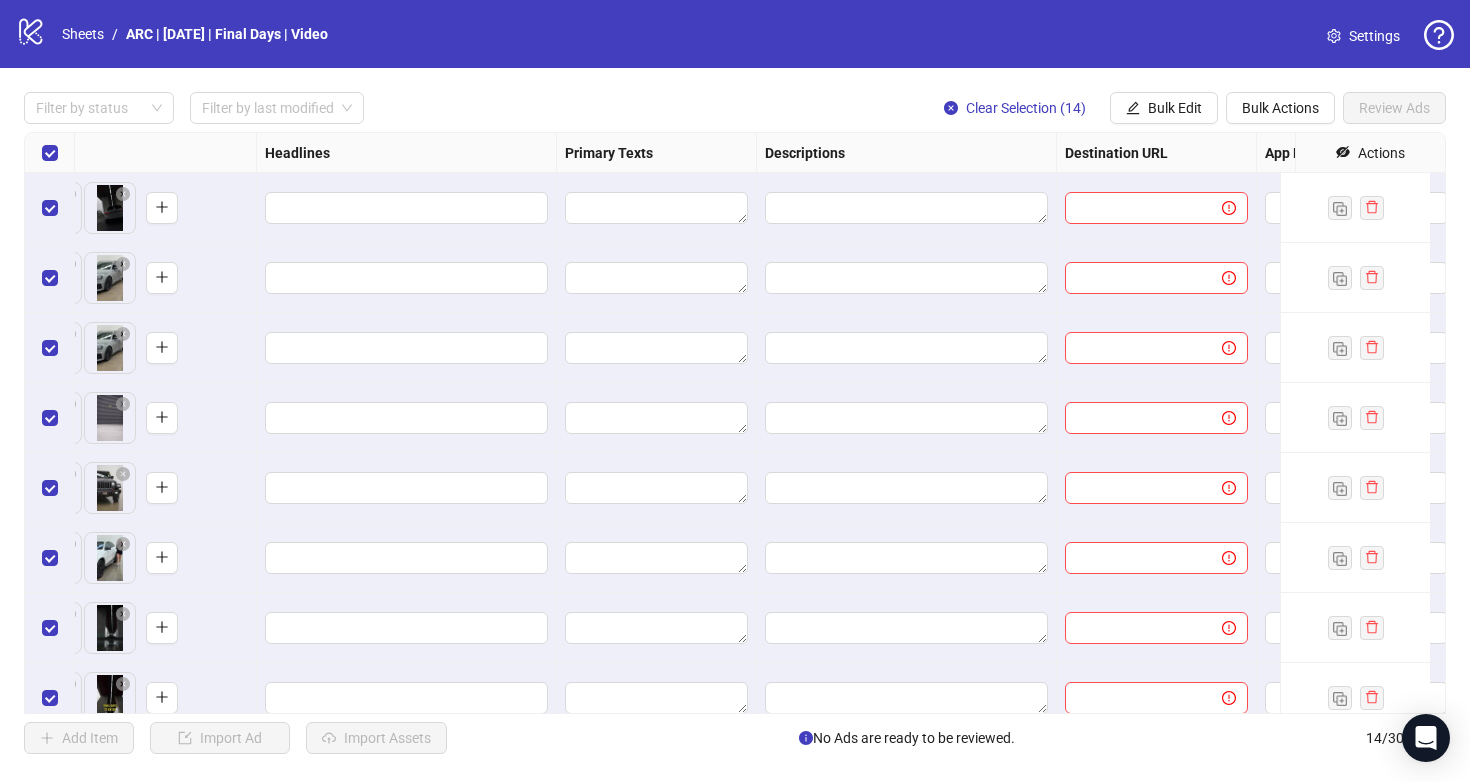 scroll, scrollTop: 0, scrollLeft: 927, axis: horizontal 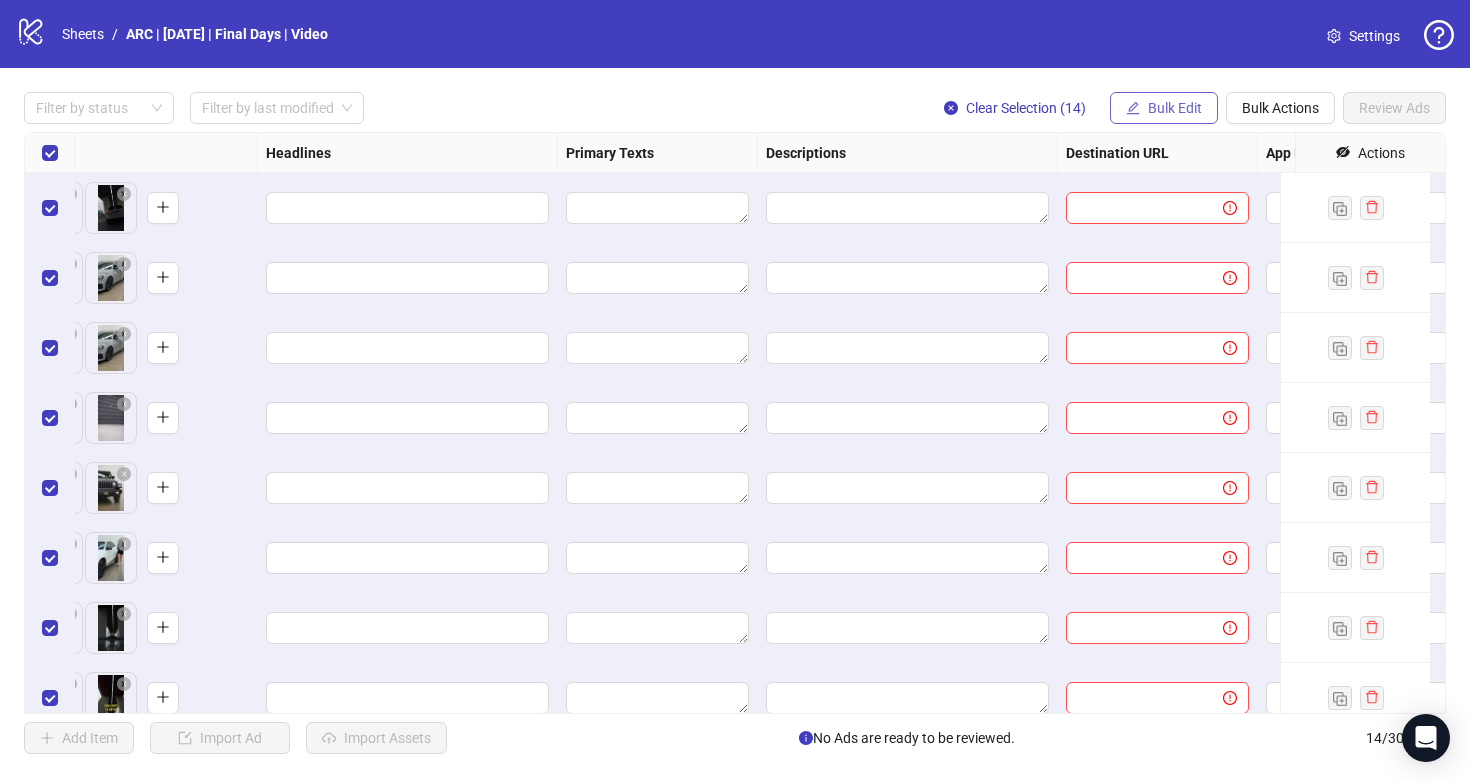 click on "Bulk Edit" at bounding box center [1164, 108] 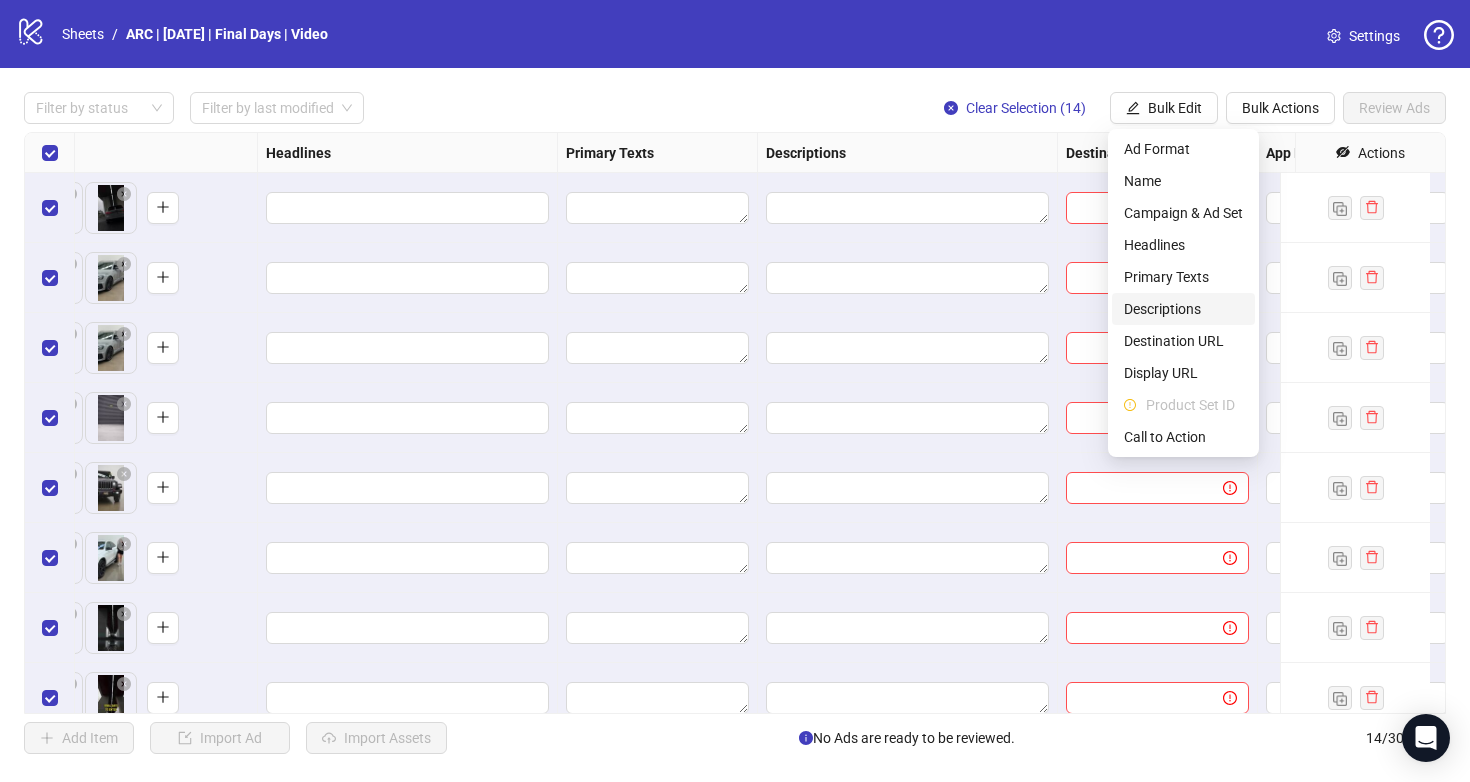 click on "Descriptions" at bounding box center (1183, 309) 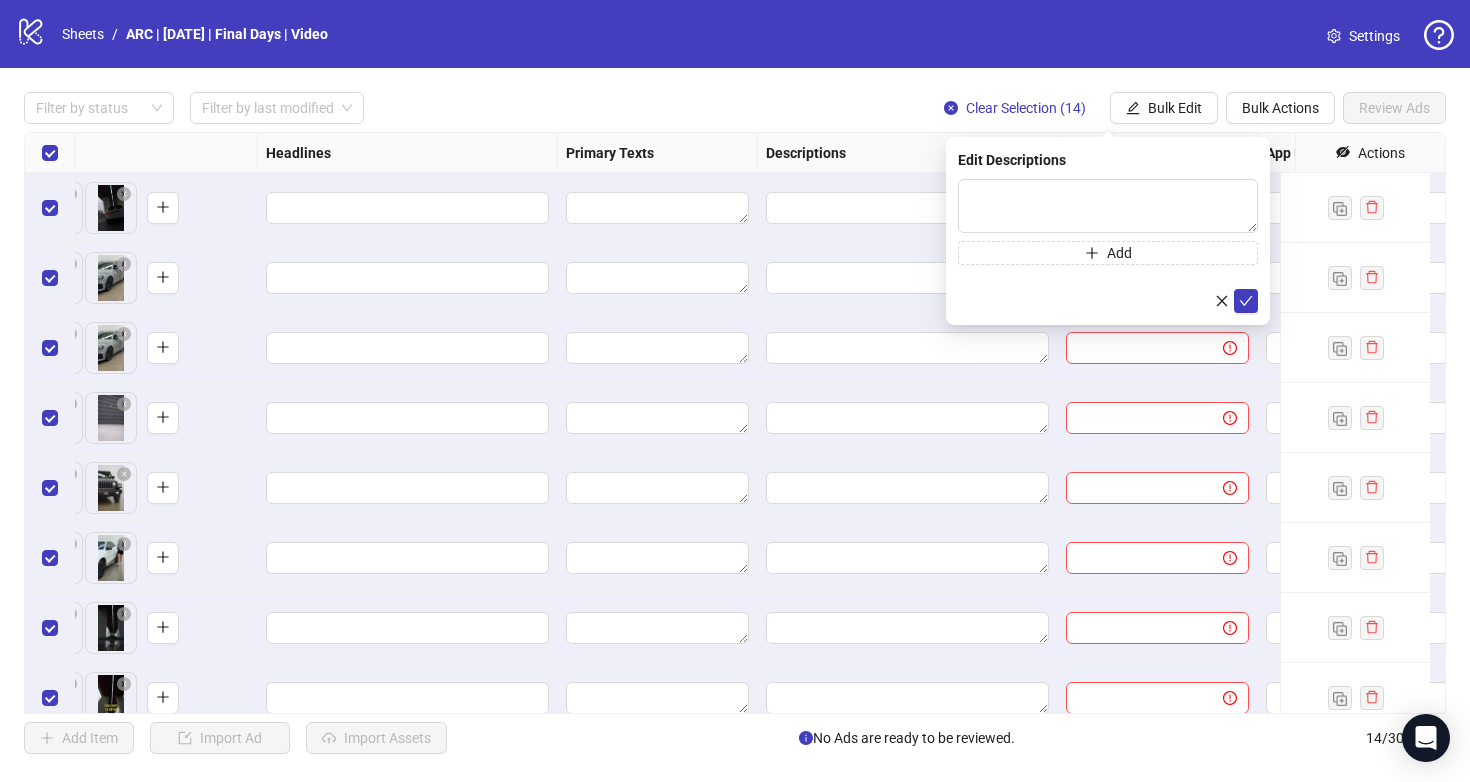 click on "Edit Descriptions Add" at bounding box center [1108, 231] 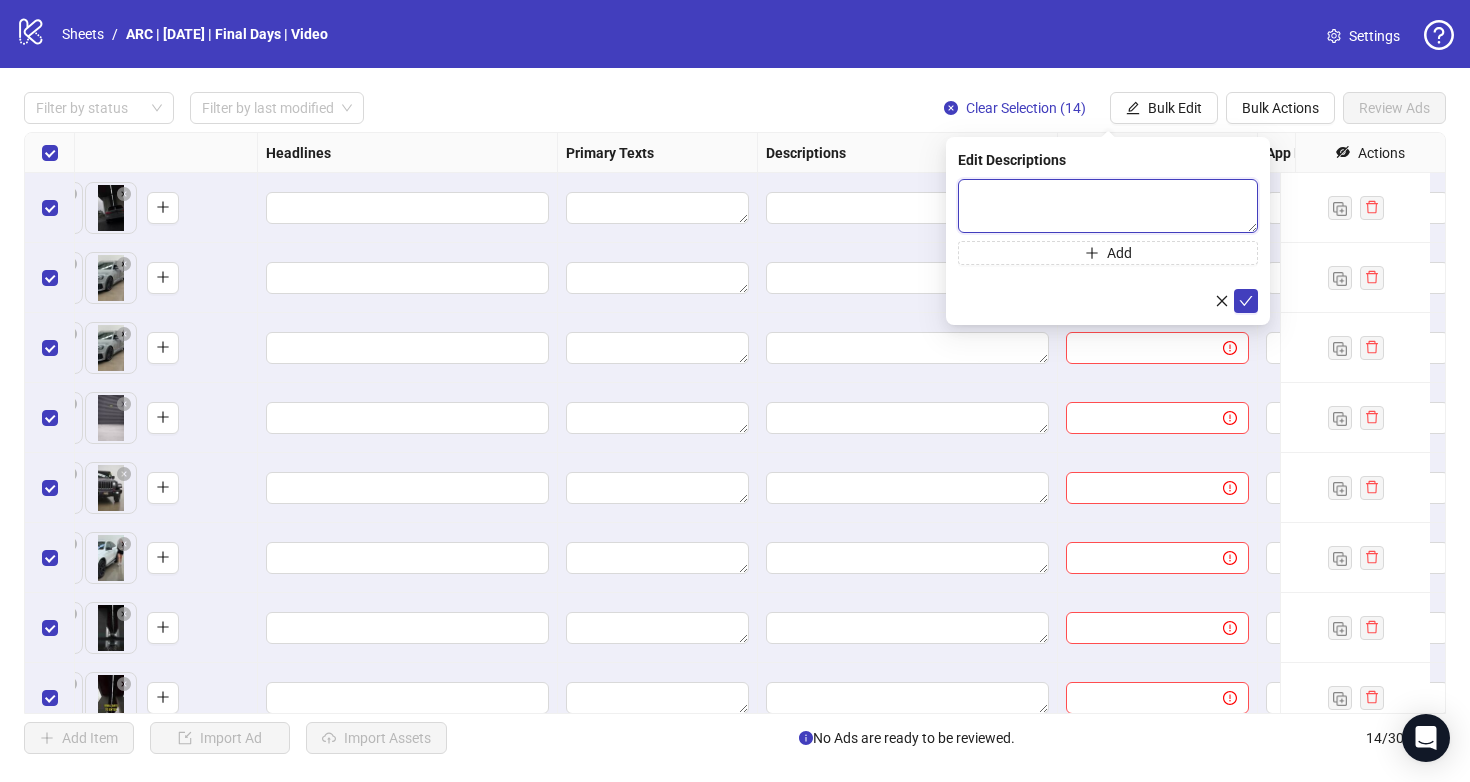 click at bounding box center (1108, 206) 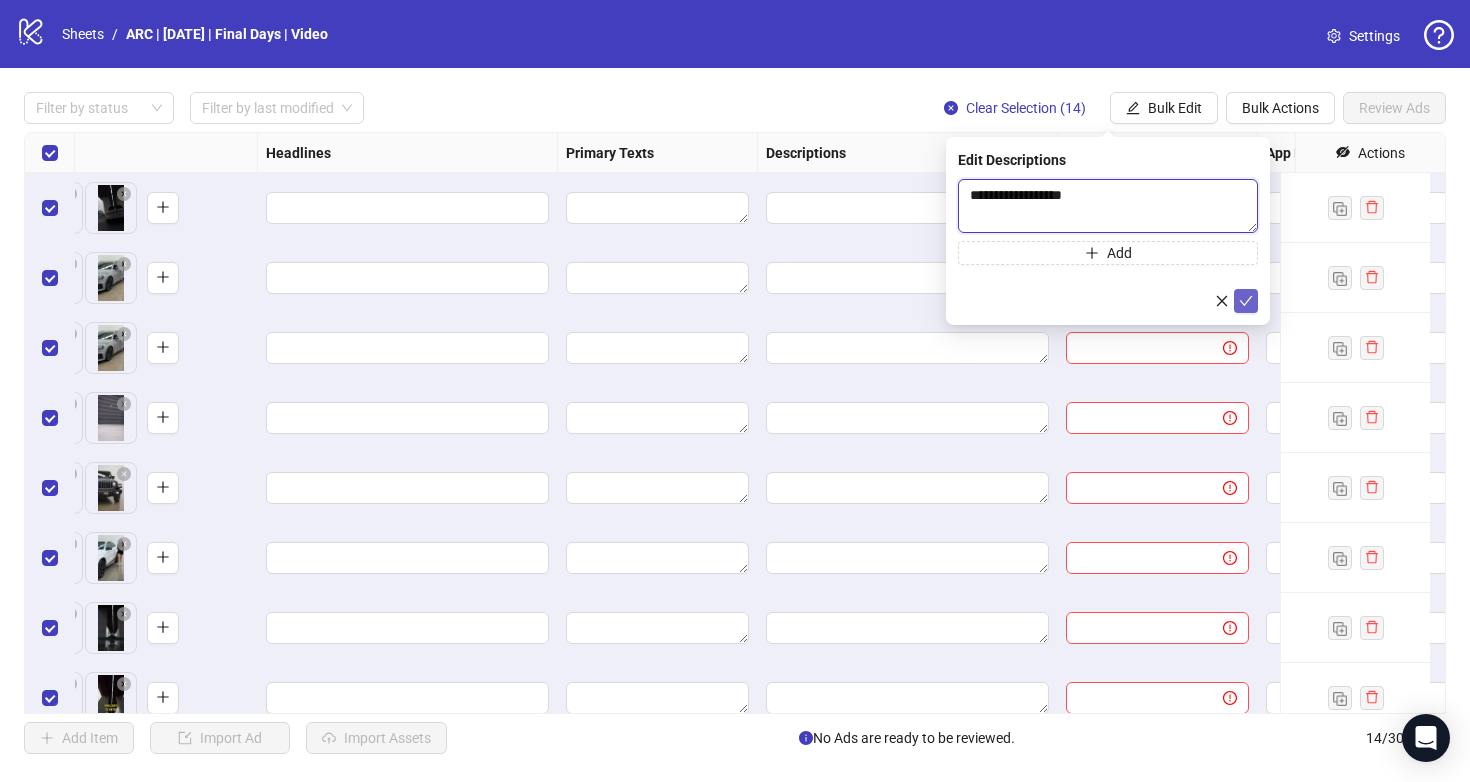 type on "**********" 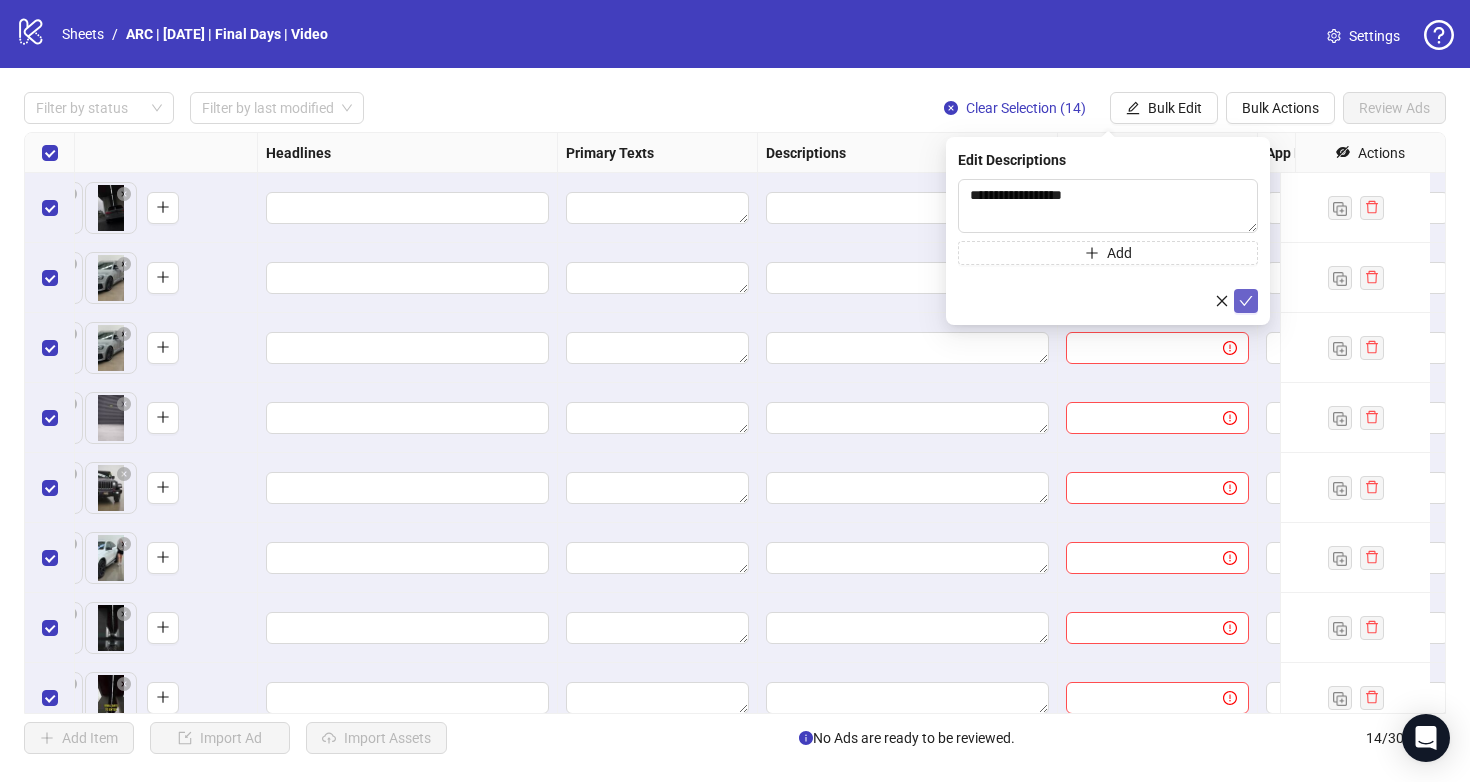 click 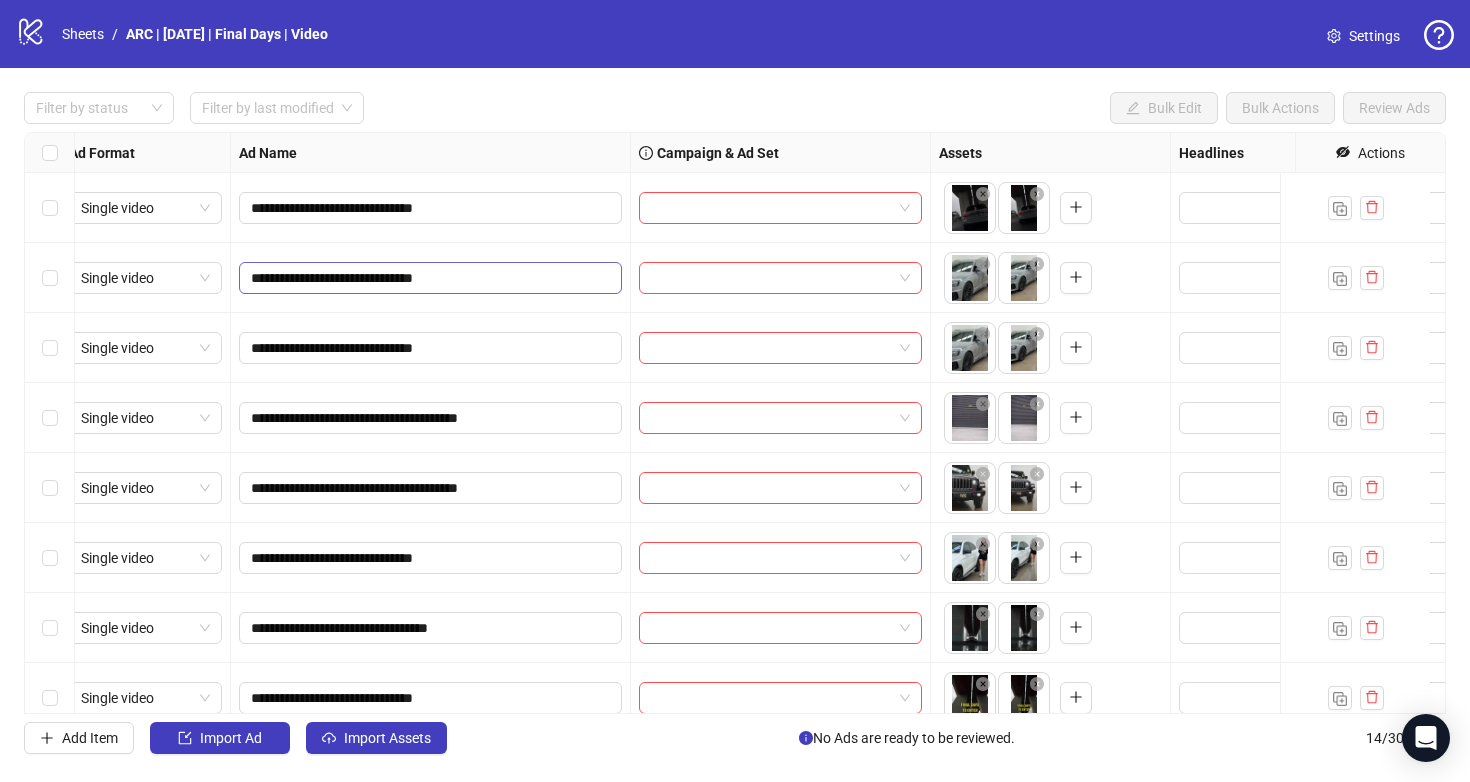scroll, scrollTop: 0, scrollLeft: 0, axis: both 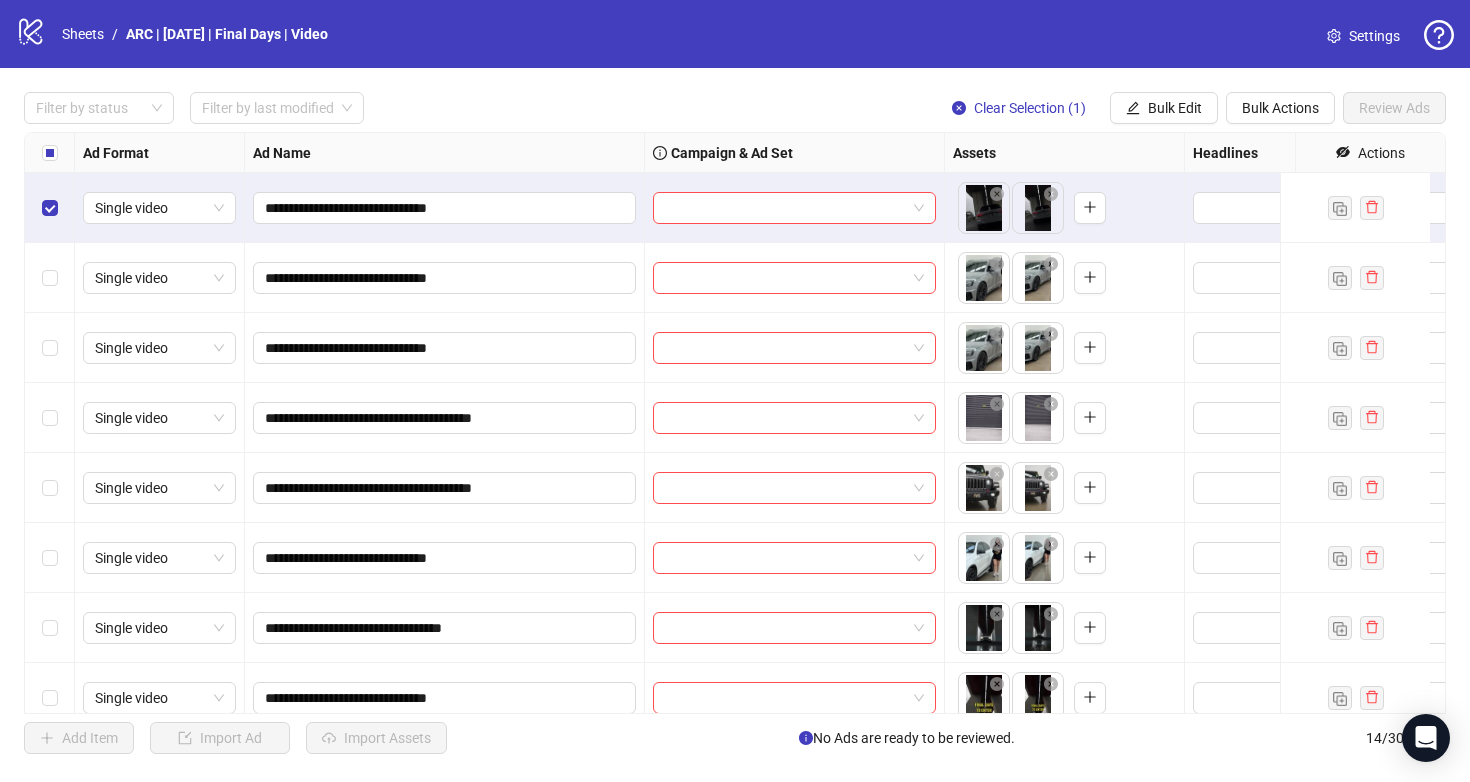 click at bounding box center [50, 278] 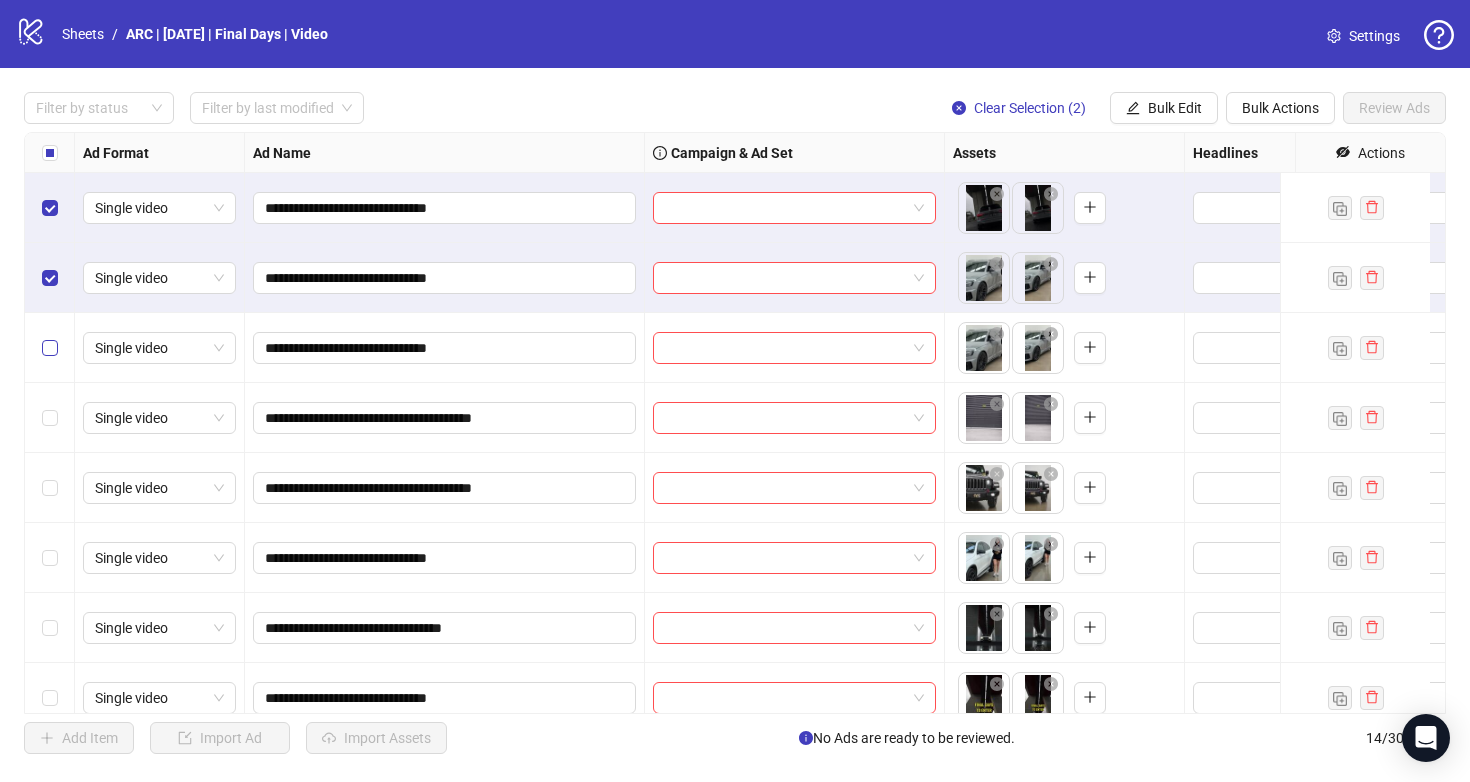 click at bounding box center (50, 348) 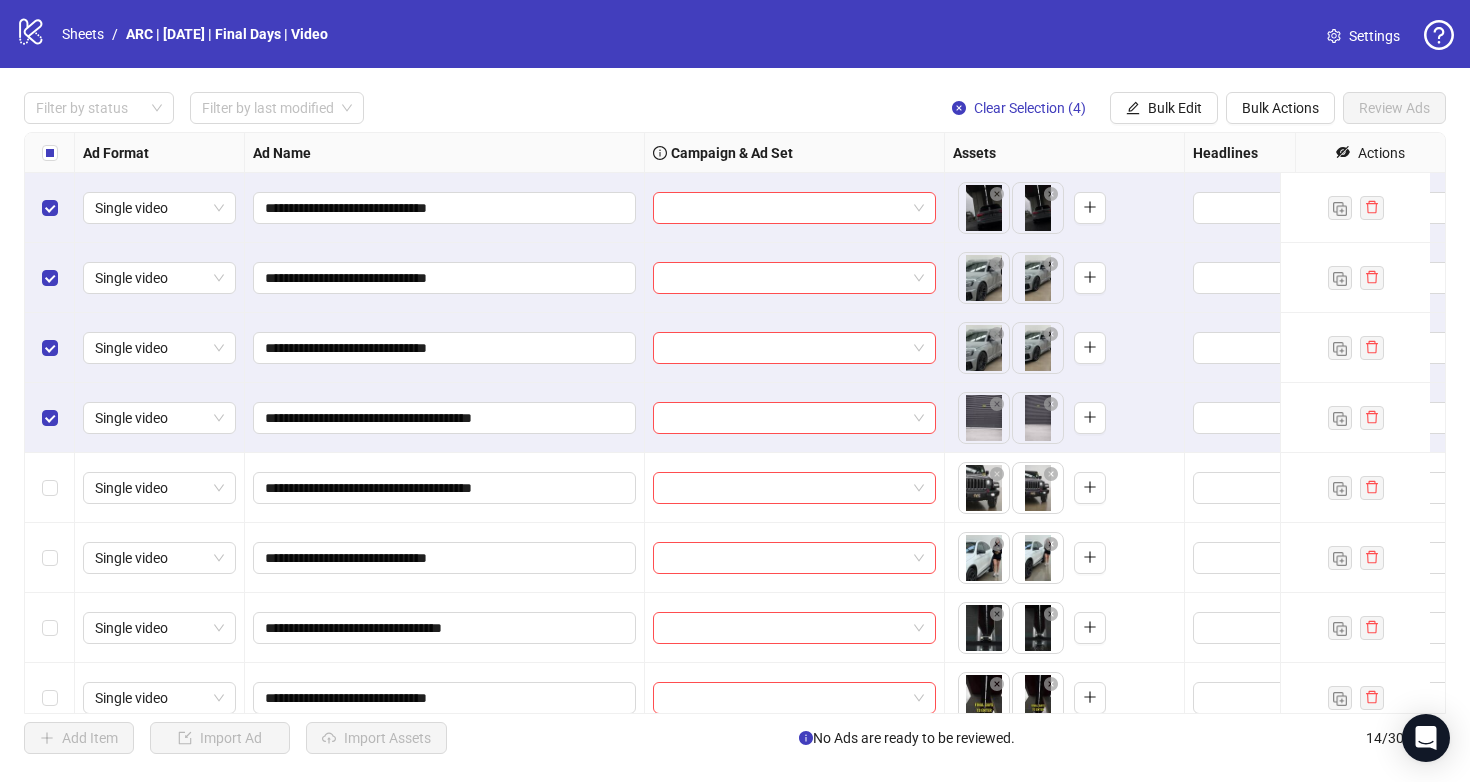click at bounding box center (50, 488) 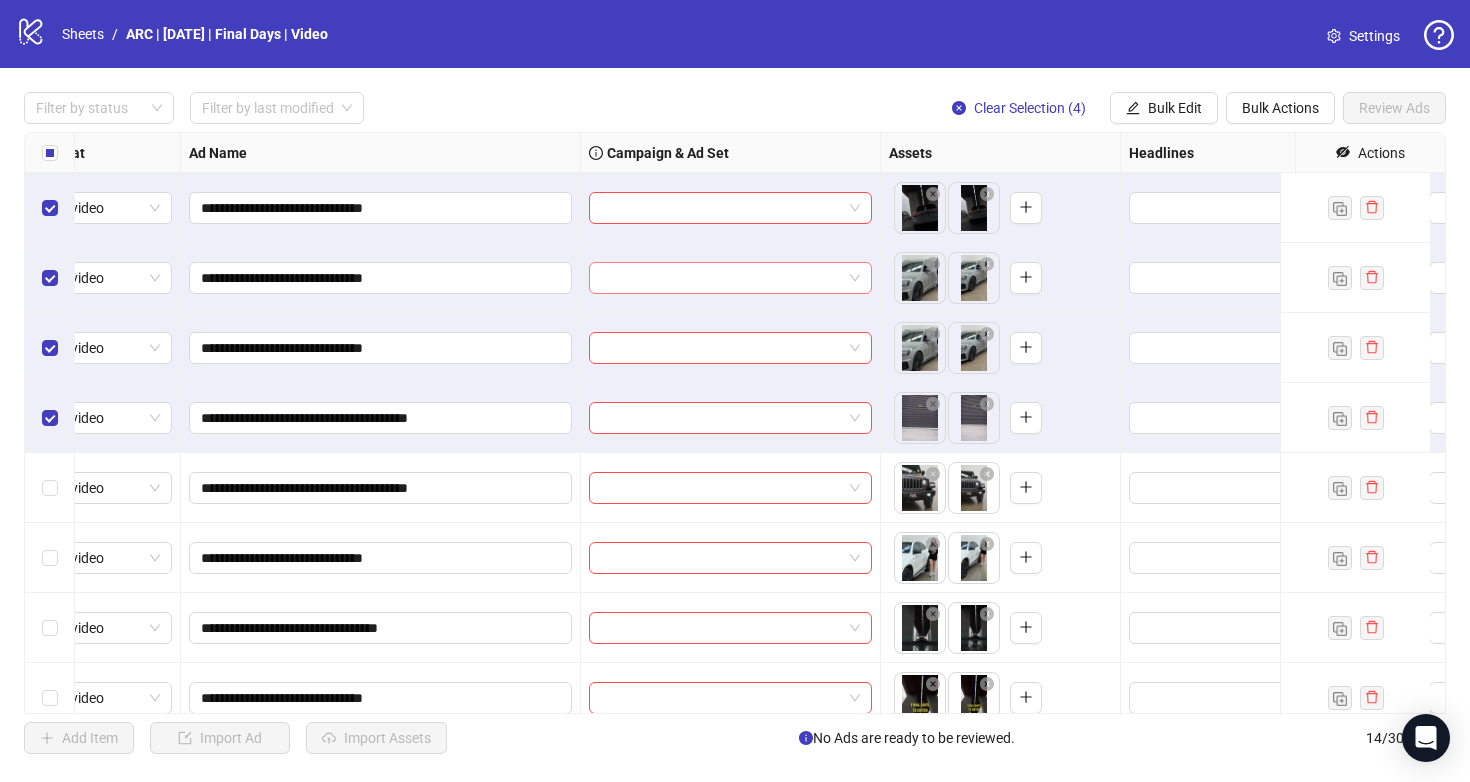 scroll, scrollTop: 0, scrollLeft: 0, axis: both 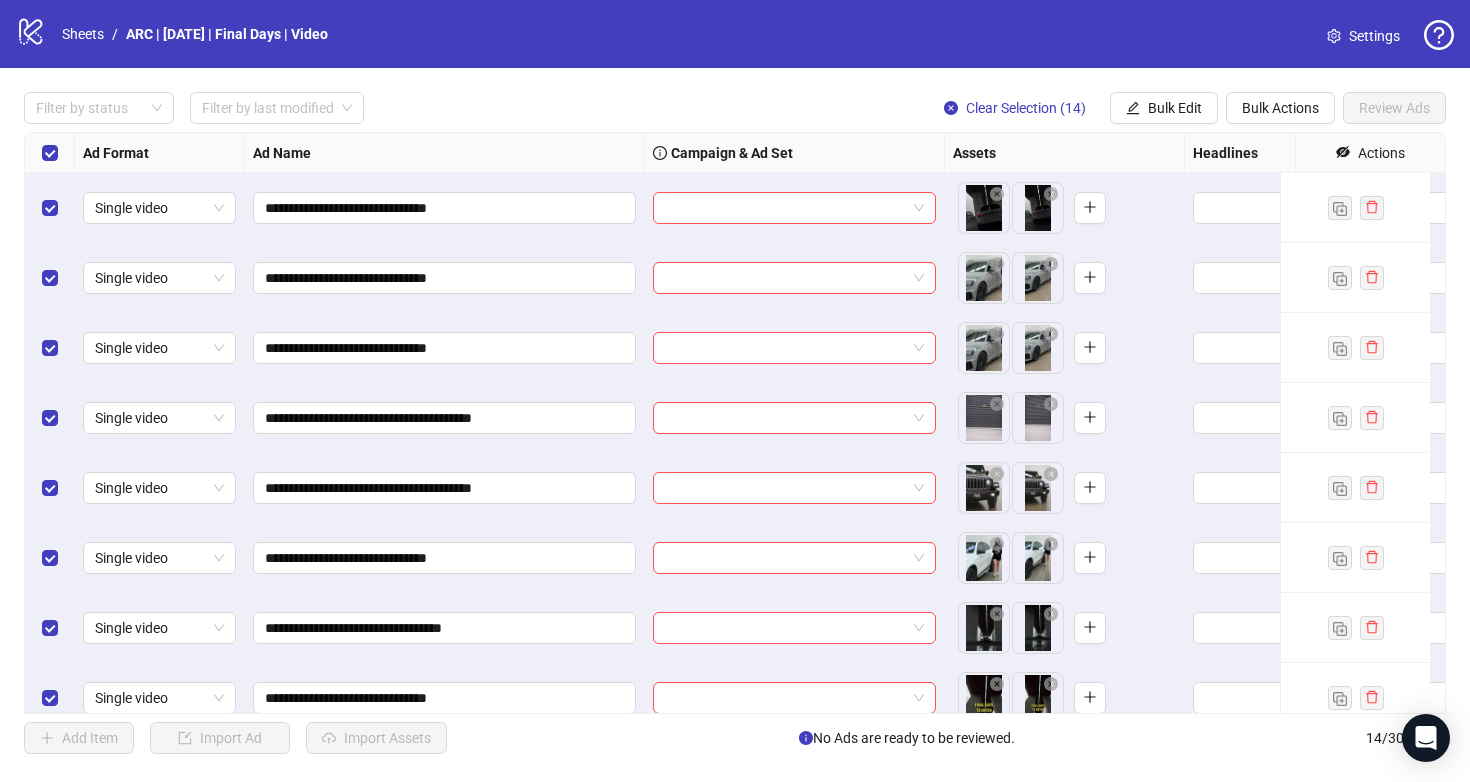 click on "Campaign & Ad Set" at bounding box center [732, 153] 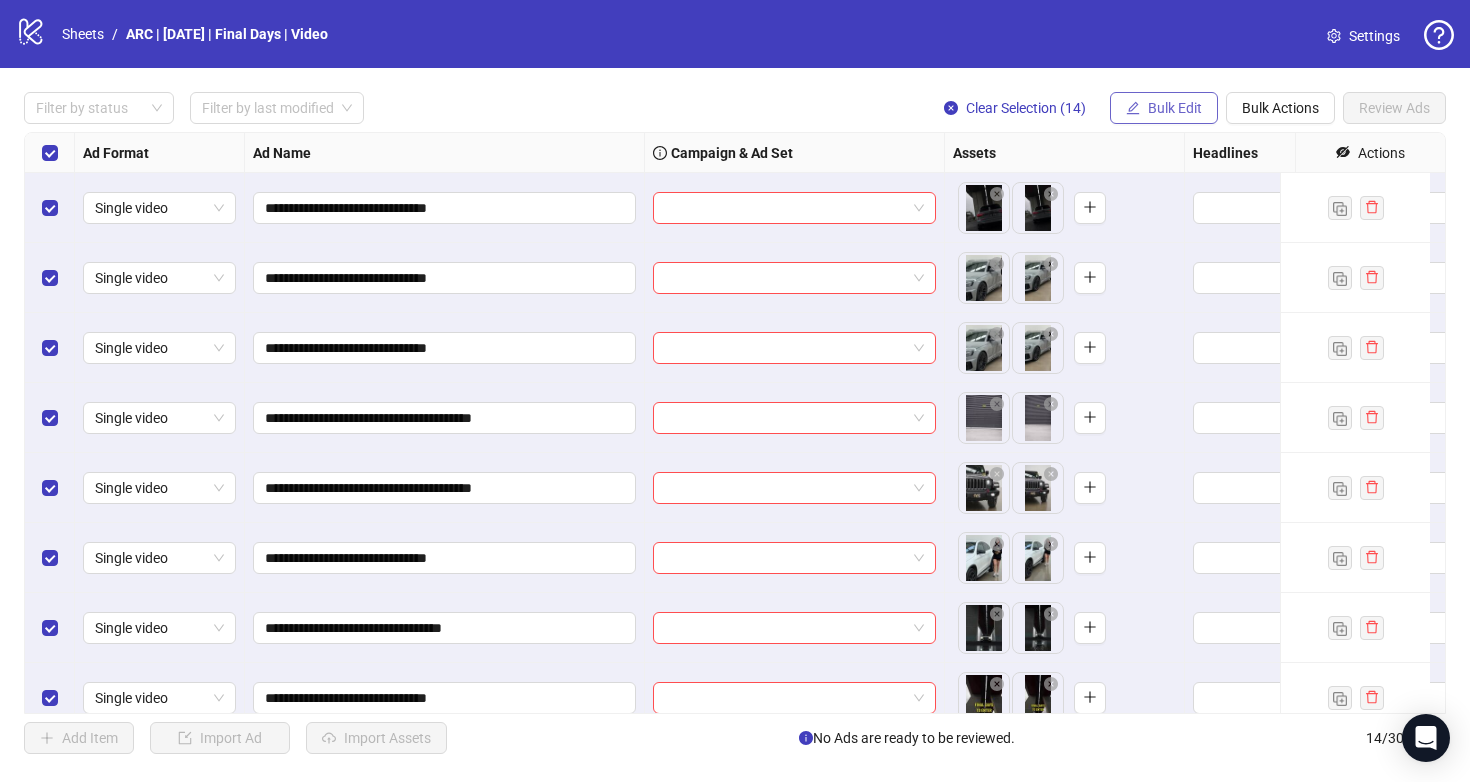 click on "Bulk Edit" at bounding box center [1175, 108] 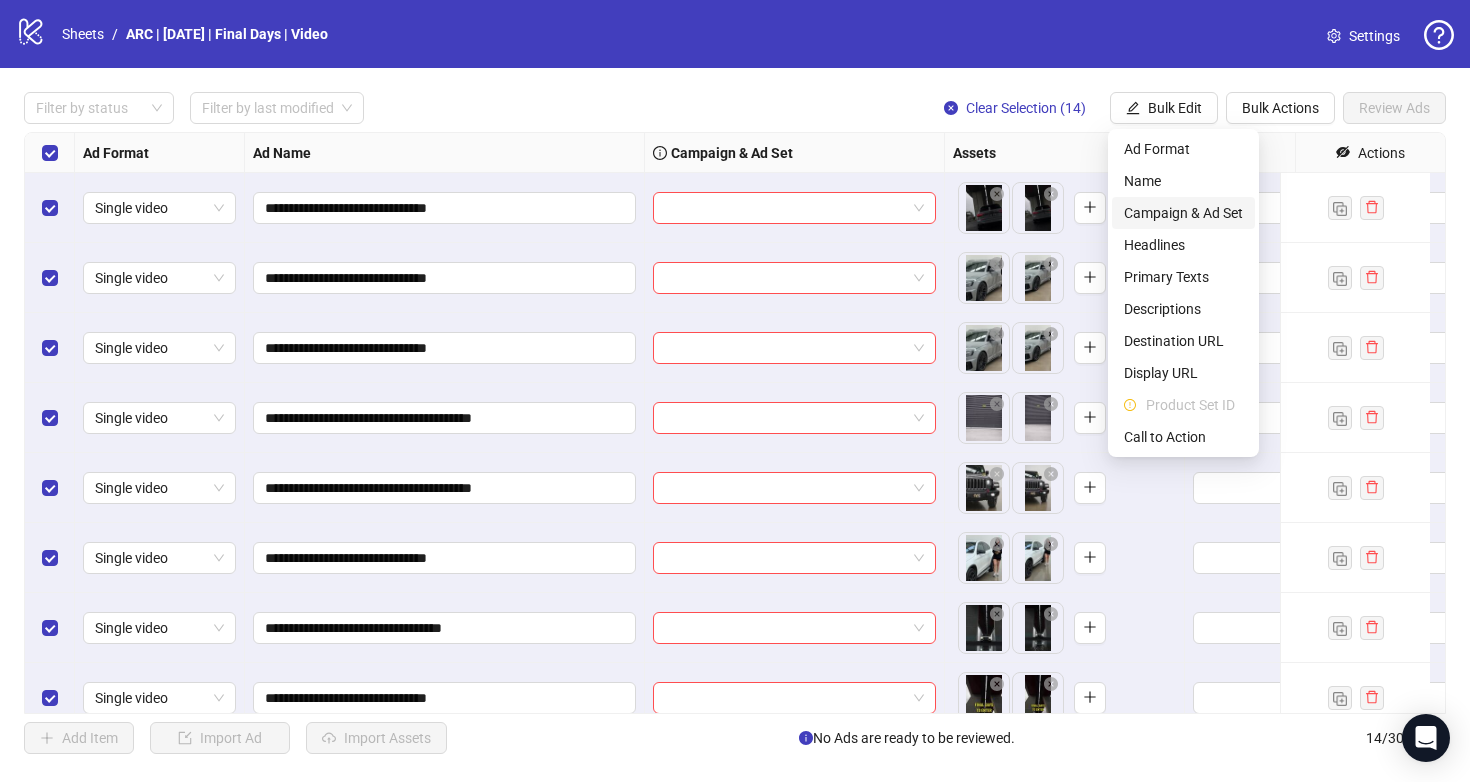click on "Campaign & Ad Set" at bounding box center (1183, 213) 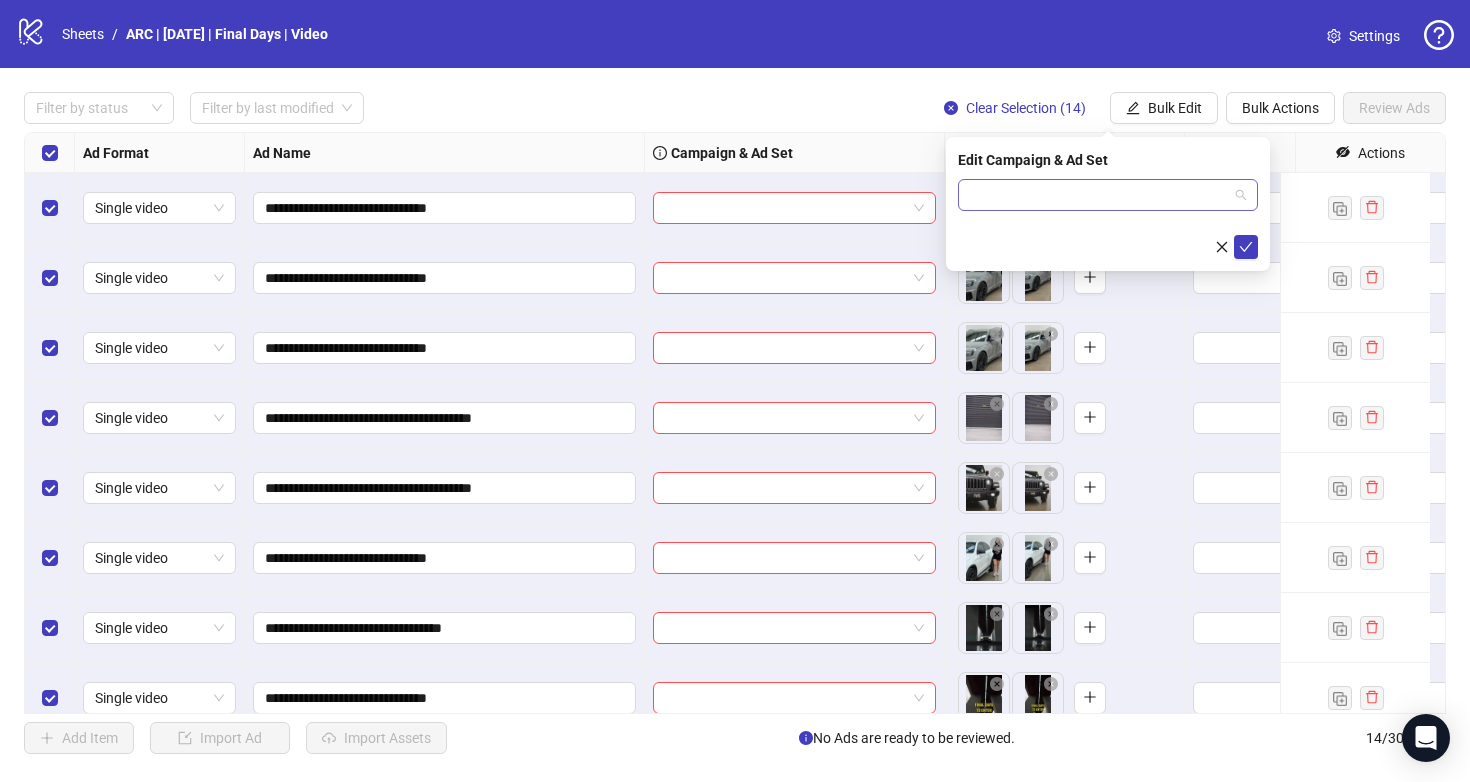 click at bounding box center (1099, 195) 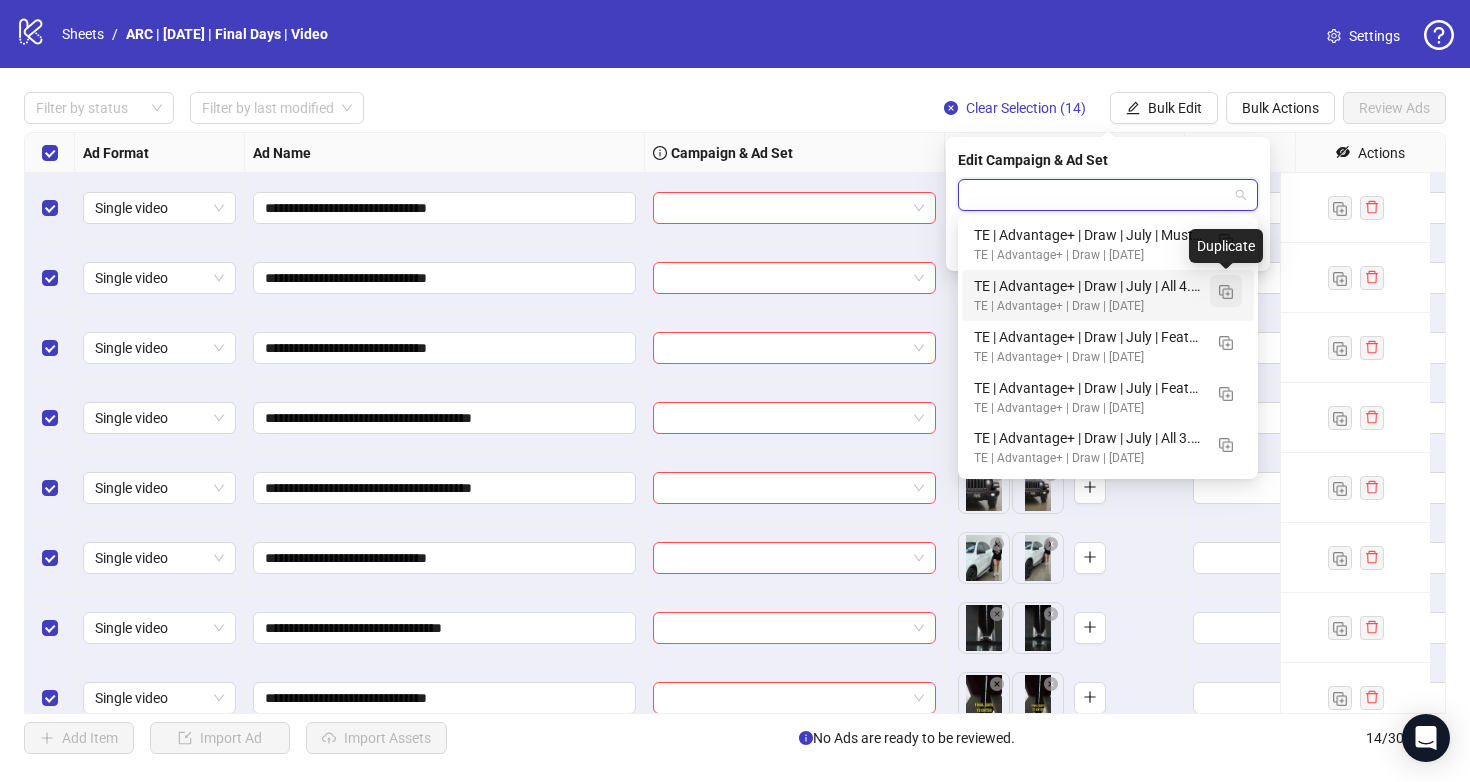 click at bounding box center [1226, 292] 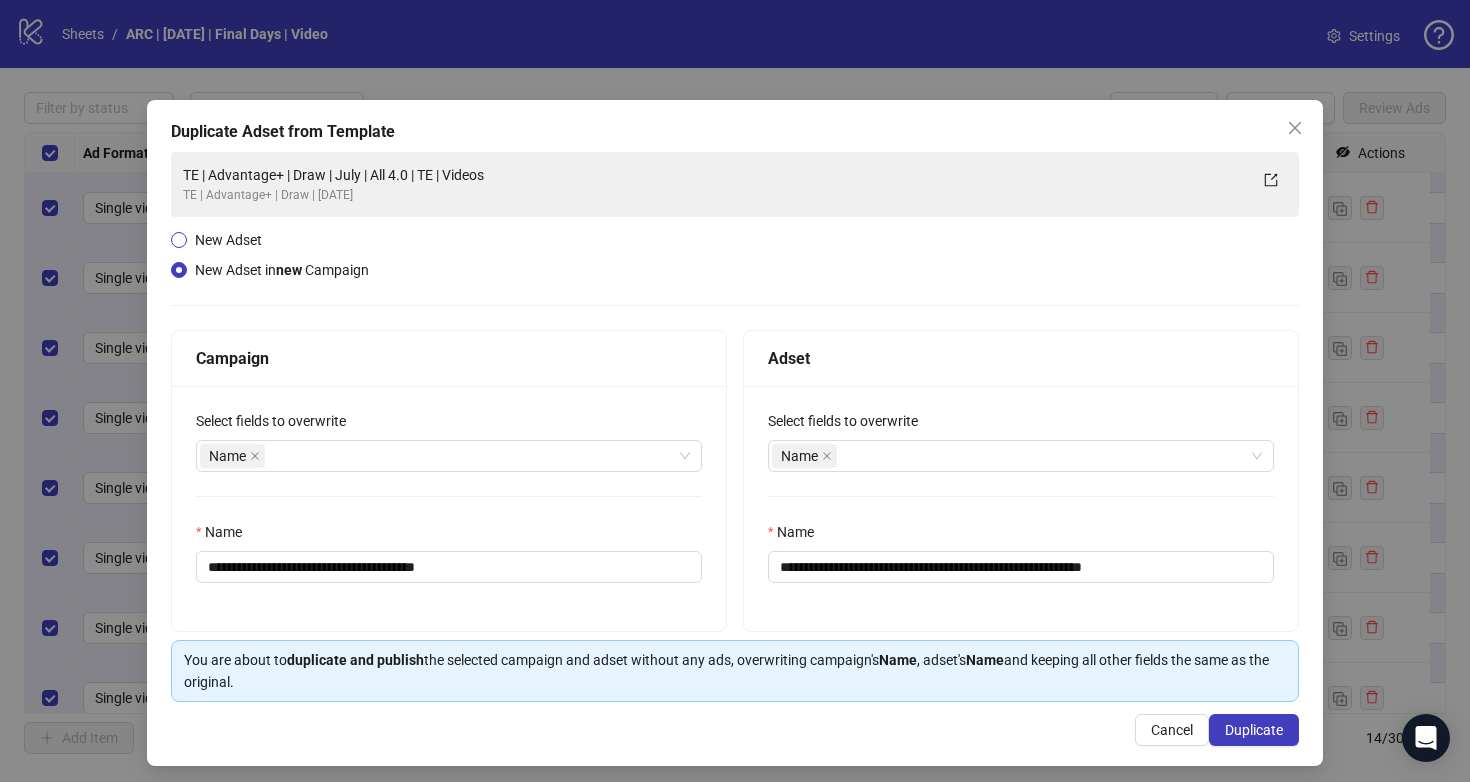 click on "New Adset" at bounding box center [228, 240] 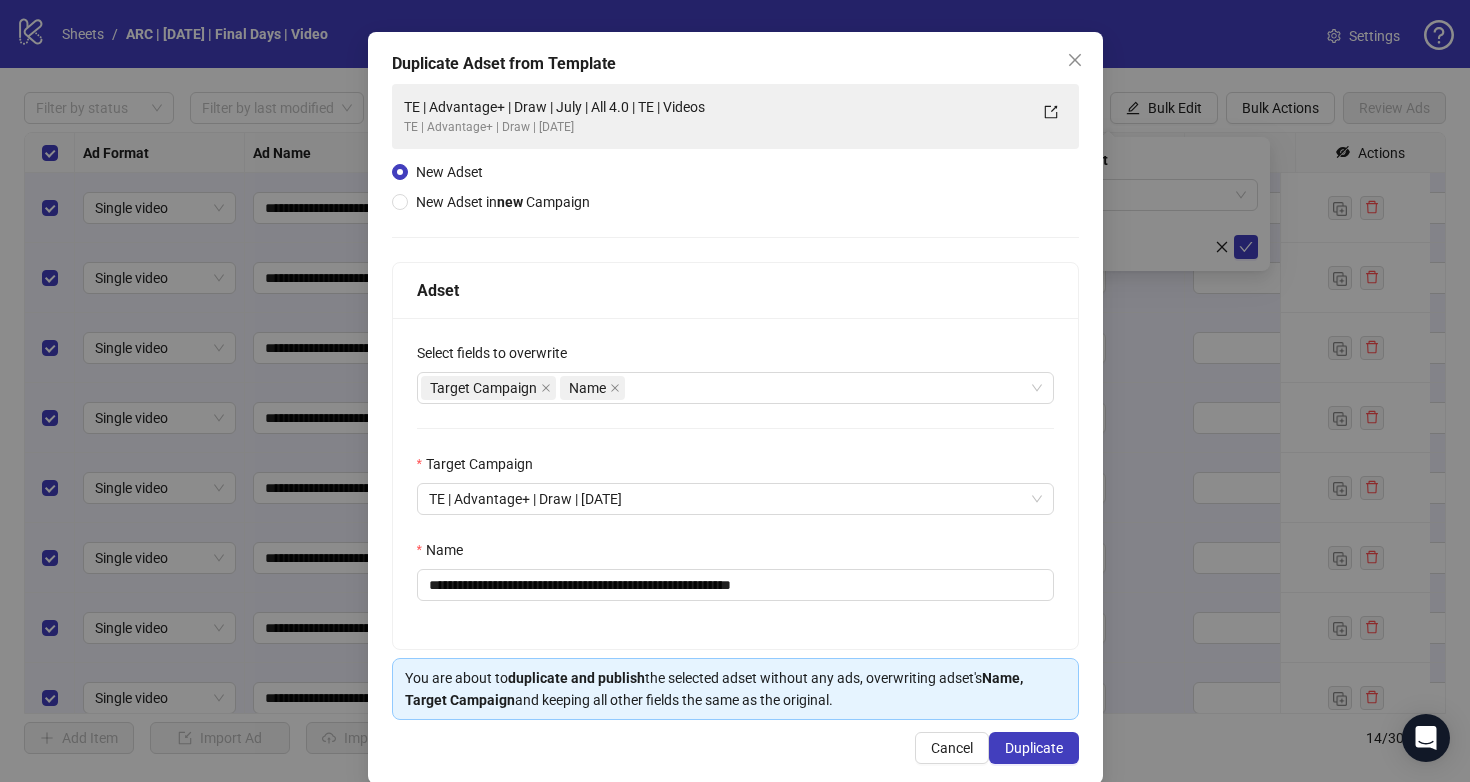 scroll, scrollTop: 95, scrollLeft: 0, axis: vertical 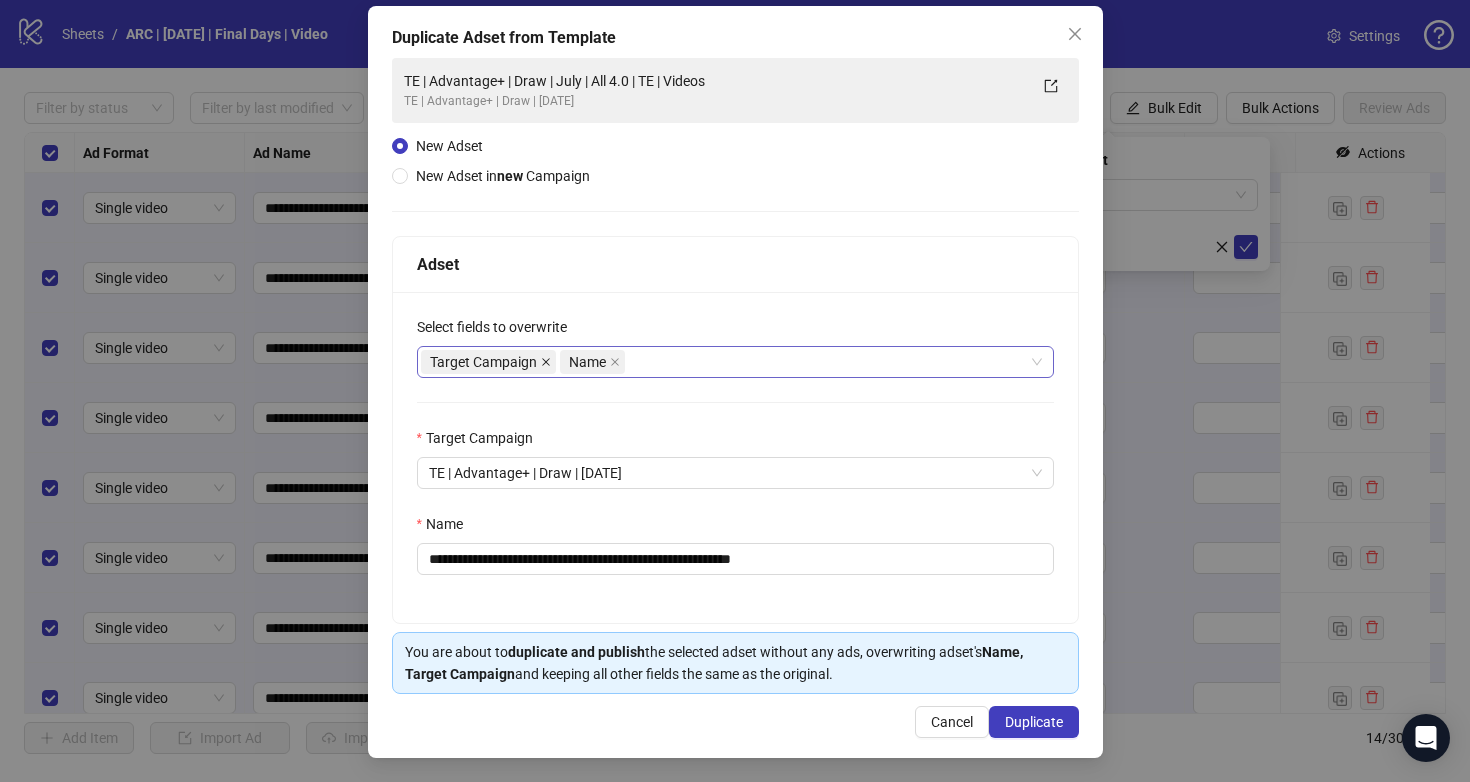 click 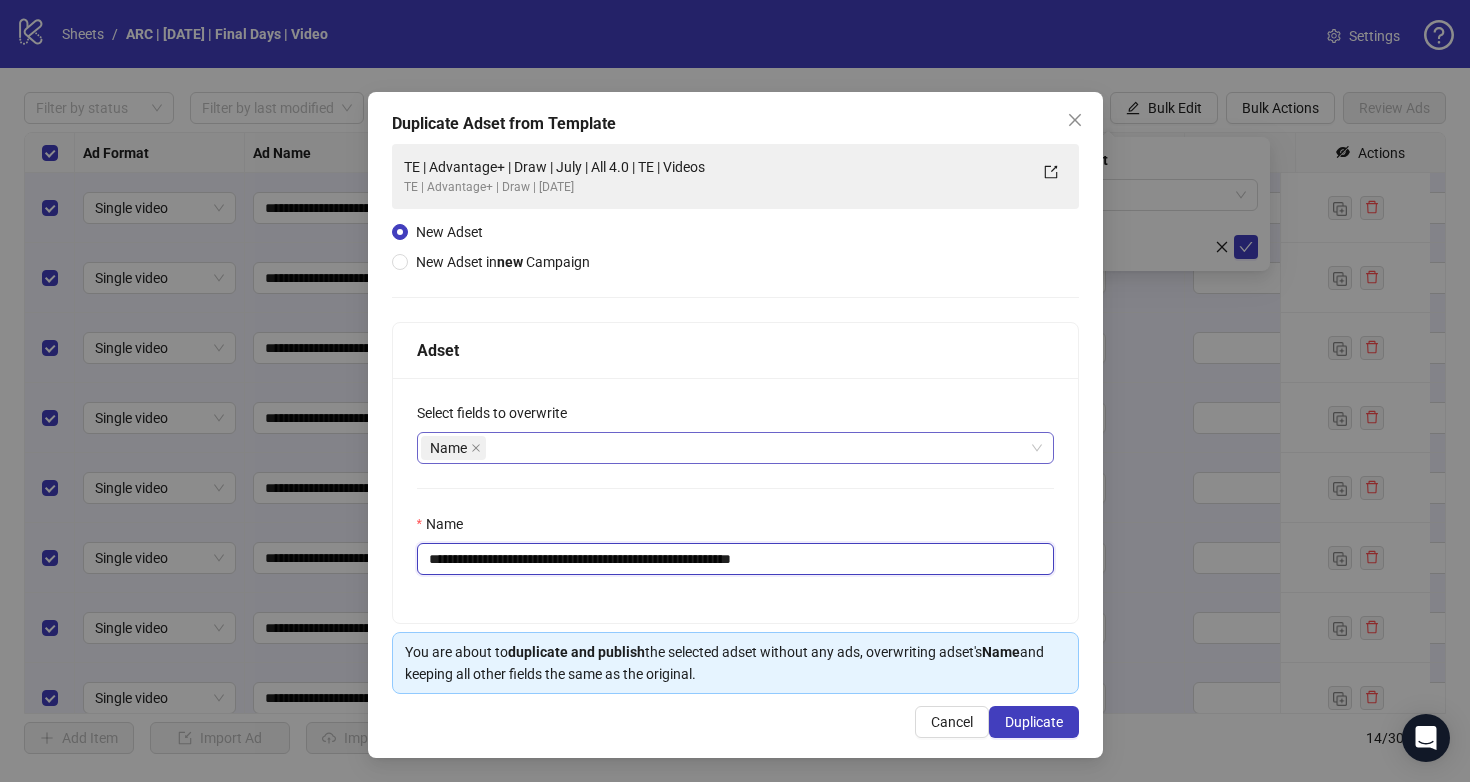 click on "**********" at bounding box center [735, 559] 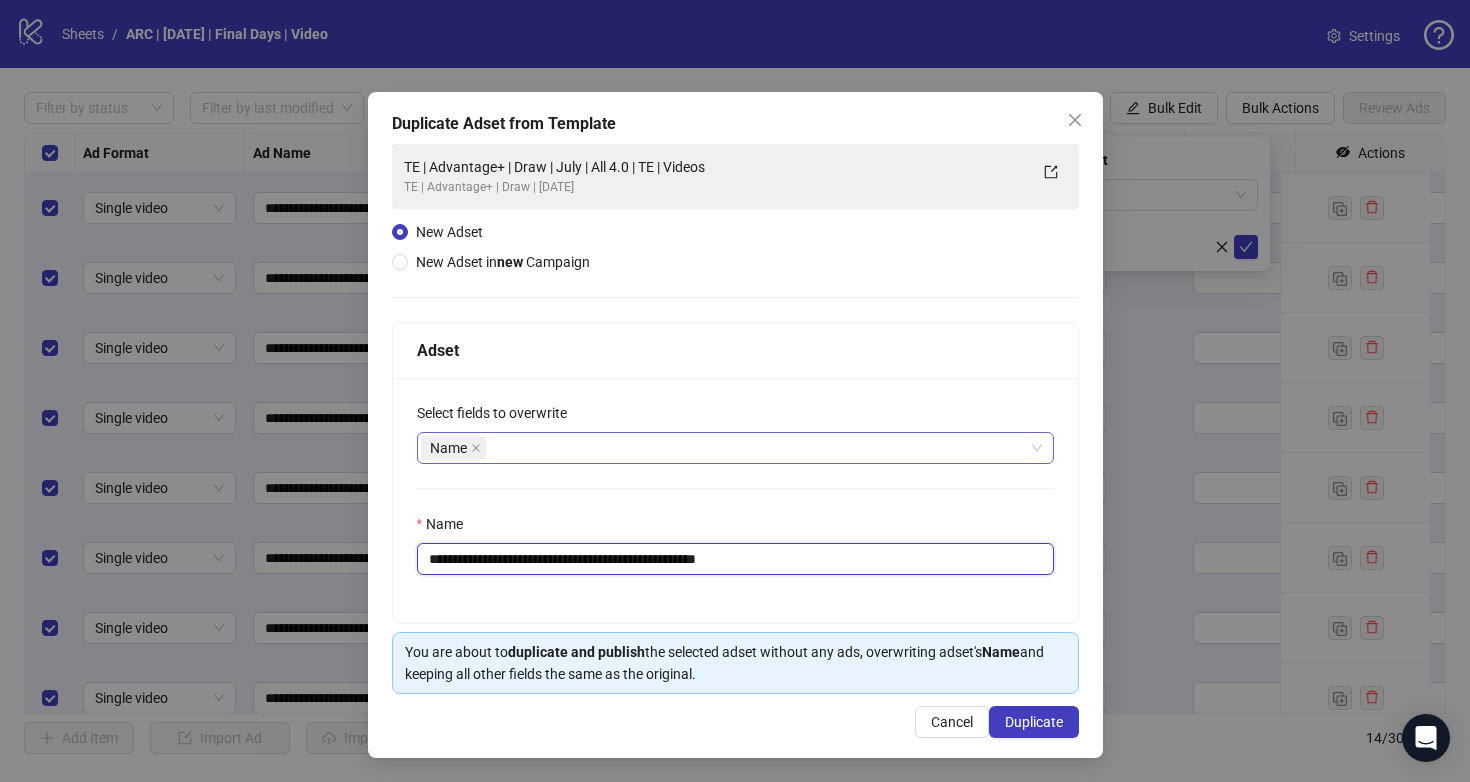 click on "**********" at bounding box center [735, 559] 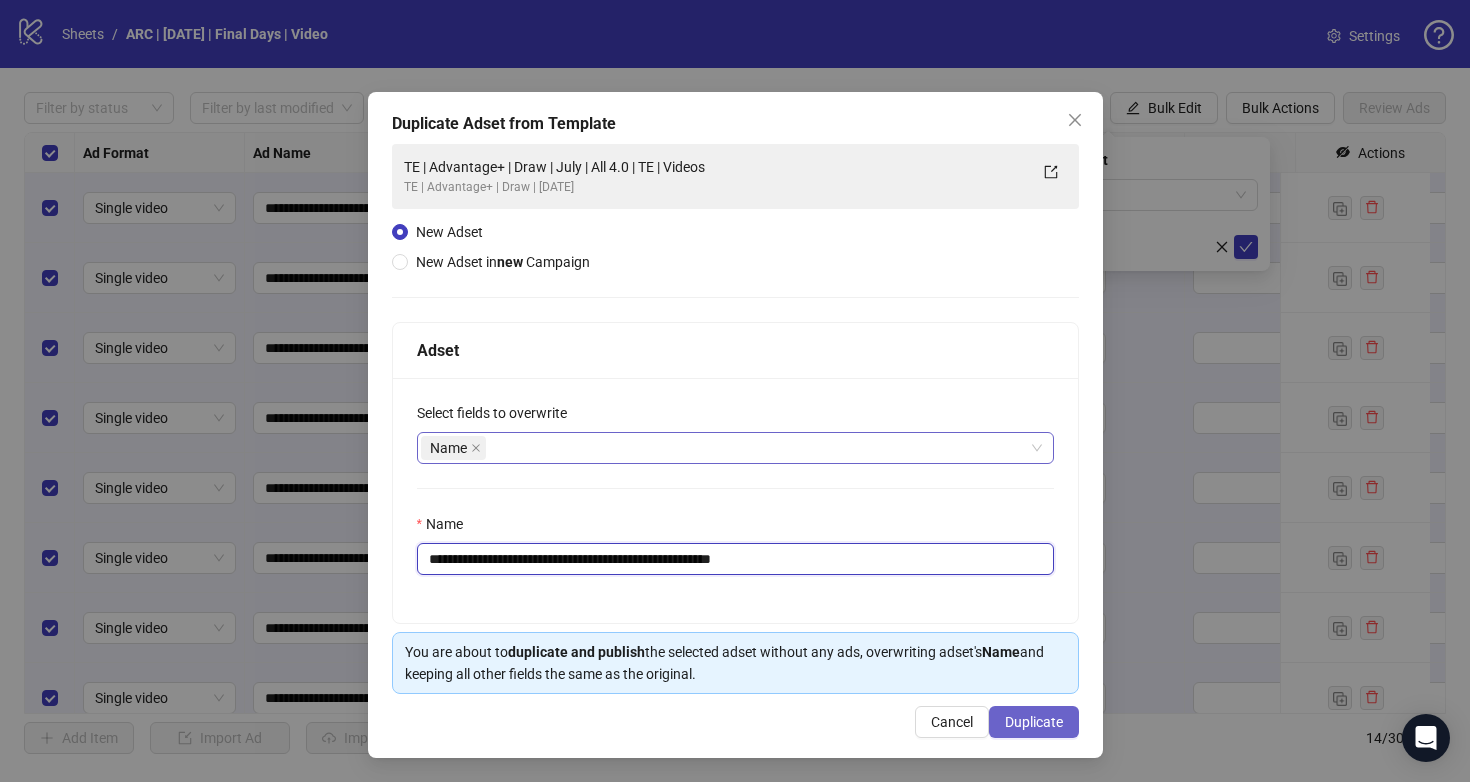 type on "**********" 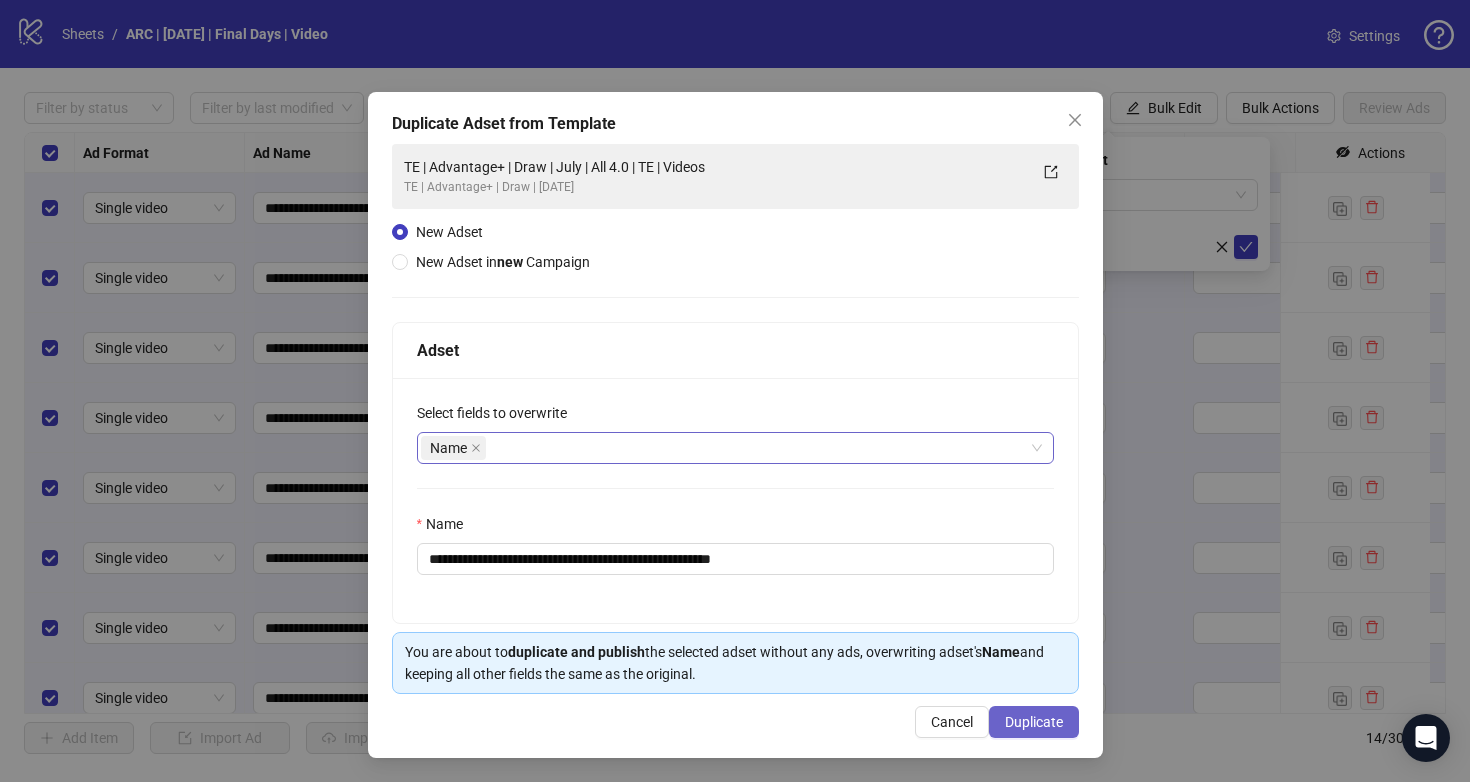 click on "Duplicate" at bounding box center [1034, 722] 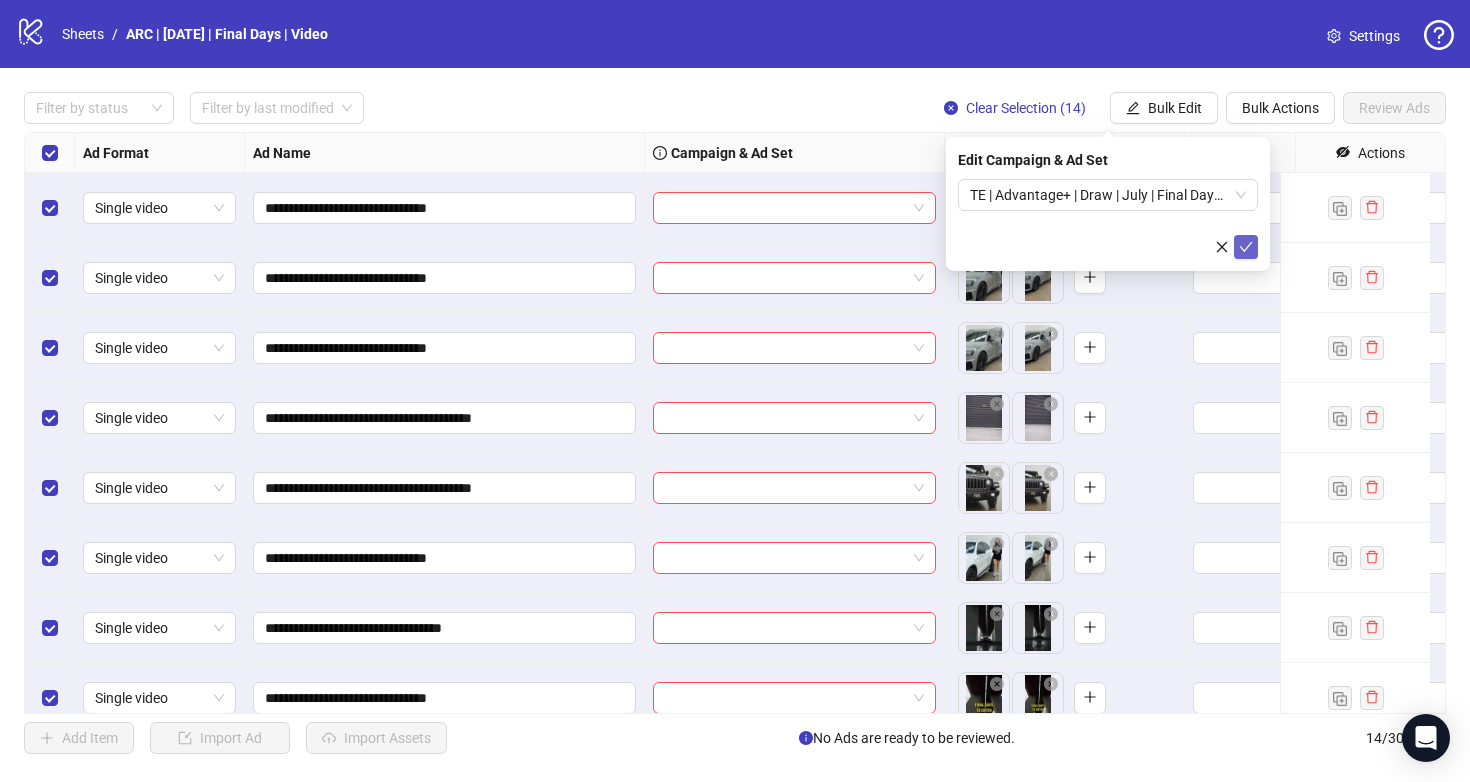 click 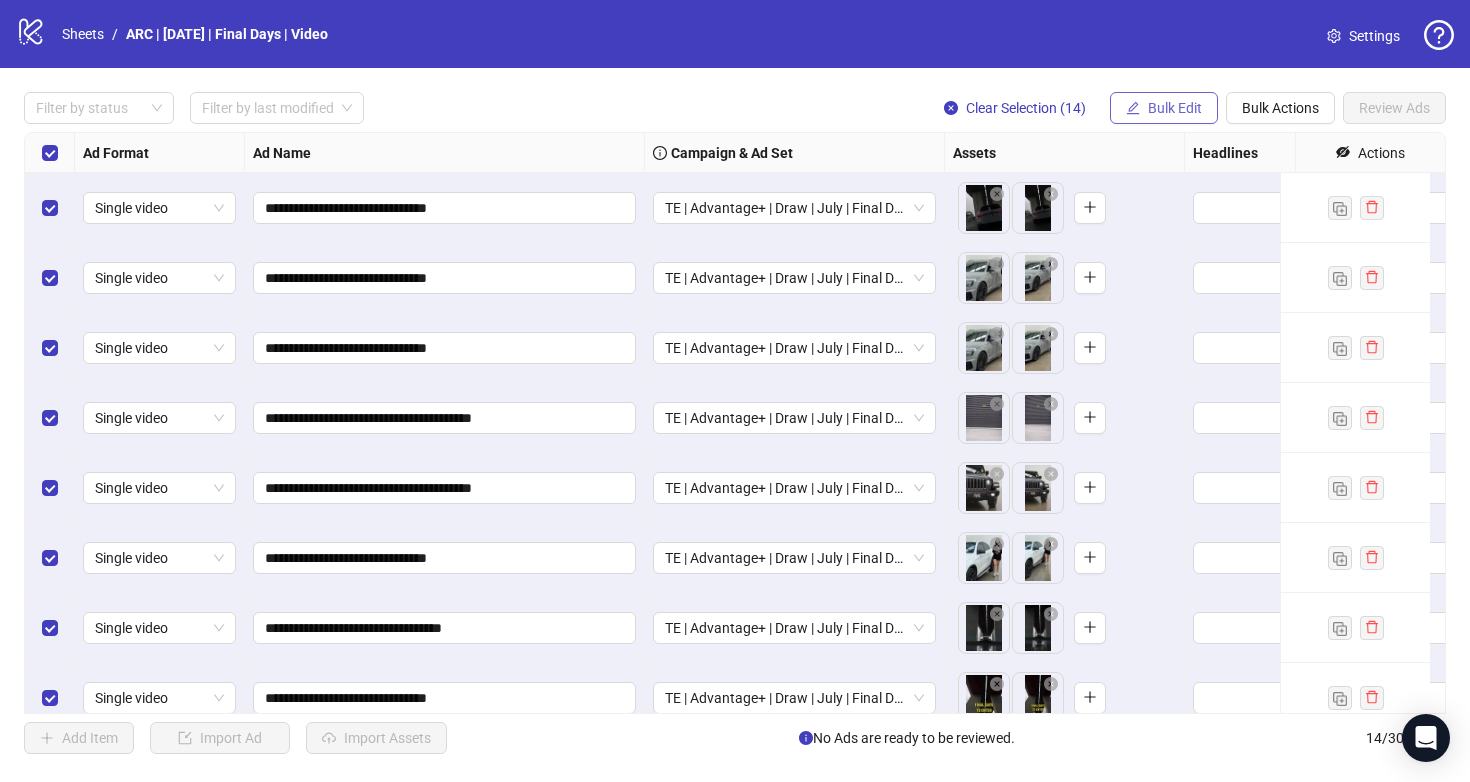 click on "Bulk Edit" at bounding box center [1175, 108] 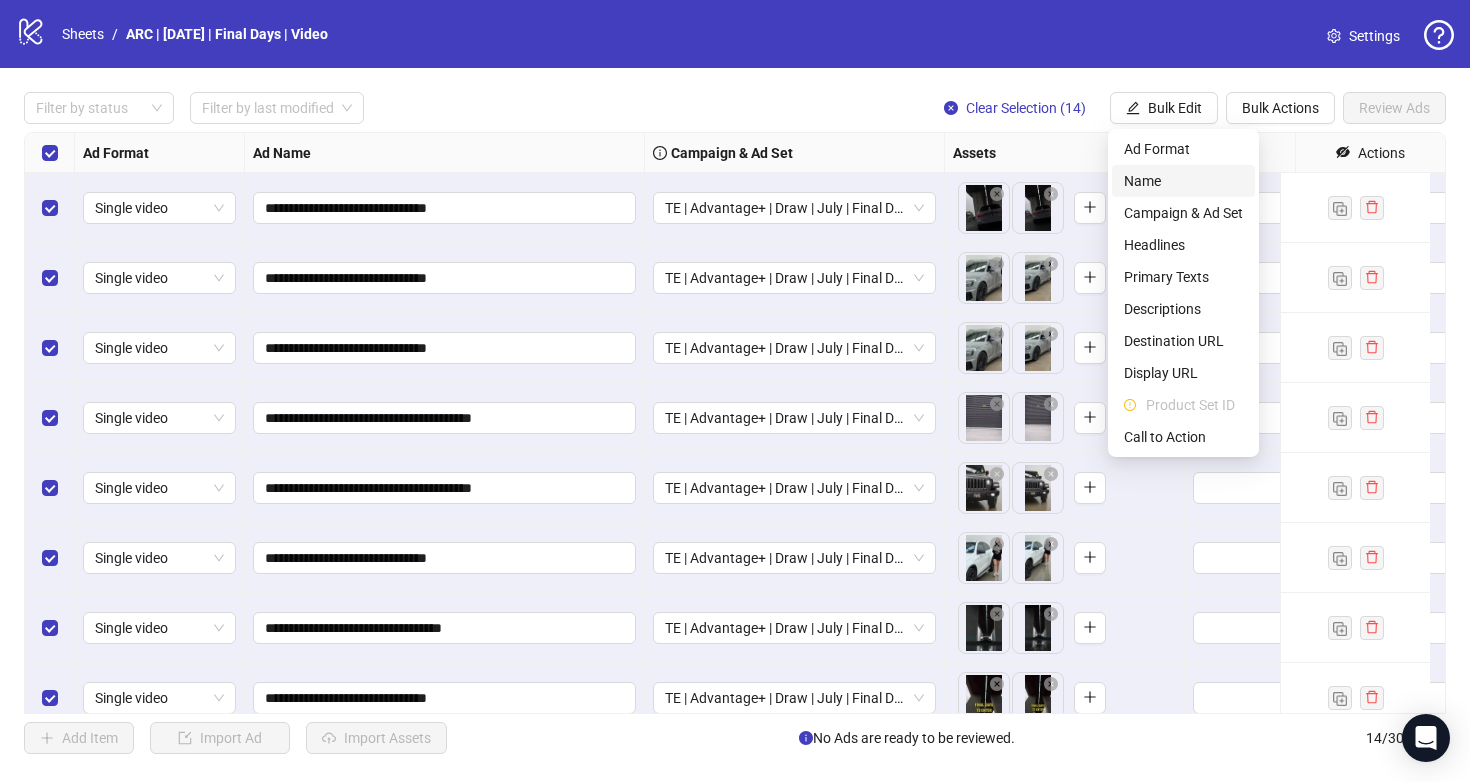 click on "Name" at bounding box center (1183, 181) 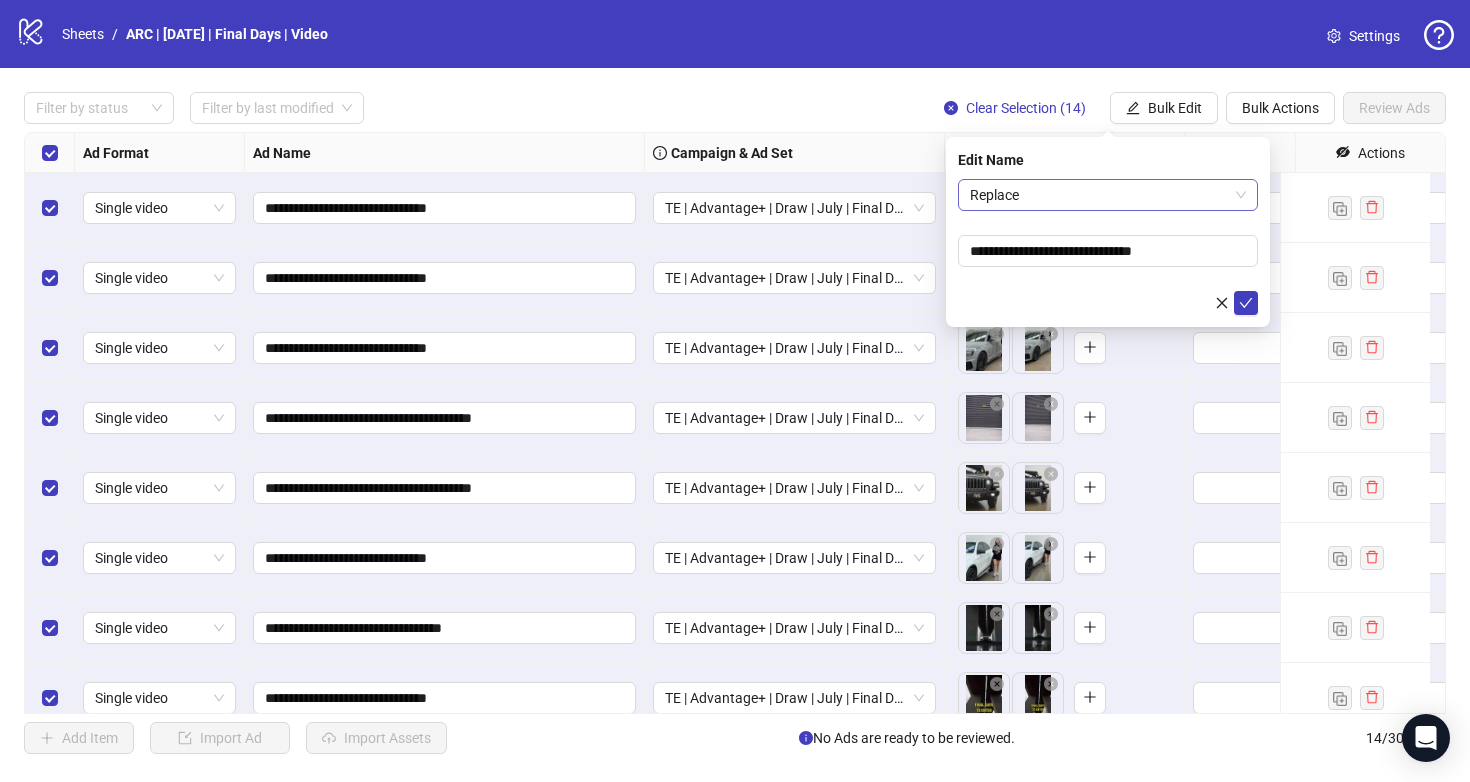 click on "Replace" at bounding box center (1108, 195) 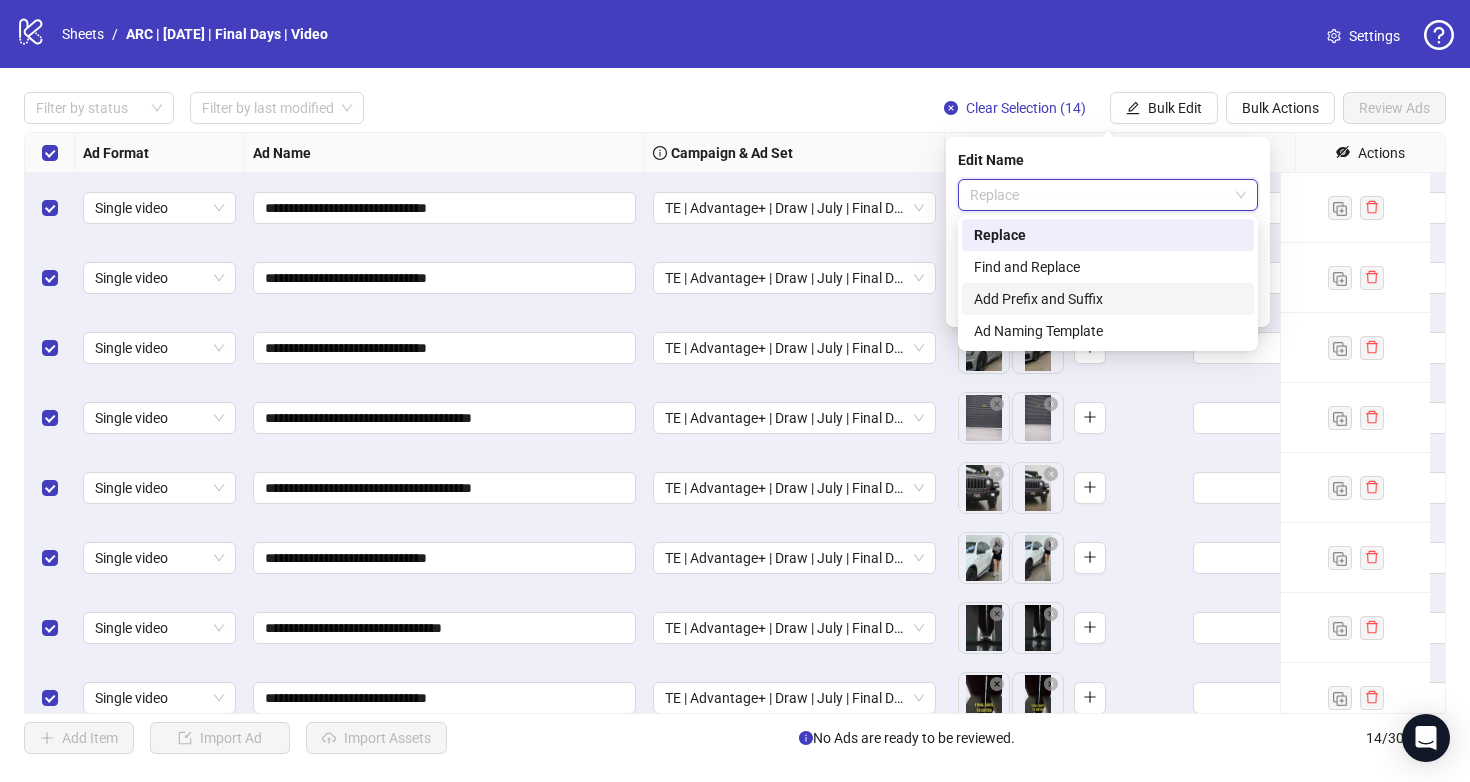 click on "Add Prefix and Suffix" at bounding box center (1108, 299) 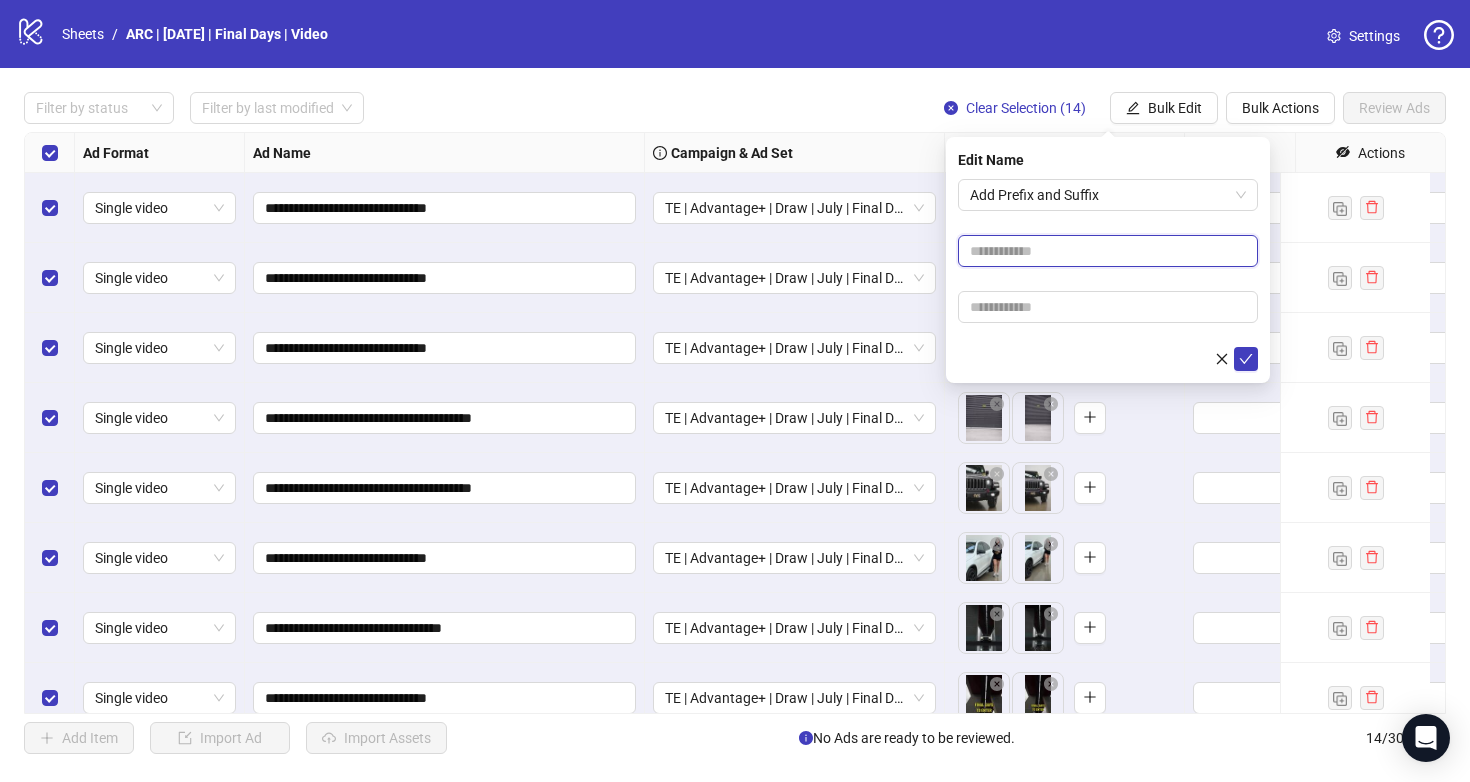 click at bounding box center [1108, 251] 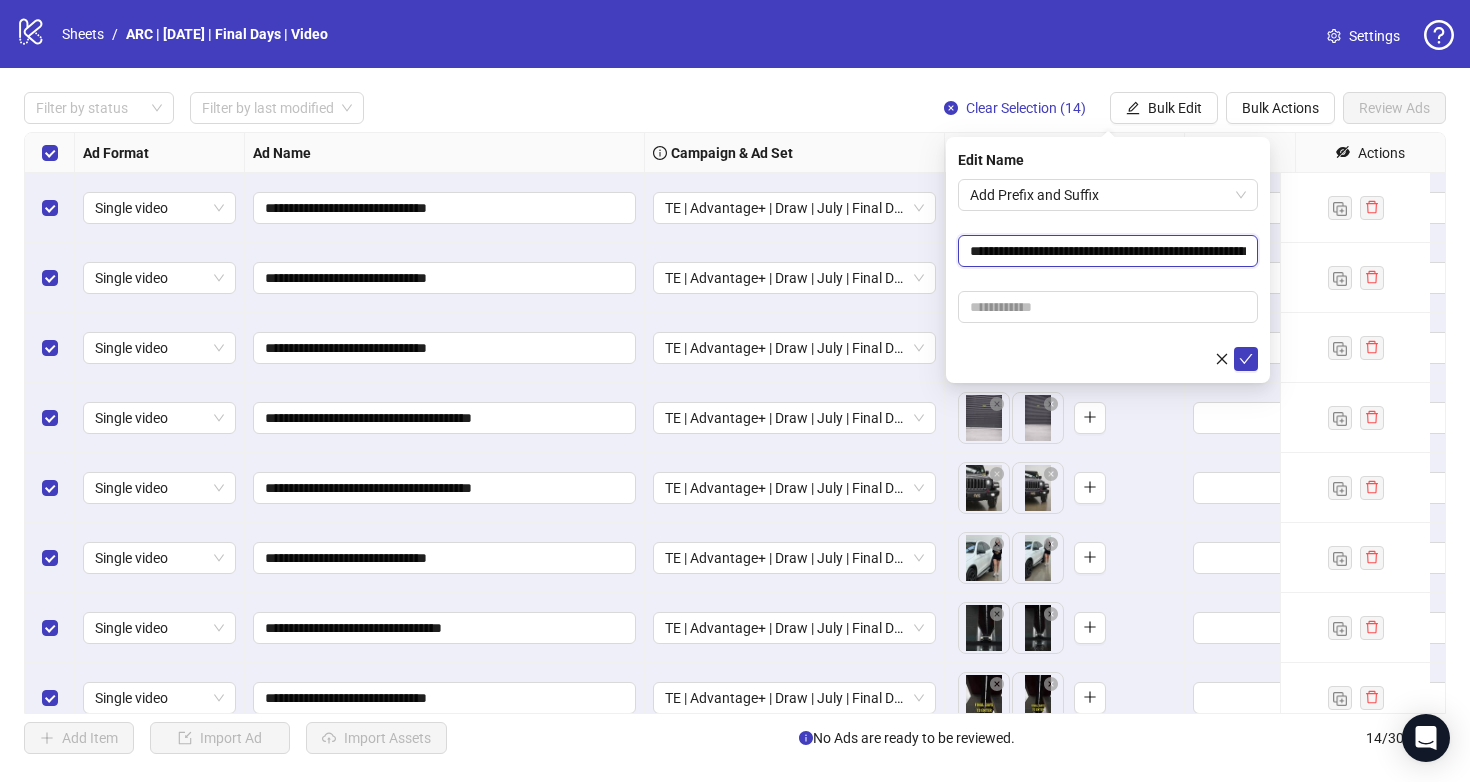 click on "**********" at bounding box center [1108, 251] 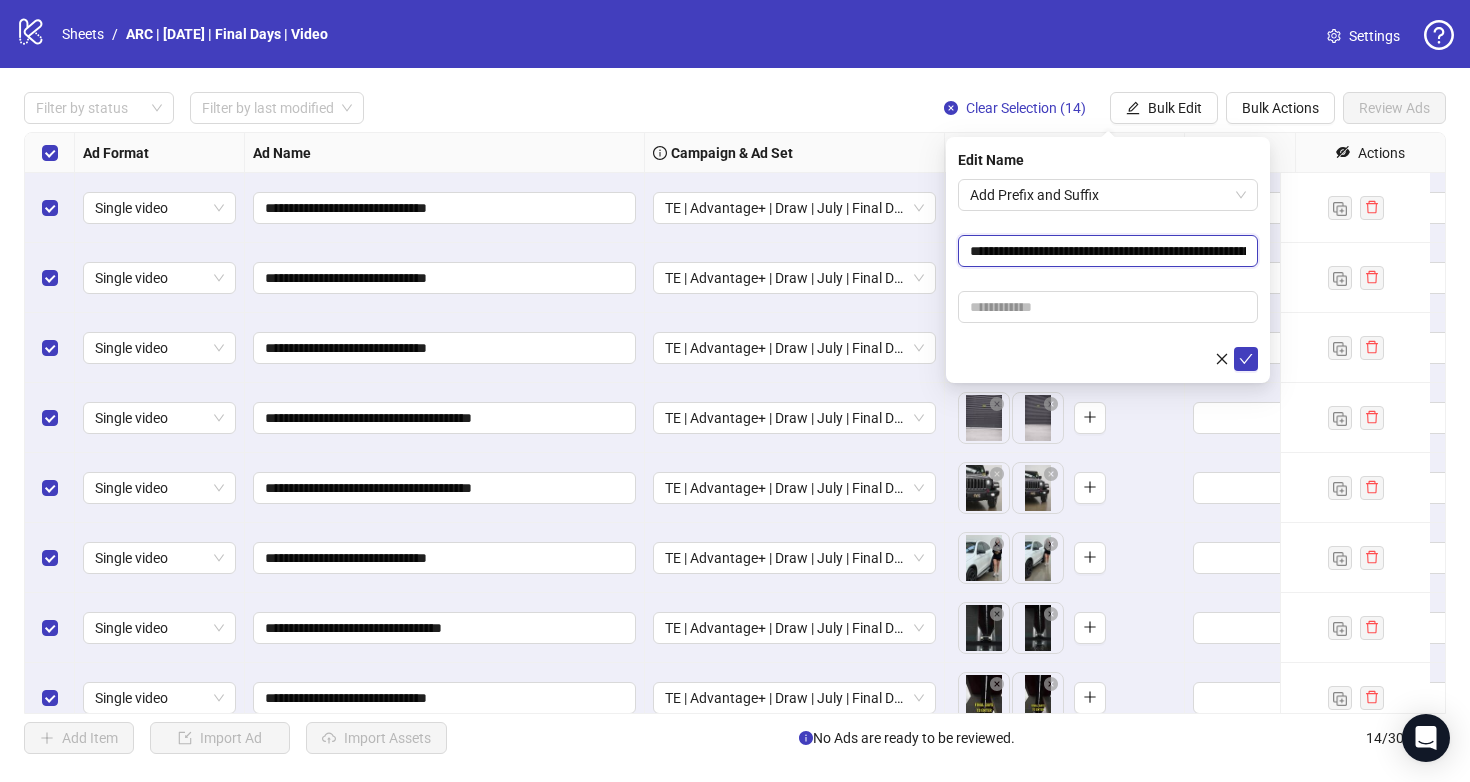 click on "**********" at bounding box center [1108, 251] 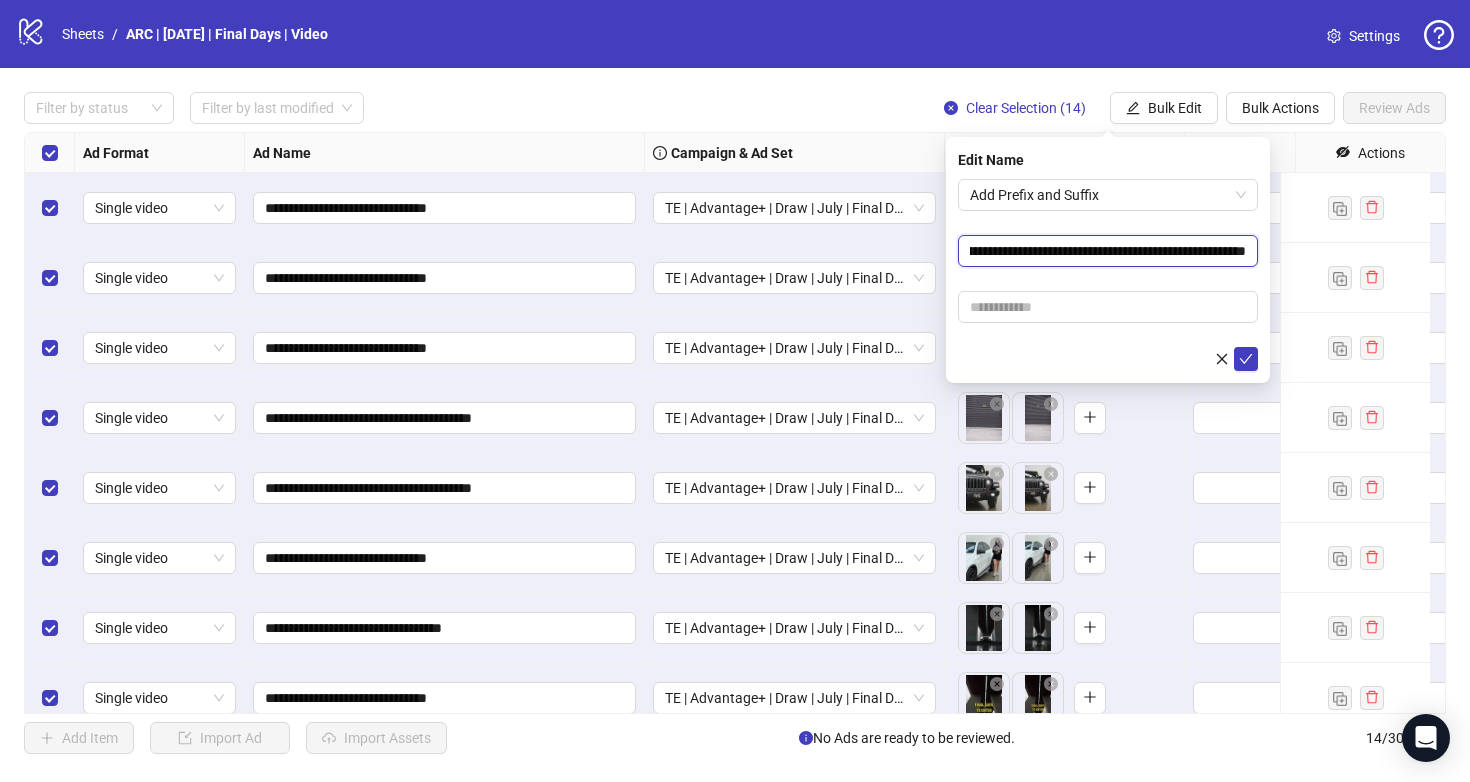 click on "**********" at bounding box center [1108, 251] 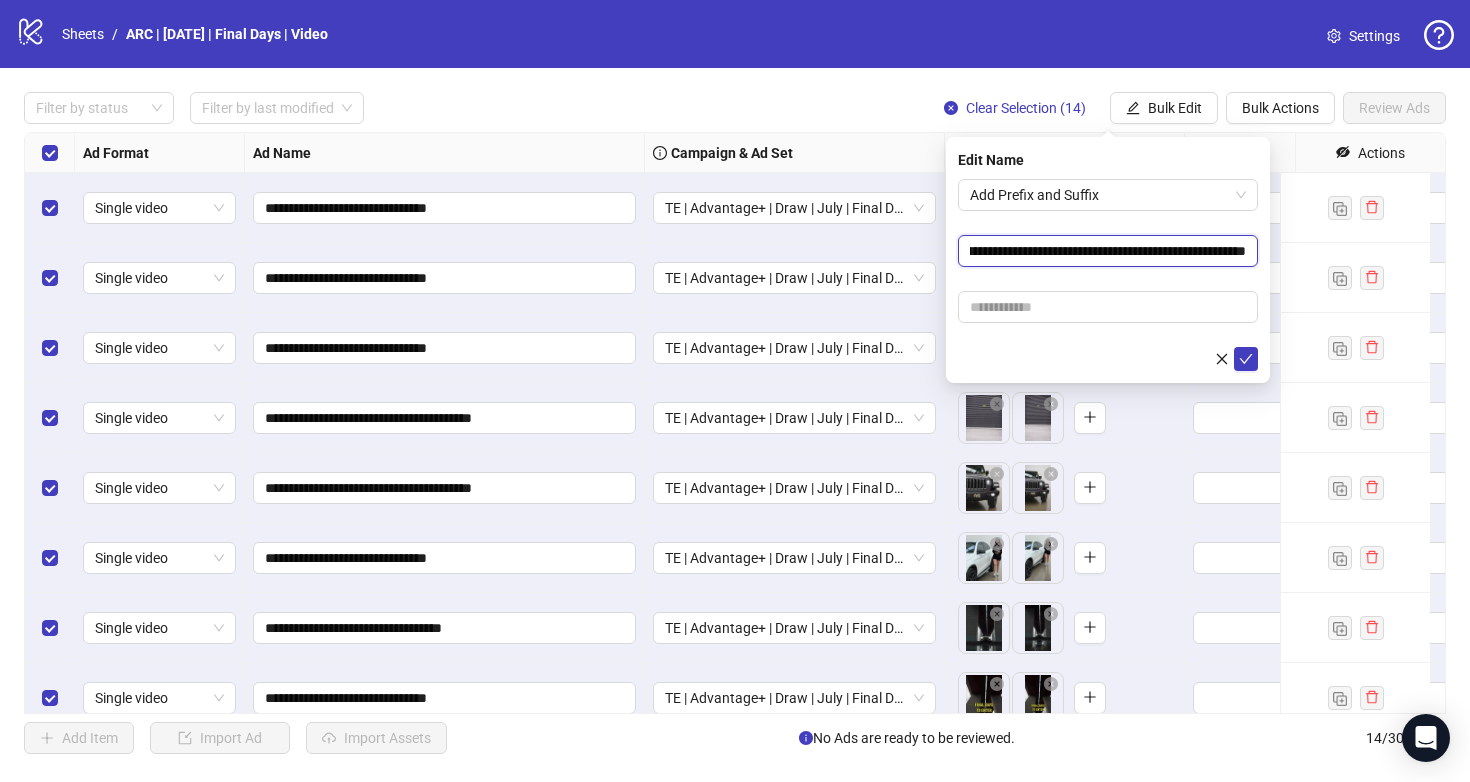 scroll, scrollTop: 0, scrollLeft: 52, axis: horizontal 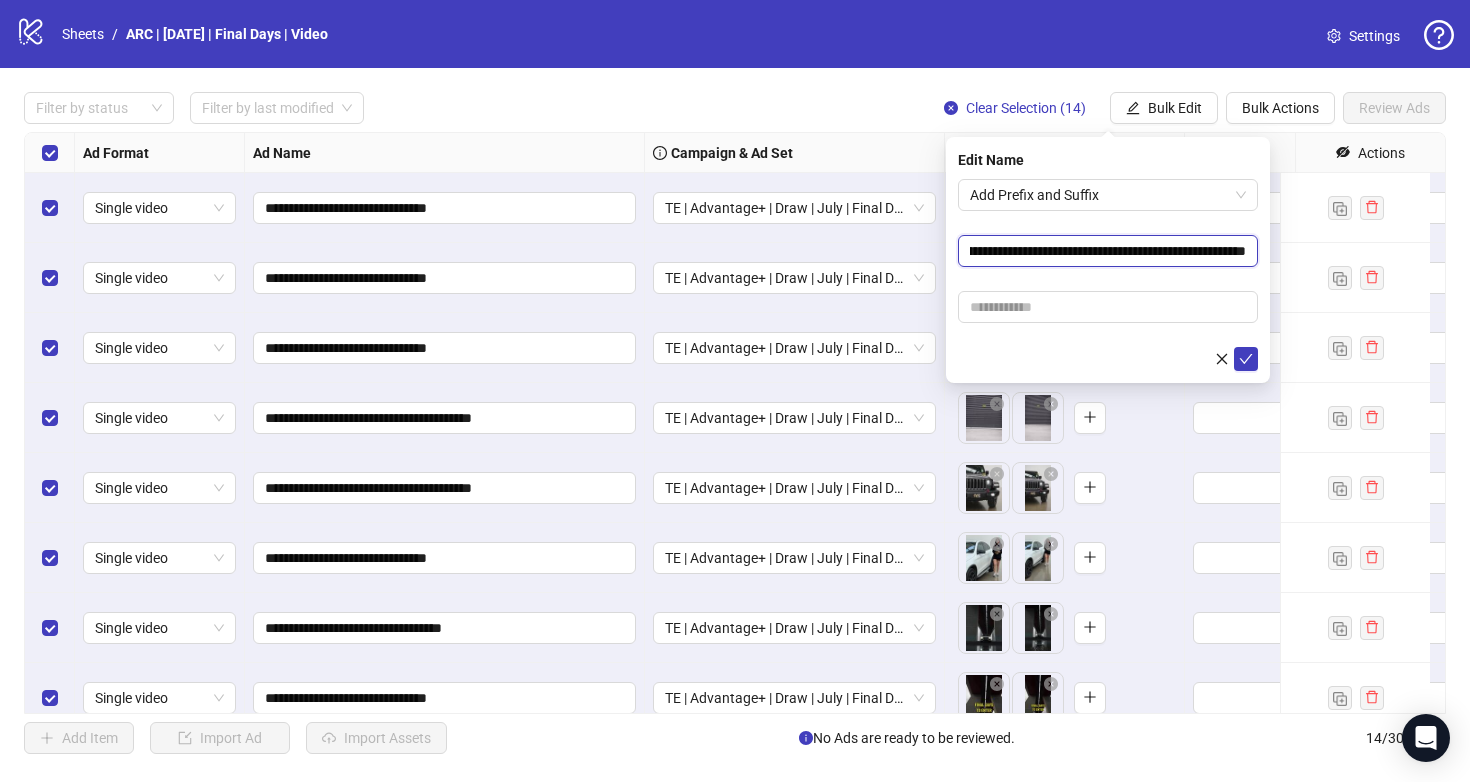 click on "**********" at bounding box center [1108, 251] 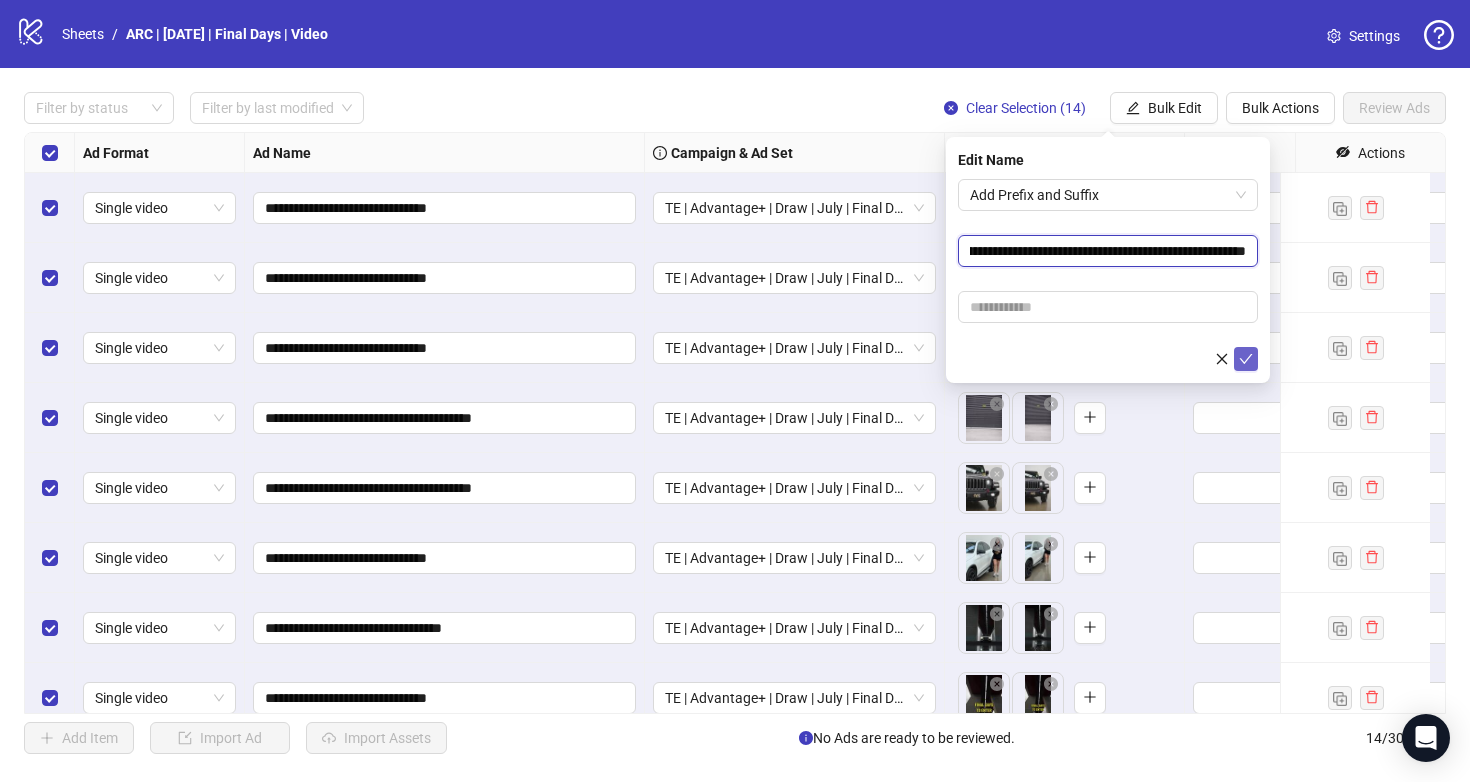 type on "**********" 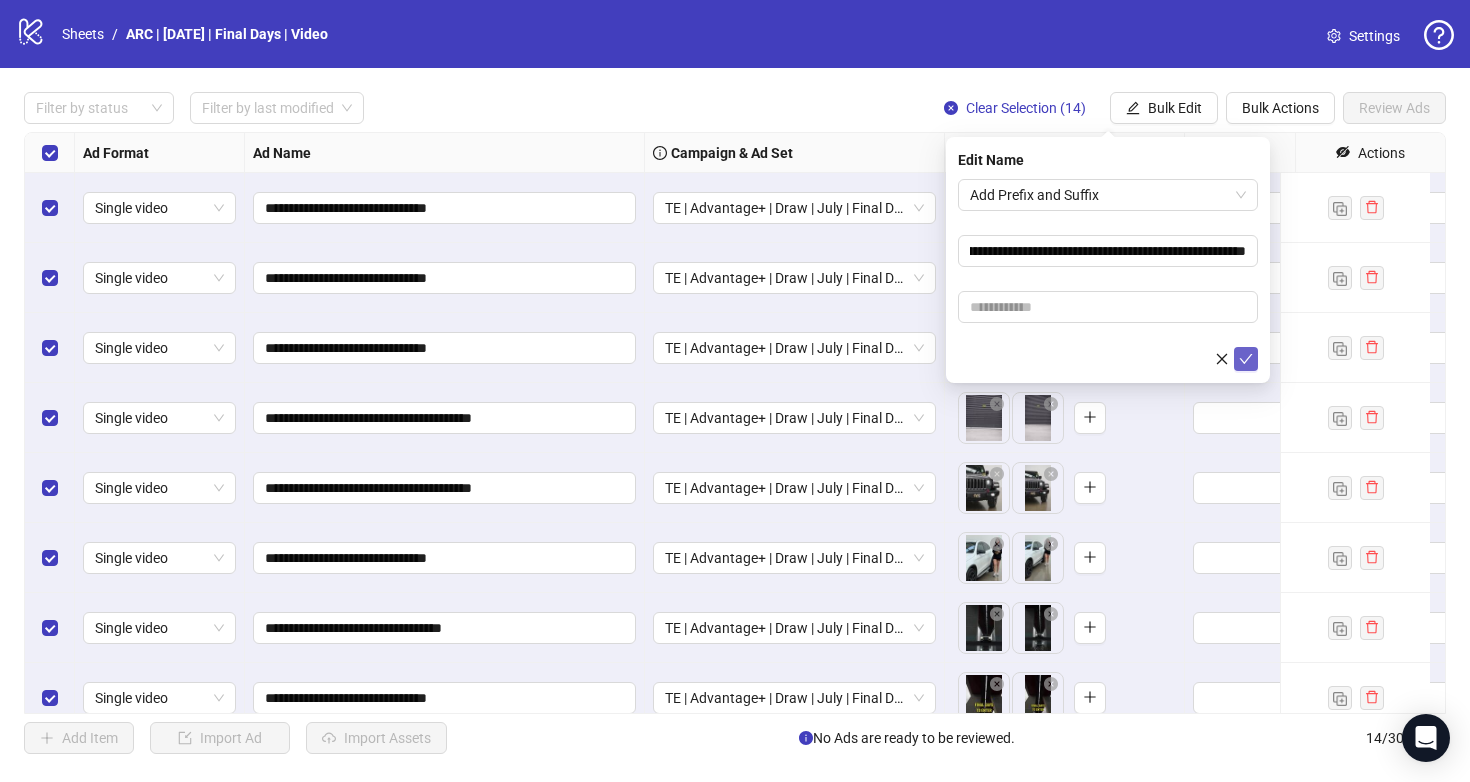 scroll, scrollTop: 0, scrollLeft: 0, axis: both 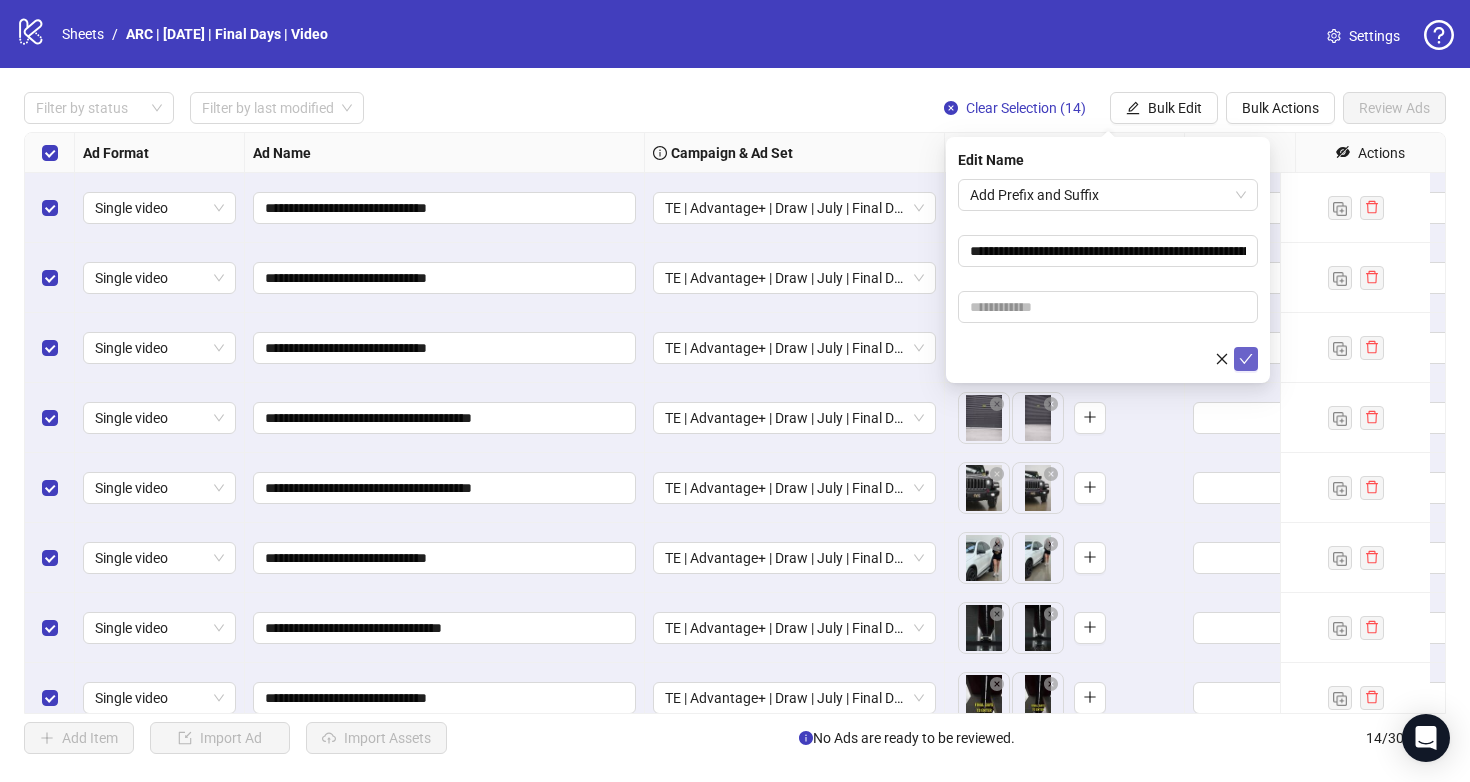 click 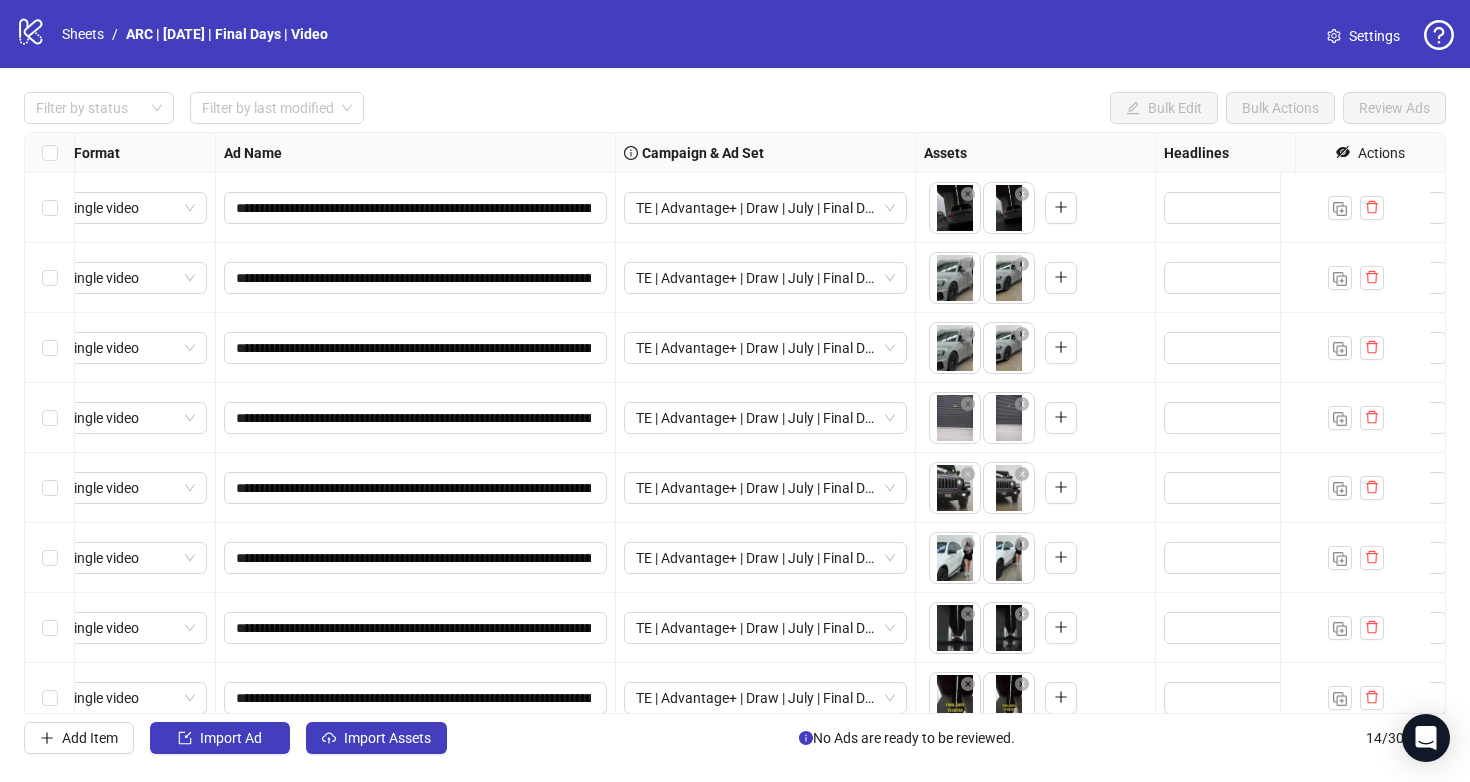 scroll, scrollTop: 0, scrollLeft: 0, axis: both 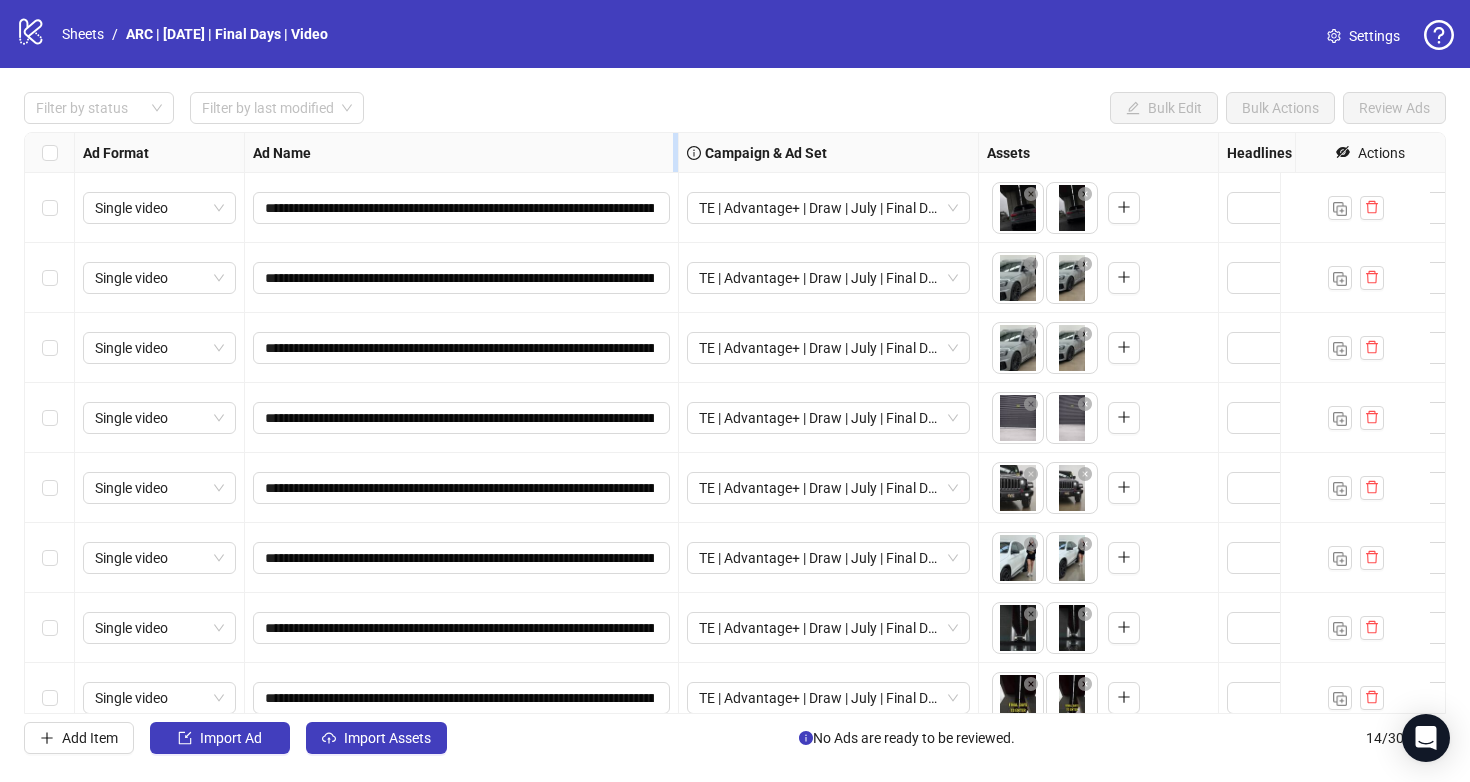 drag, startPoint x: 641, startPoint y: 142, endPoint x: 675, endPoint y: 142, distance: 34 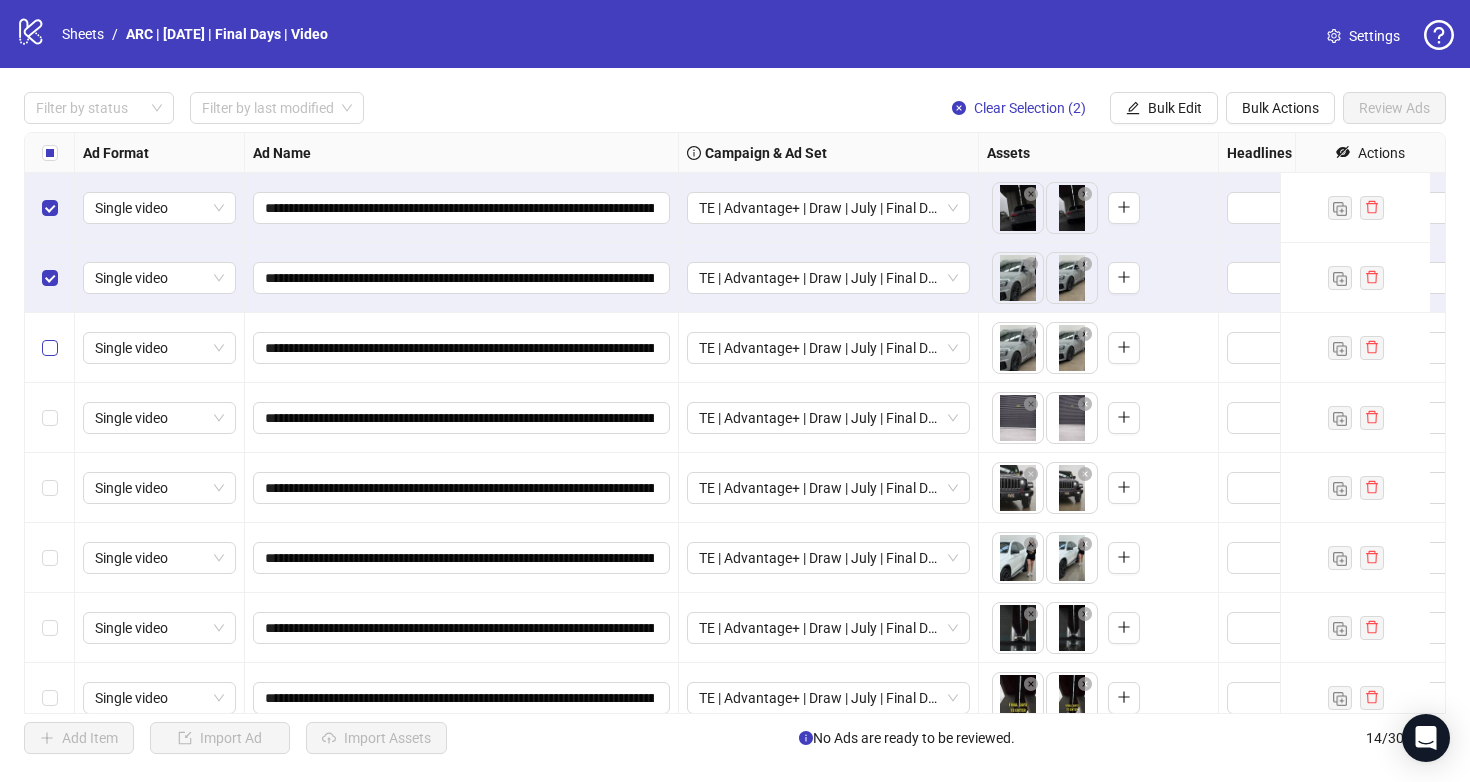 click at bounding box center [50, 348] 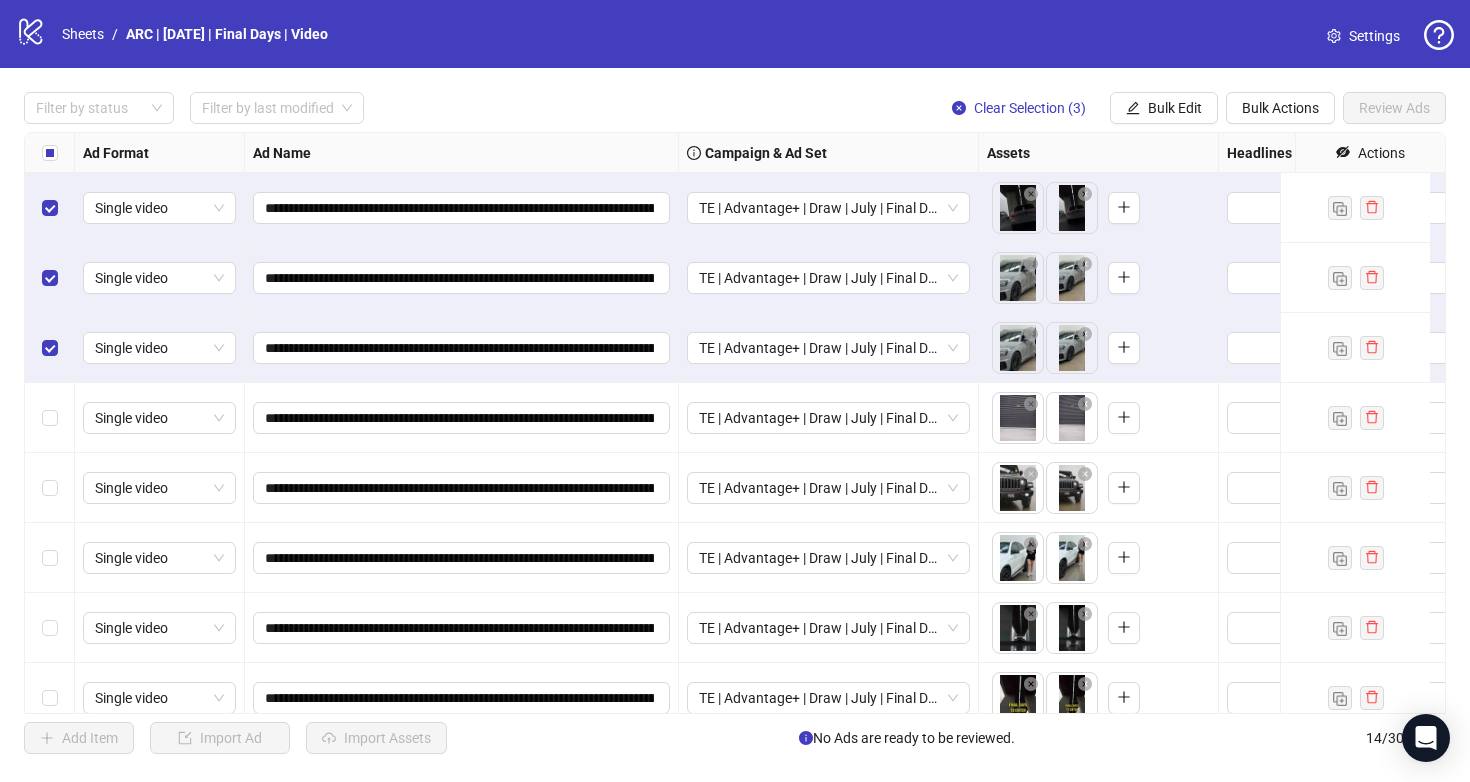 click at bounding box center [50, 418] 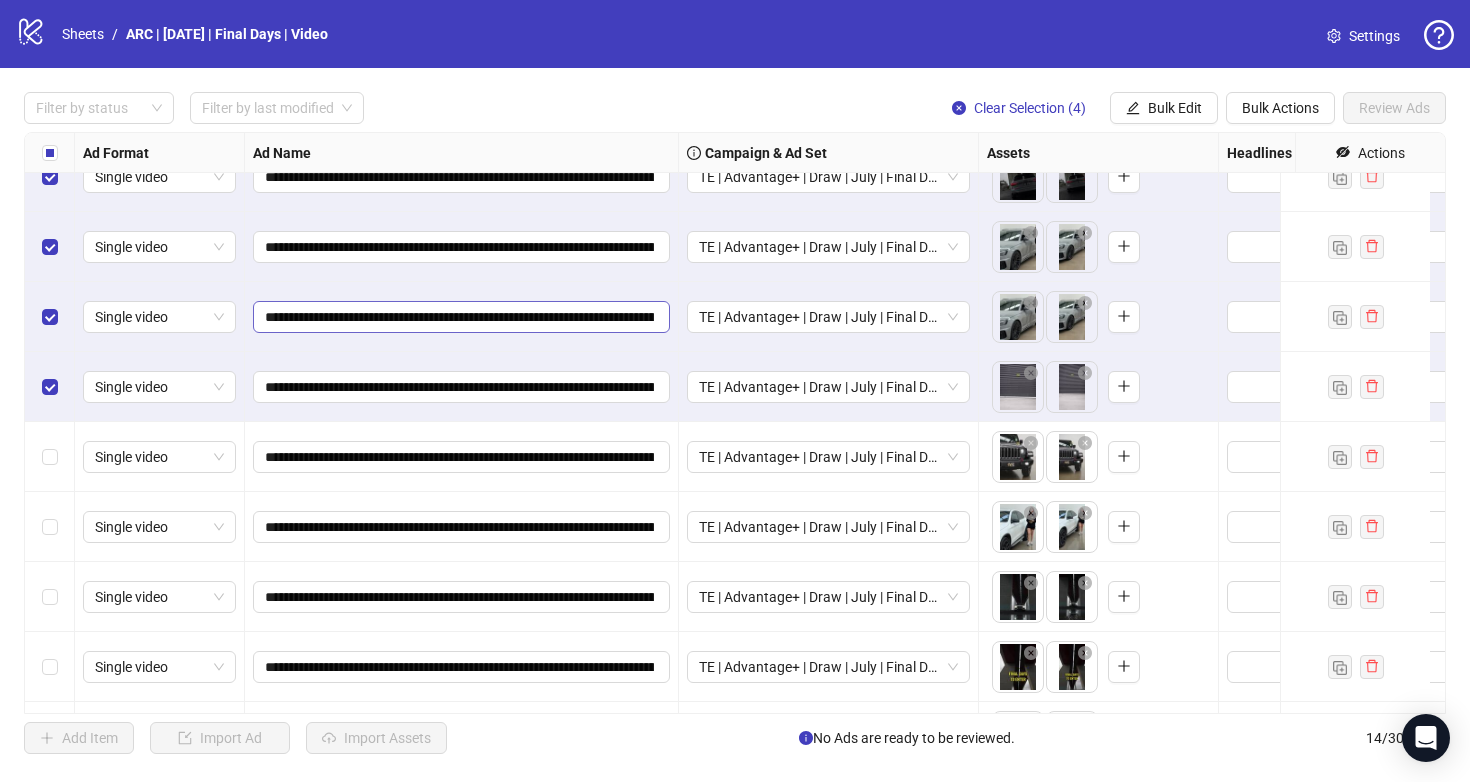 scroll, scrollTop: 0, scrollLeft: 0, axis: both 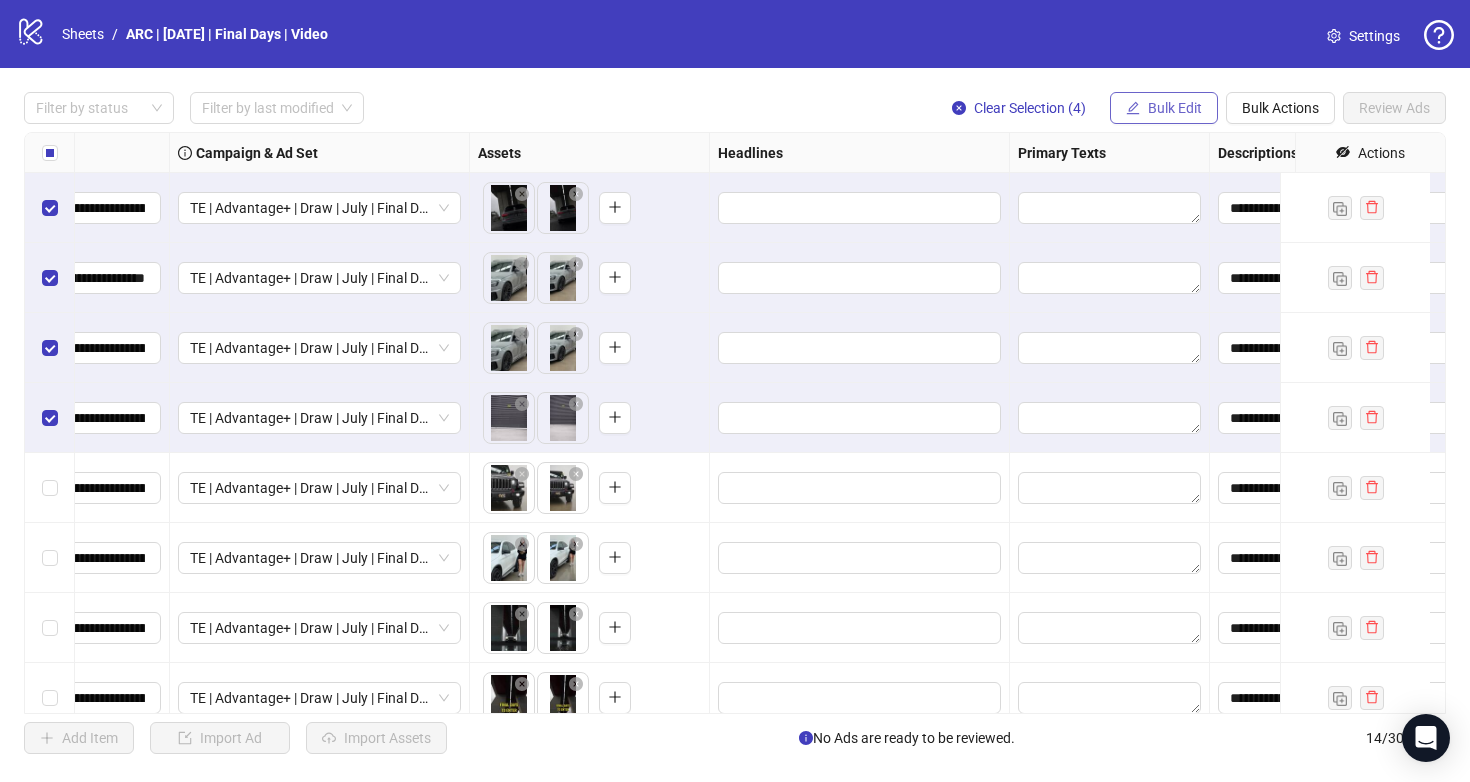 click on "Bulk Edit" at bounding box center [1175, 108] 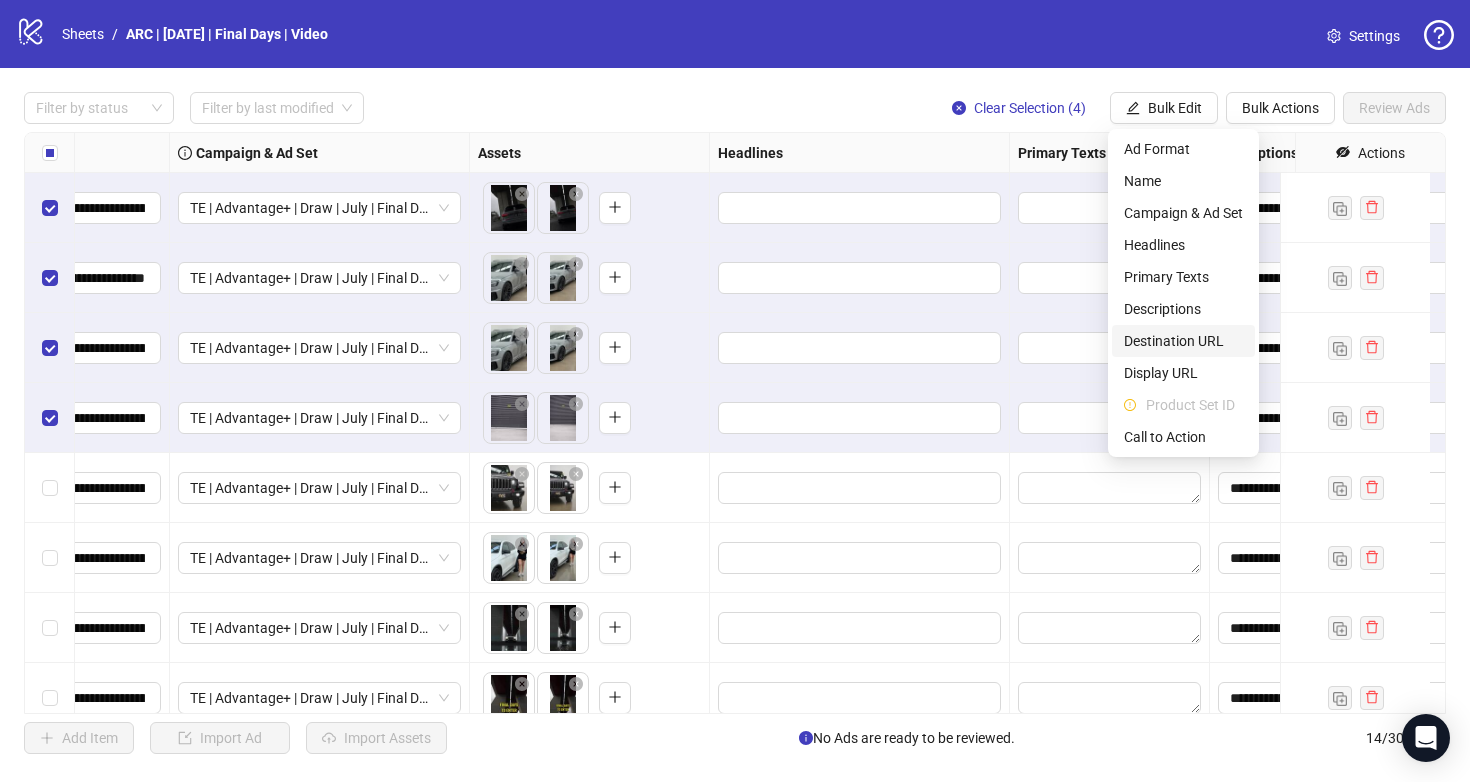 click on "Destination URL" at bounding box center [1183, 341] 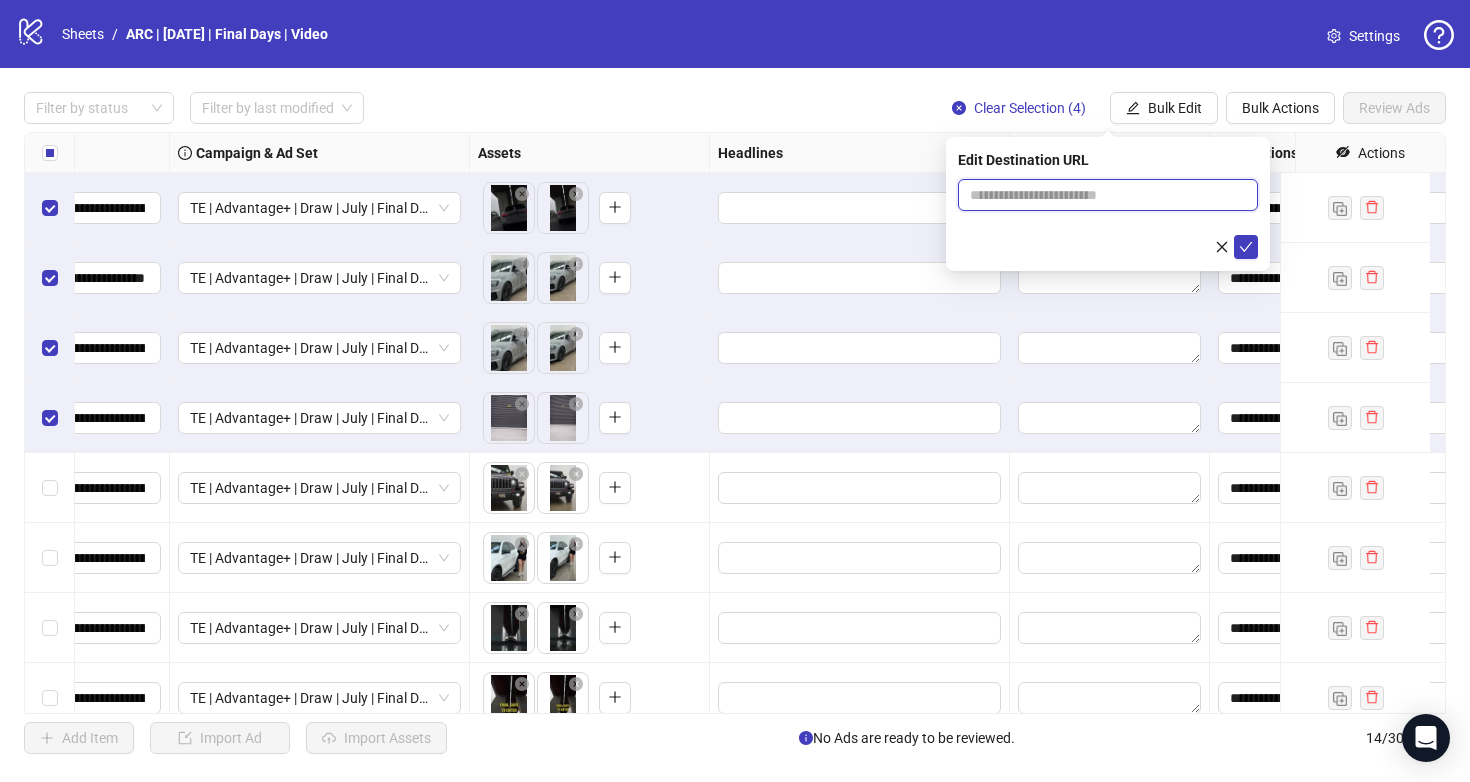 click at bounding box center (1100, 195) 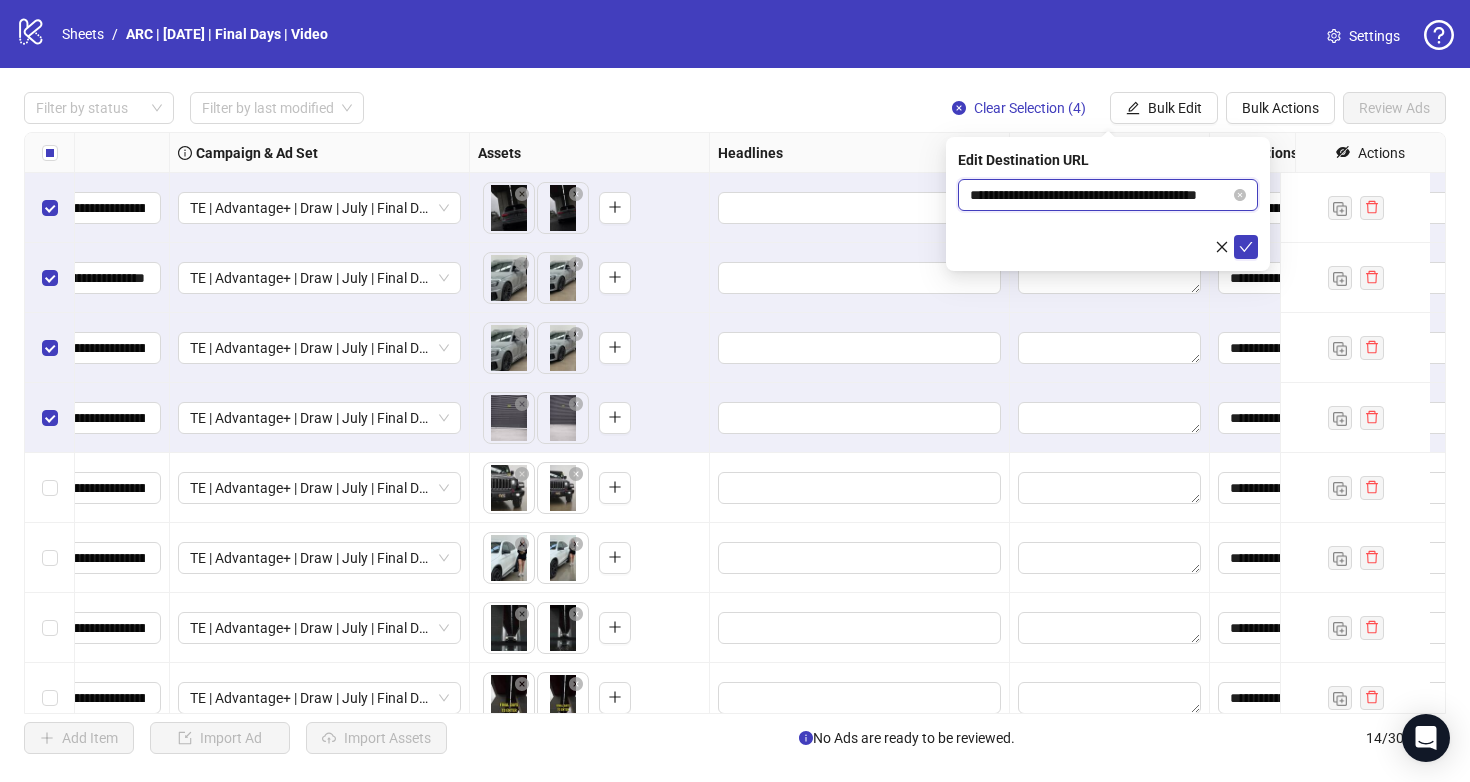 scroll, scrollTop: 0, scrollLeft: 40, axis: horizontal 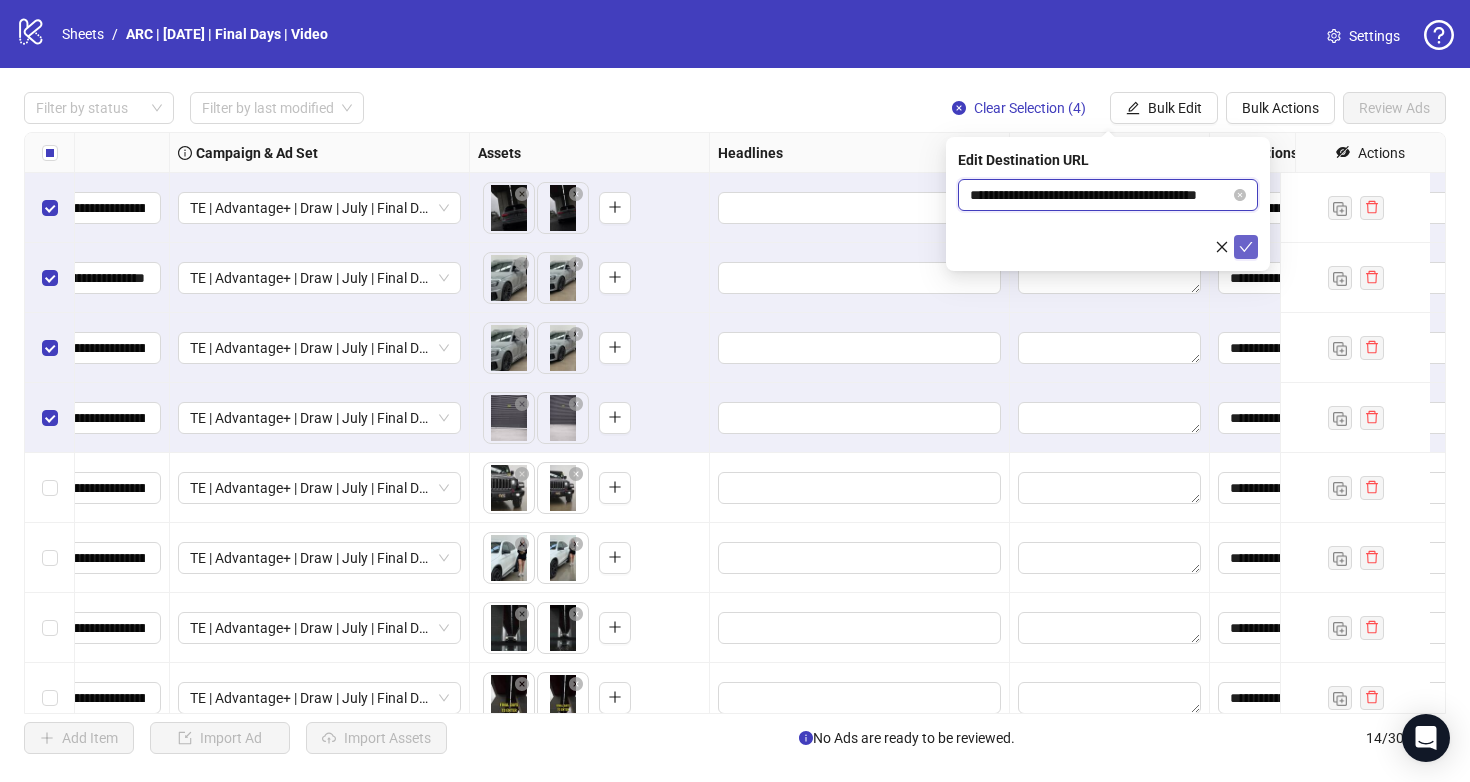 type on "**********" 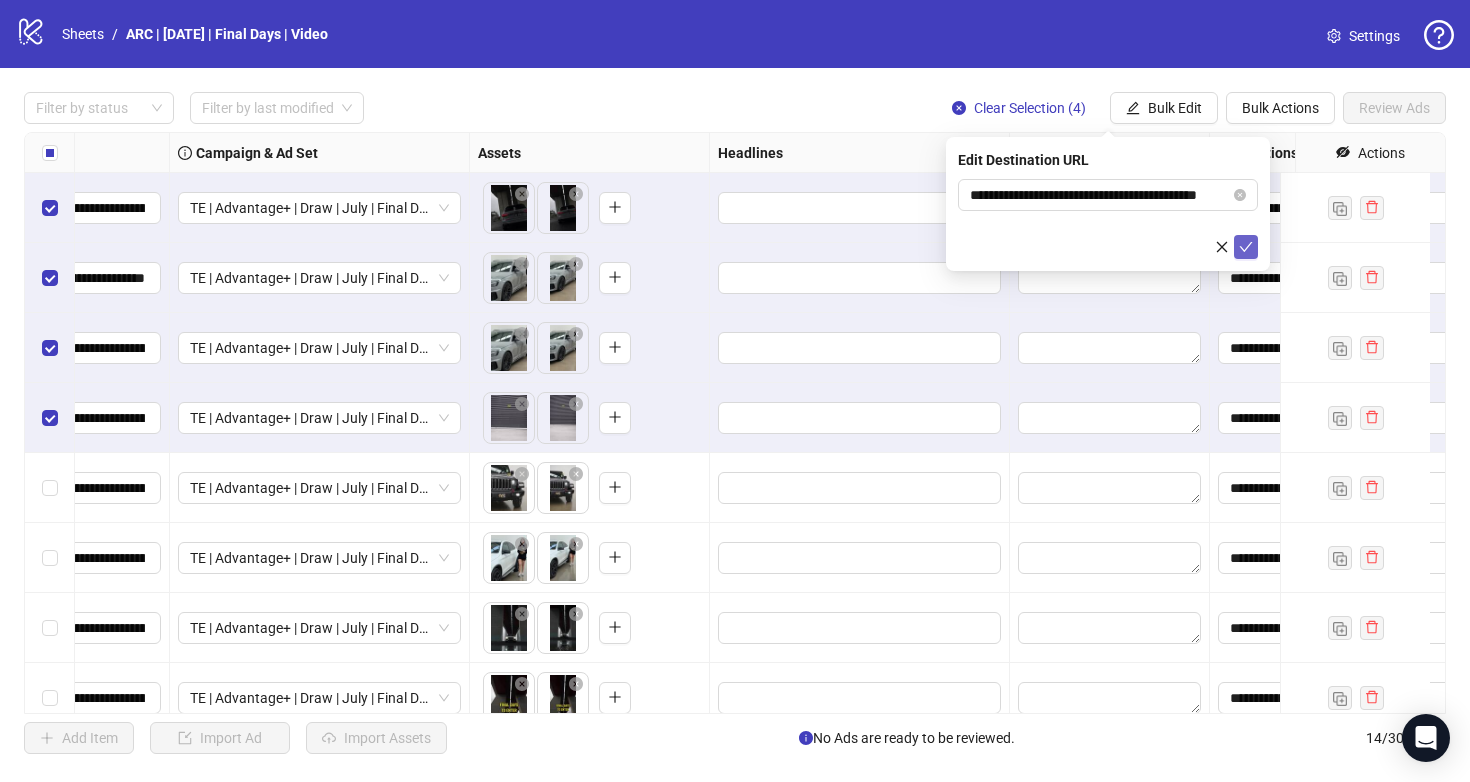 scroll, scrollTop: 0, scrollLeft: 0, axis: both 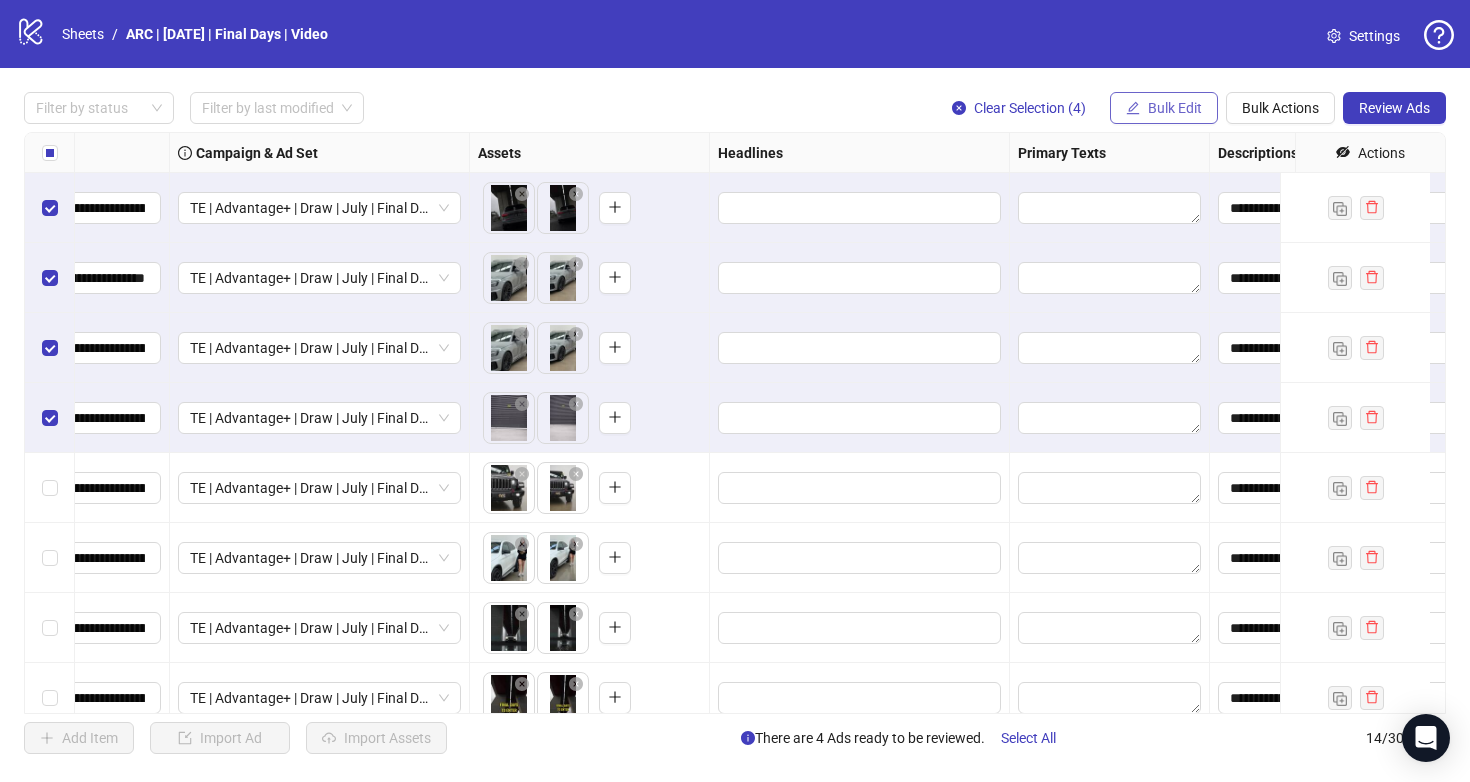 click 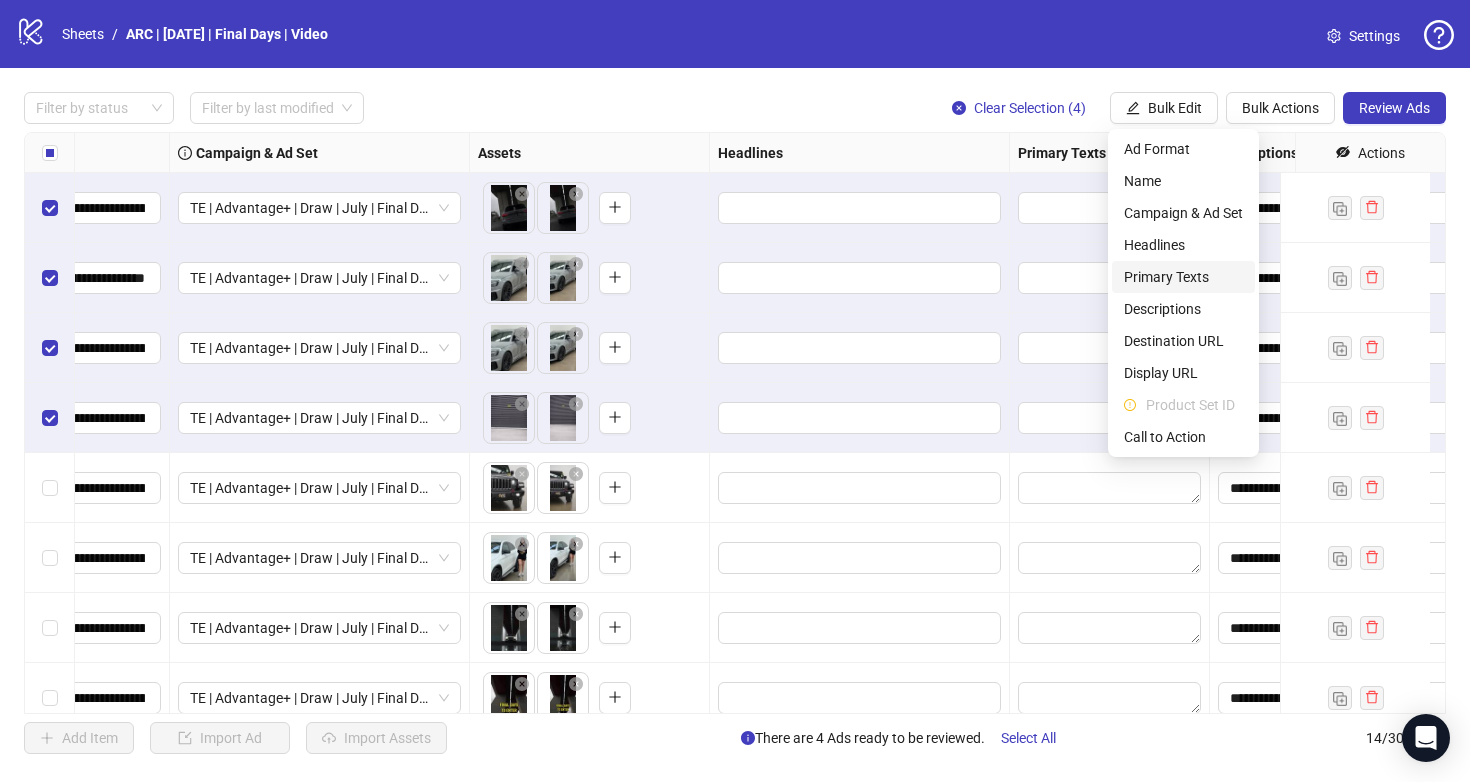 click on "Primary Texts" at bounding box center [1183, 277] 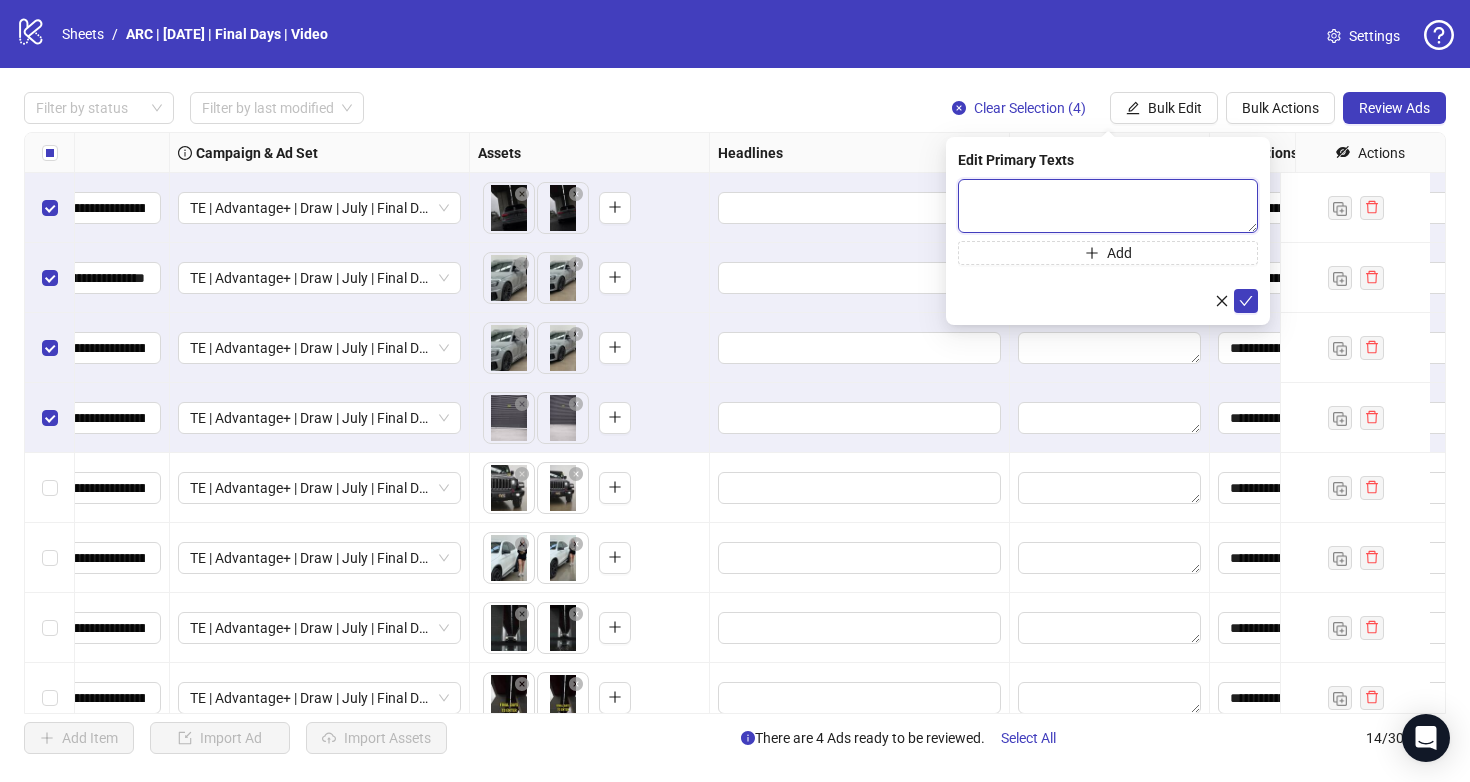 click at bounding box center (1108, 206) 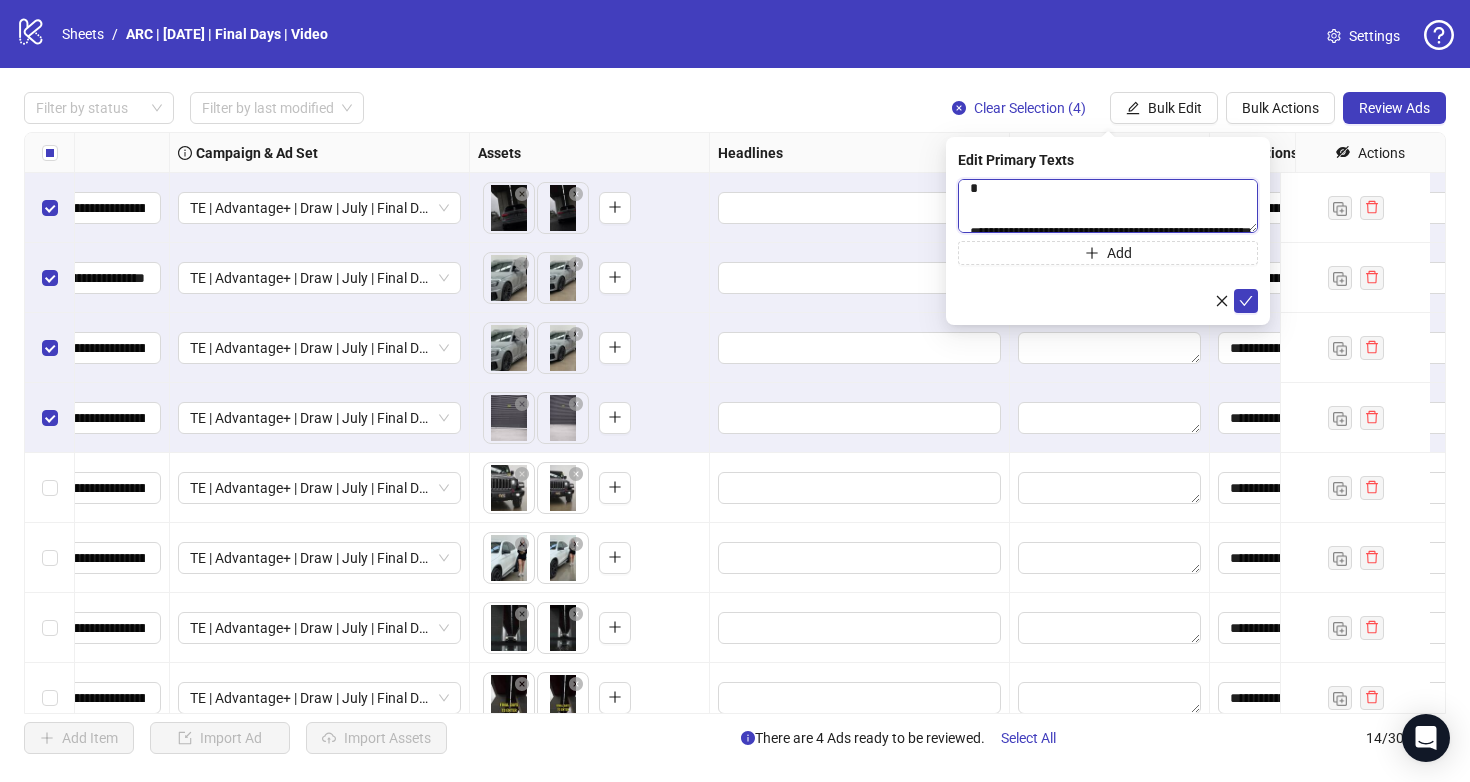 scroll, scrollTop: 0, scrollLeft: 0, axis: both 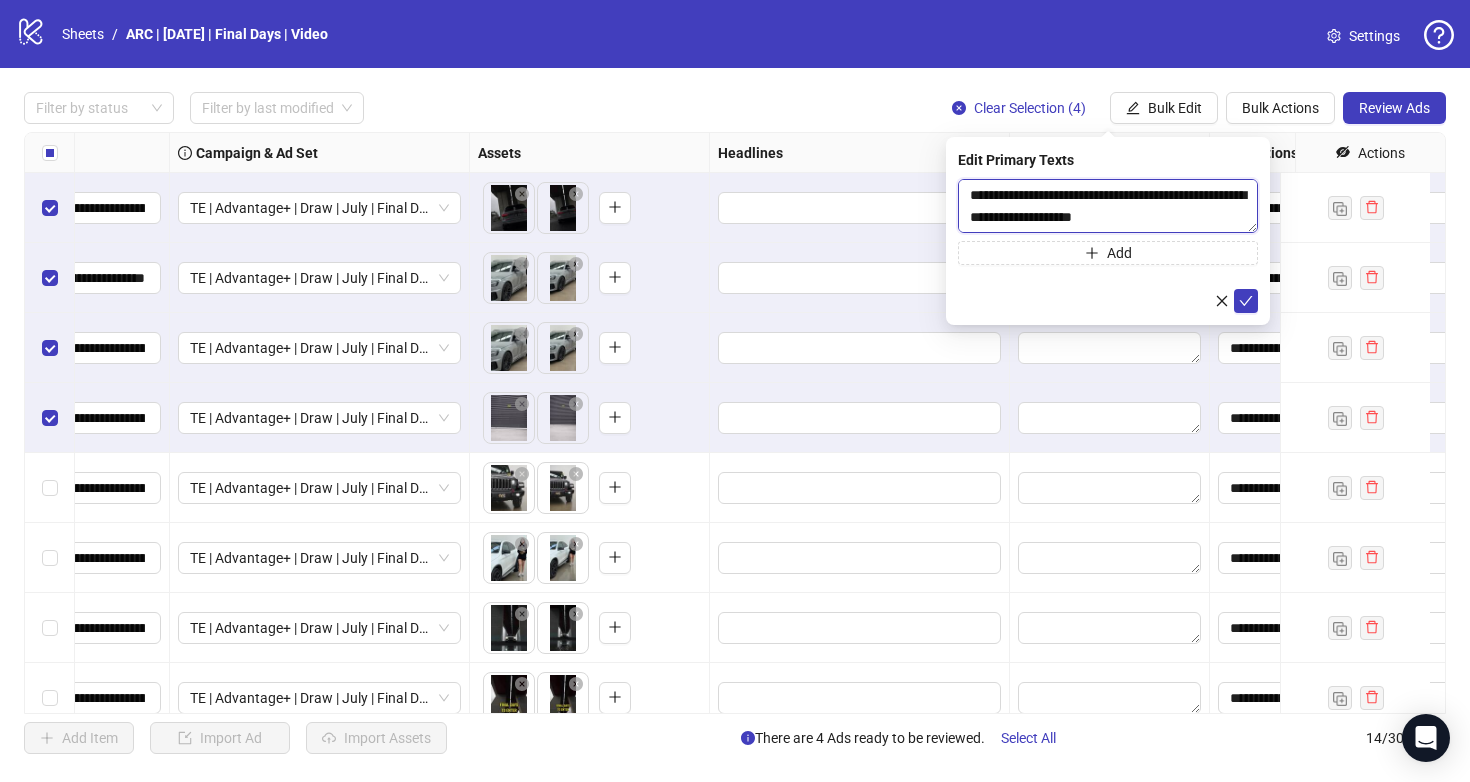 click on "**********" at bounding box center (1108, 206) 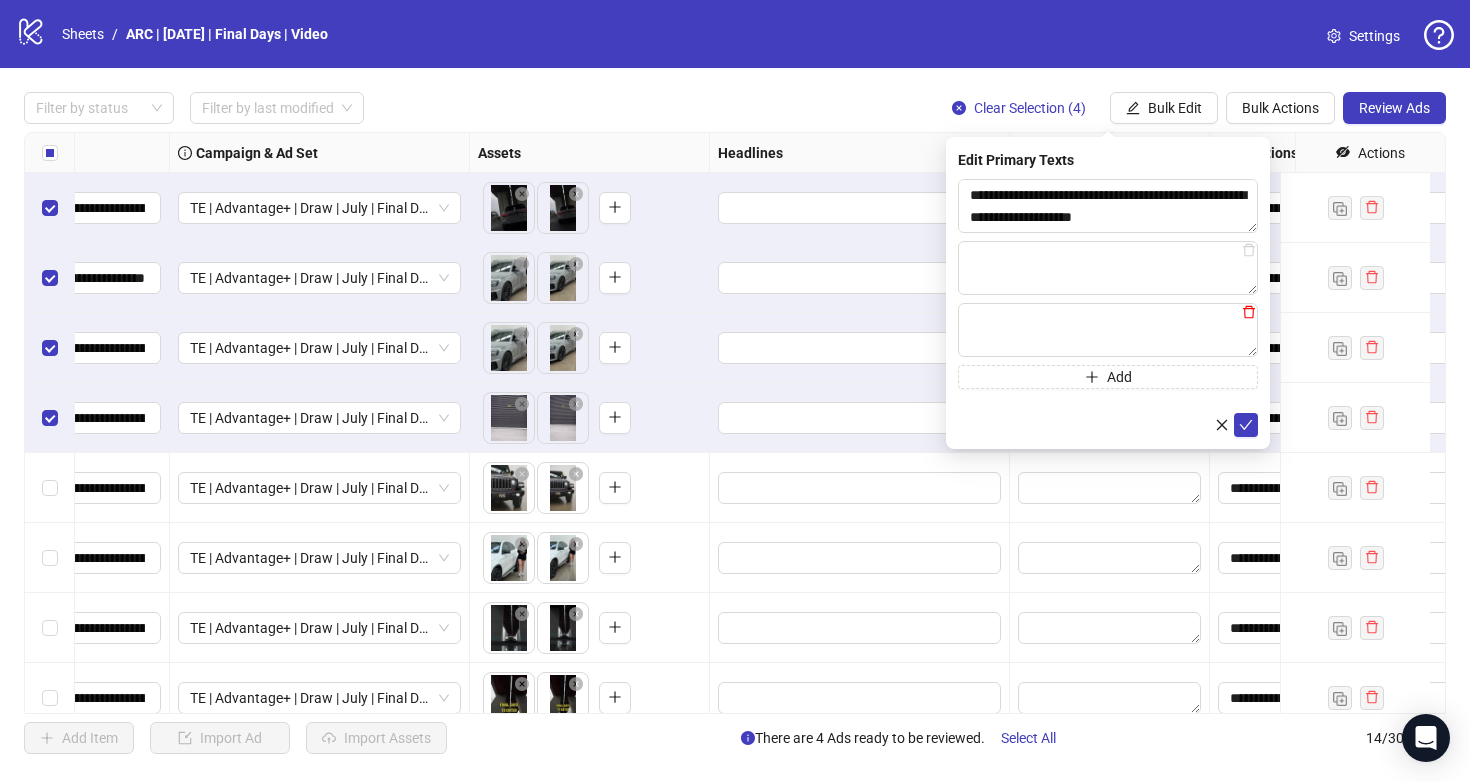 click 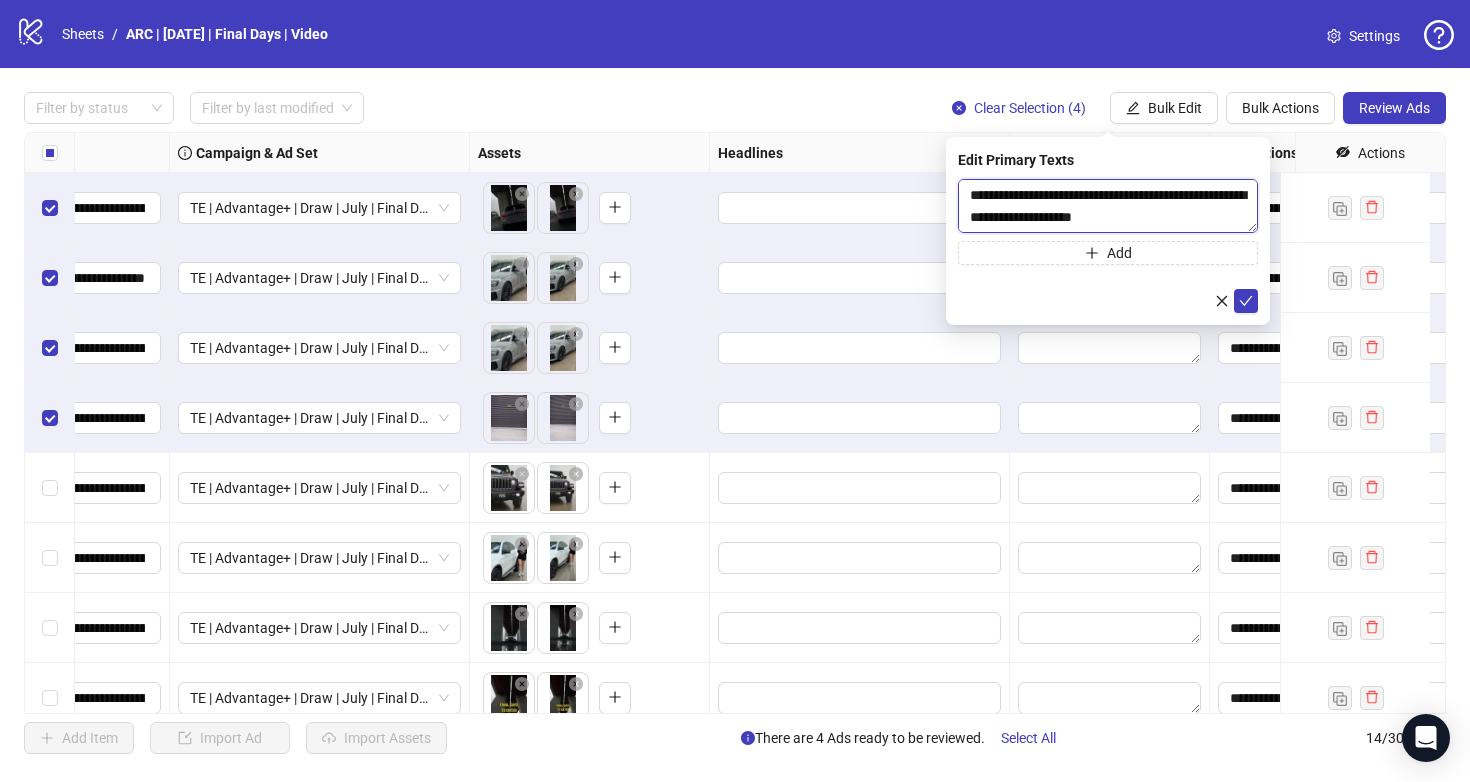 click on "**********" at bounding box center (1108, 206) 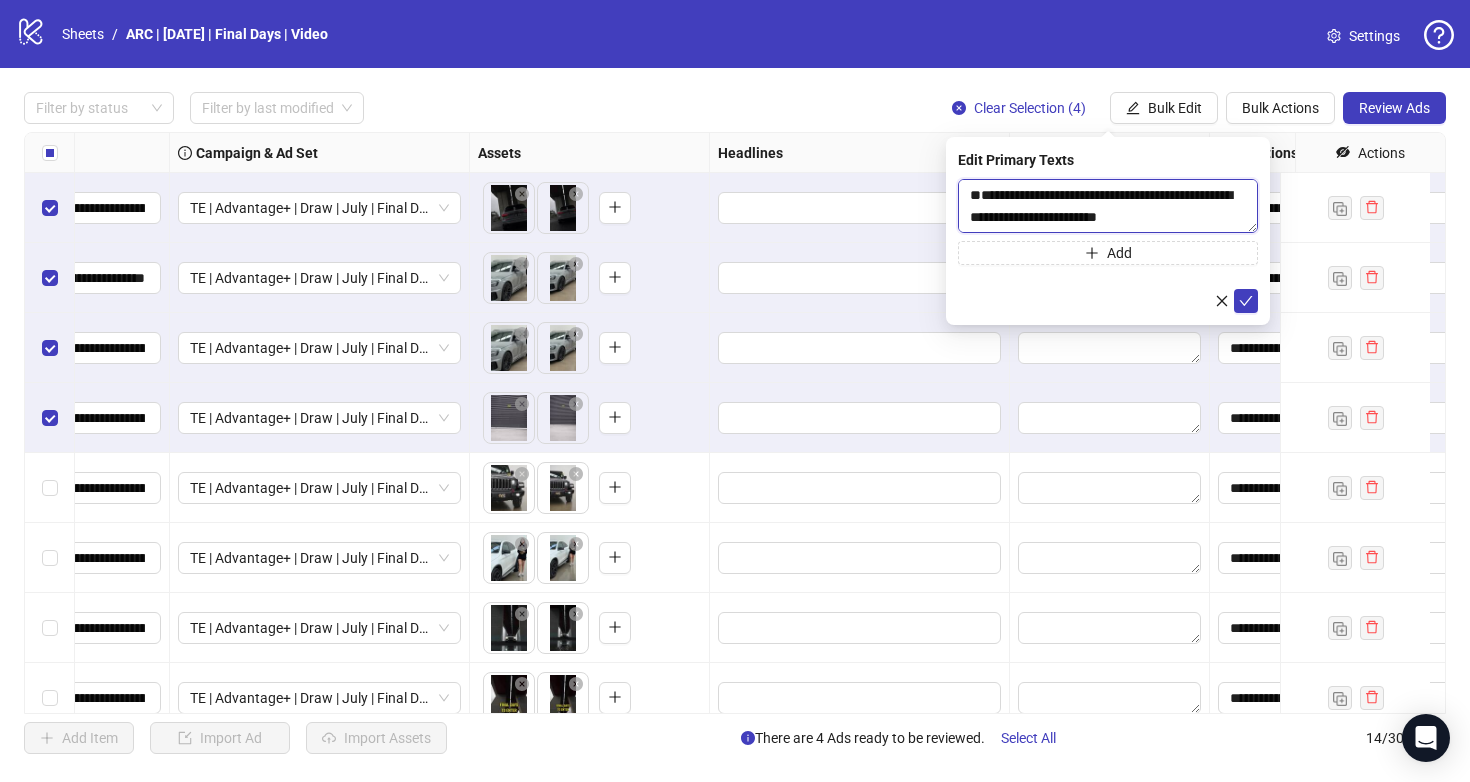 scroll, scrollTop: 15, scrollLeft: 0, axis: vertical 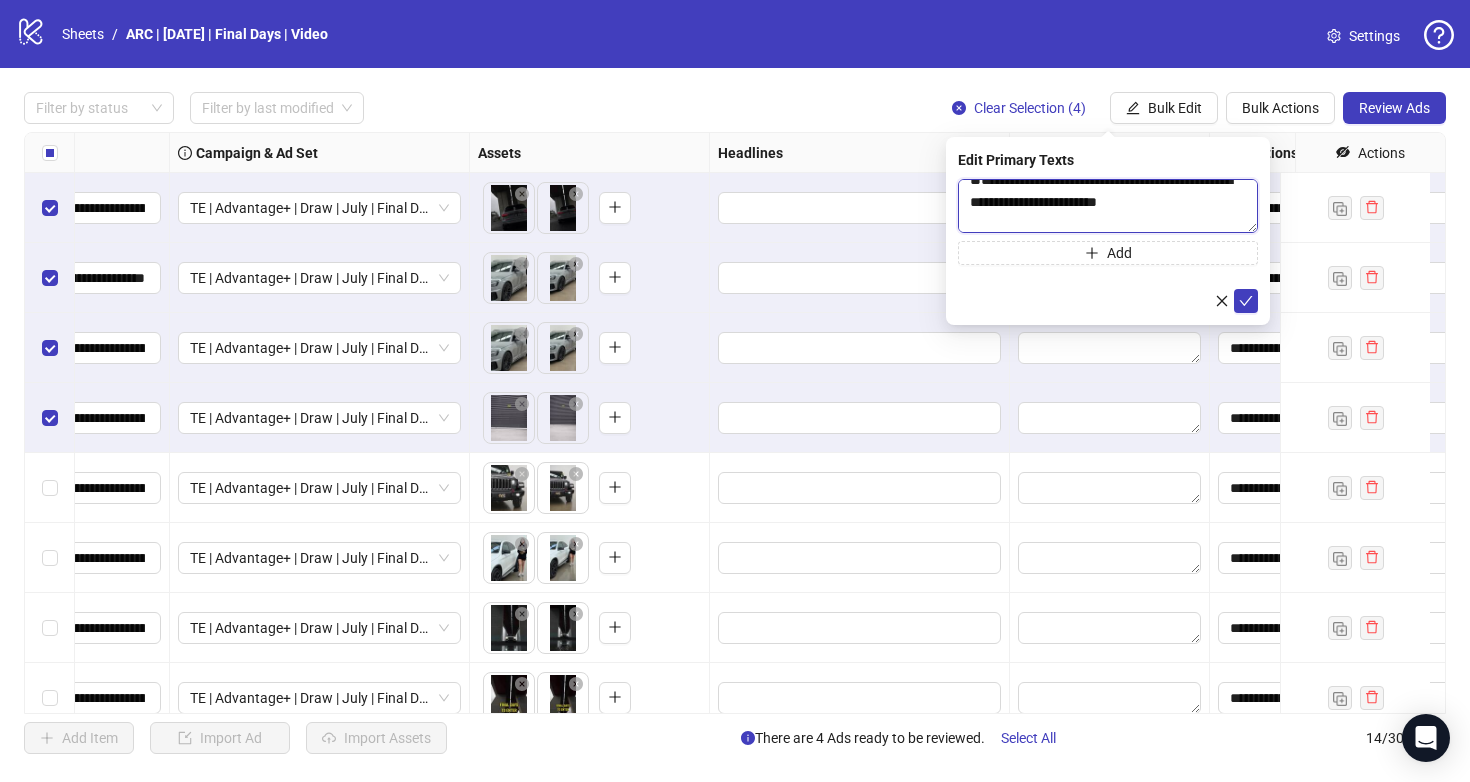 click on "**********" at bounding box center [1108, 206] 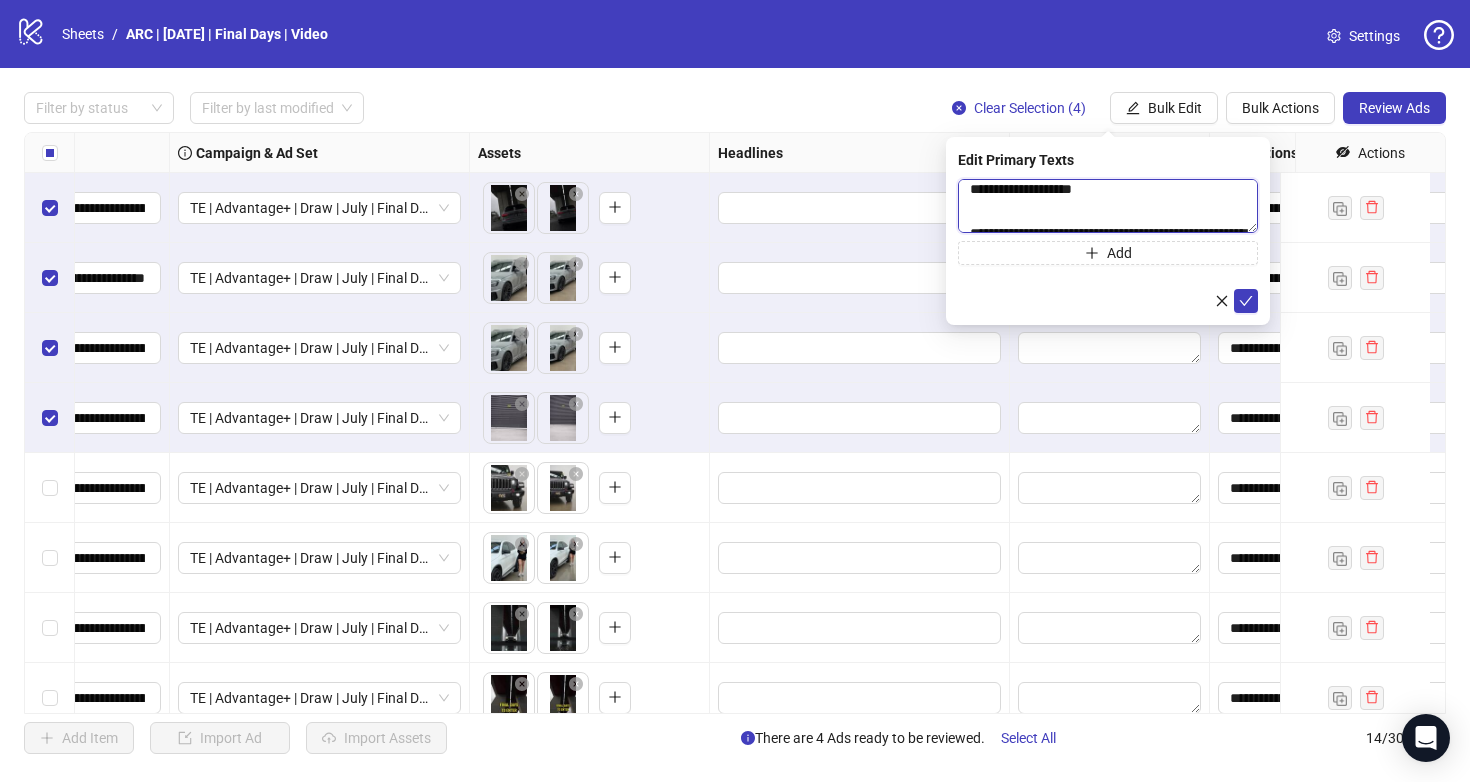 click on "**********" at bounding box center [1108, 206] 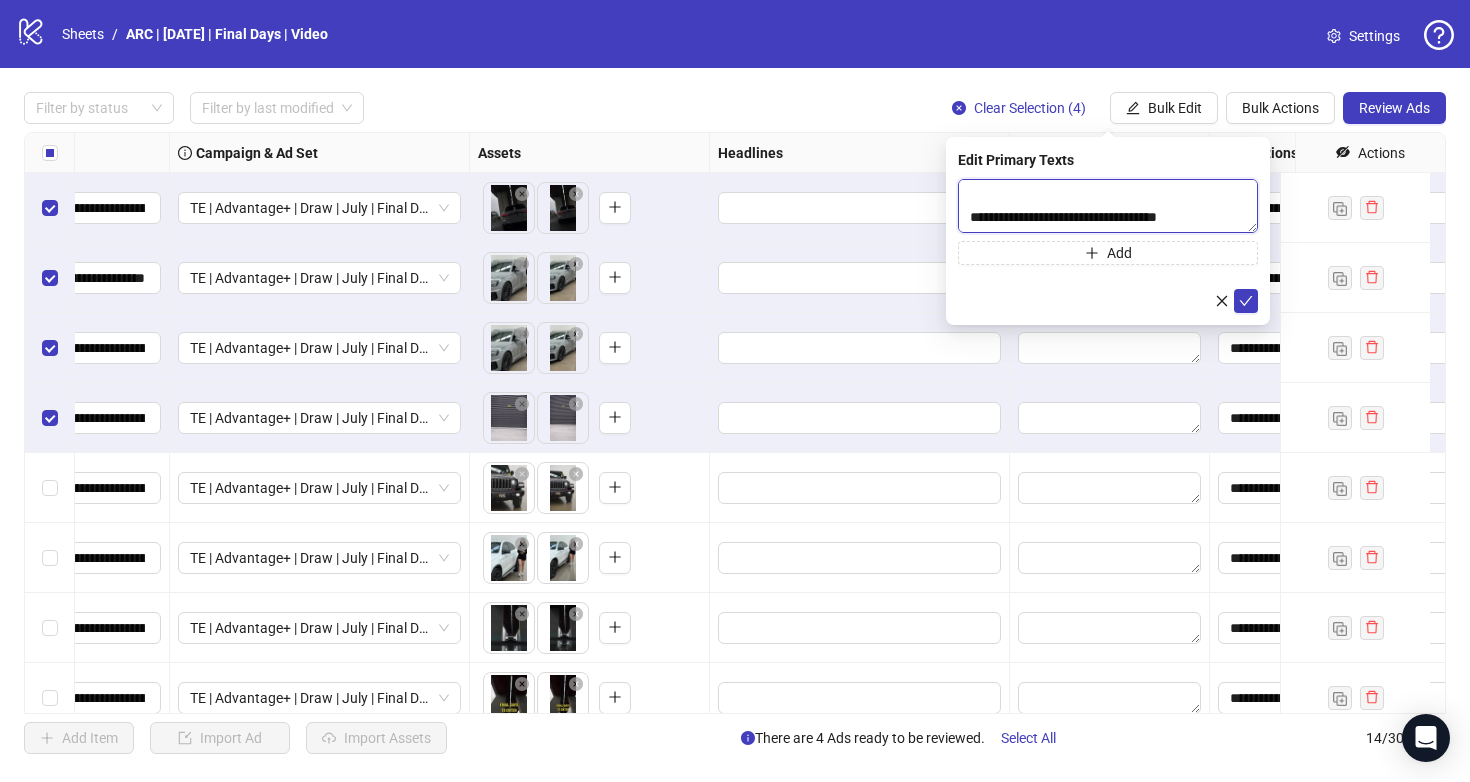 scroll, scrollTop: 0, scrollLeft: 0, axis: both 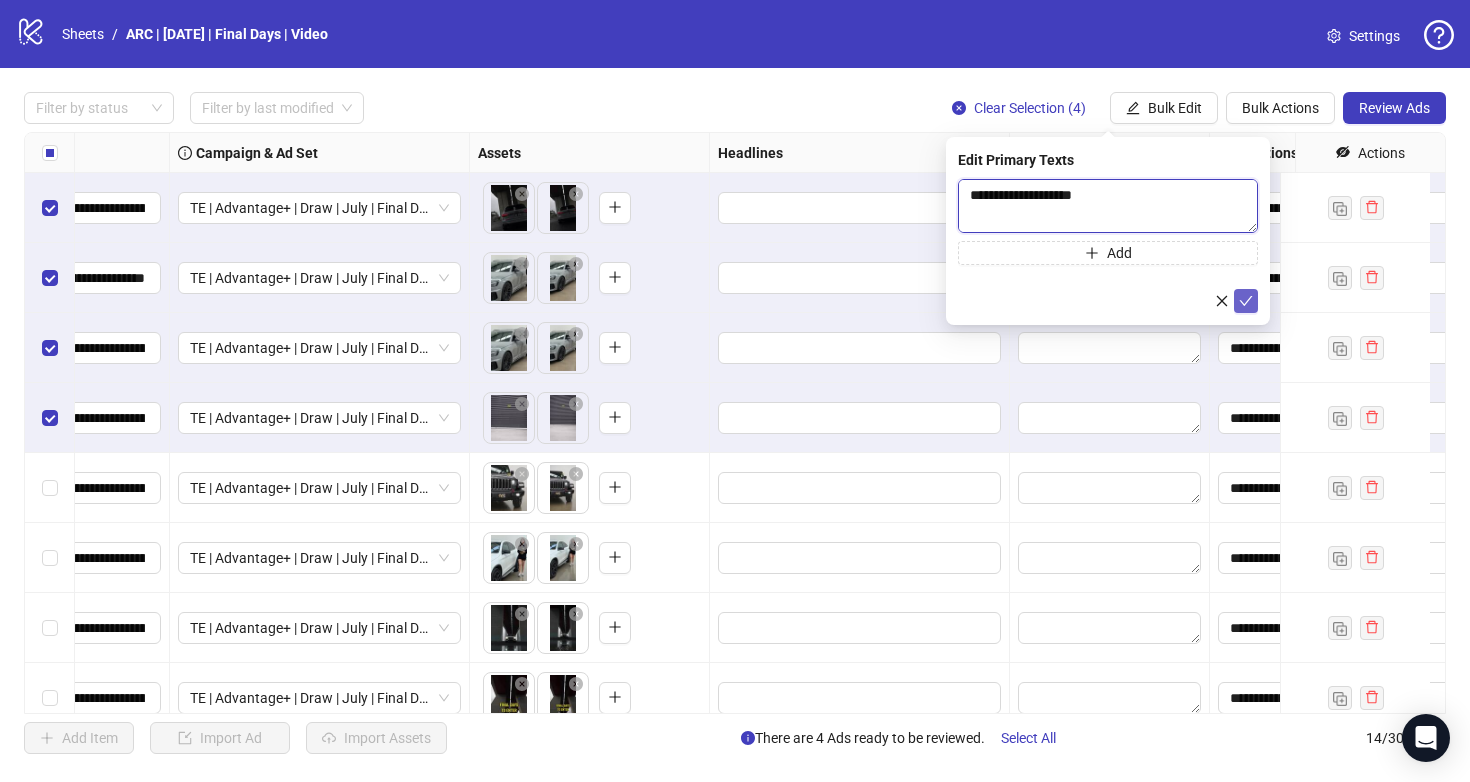type on "**********" 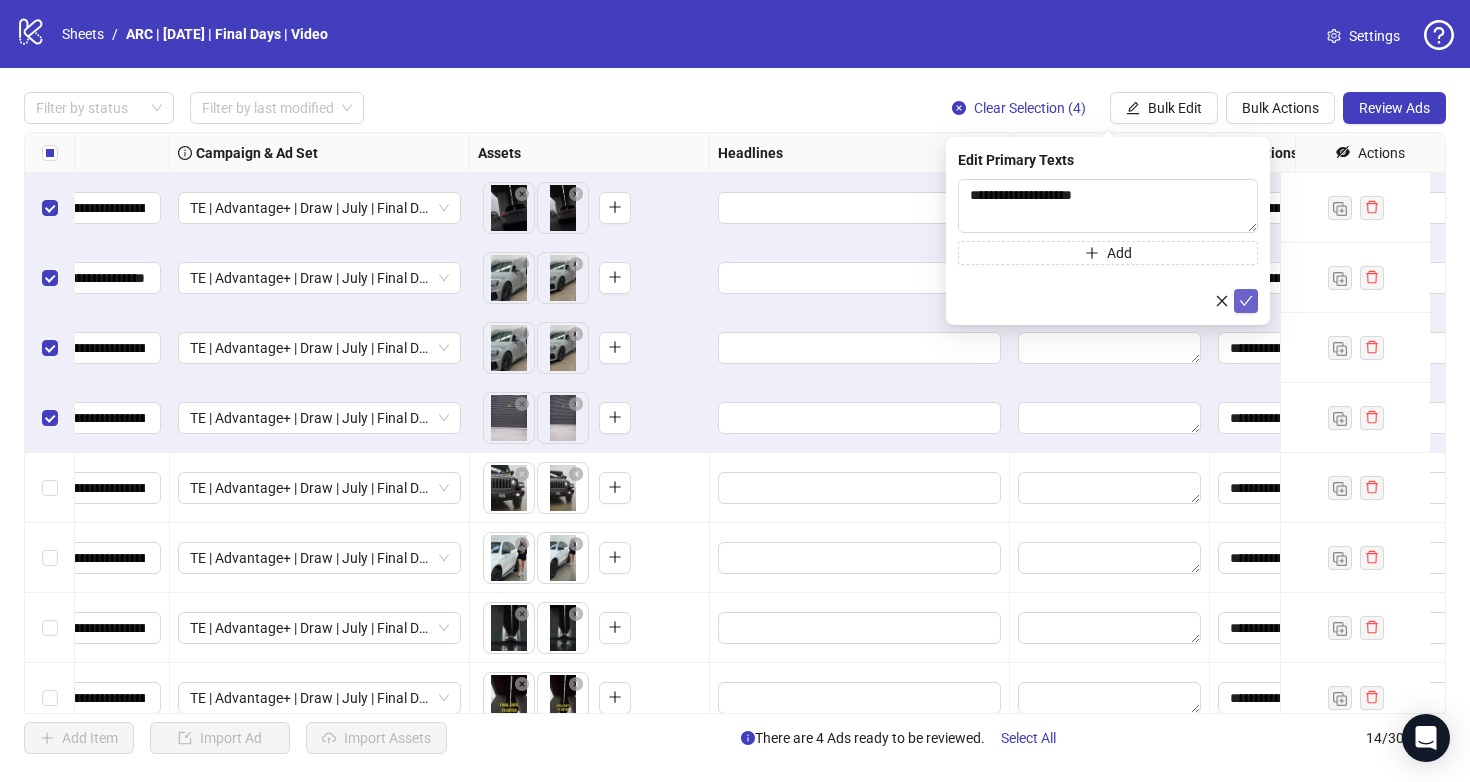 click 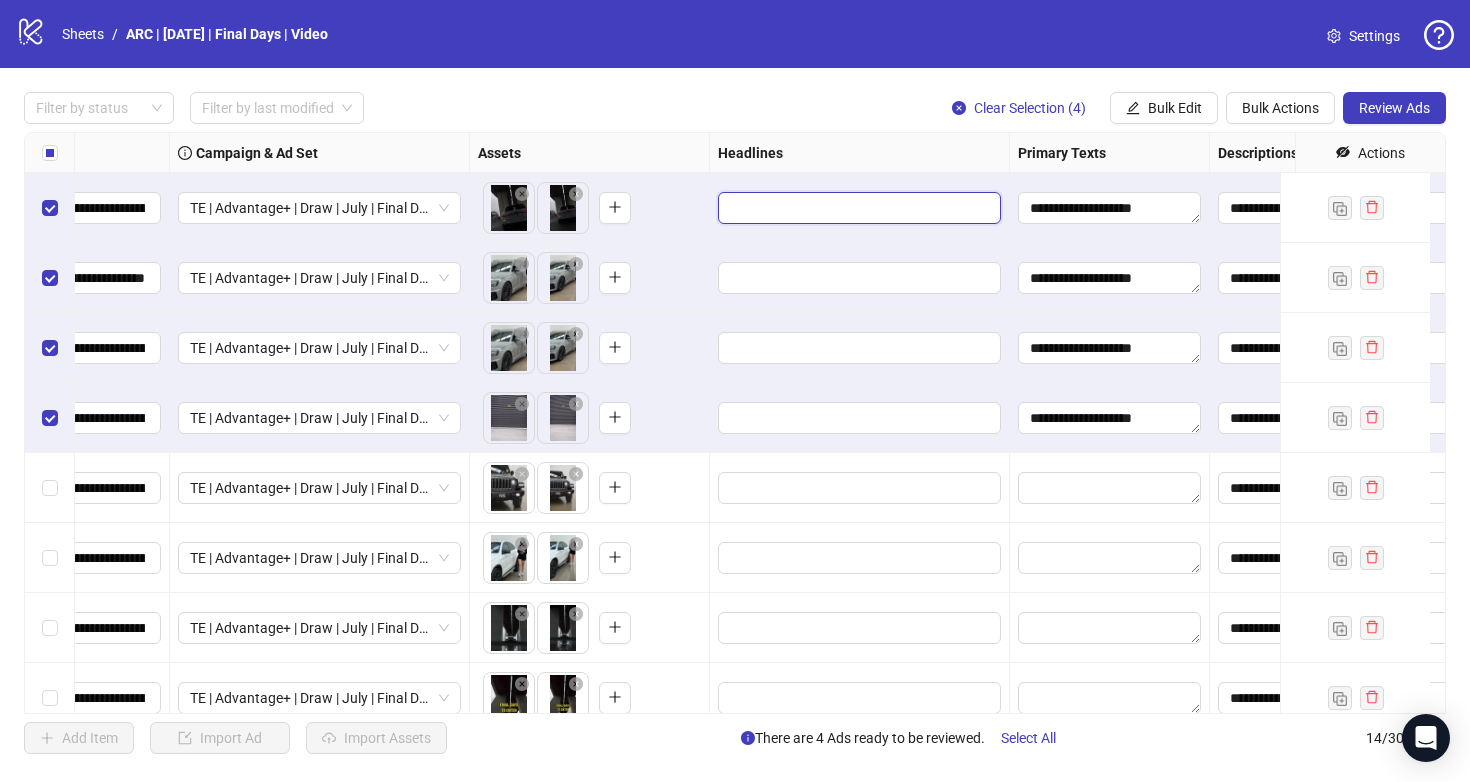 click at bounding box center (857, 208) 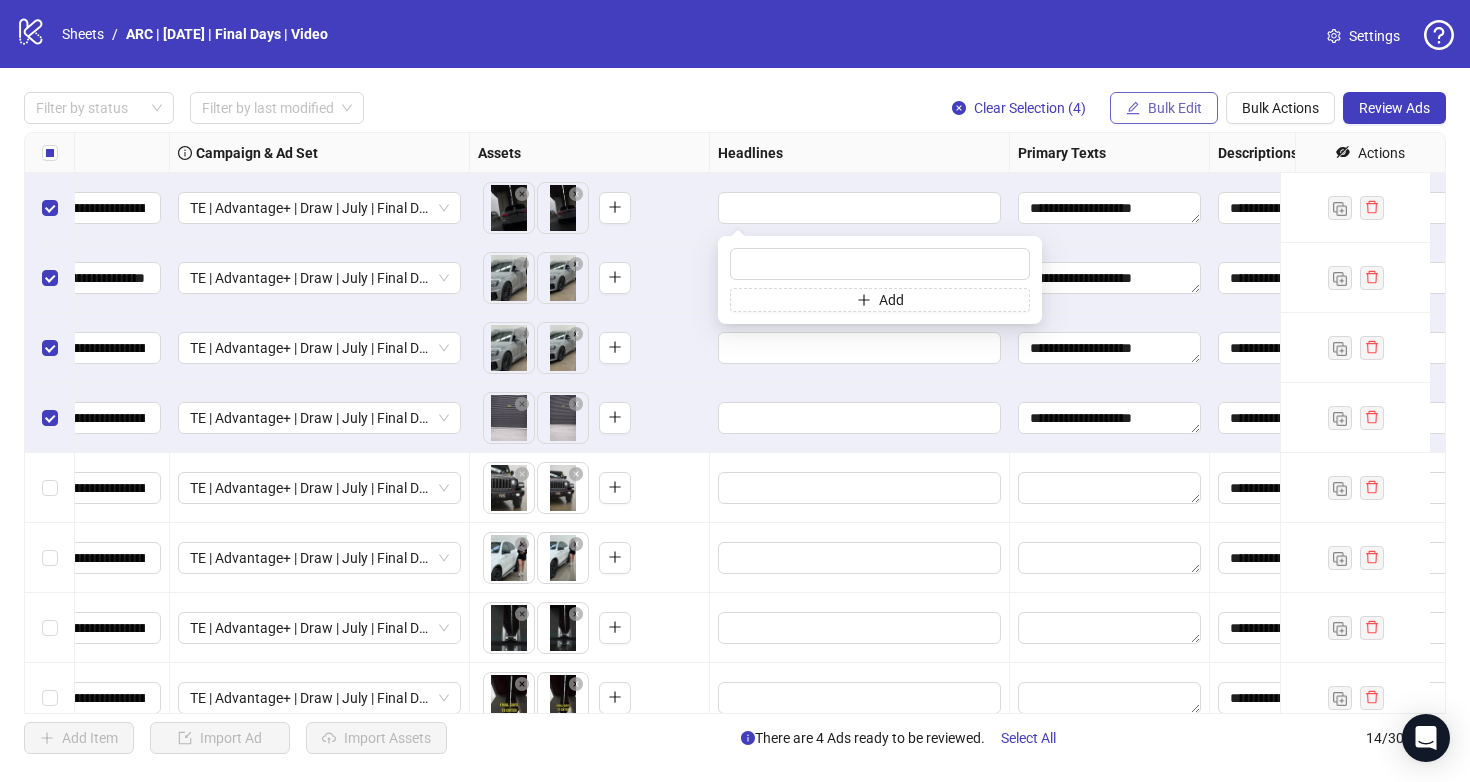 click on "Bulk Edit" at bounding box center [1164, 108] 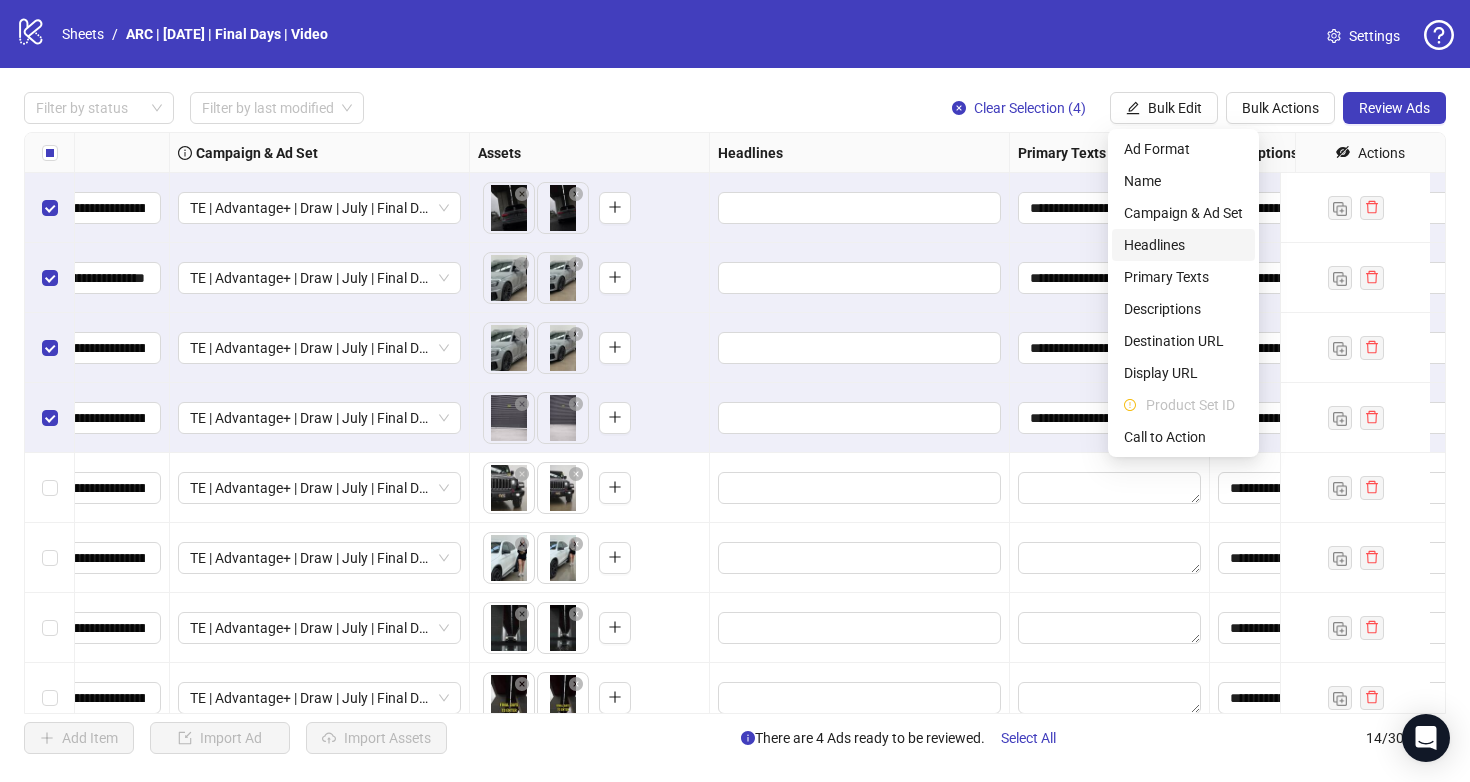 click on "Headlines" at bounding box center [1183, 245] 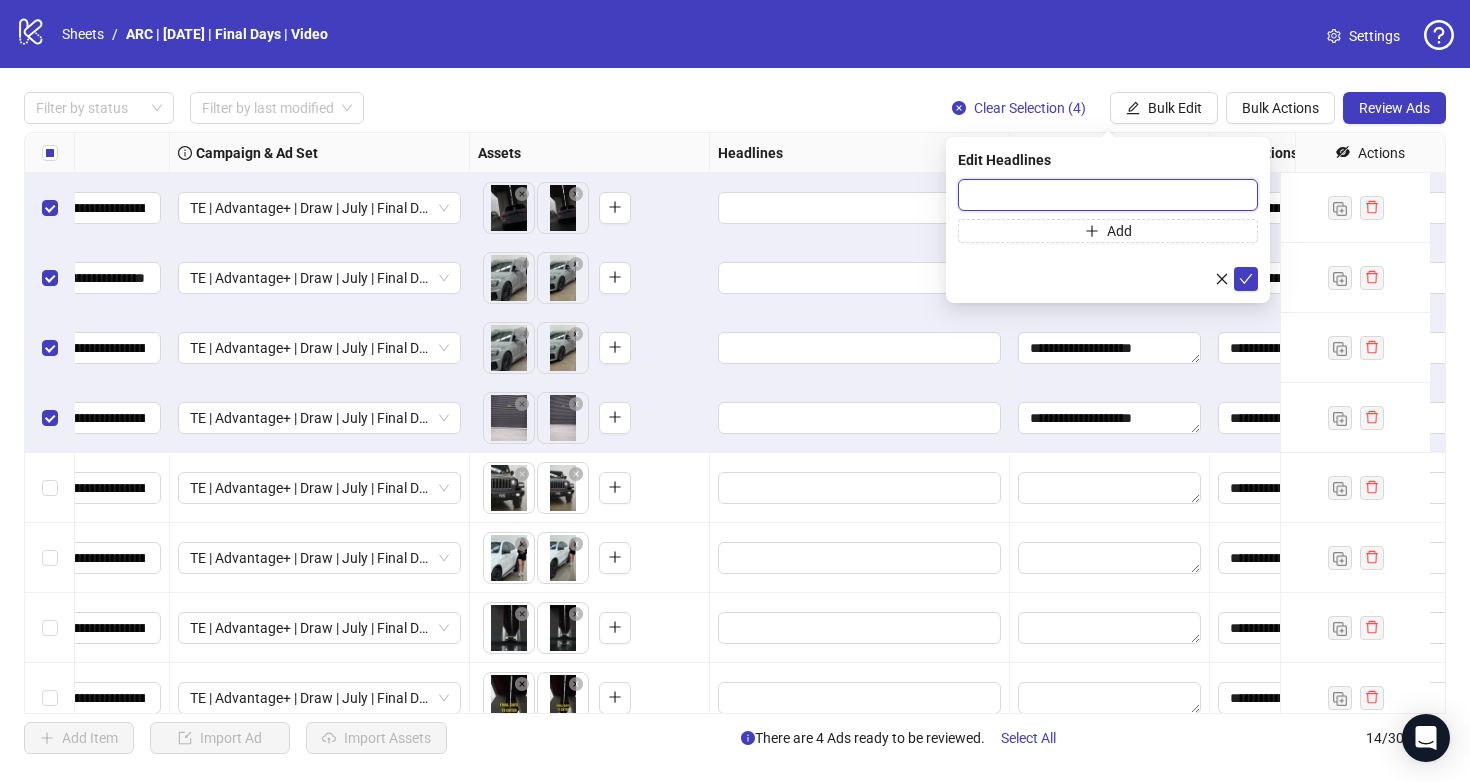 click at bounding box center (1108, 195) 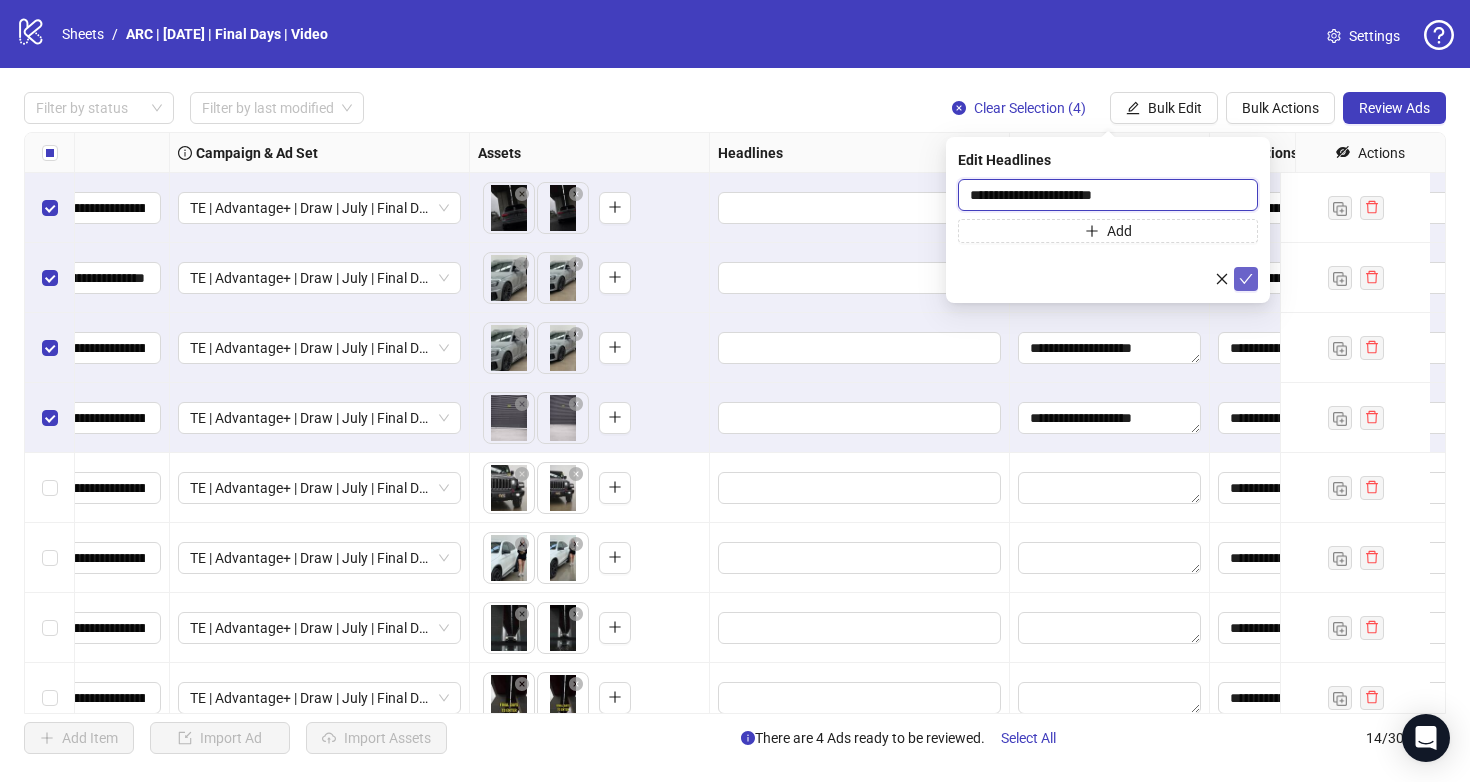 type on "**********" 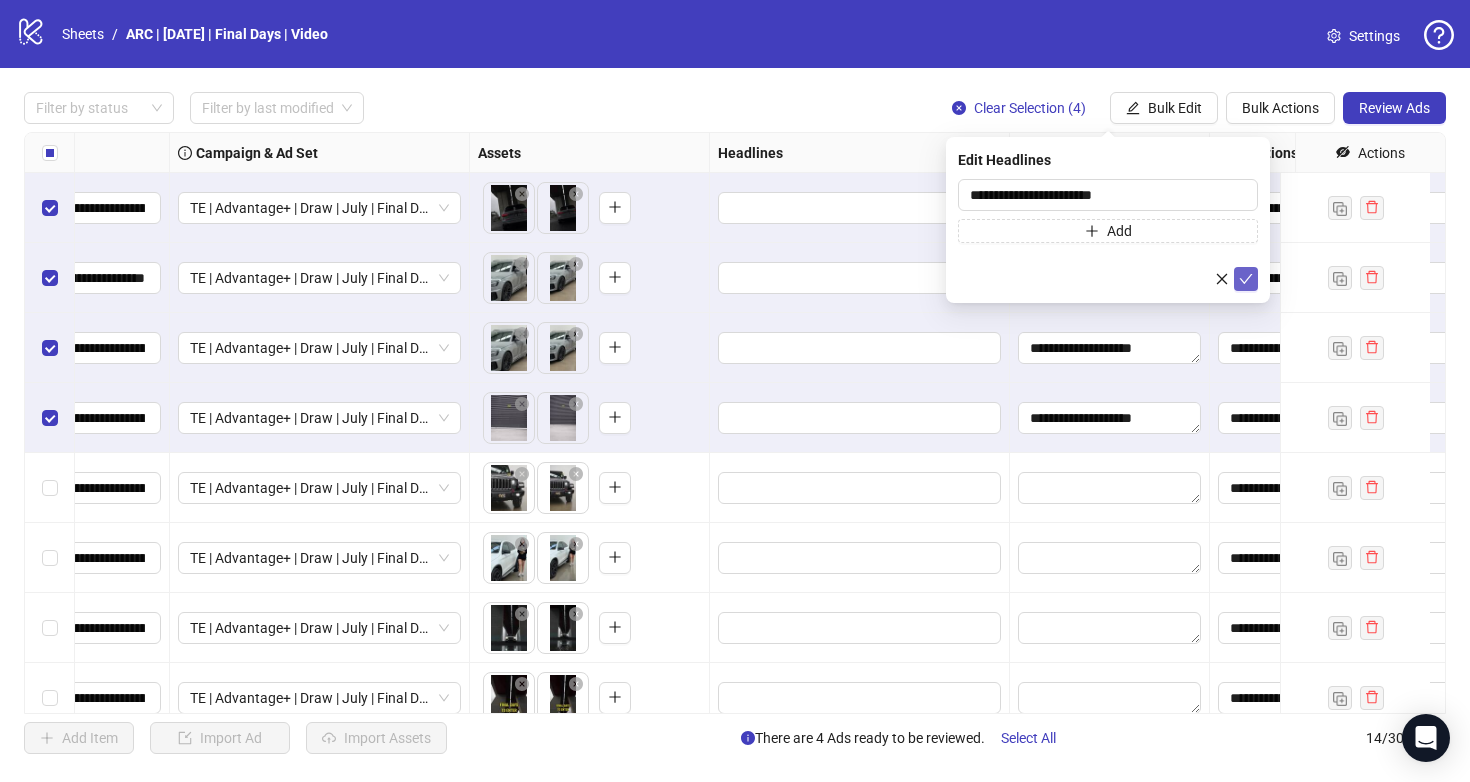 click 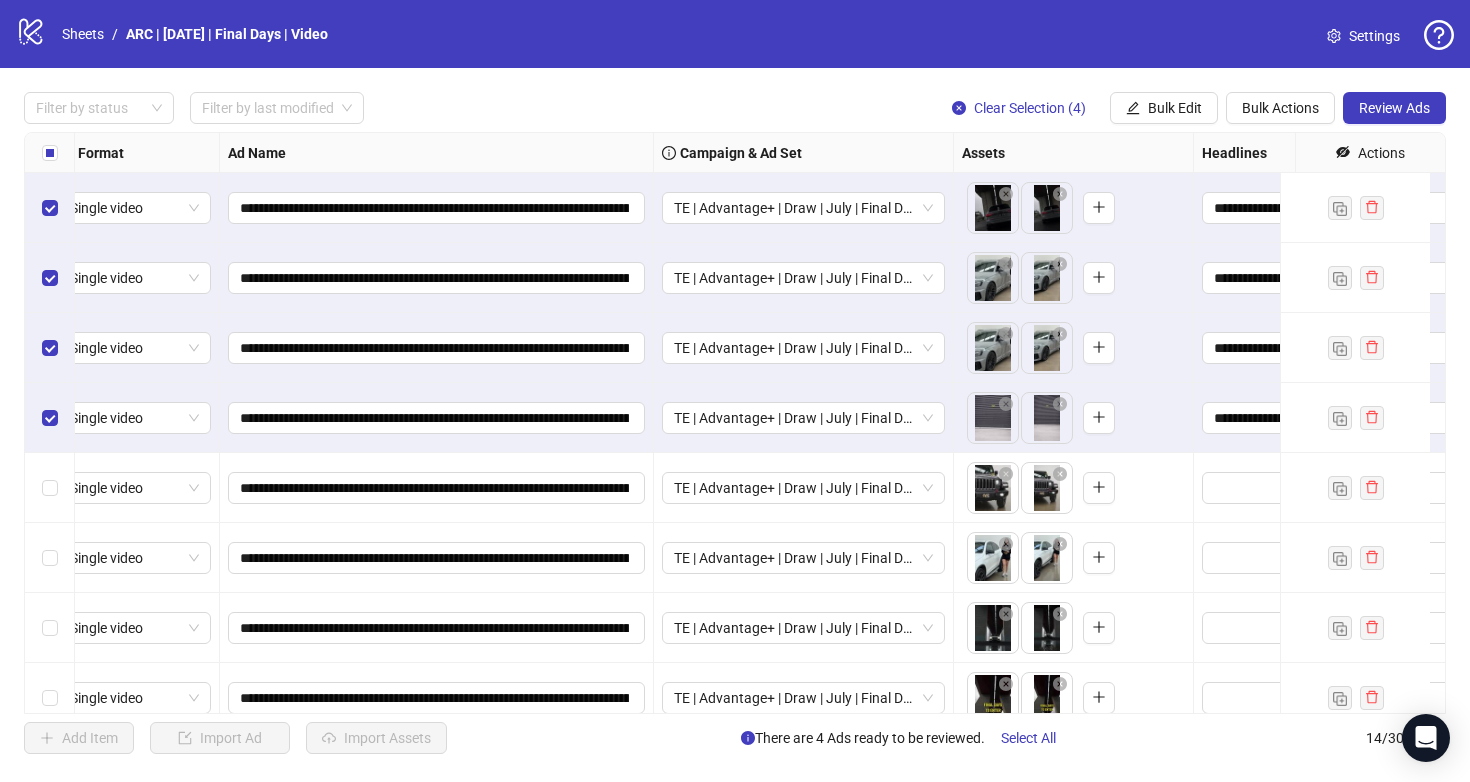 scroll, scrollTop: 0, scrollLeft: 0, axis: both 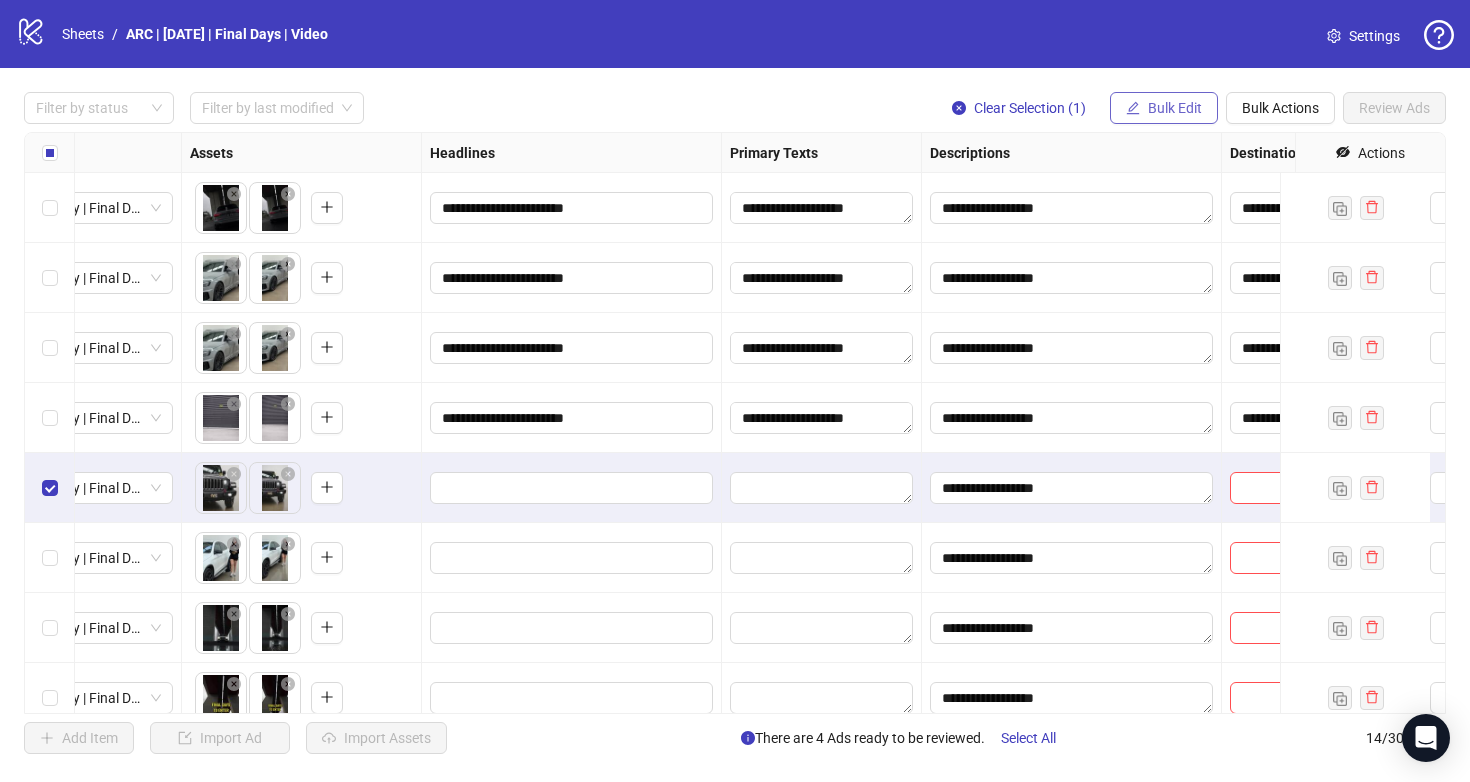 click on "Bulk Edit" at bounding box center (1175, 108) 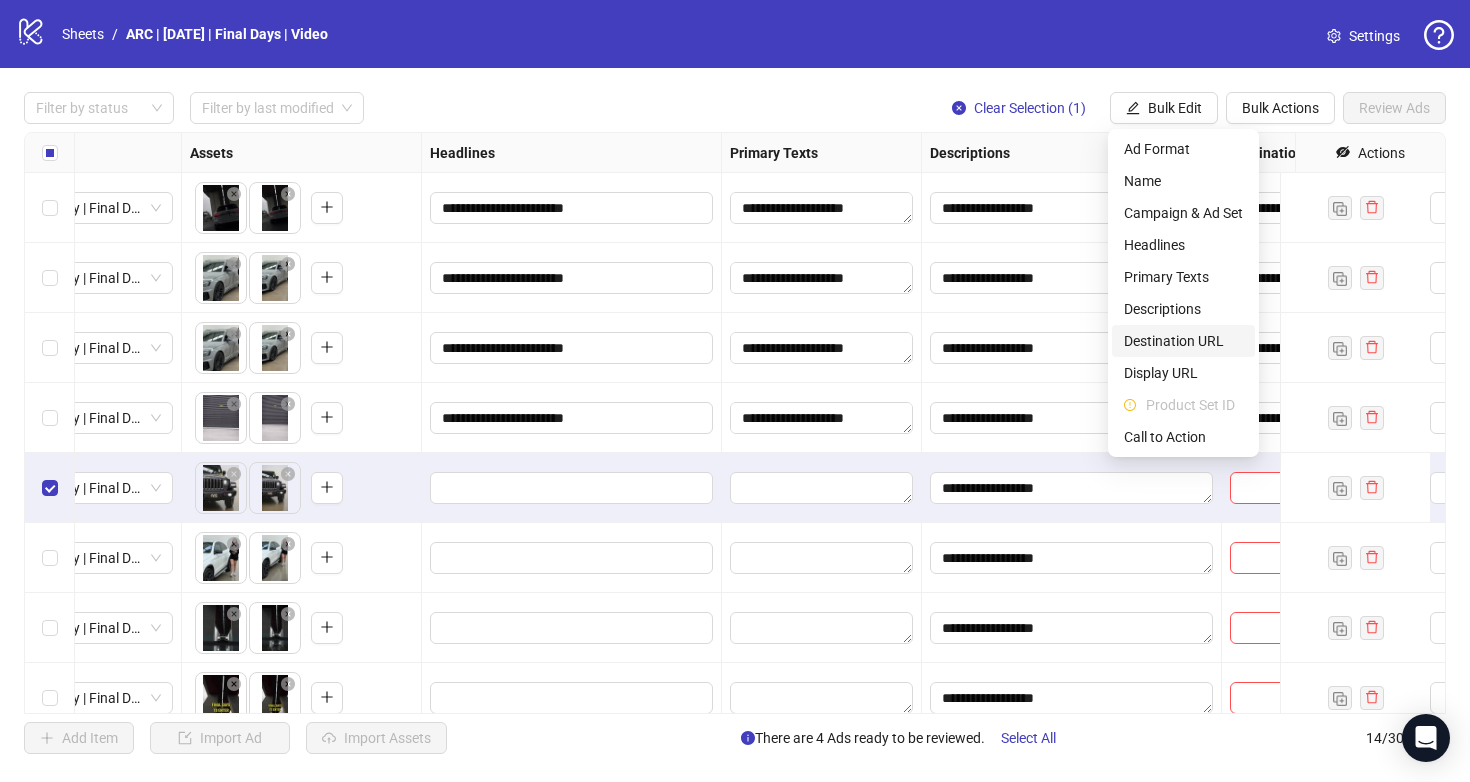 click on "Destination URL" at bounding box center [1183, 341] 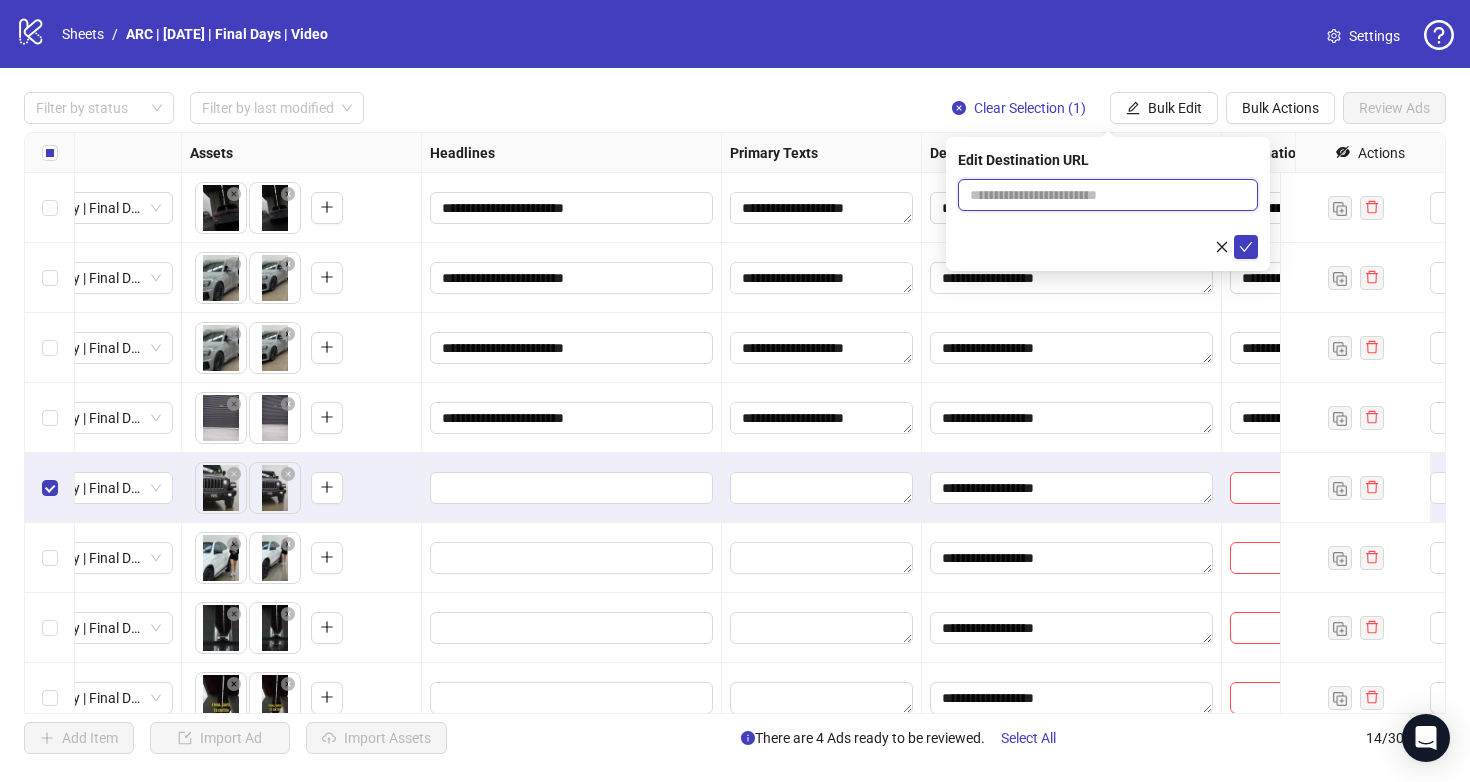 click at bounding box center [1100, 195] 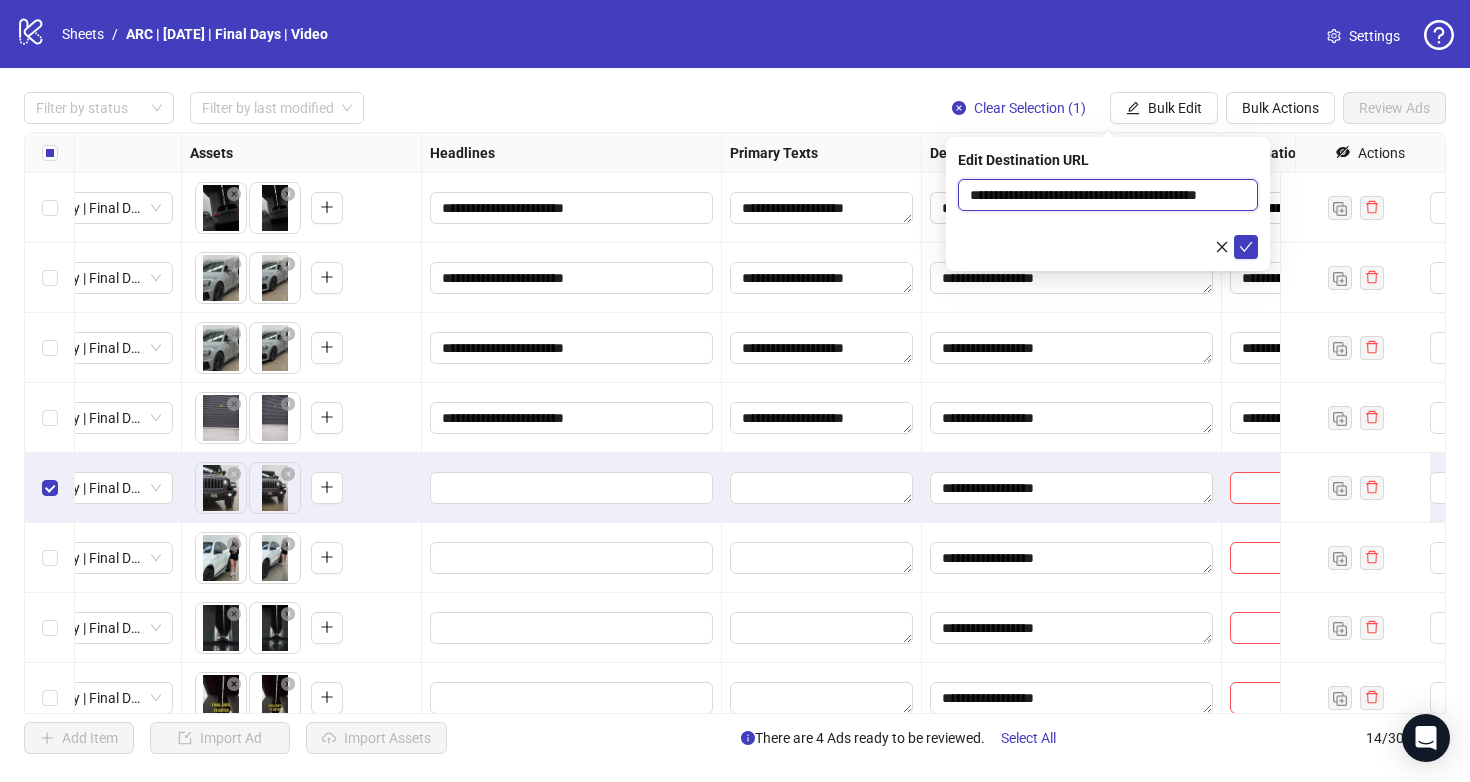 scroll, scrollTop: 0, scrollLeft: 39, axis: horizontal 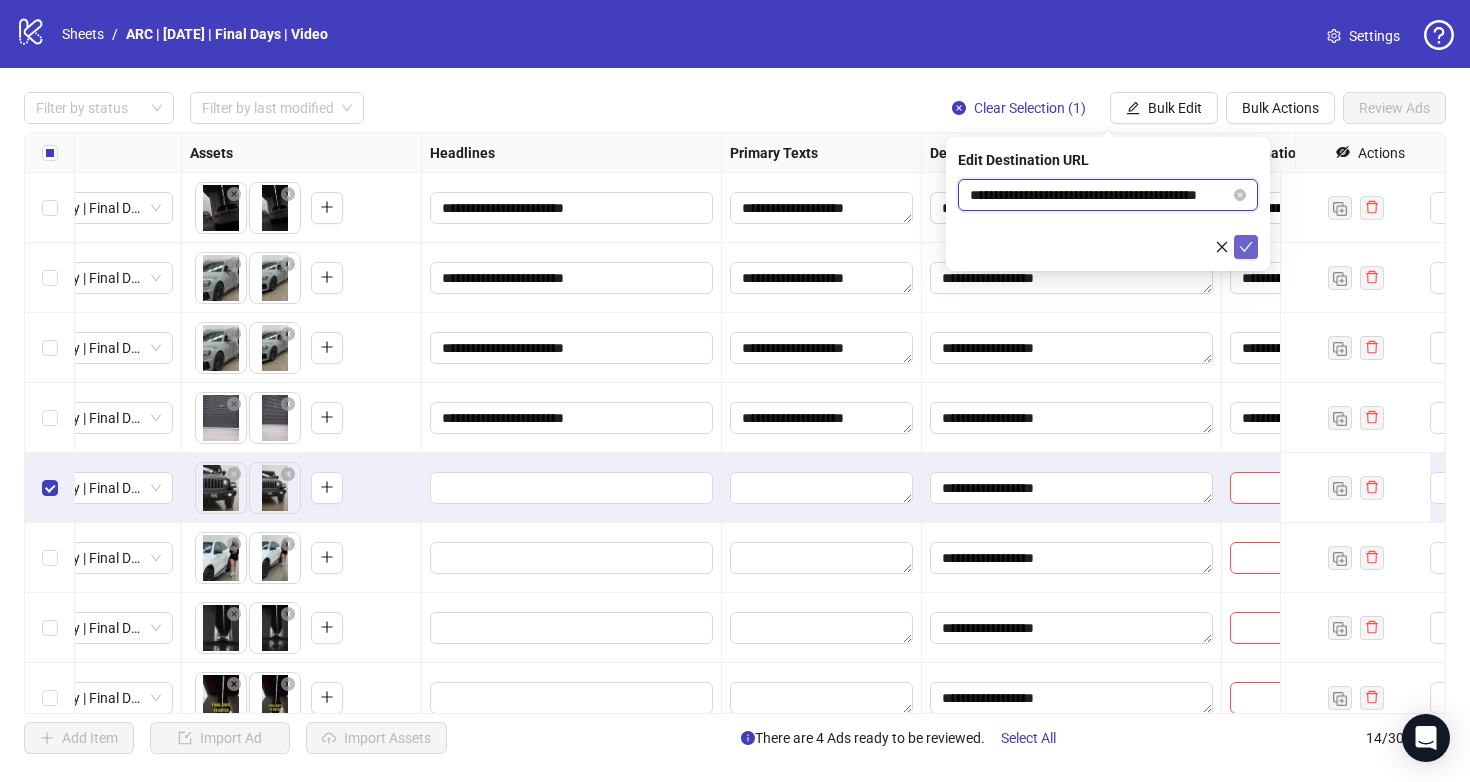 type on "**********" 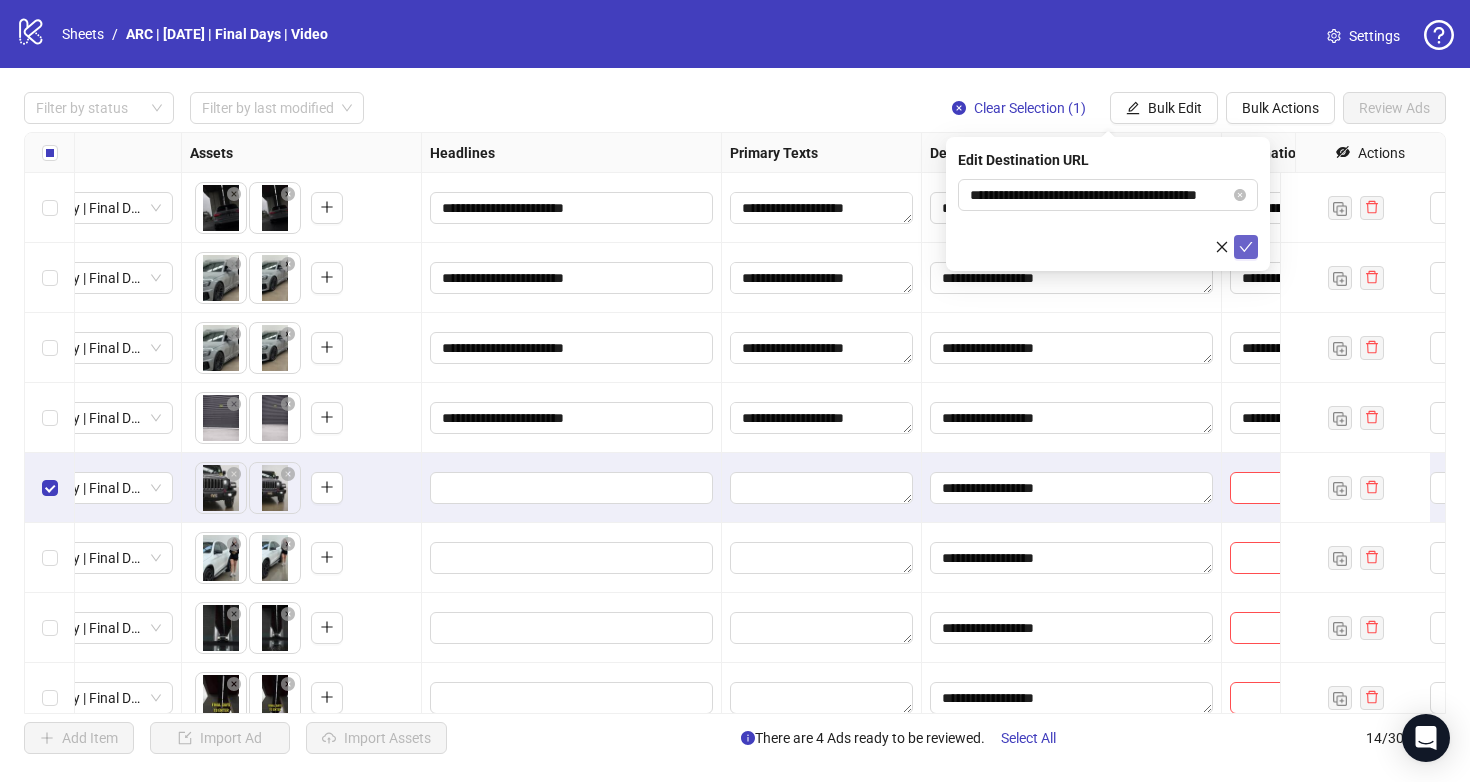 scroll, scrollTop: 0, scrollLeft: 0, axis: both 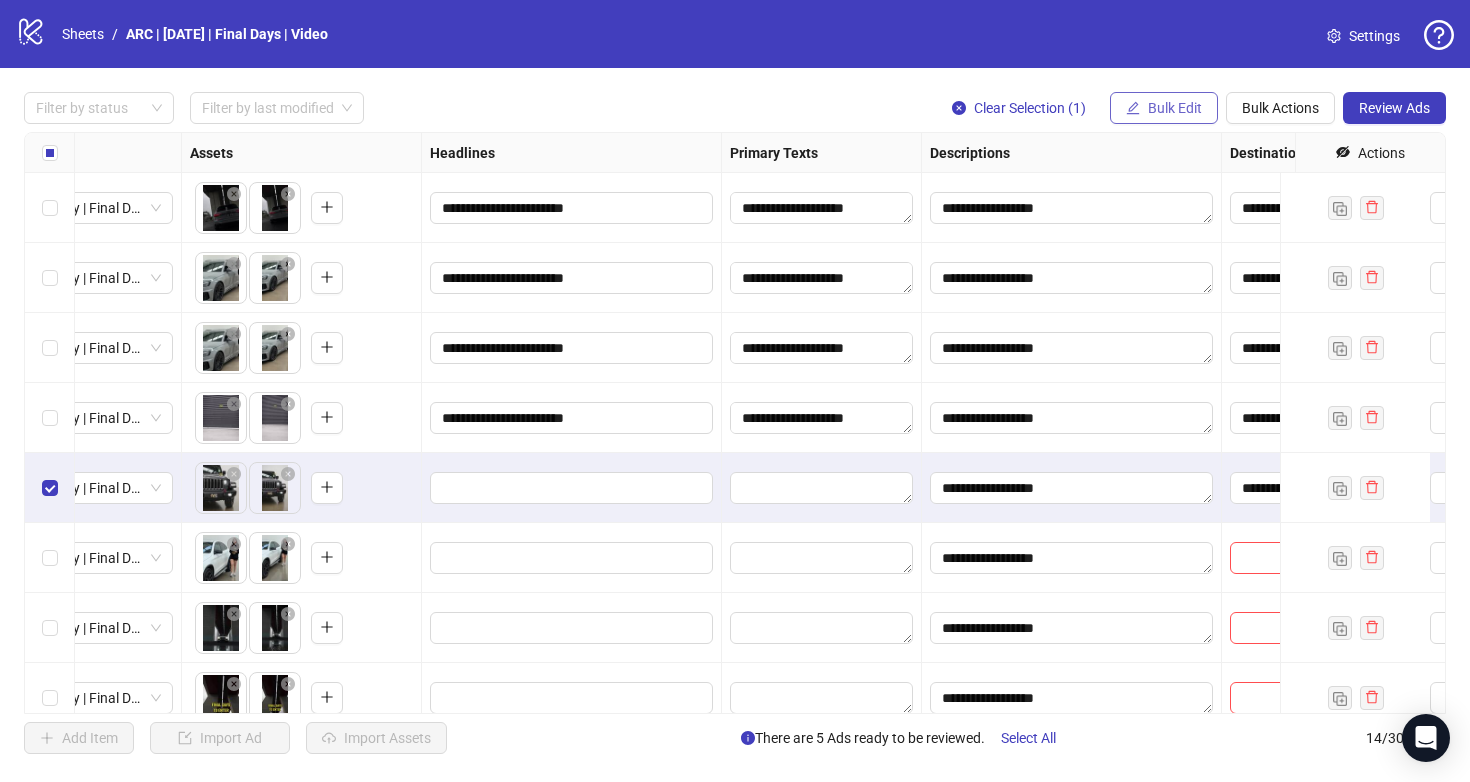 click on "Bulk Edit" at bounding box center (1175, 108) 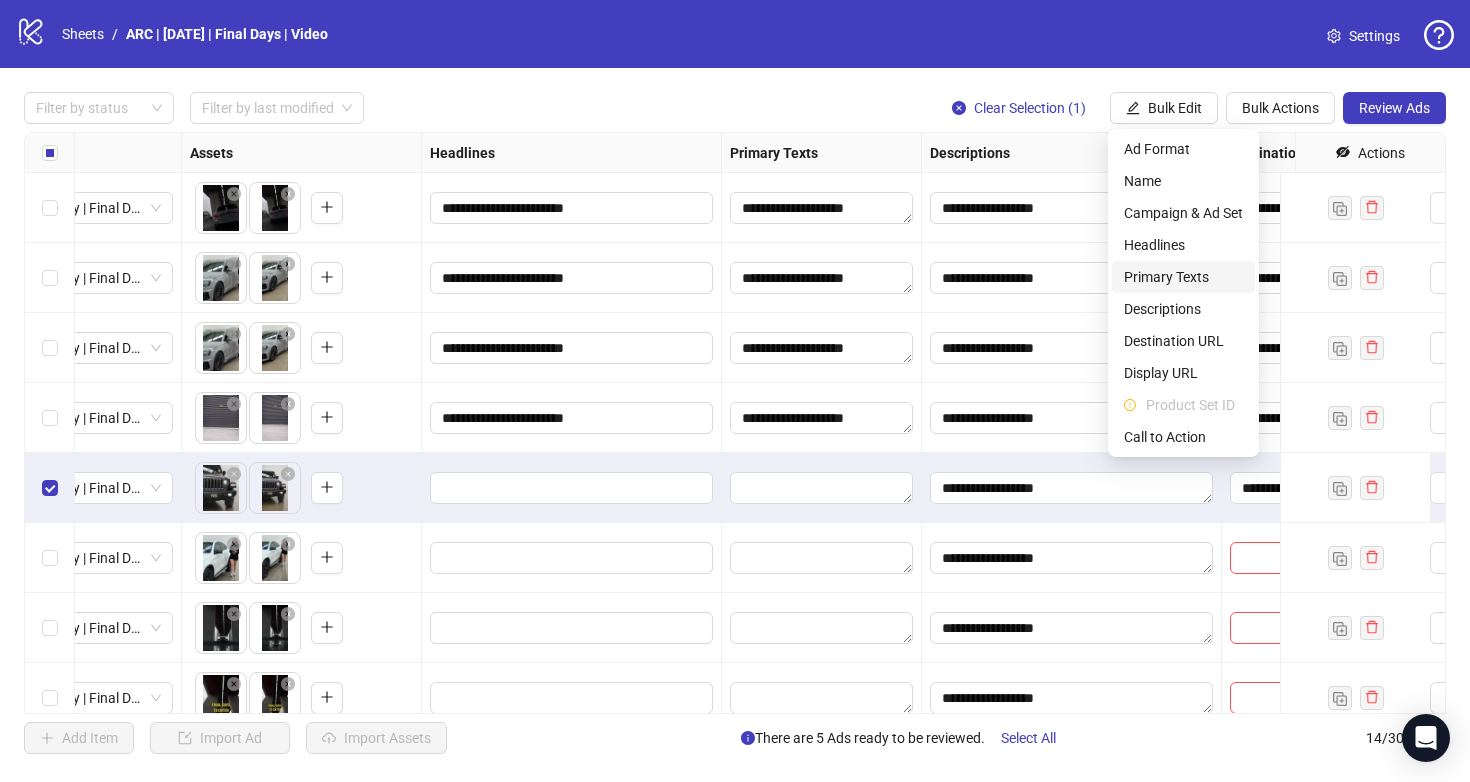 click on "Primary Texts" at bounding box center [1183, 277] 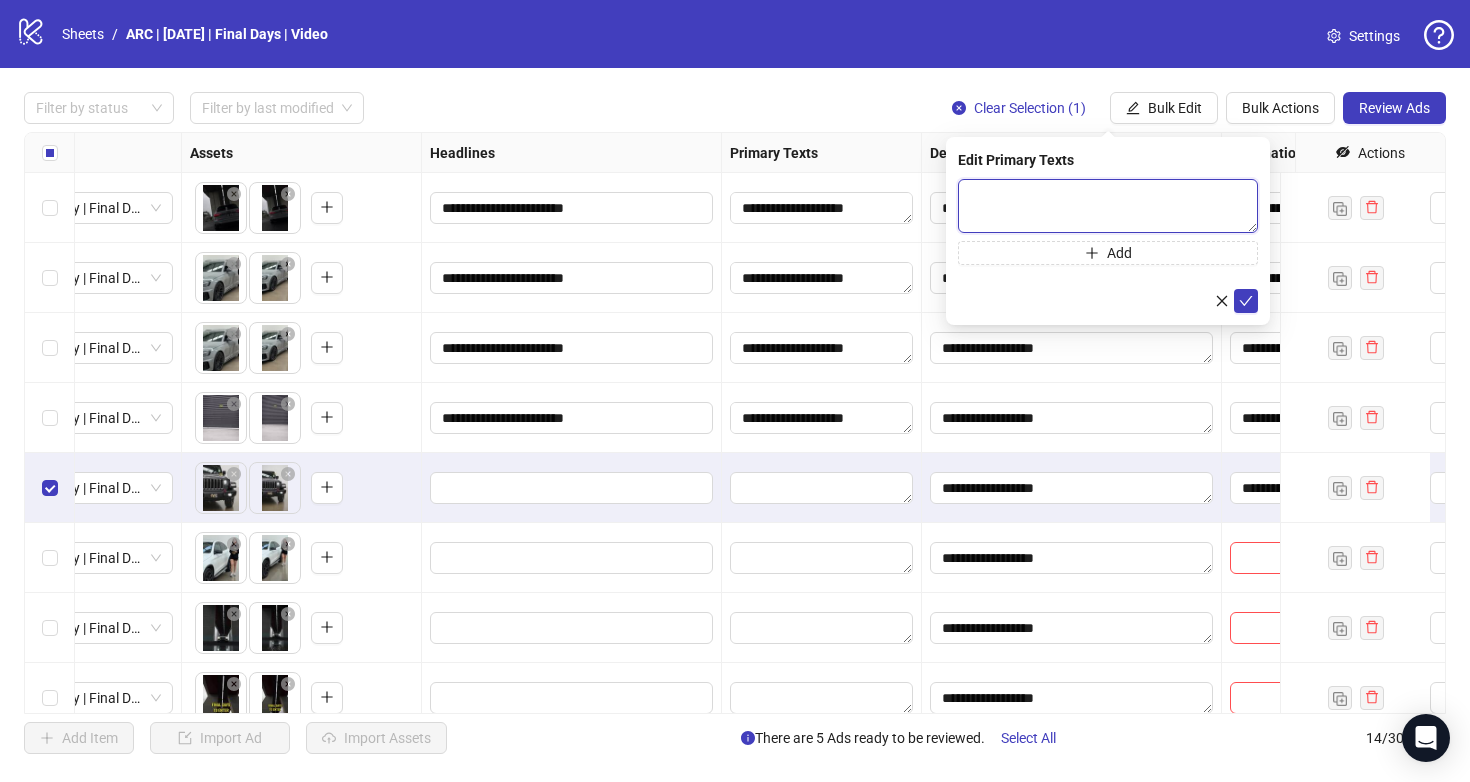 click at bounding box center [1108, 206] 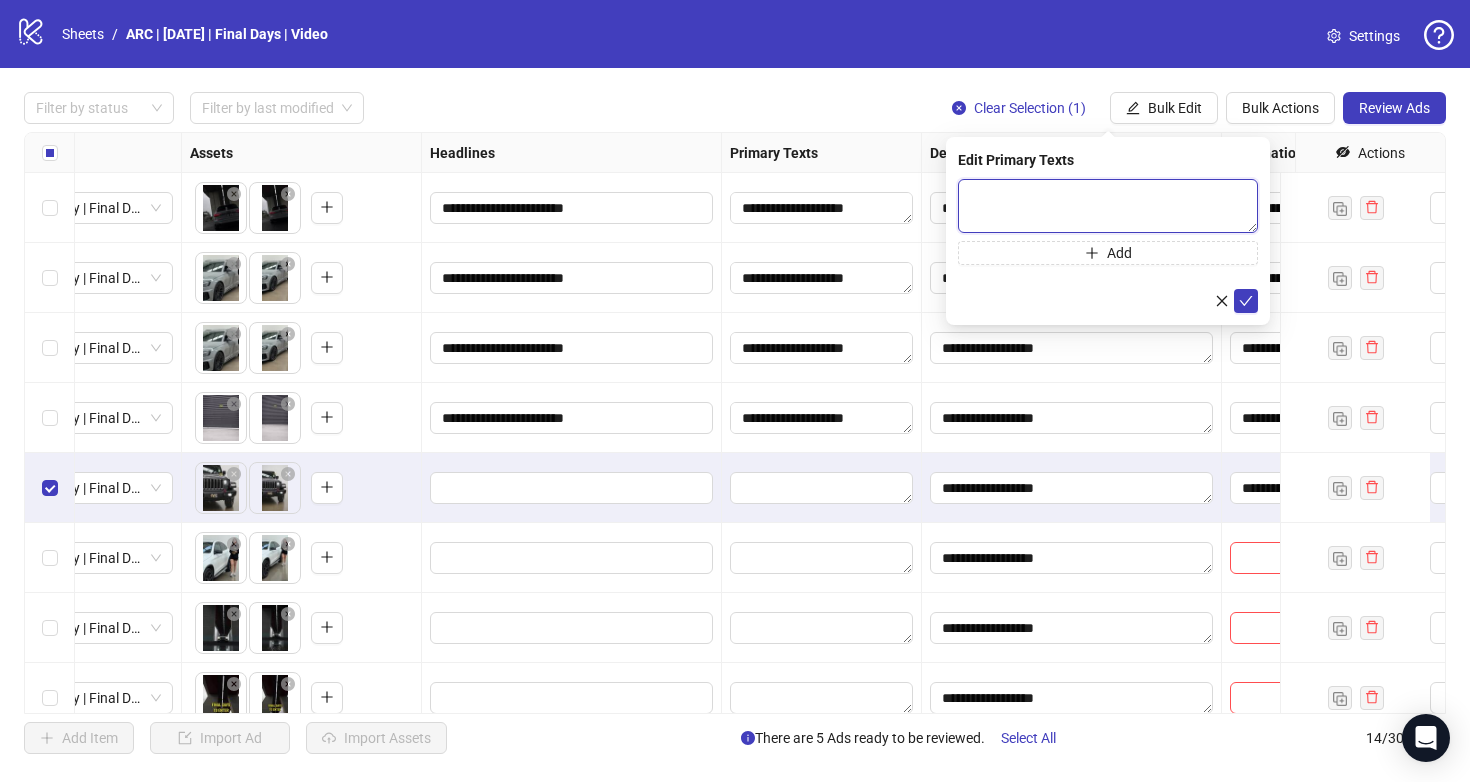 paste on "**********" 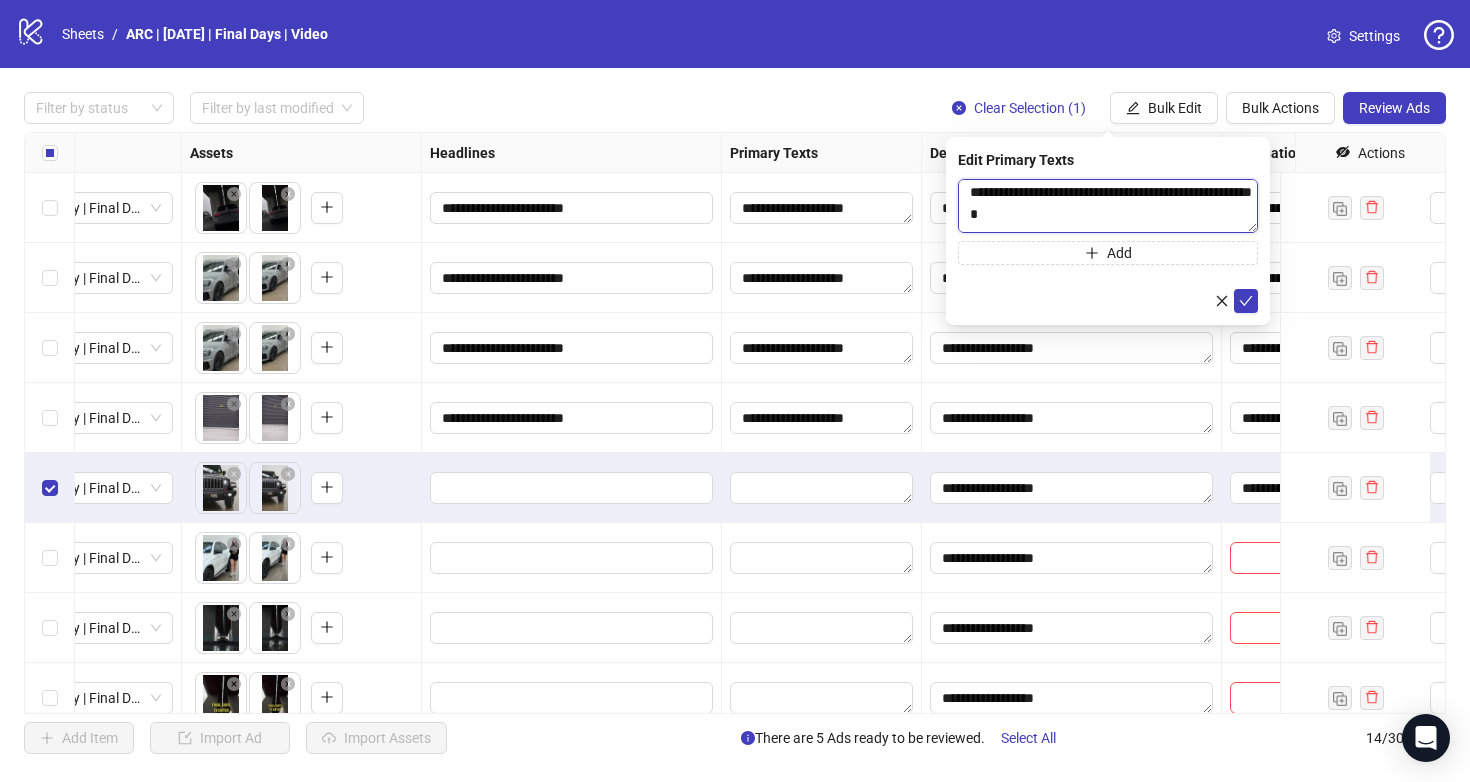 scroll, scrollTop: 0, scrollLeft: 0, axis: both 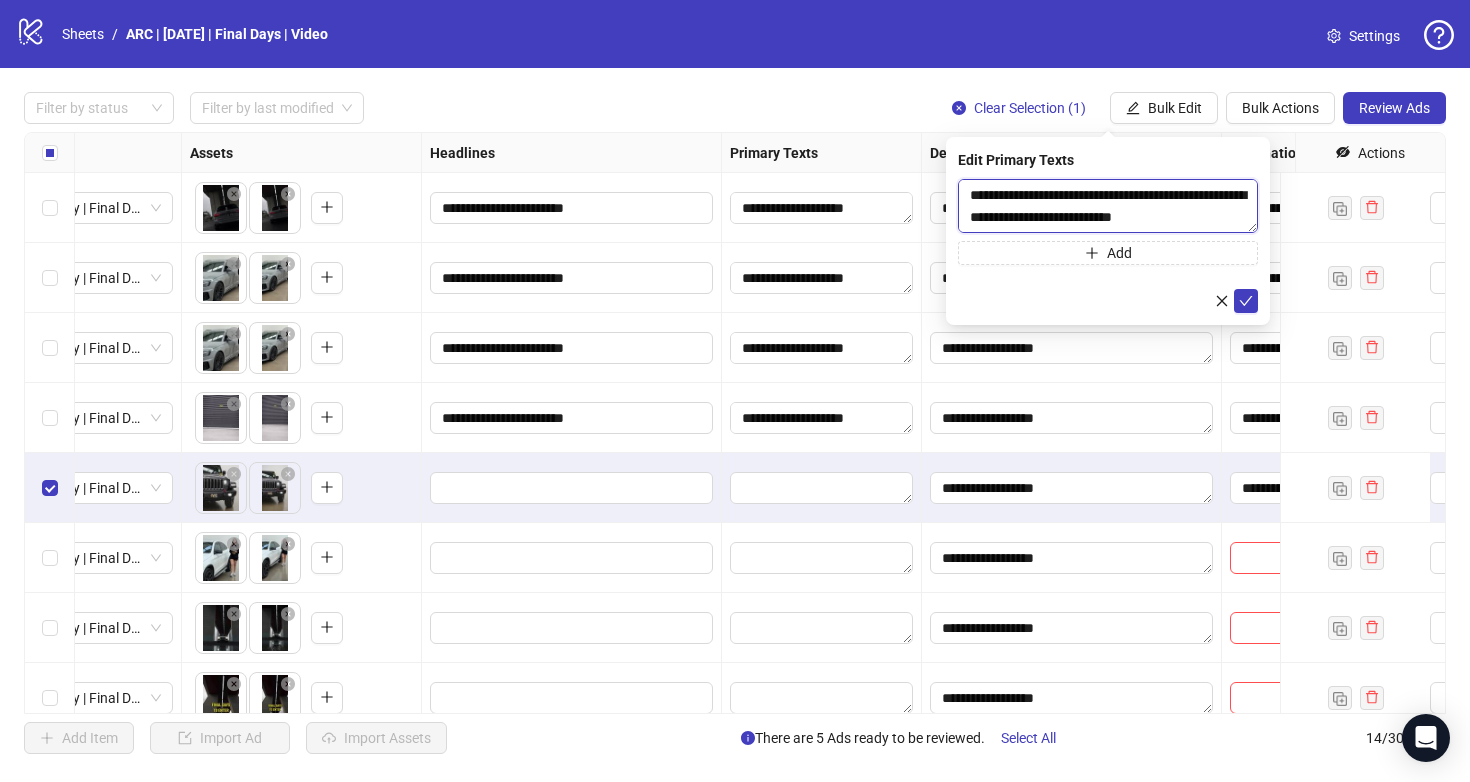 click on "**********" at bounding box center (1108, 206) 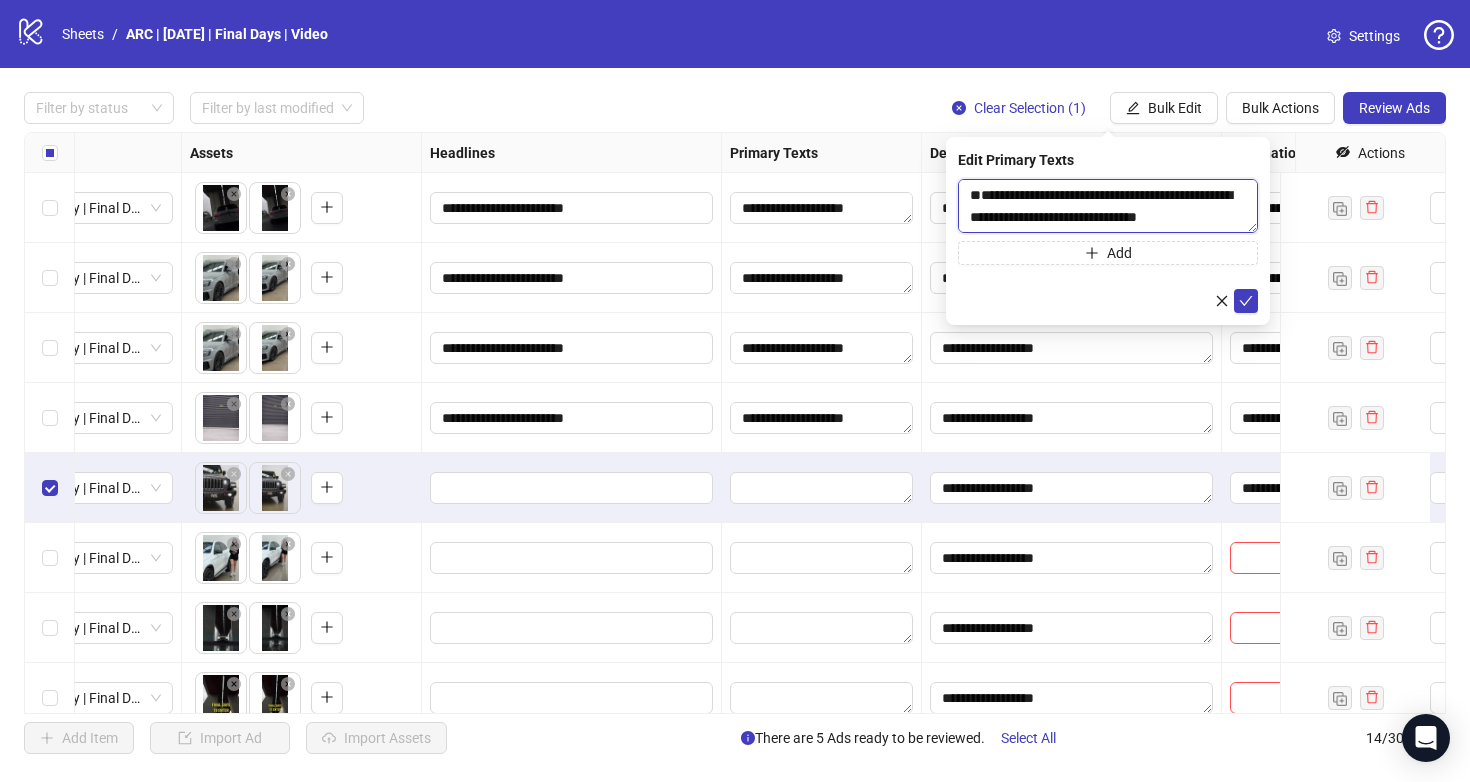 scroll, scrollTop: 15, scrollLeft: 0, axis: vertical 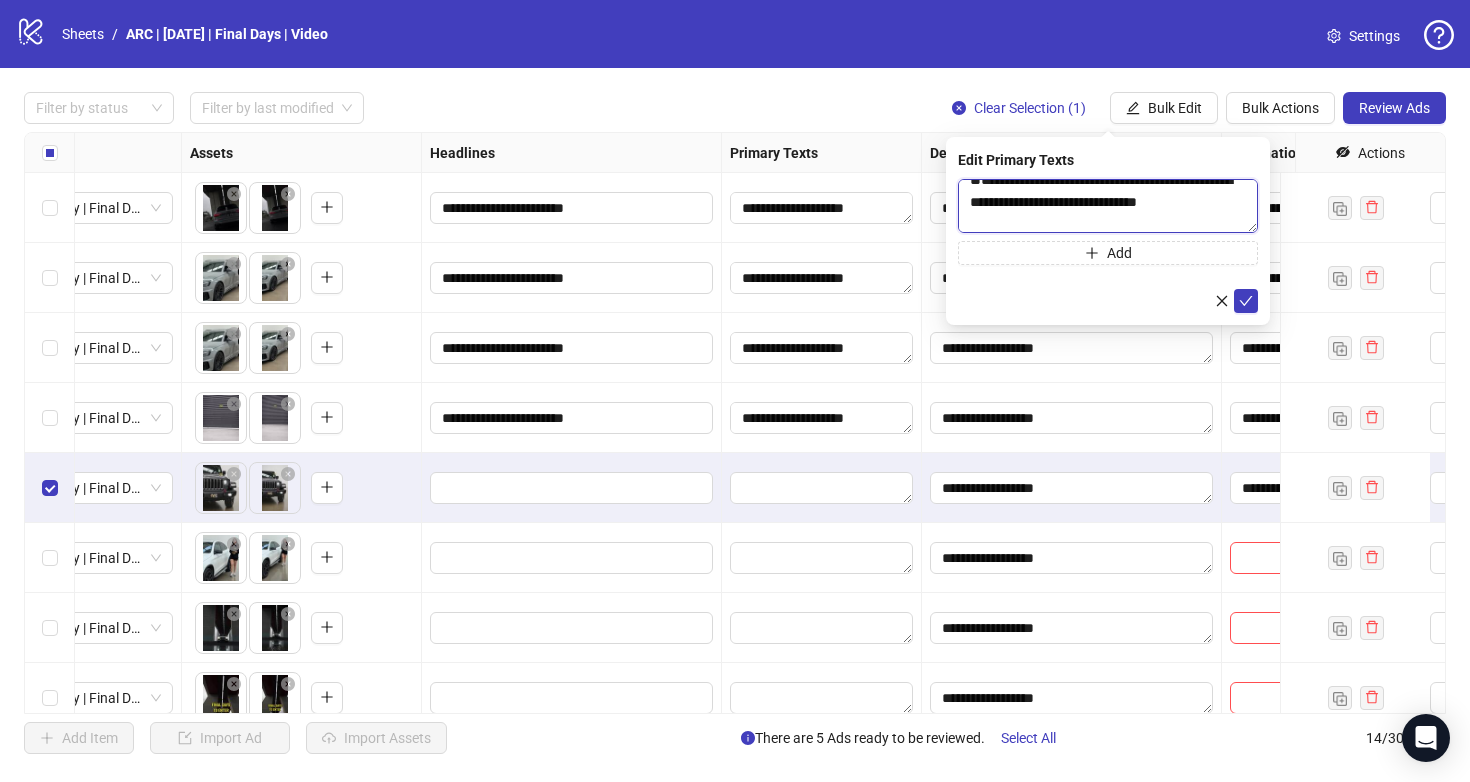 click on "**********" at bounding box center [1108, 206] 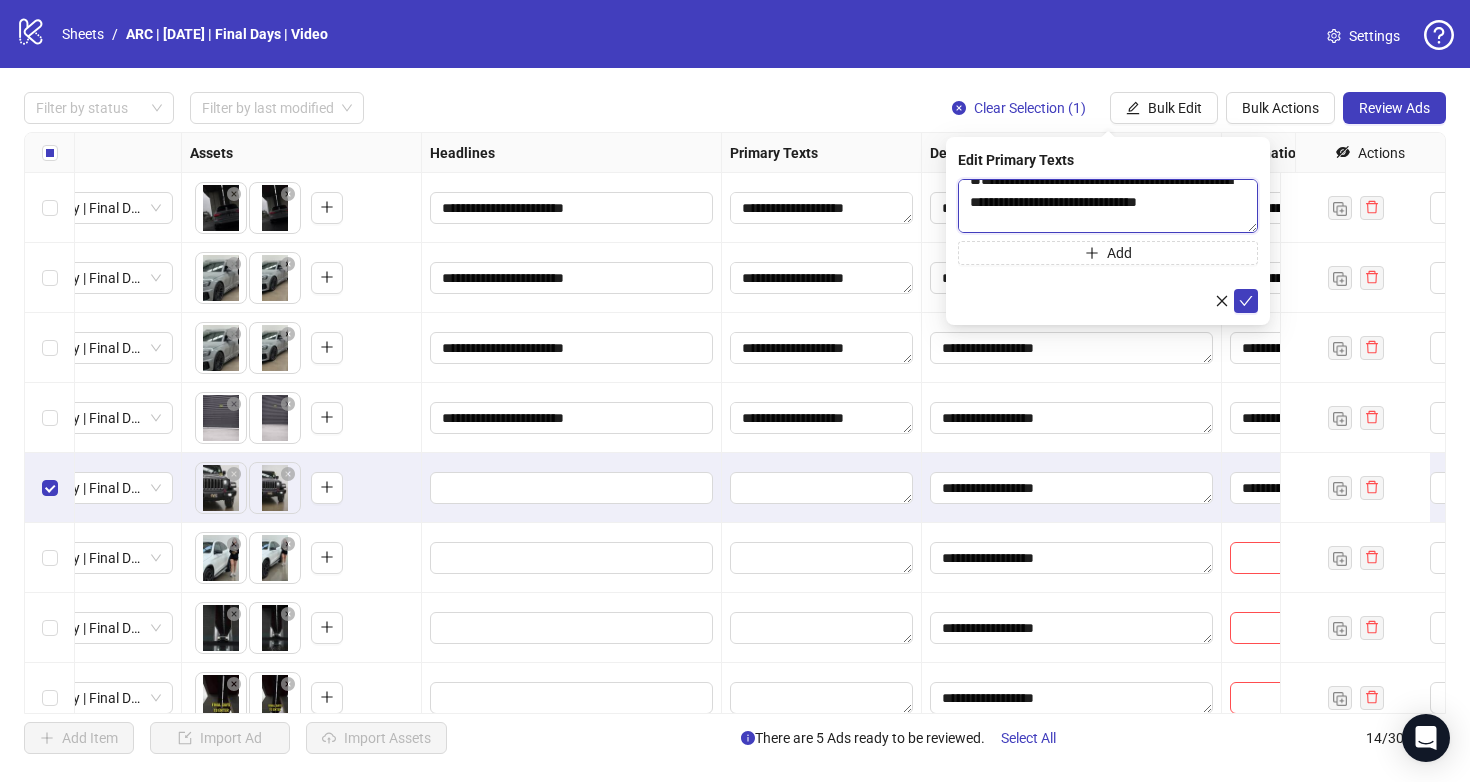 scroll, scrollTop: 6, scrollLeft: 0, axis: vertical 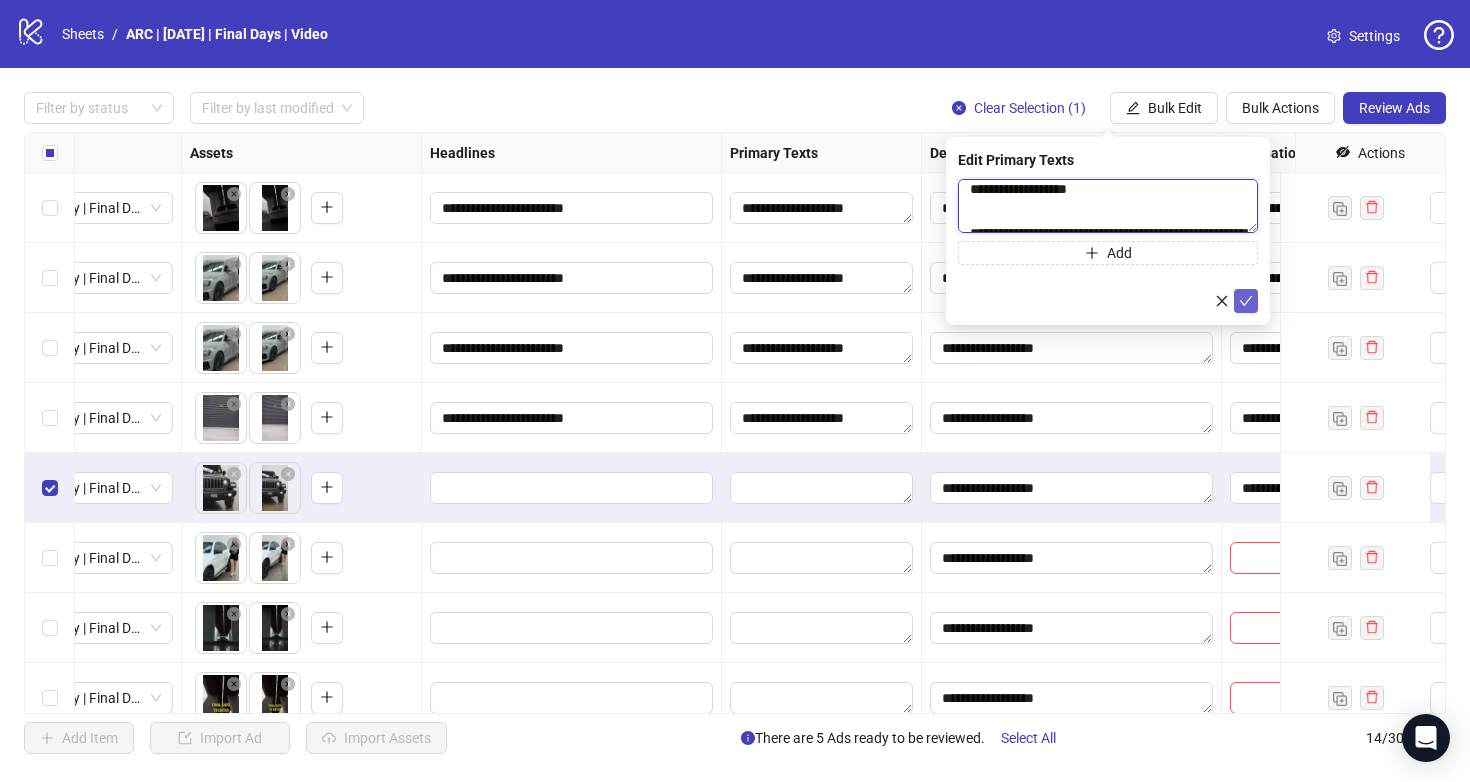 type on "**********" 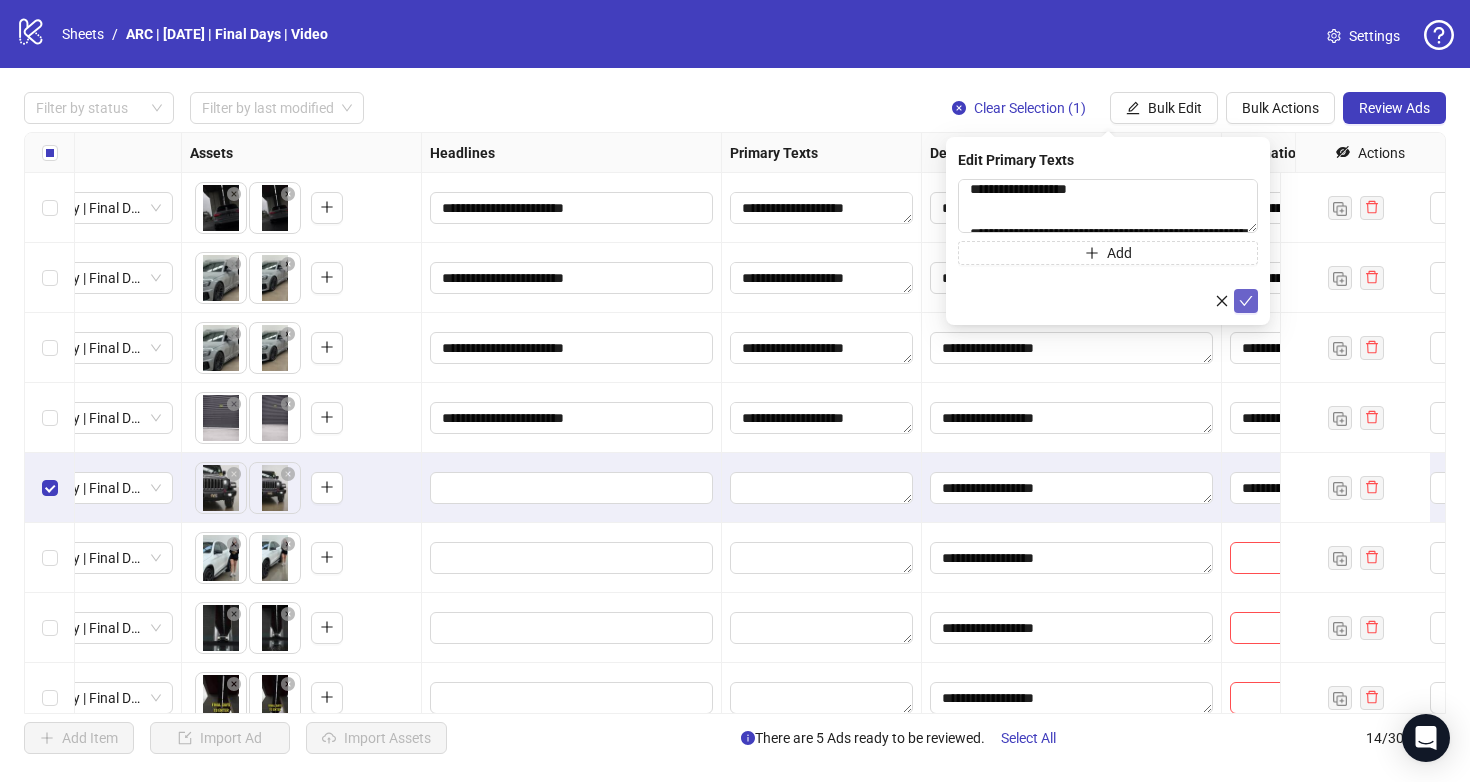 click 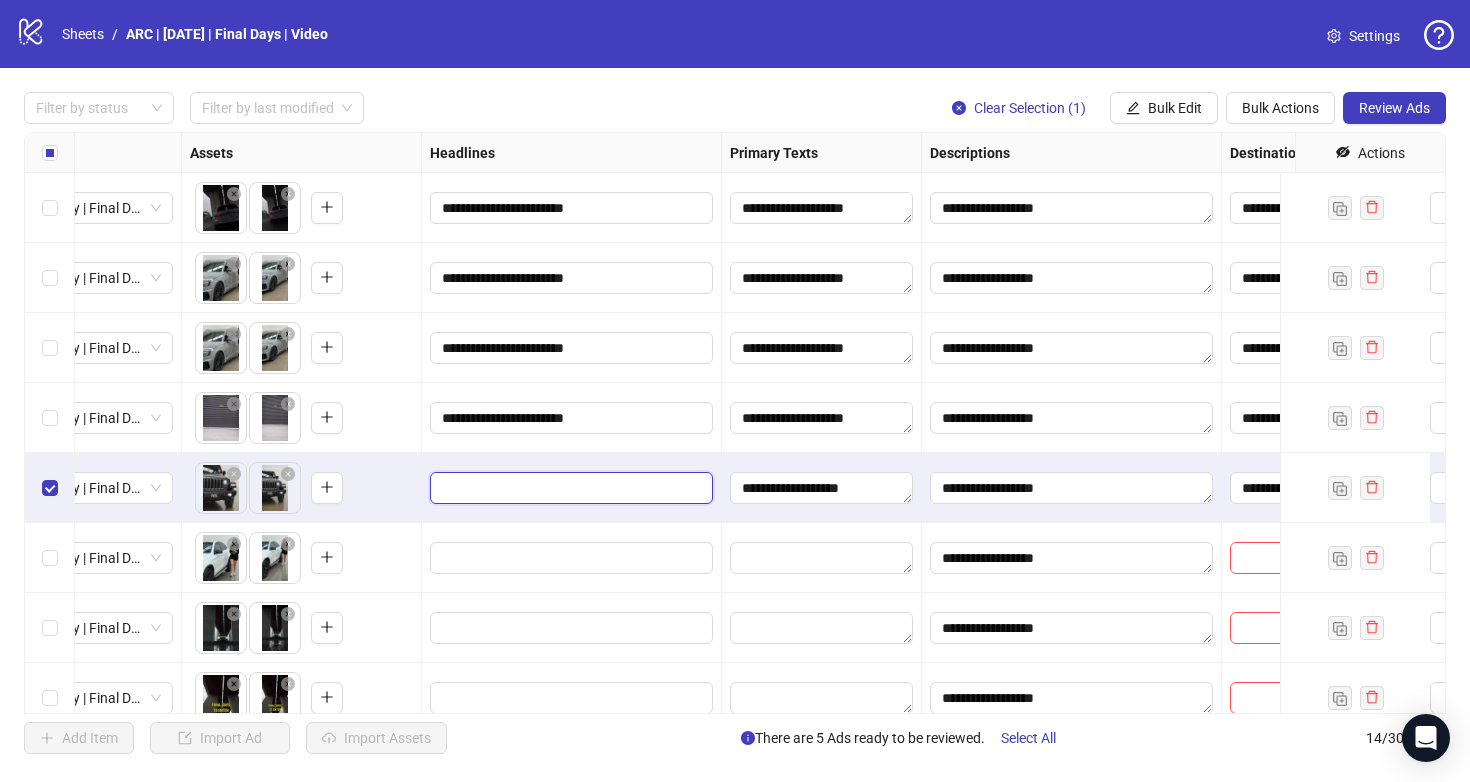 click at bounding box center (569, 488) 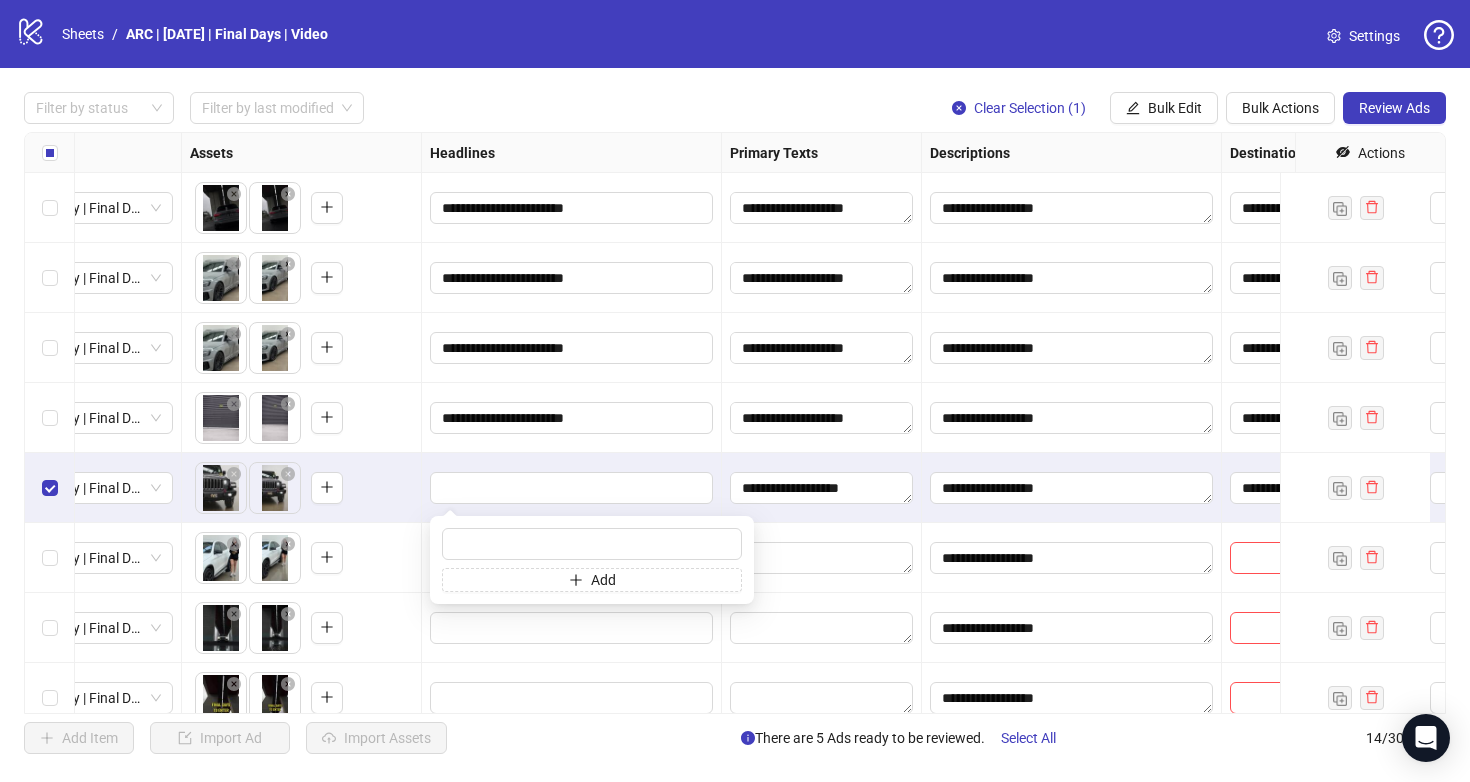 type on "**********" 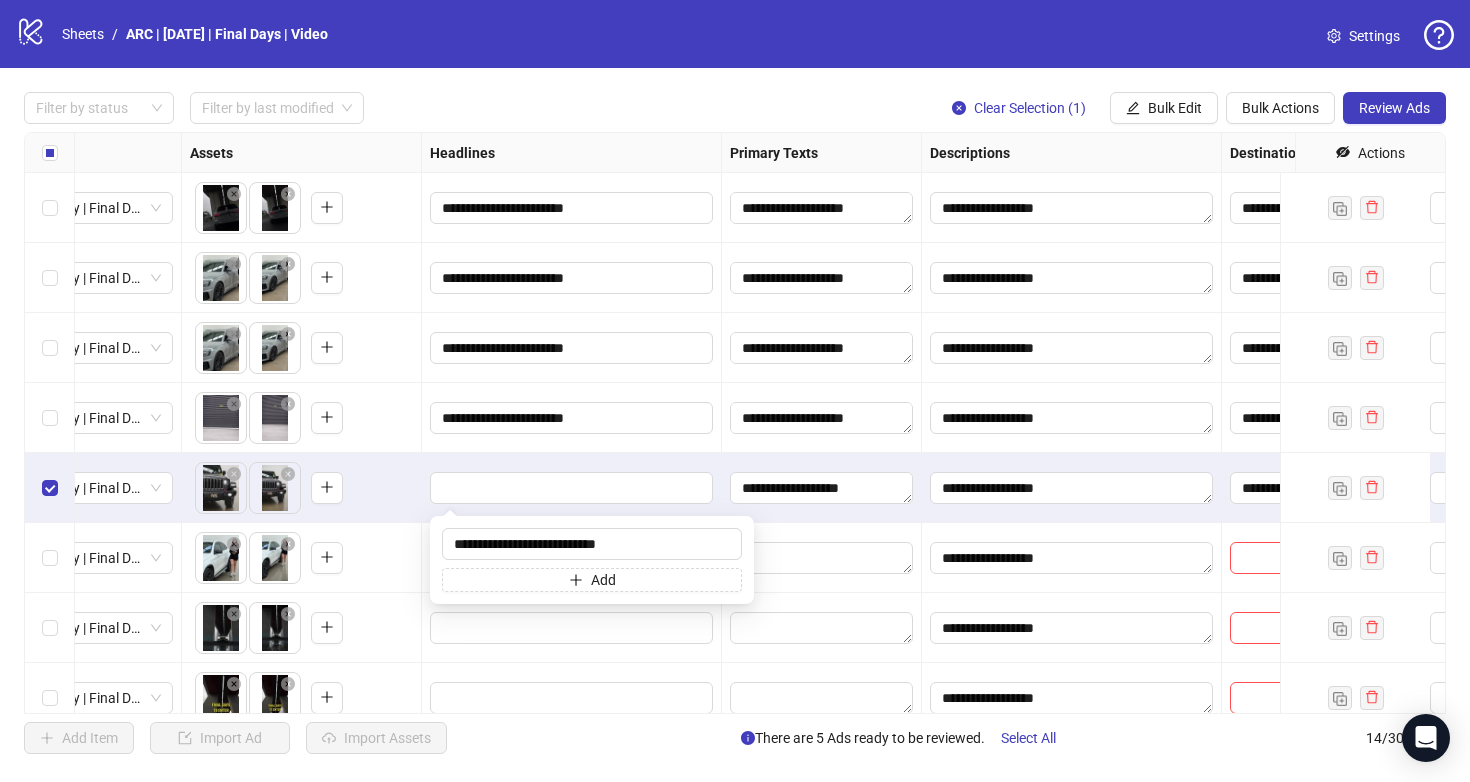 click on "To pick up a draggable item, press the space bar.
While dragging, use the arrow keys to move the item.
Press space again to drop the item in its new position, or press escape to cancel." at bounding box center (301, 558) 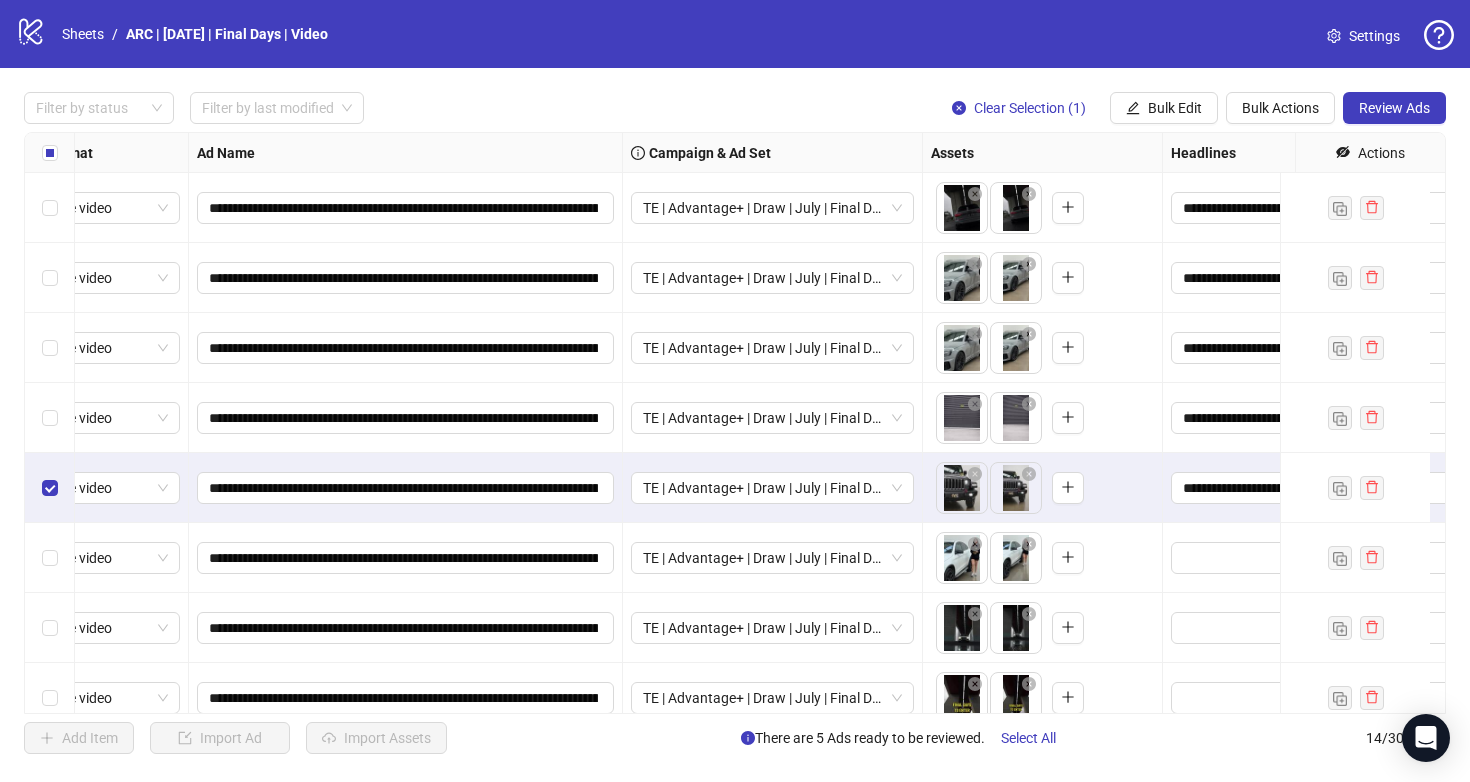 scroll, scrollTop: 0, scrollLeft: 0, axis: both 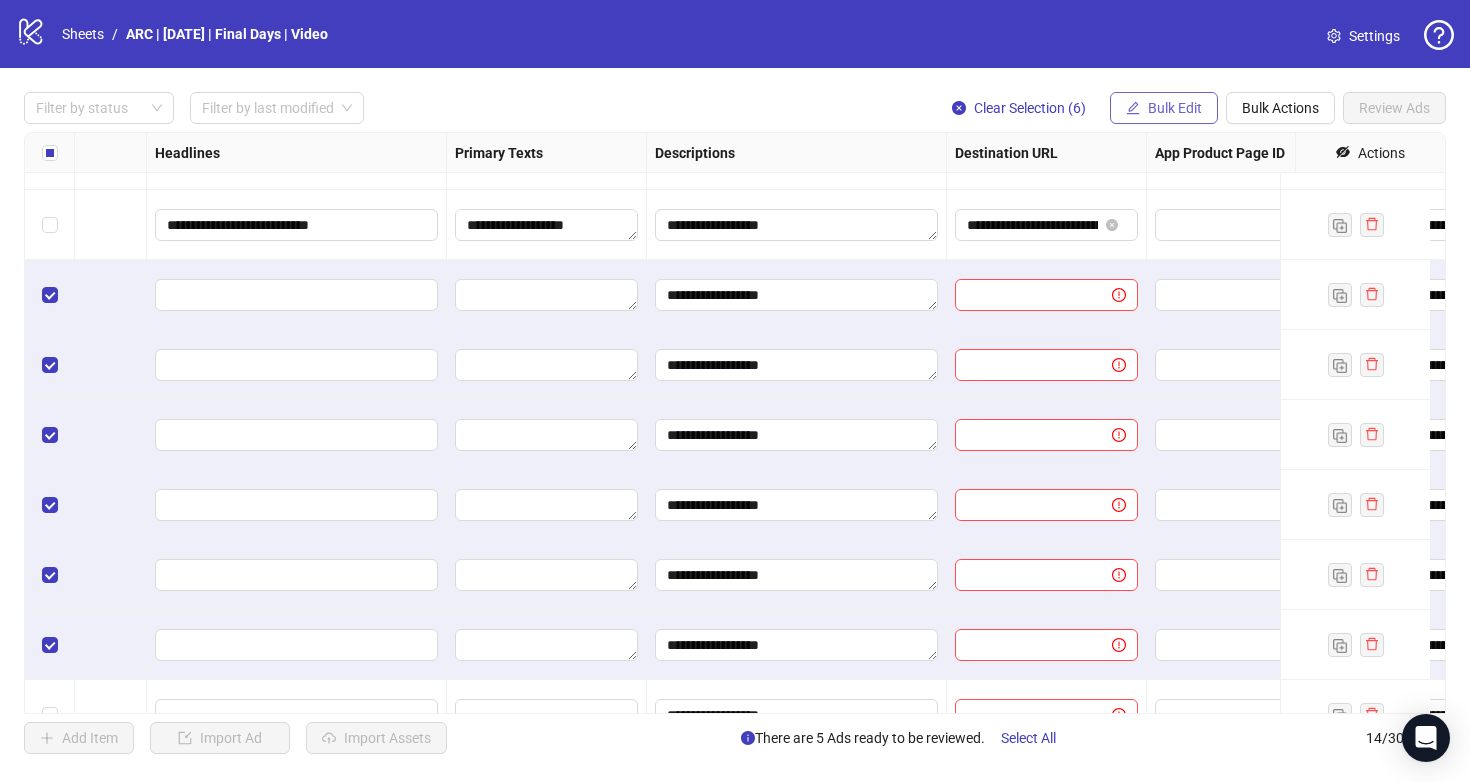 click 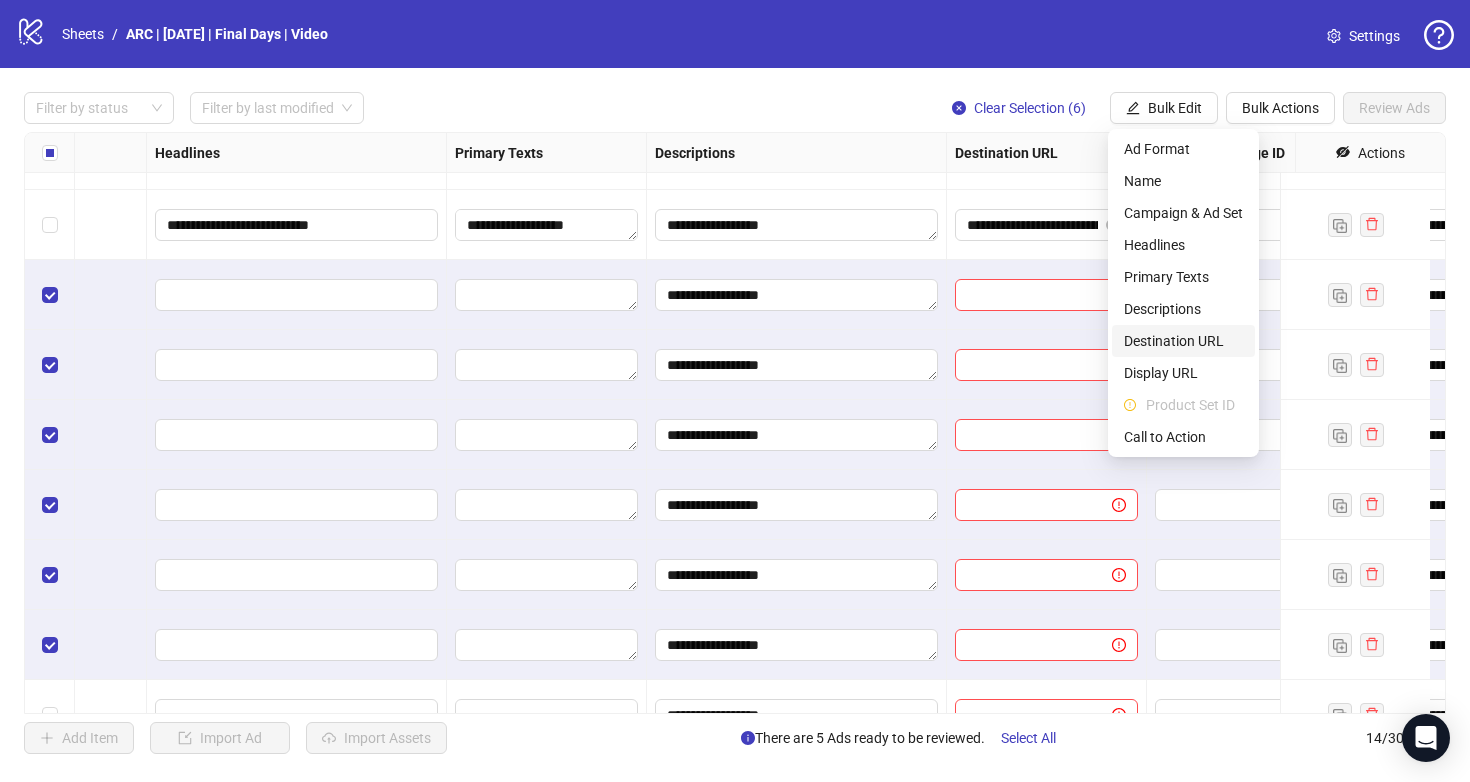 click on "Destination URL" at bounding box center [1183, 341] 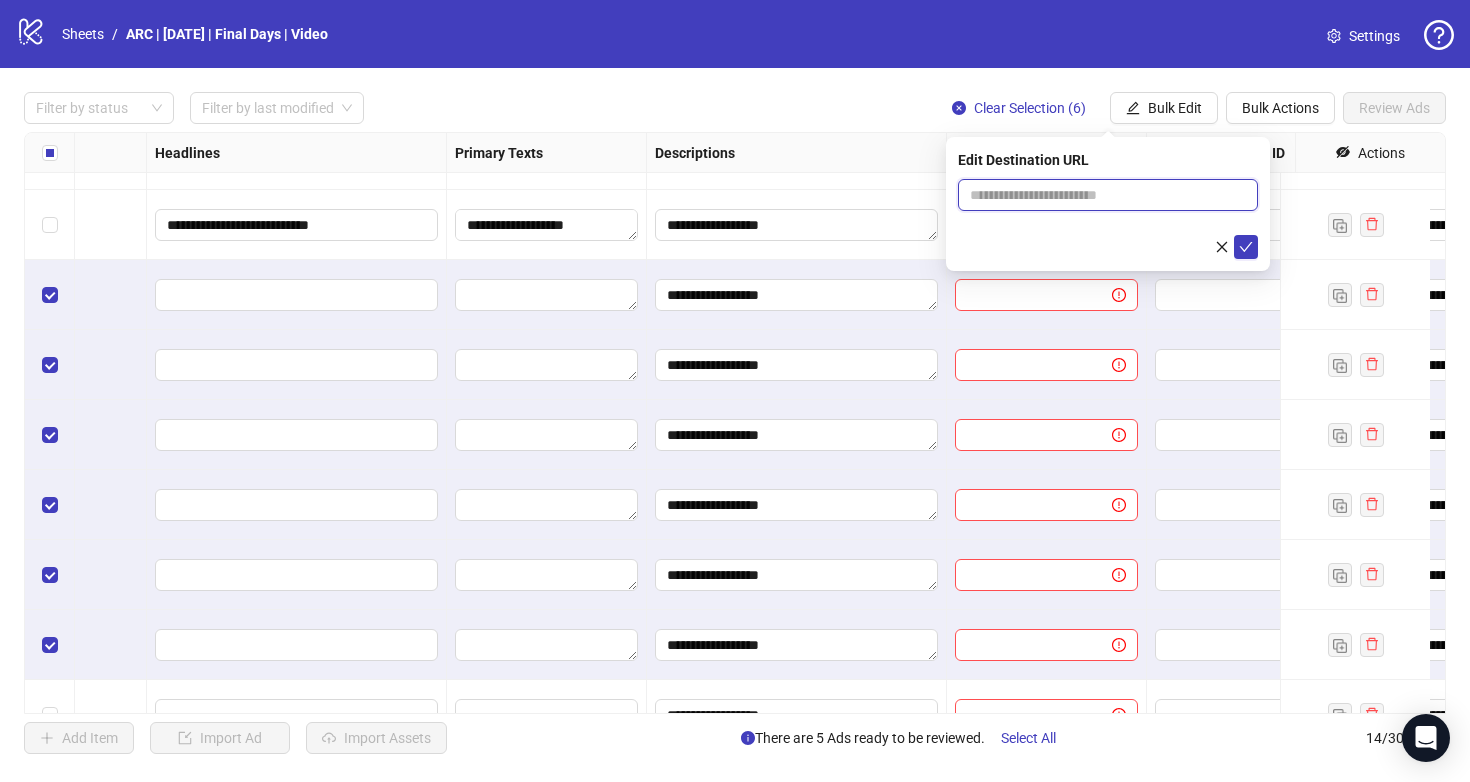 click at bounding box center (1100, 195) 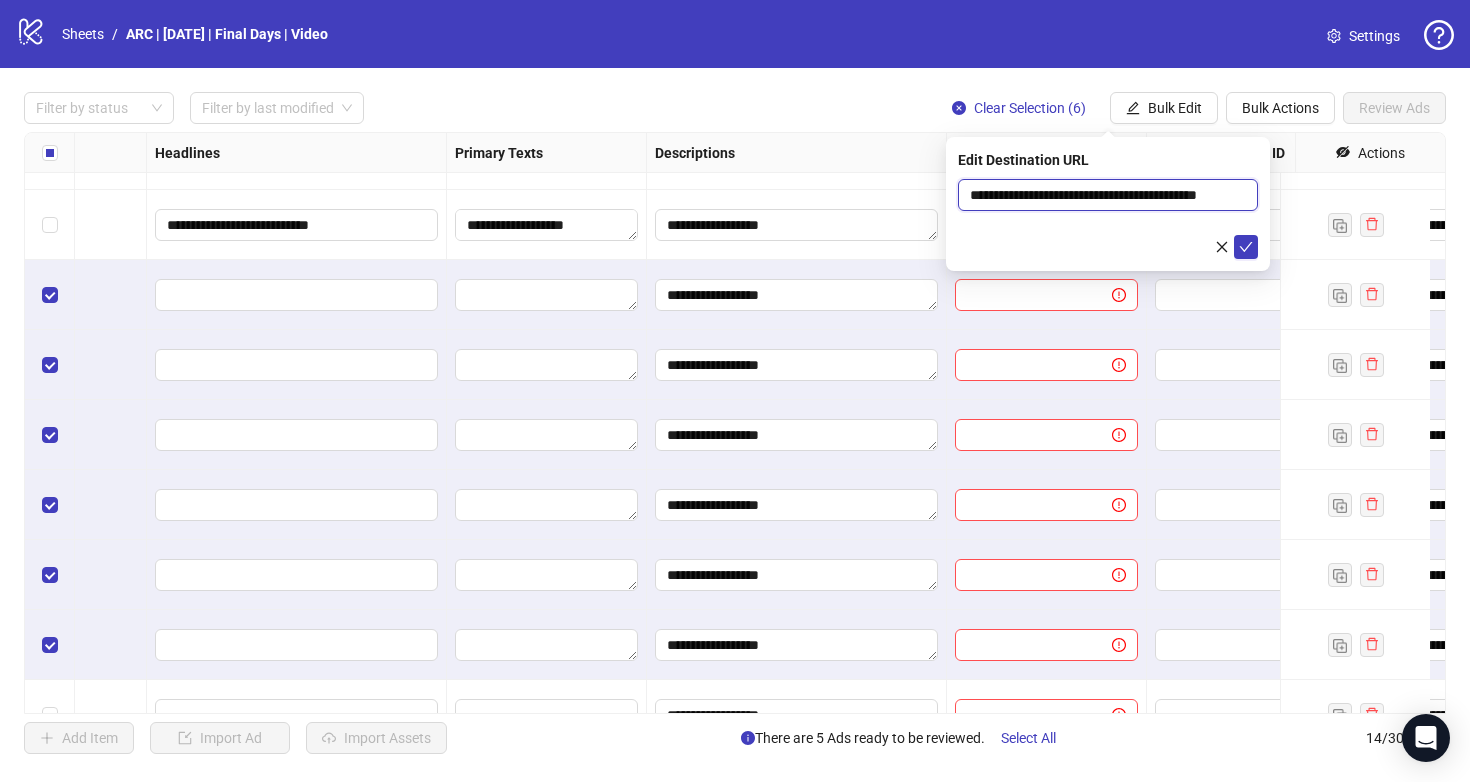 scroll, scrollTop: 0, scrollLeft: 45, axis: horizontal 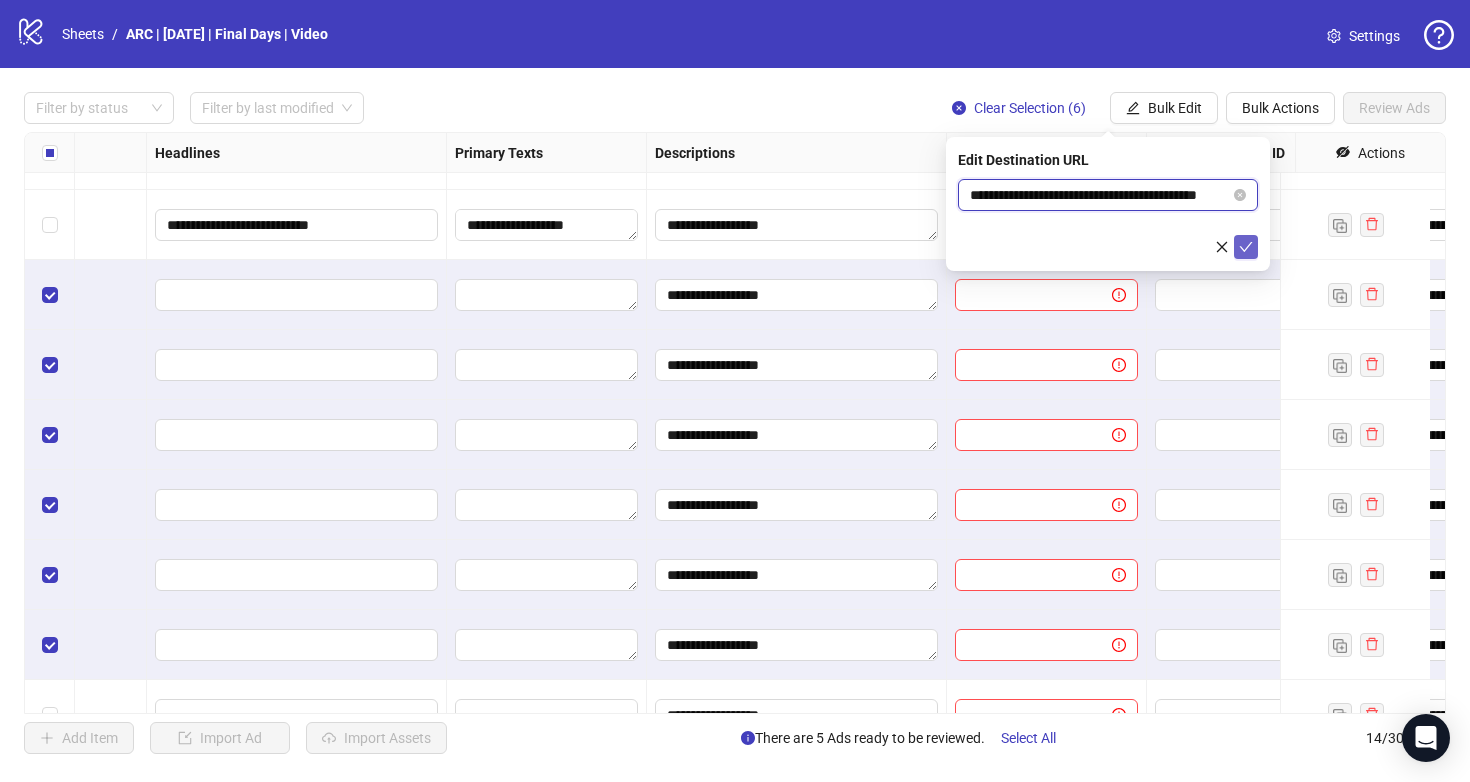type on "**********" 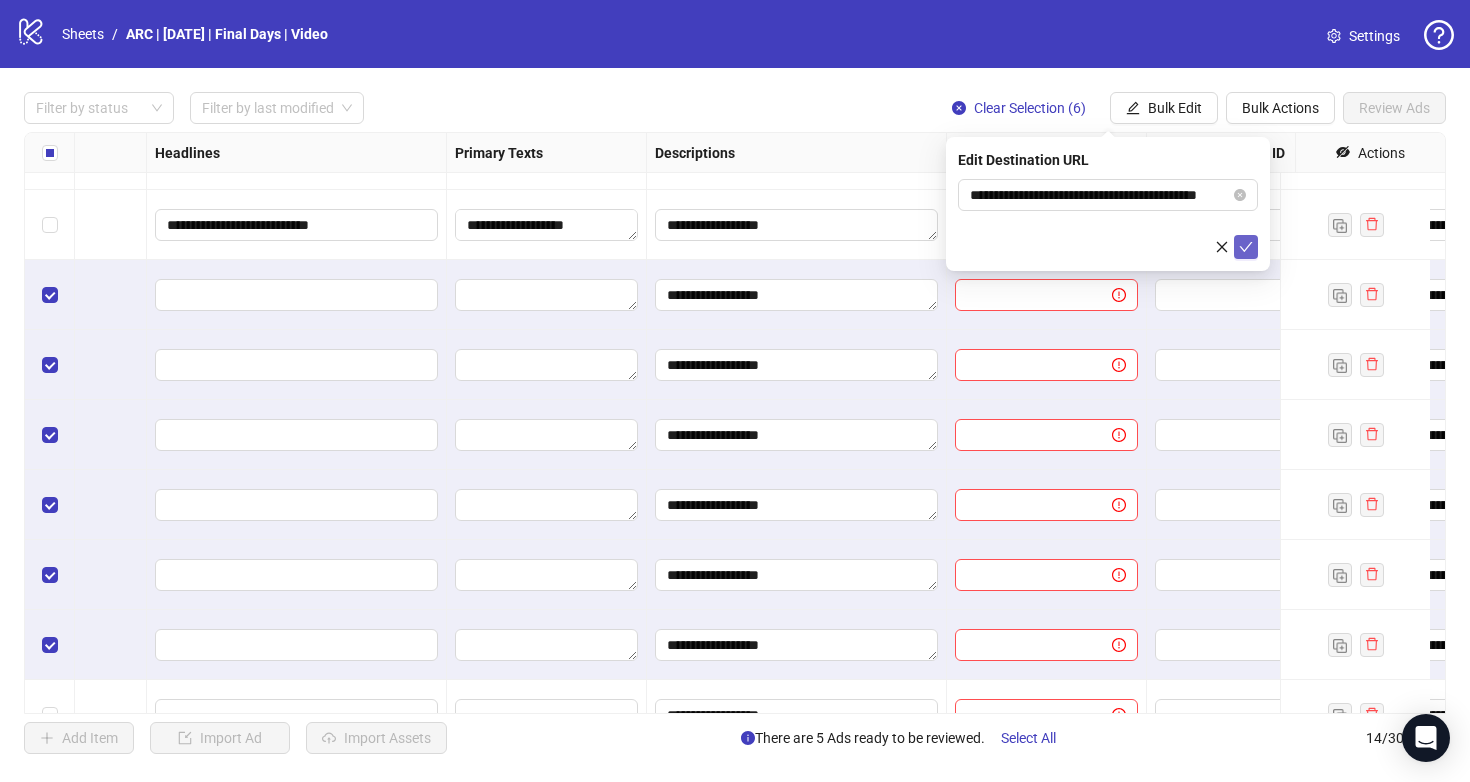 click 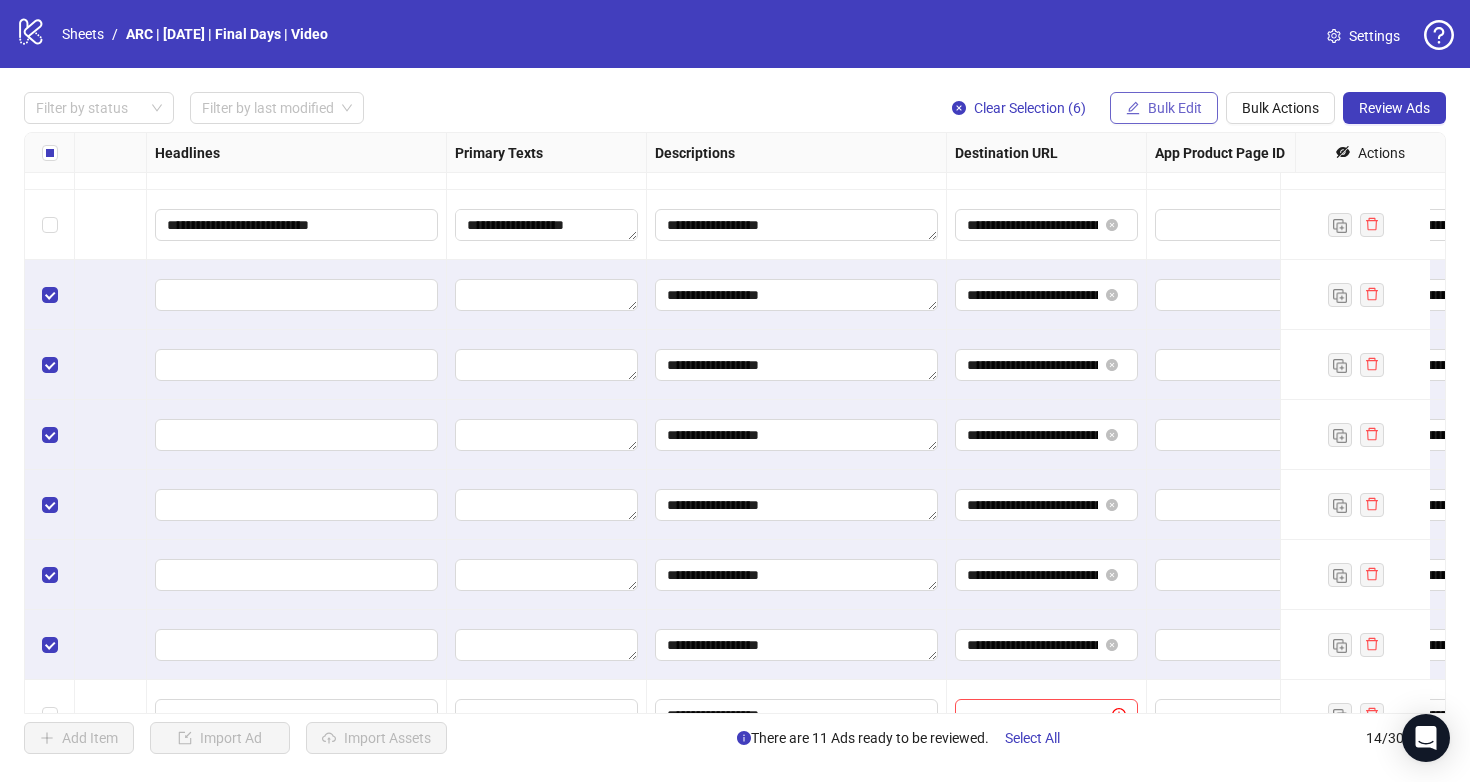 click on "Bulk Edit" at bounding box center [1175, 108] 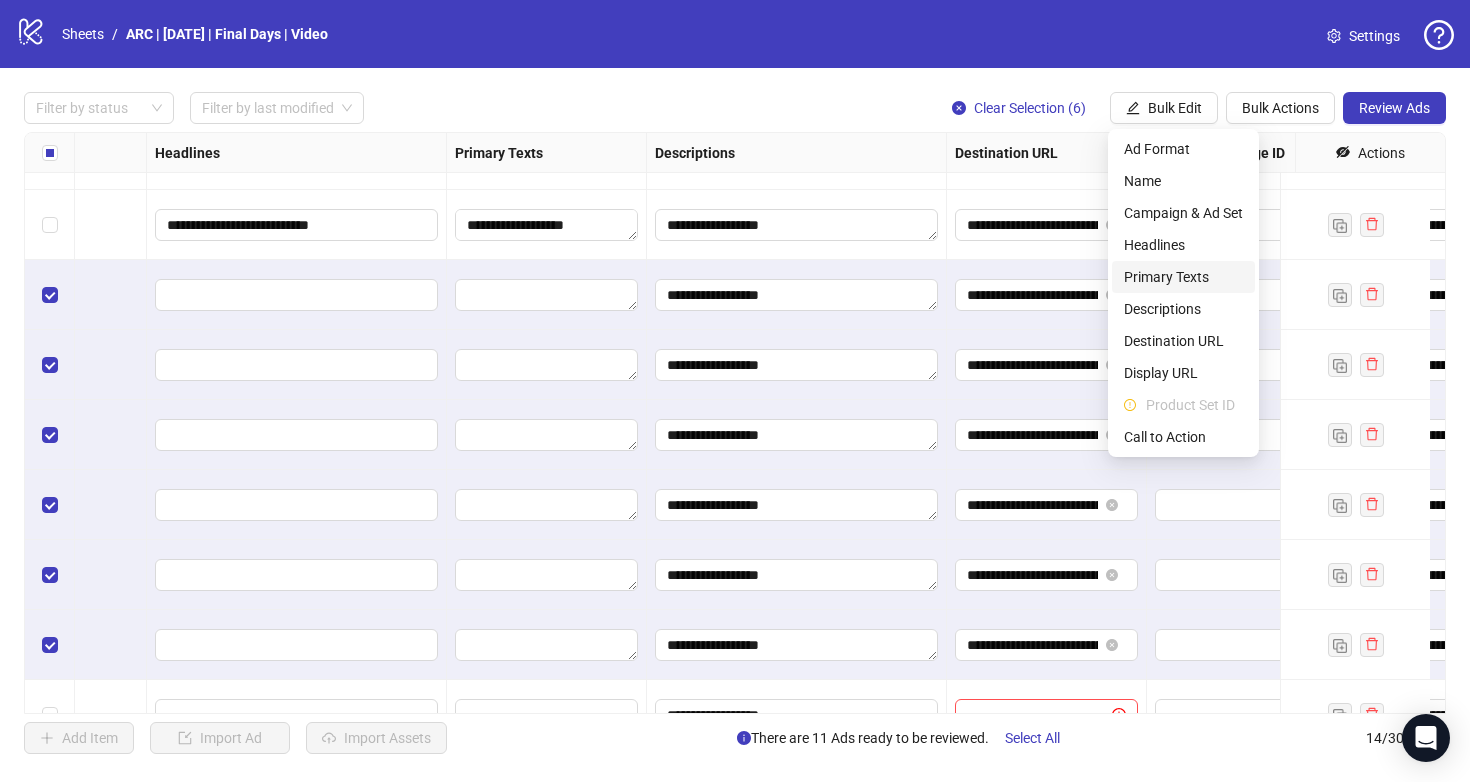click on "Primary Texts" at bounding box center [1183, 277] 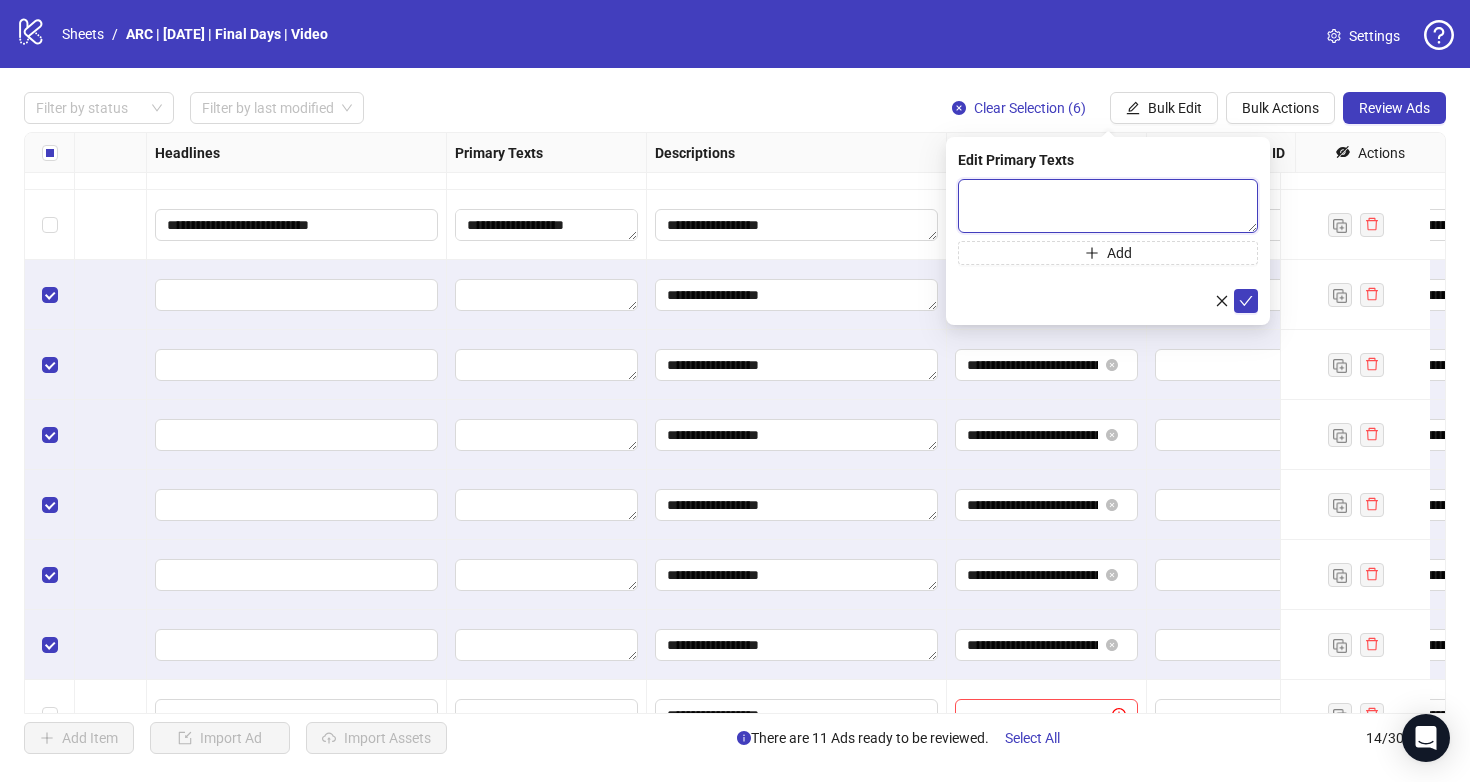 click at bounding box center [1108, 206] 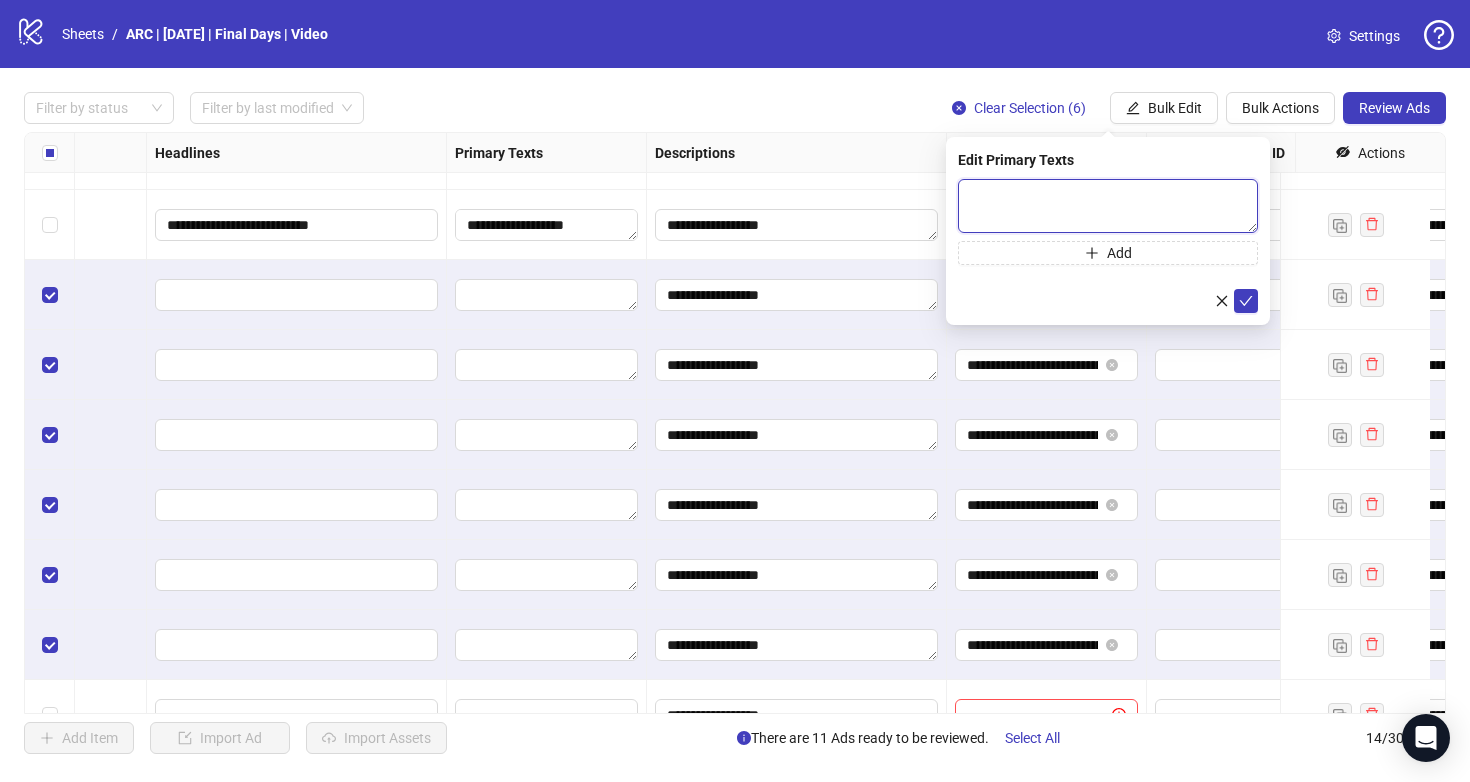 paste on "**********" 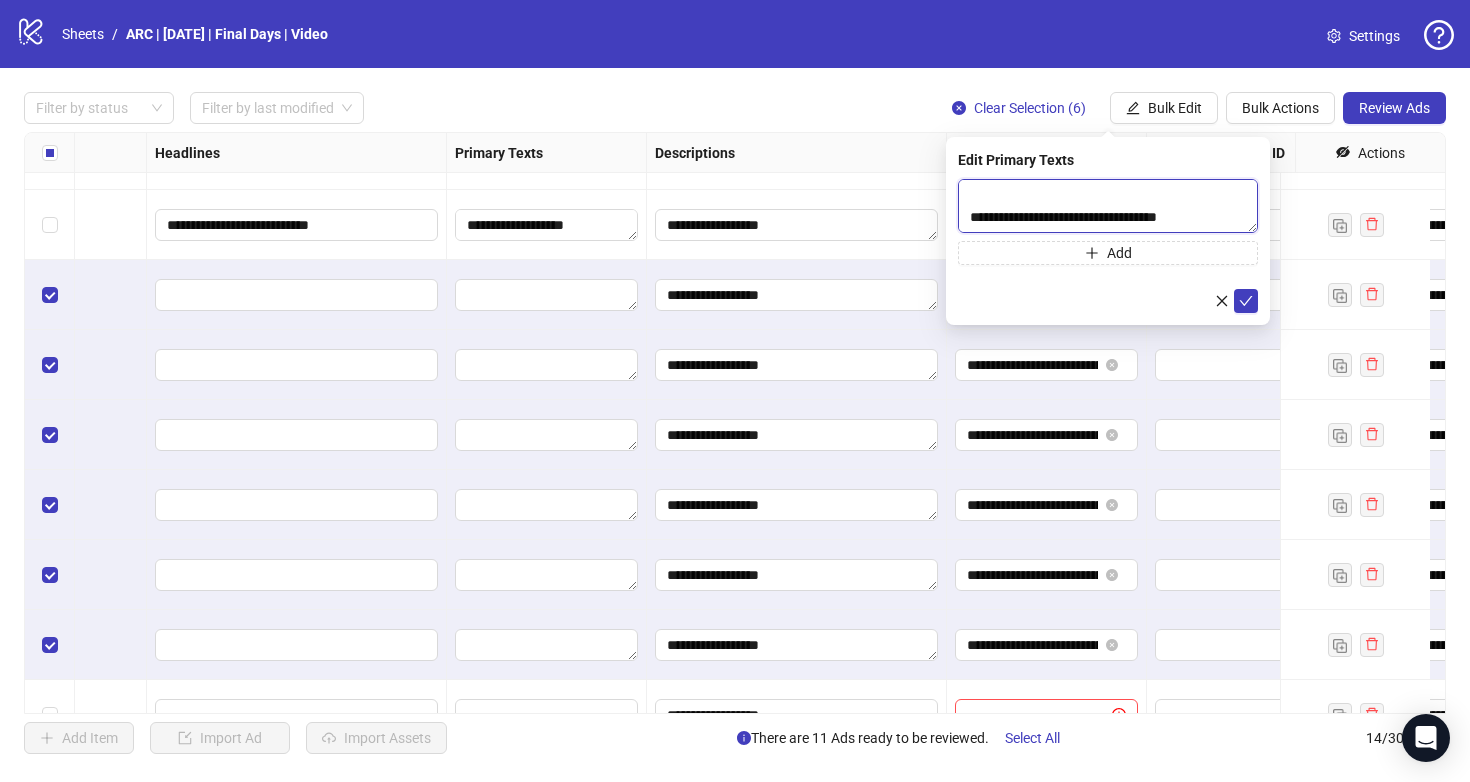 scroll, scrollTop: 0, scrollLeft: 0, axis: both 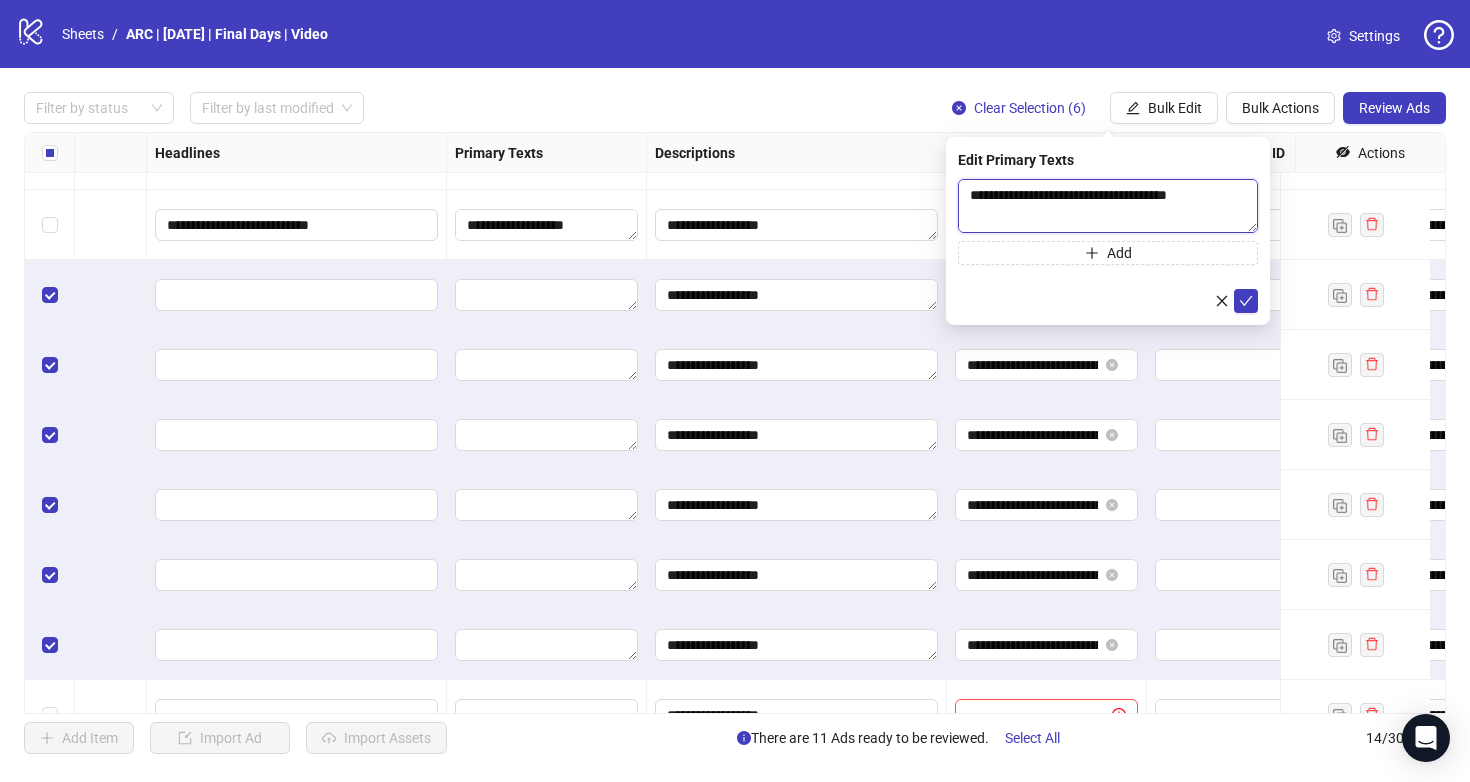 click on "**********" at bounding box center (1108, 206) 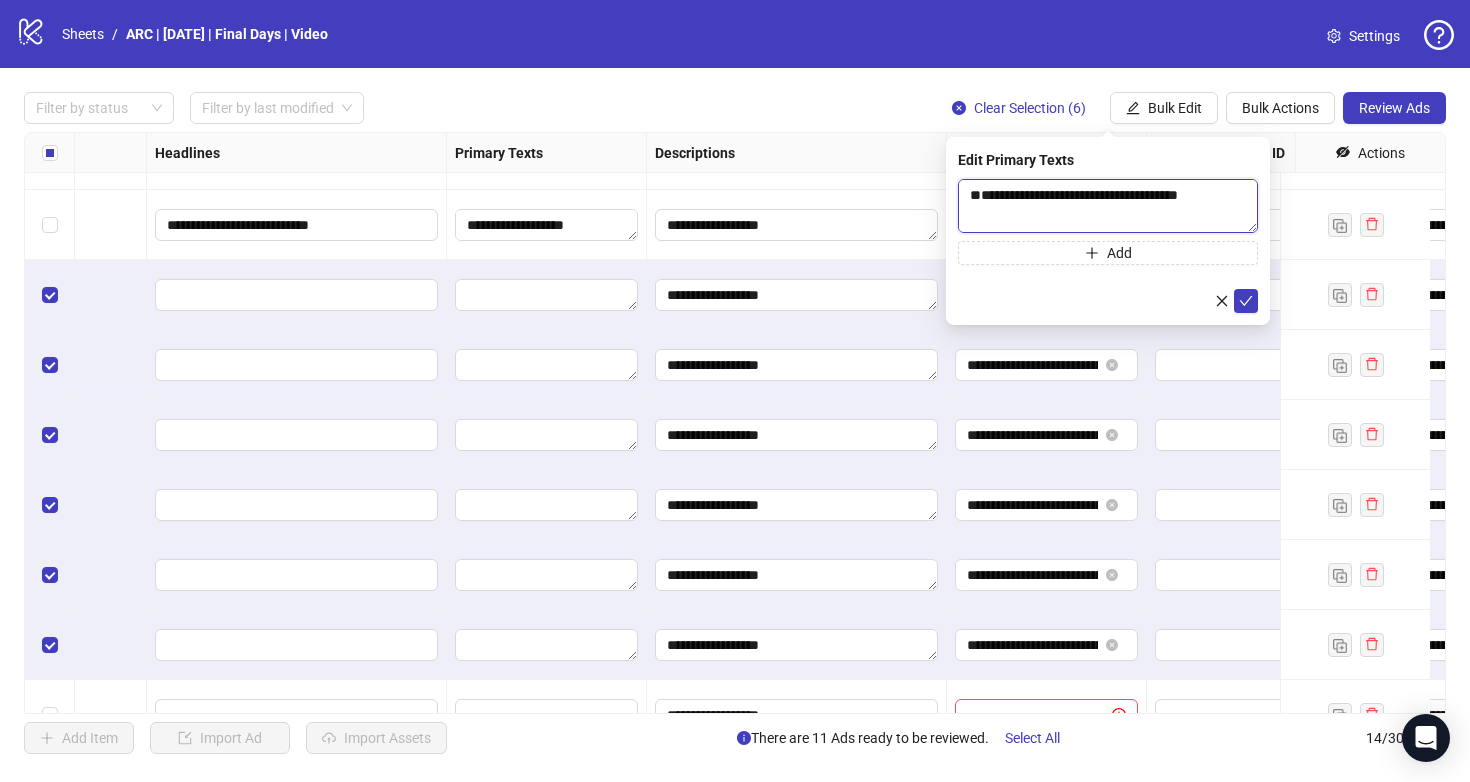 scroll, scrollTop: 15, scrollLeft: 0, axis: vertical 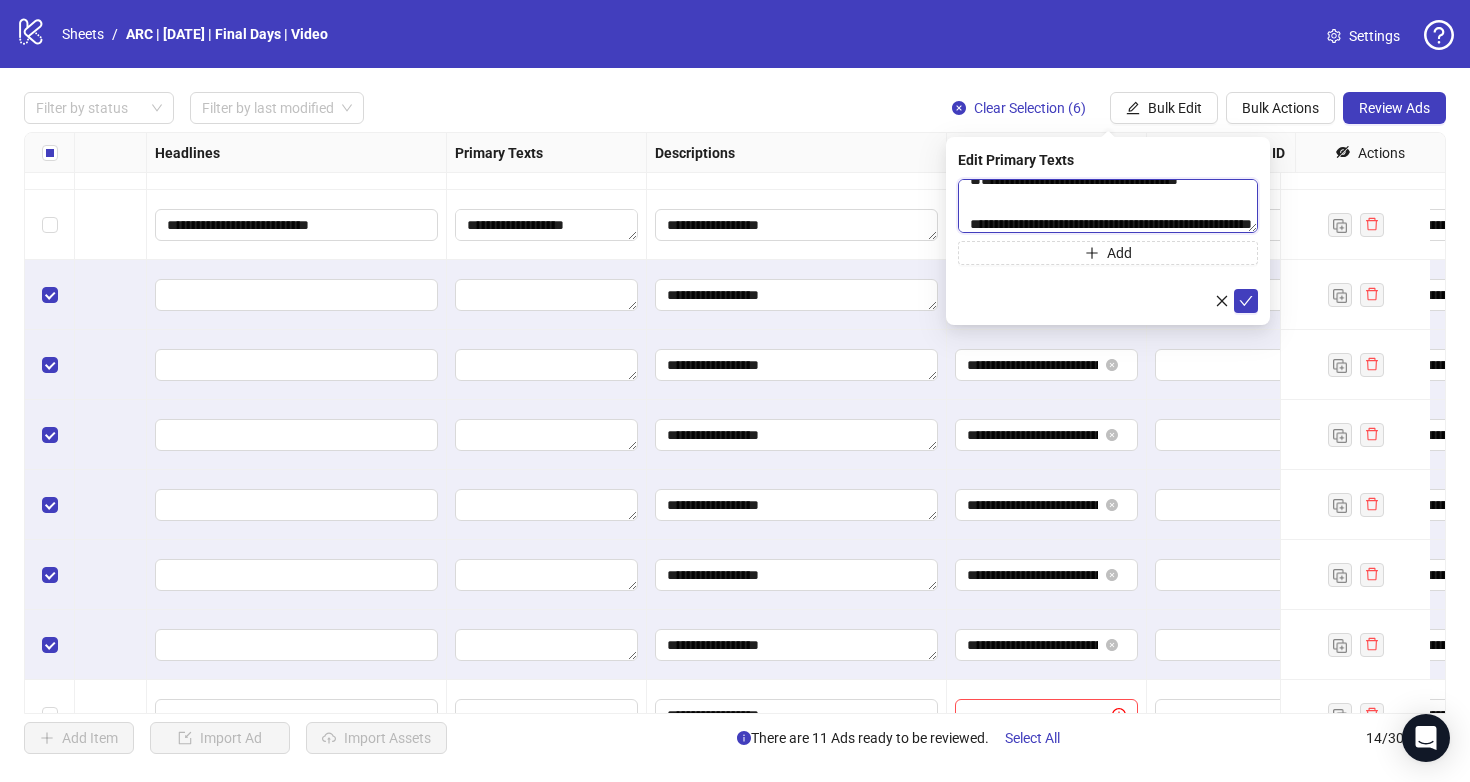 click on "**********" at bounding box center (1108, 206) 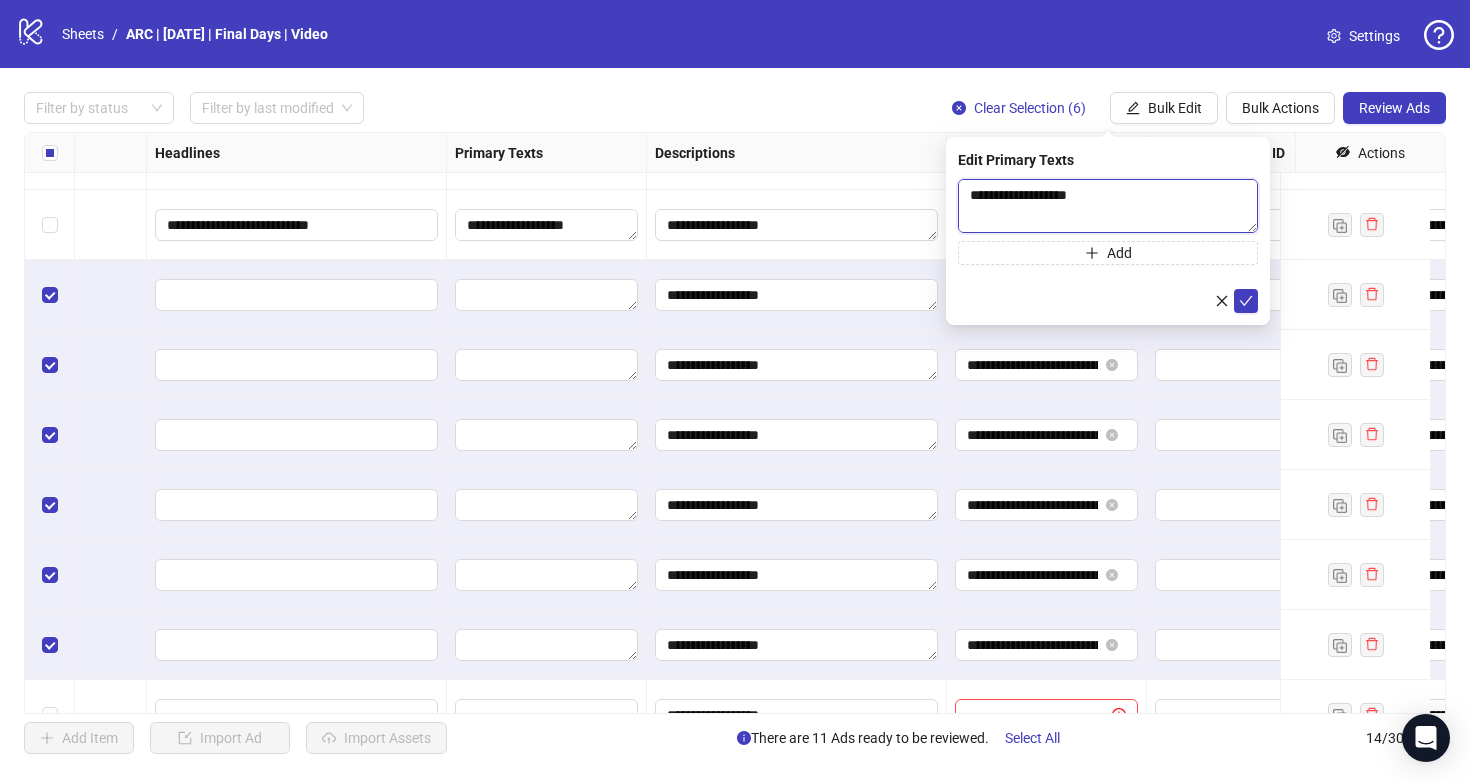 scroll, scrollTop: 19, scrollLeft: 0, axis: vertical 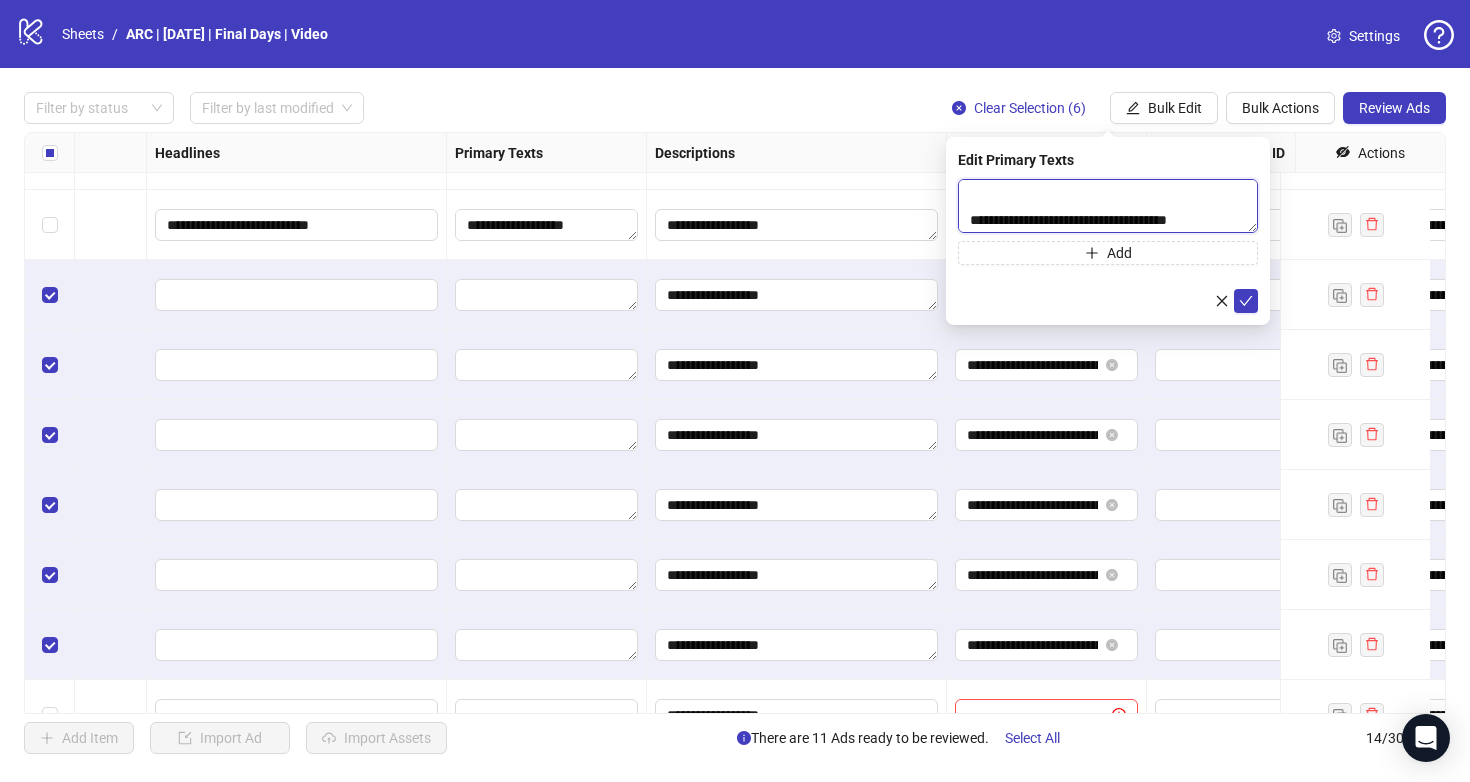 click on "**********" at bounding box center (1108, 206) 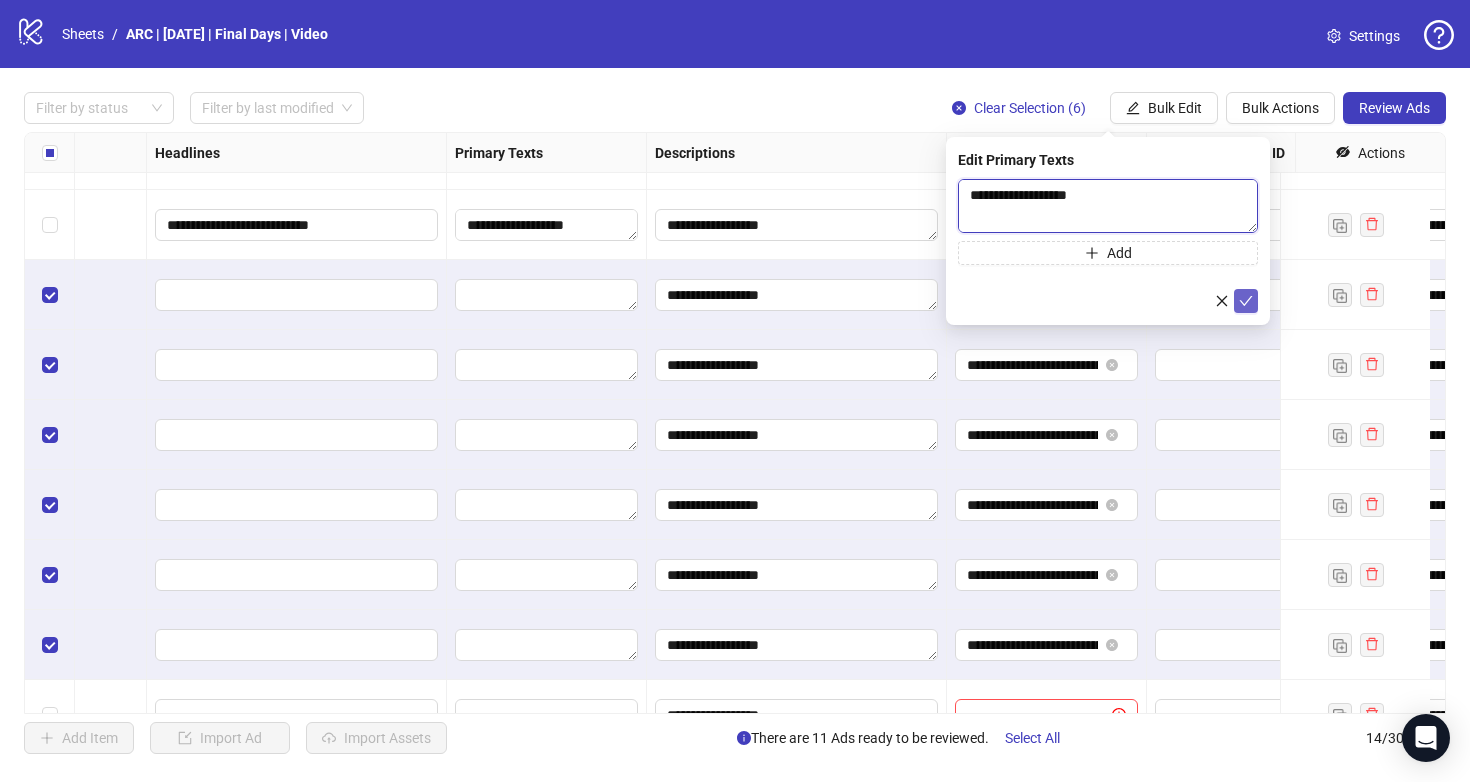 type on "**********" 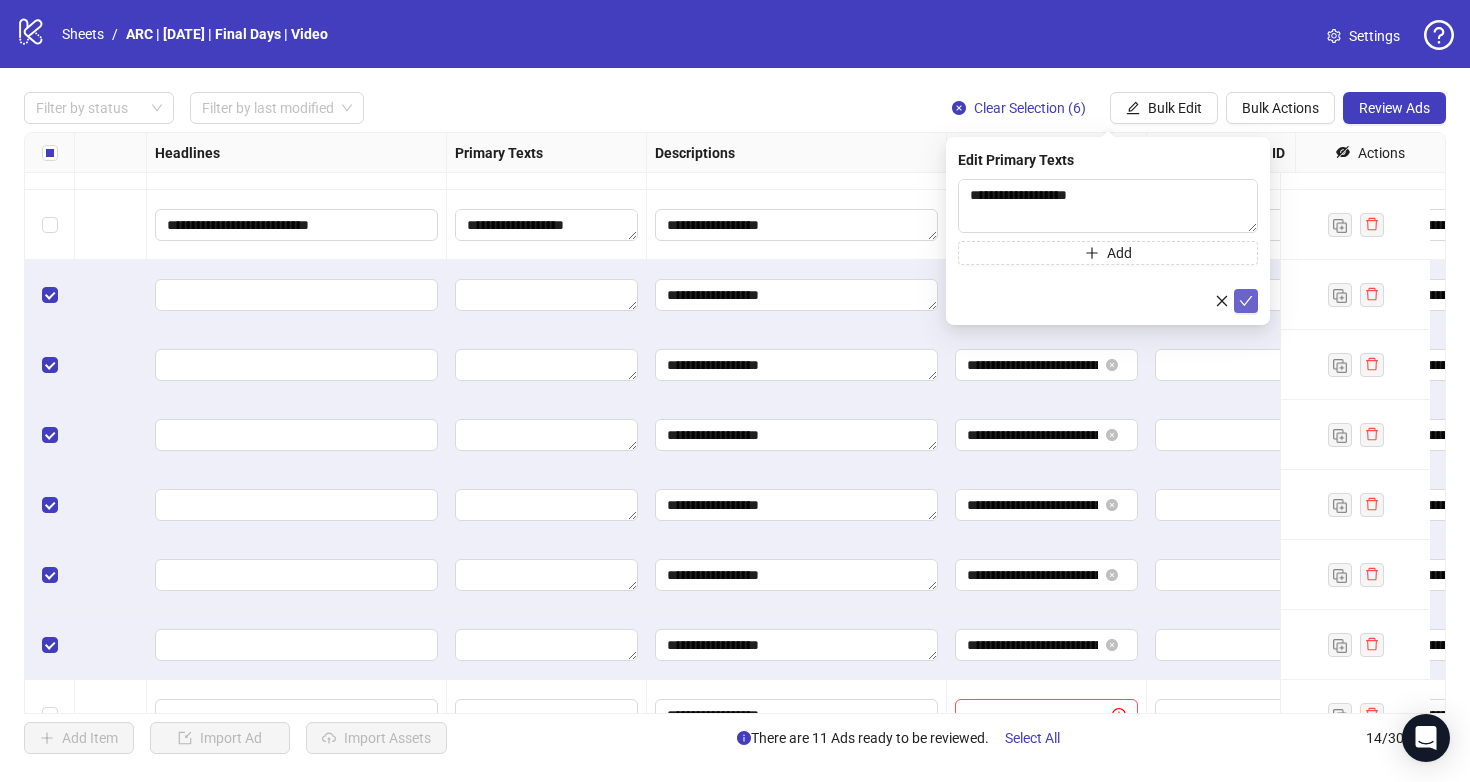 click 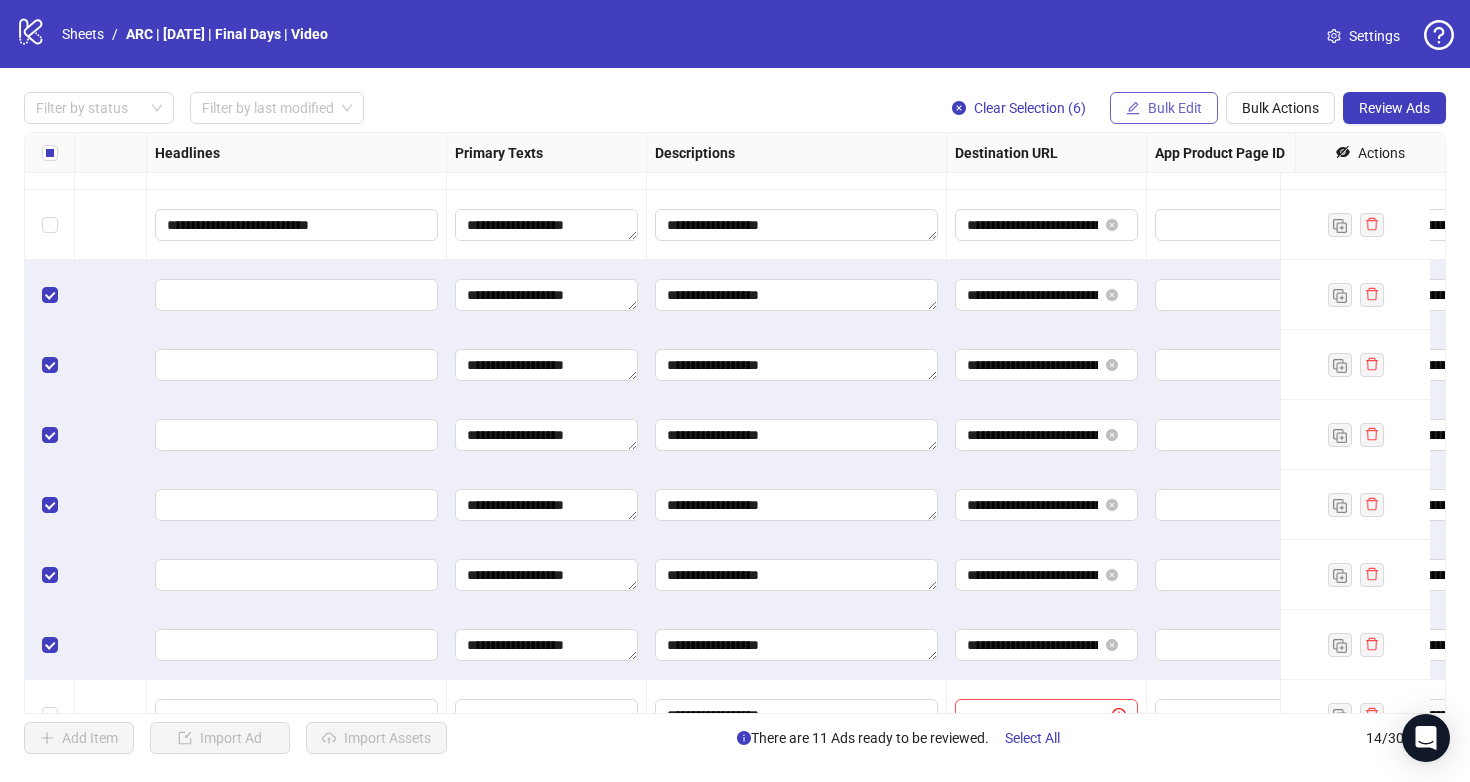 click on "Bulk Edit" at bounding box center [1175, 108] 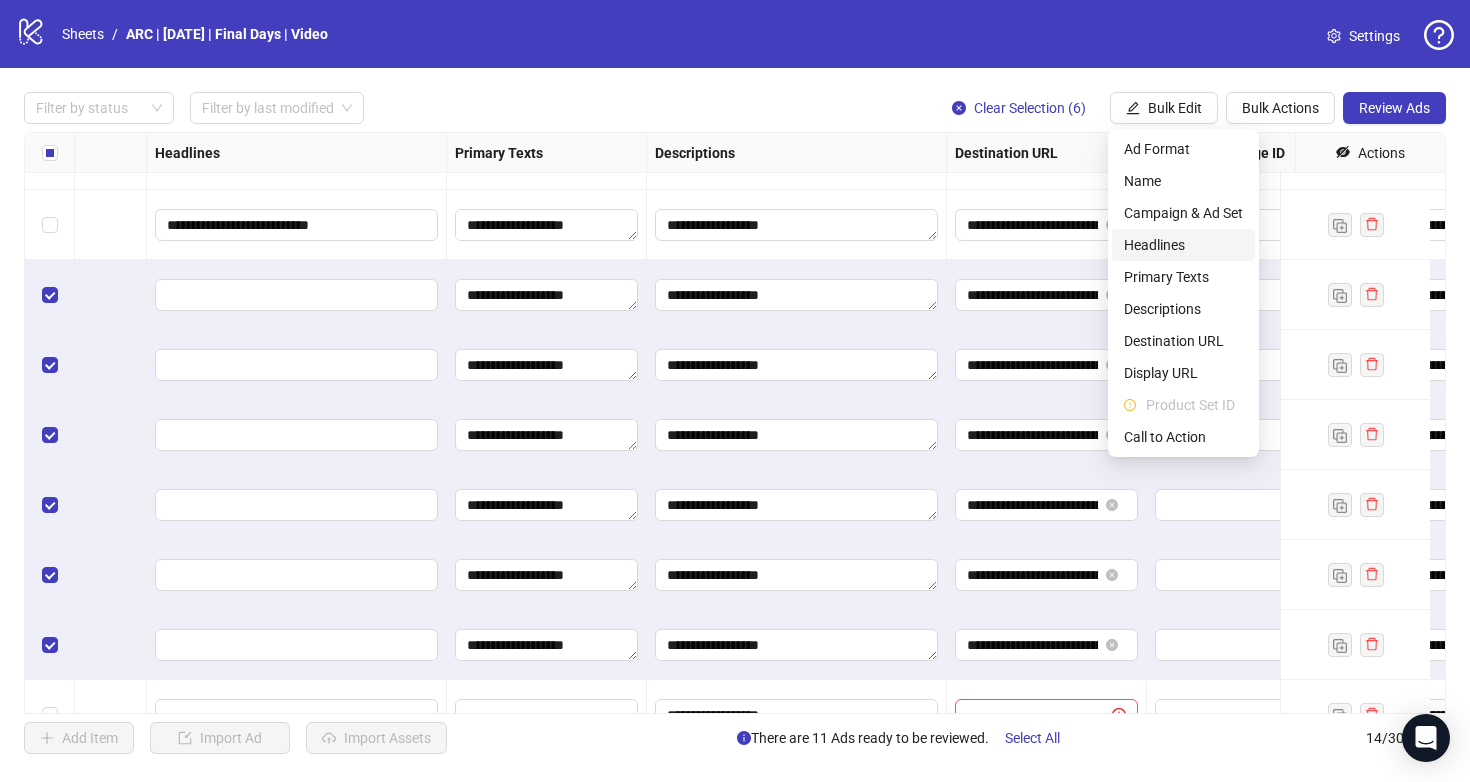 click on "Headlines" at bounding box center [1183, 245] 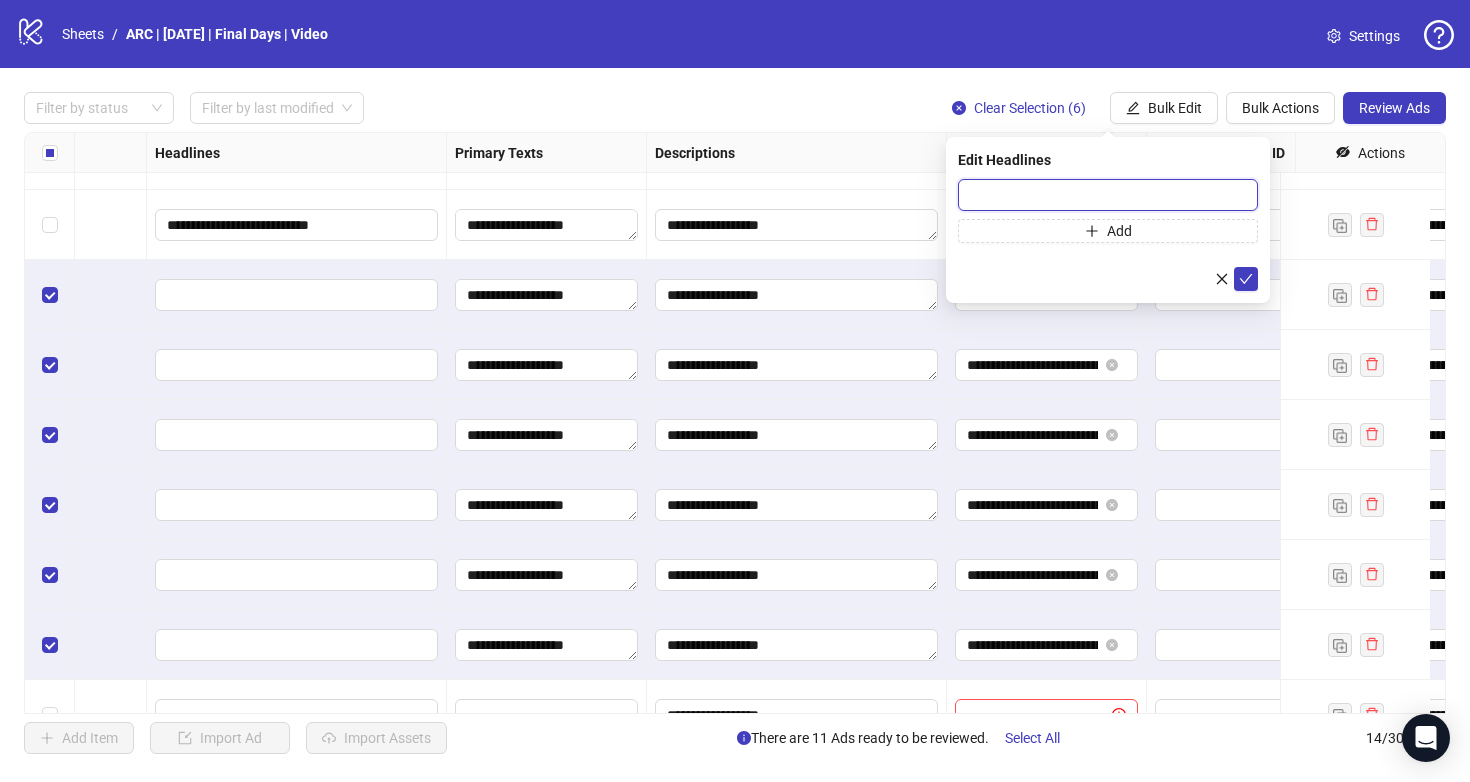 click at bounding box center [1108, 195] 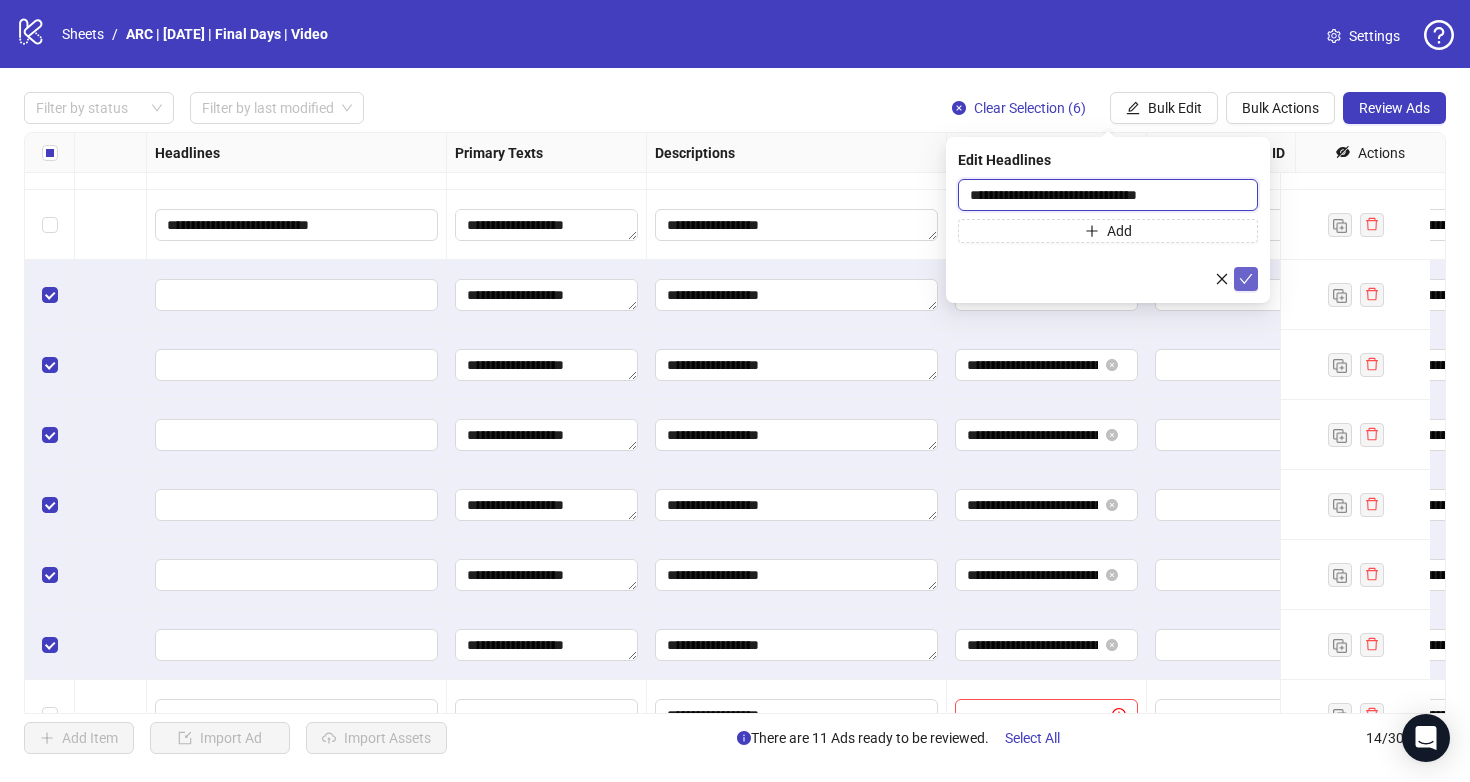 type on "**********" 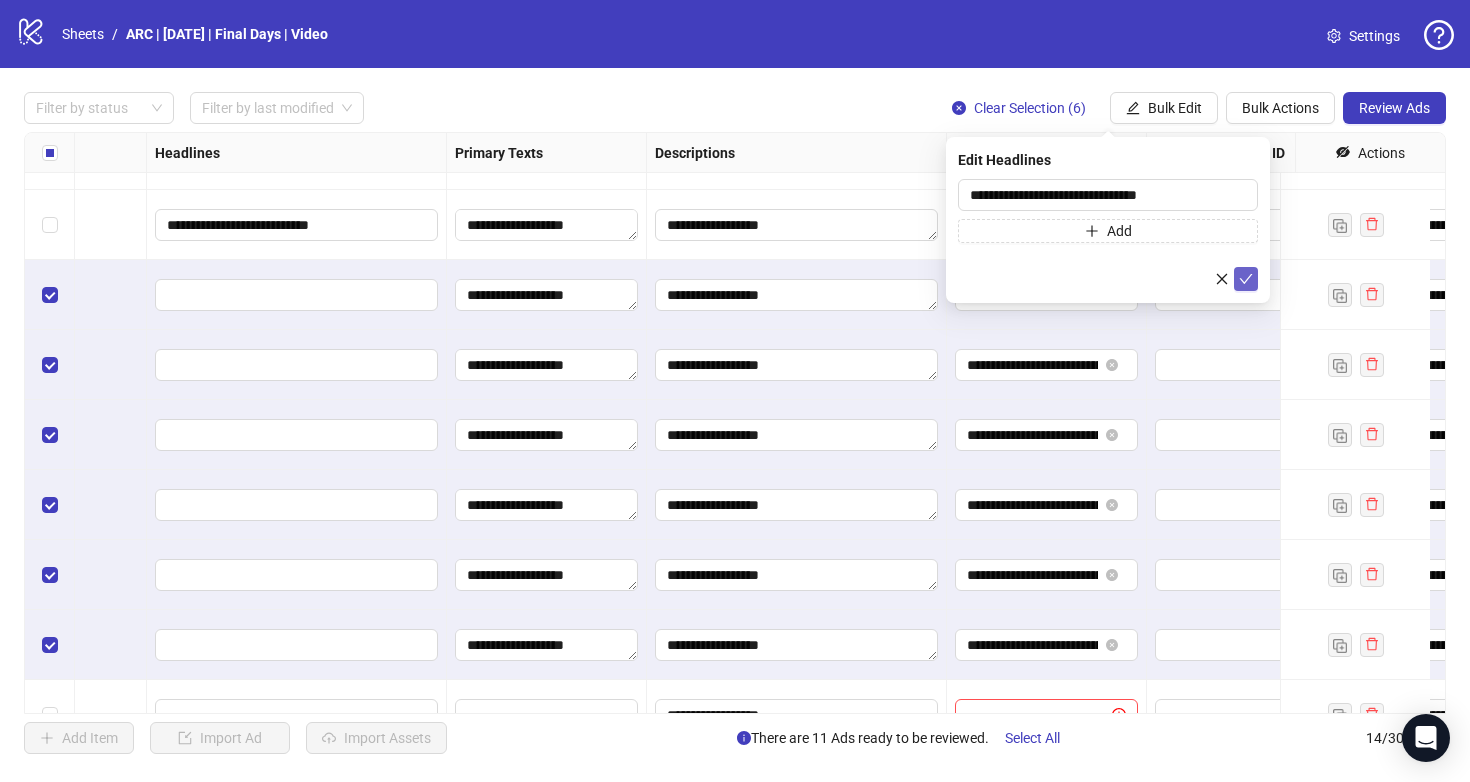 click 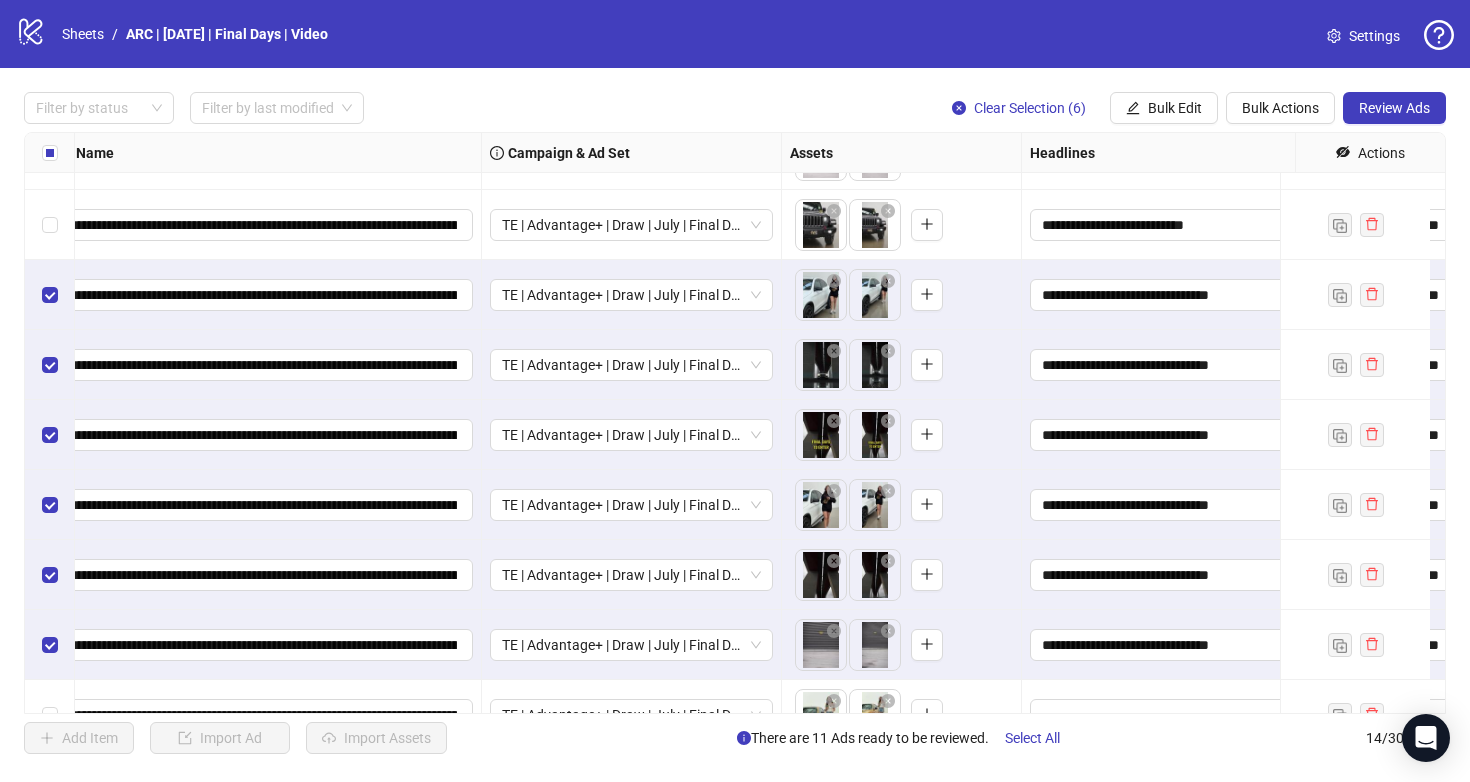 scroll, scrollTop: 263, scrollLeft: 194, axis: both 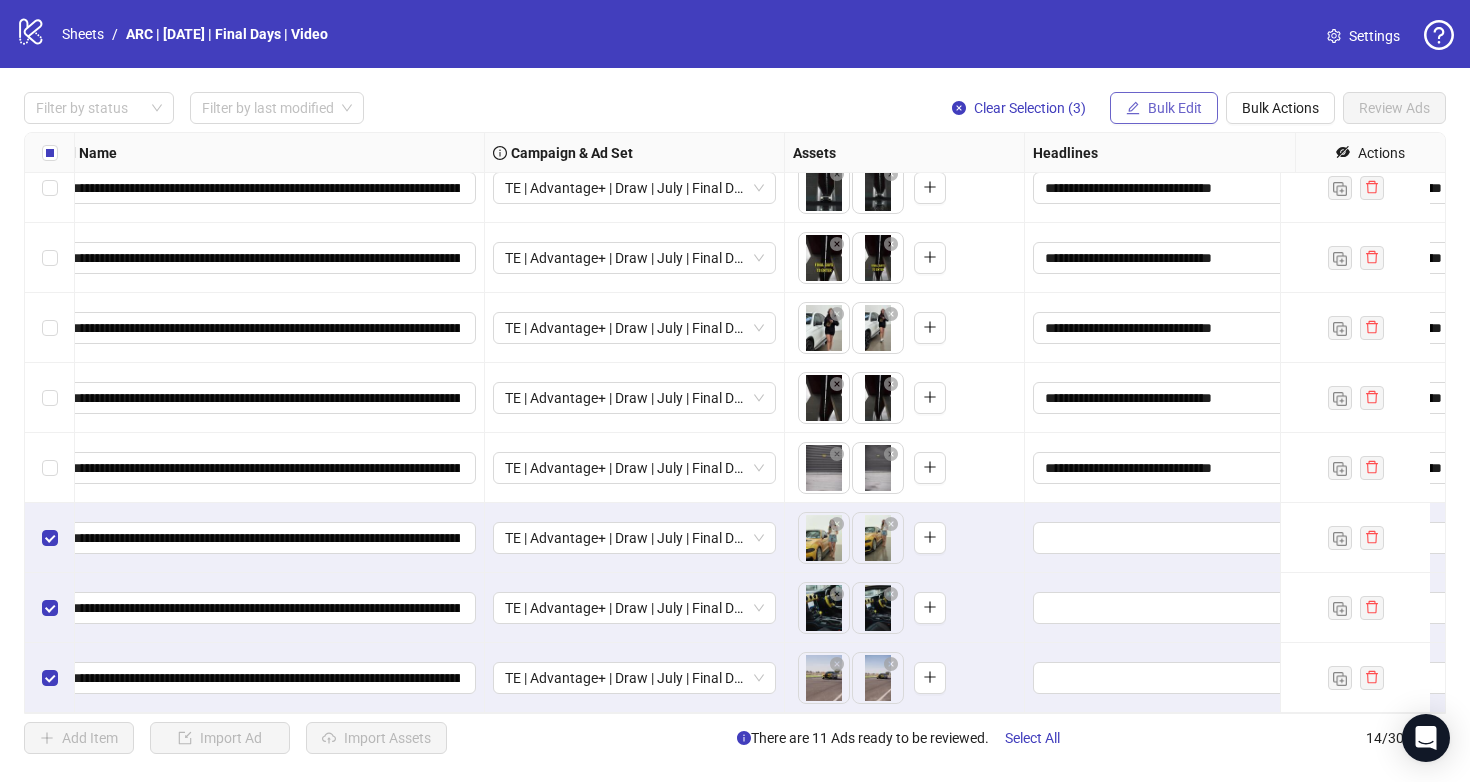 click on "Bulk Edit" at bounding box center (1175, 108) 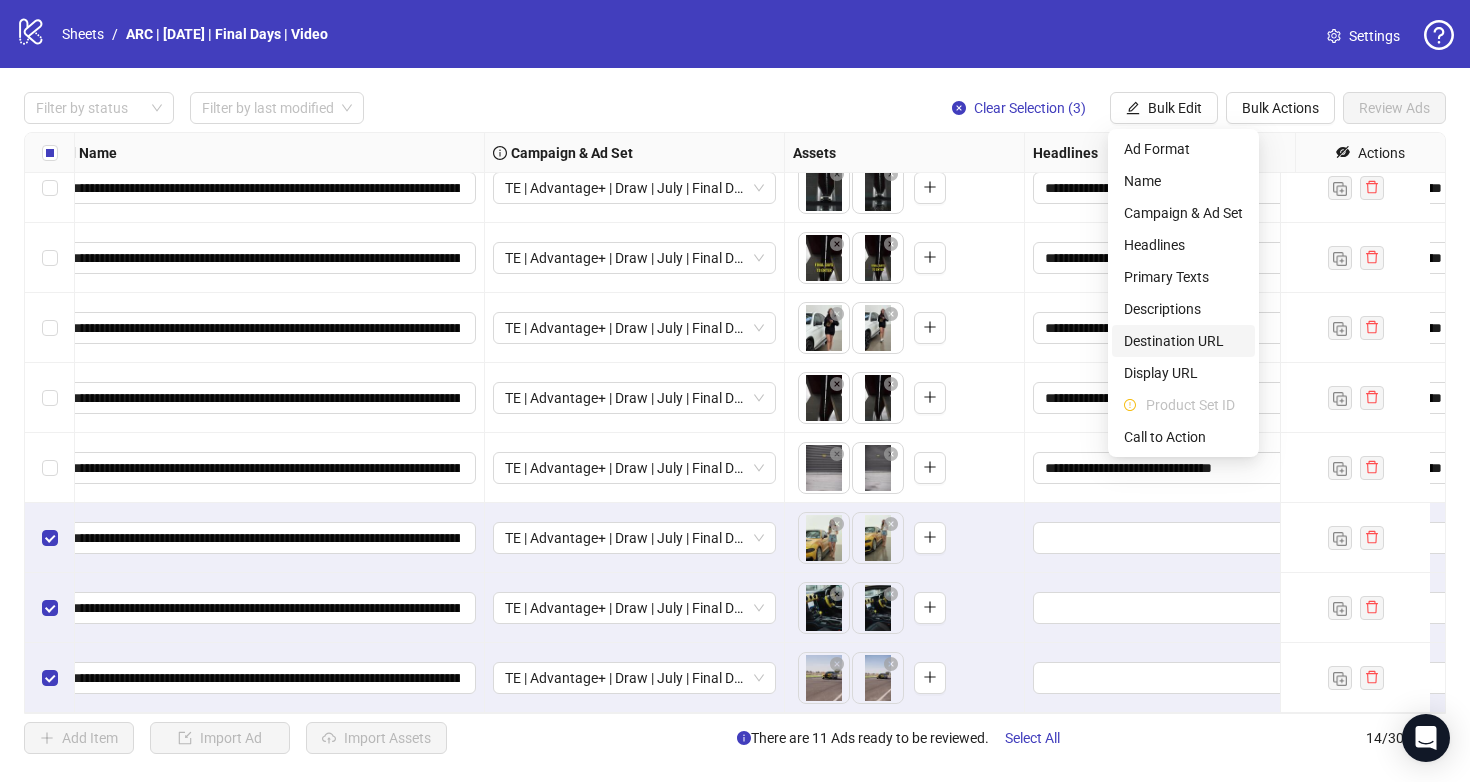 click on "Destination URL" at bounding box center (1183, 341) 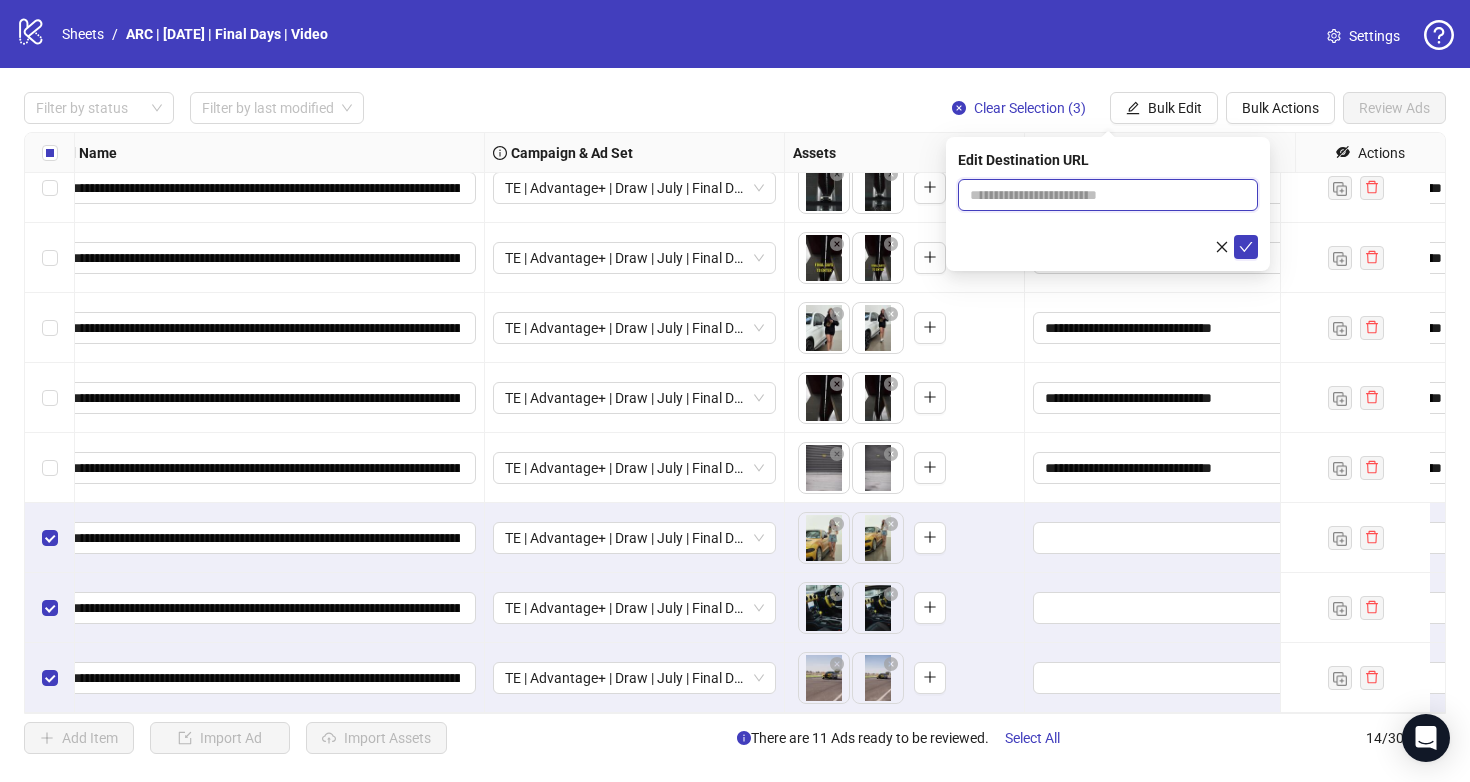 click at bounding box center (1100, 195) 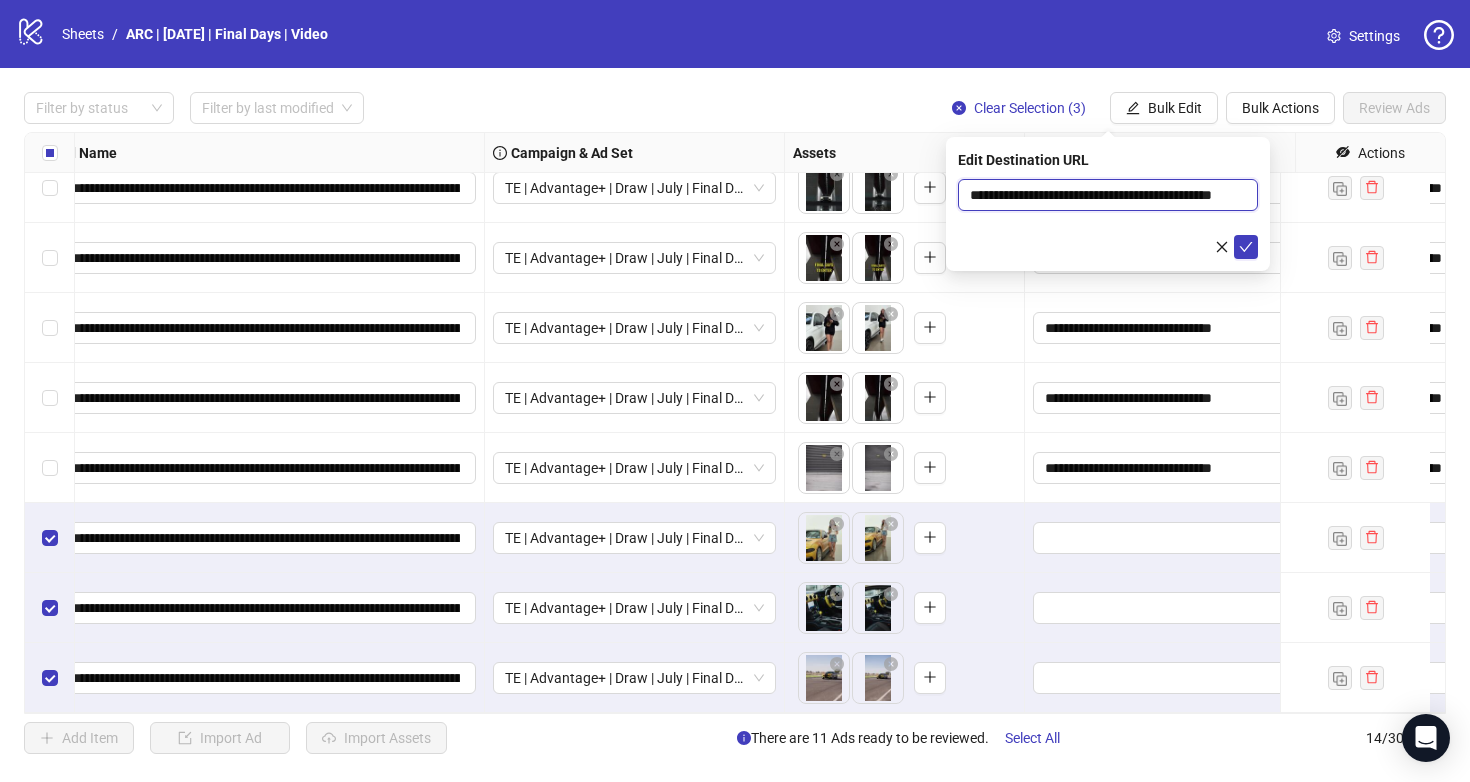 scroll, scrollTop: 0, scrollLeft: 68, axis: horizontal 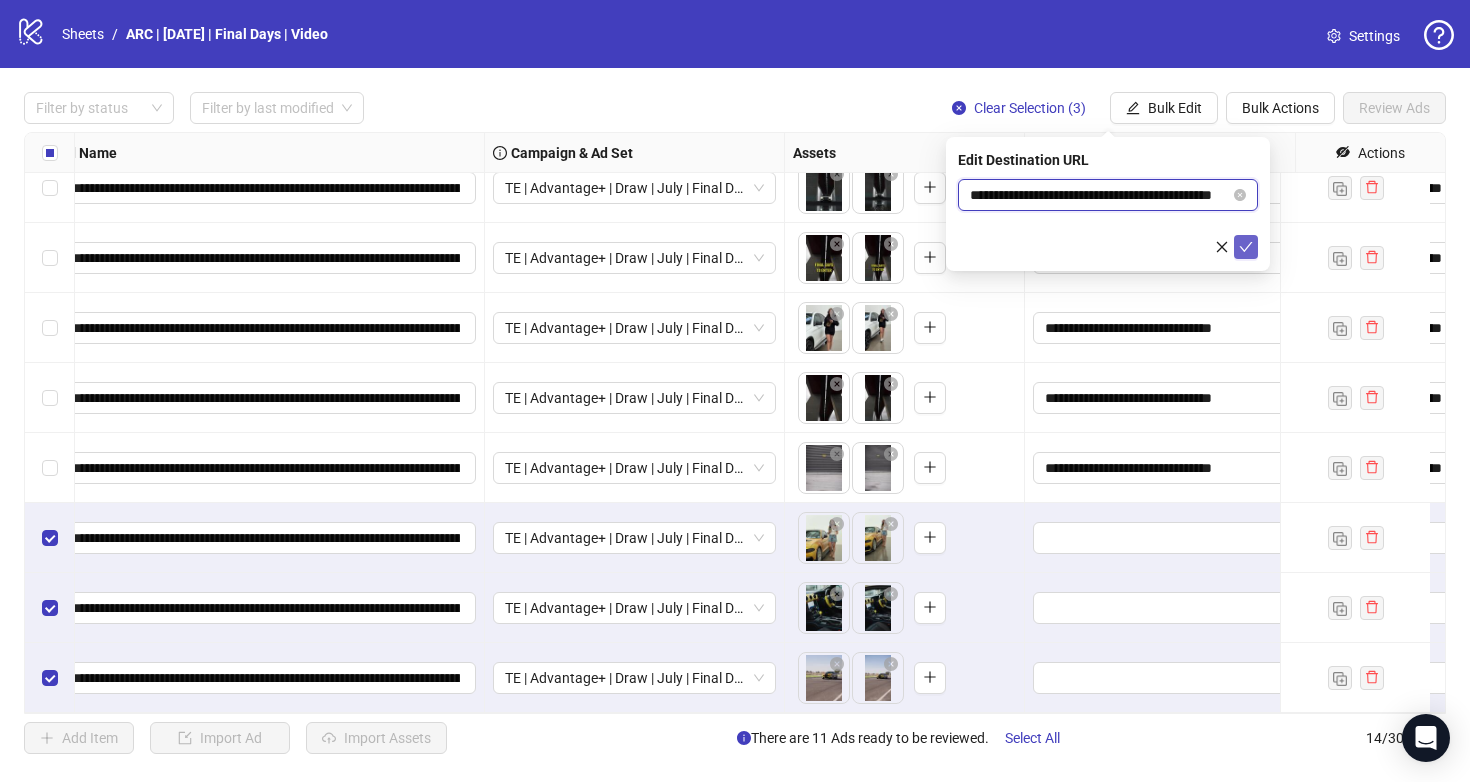 type on "**********" 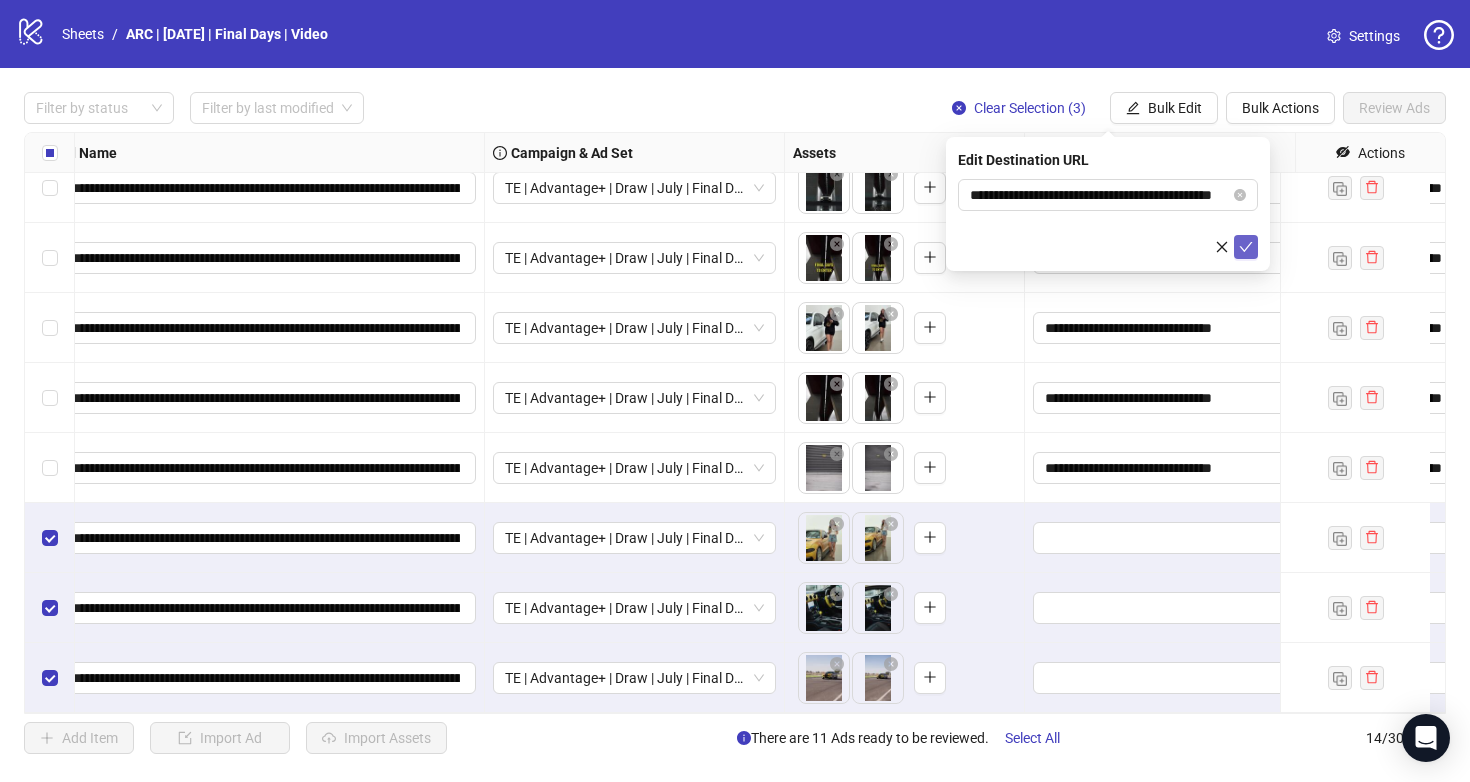 scroll, scrollTop: 0, scrollLeft: 0, axis: both 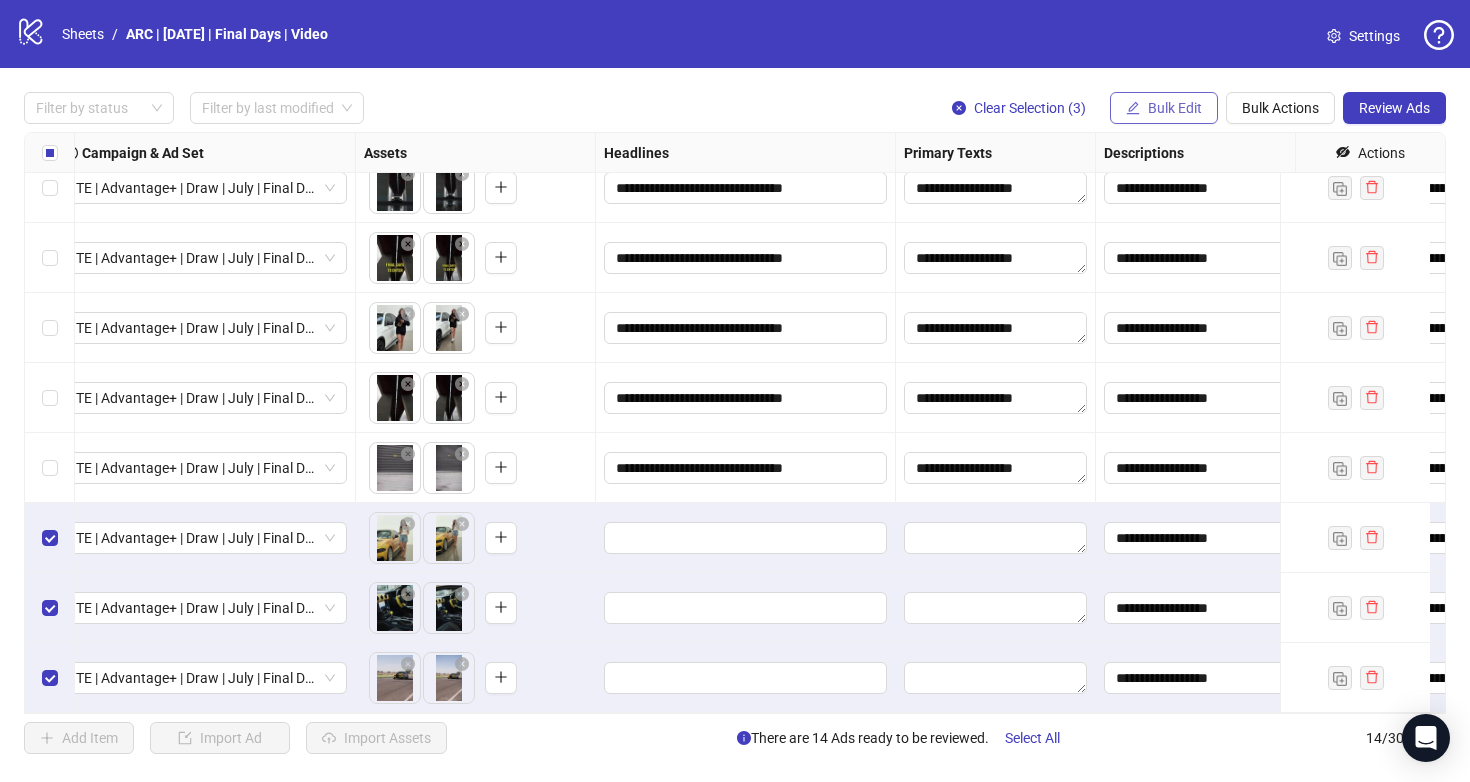 click on "Bulk Edit" at bounding box center (1175, 108) 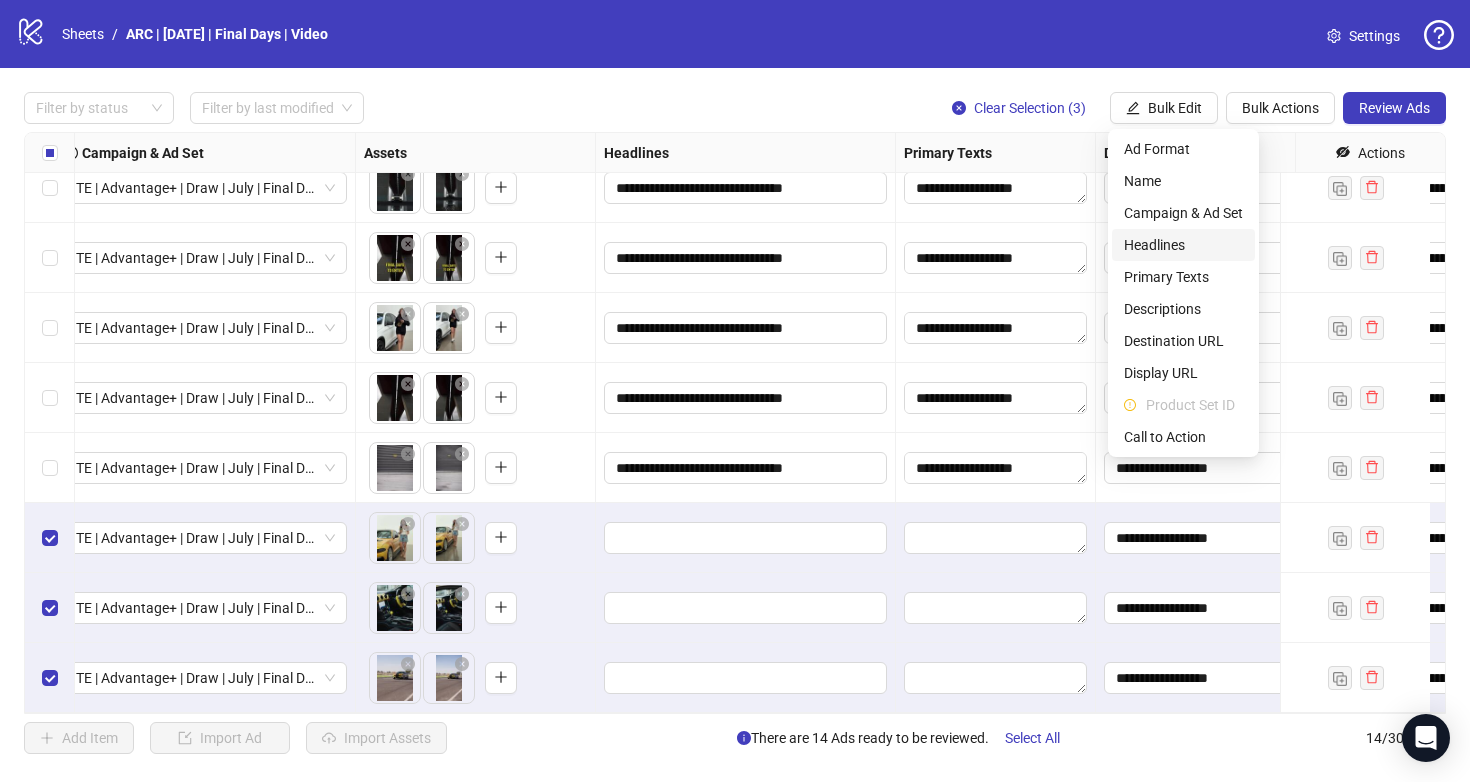 click on "Headlines" at bounding box center (1183, 245) 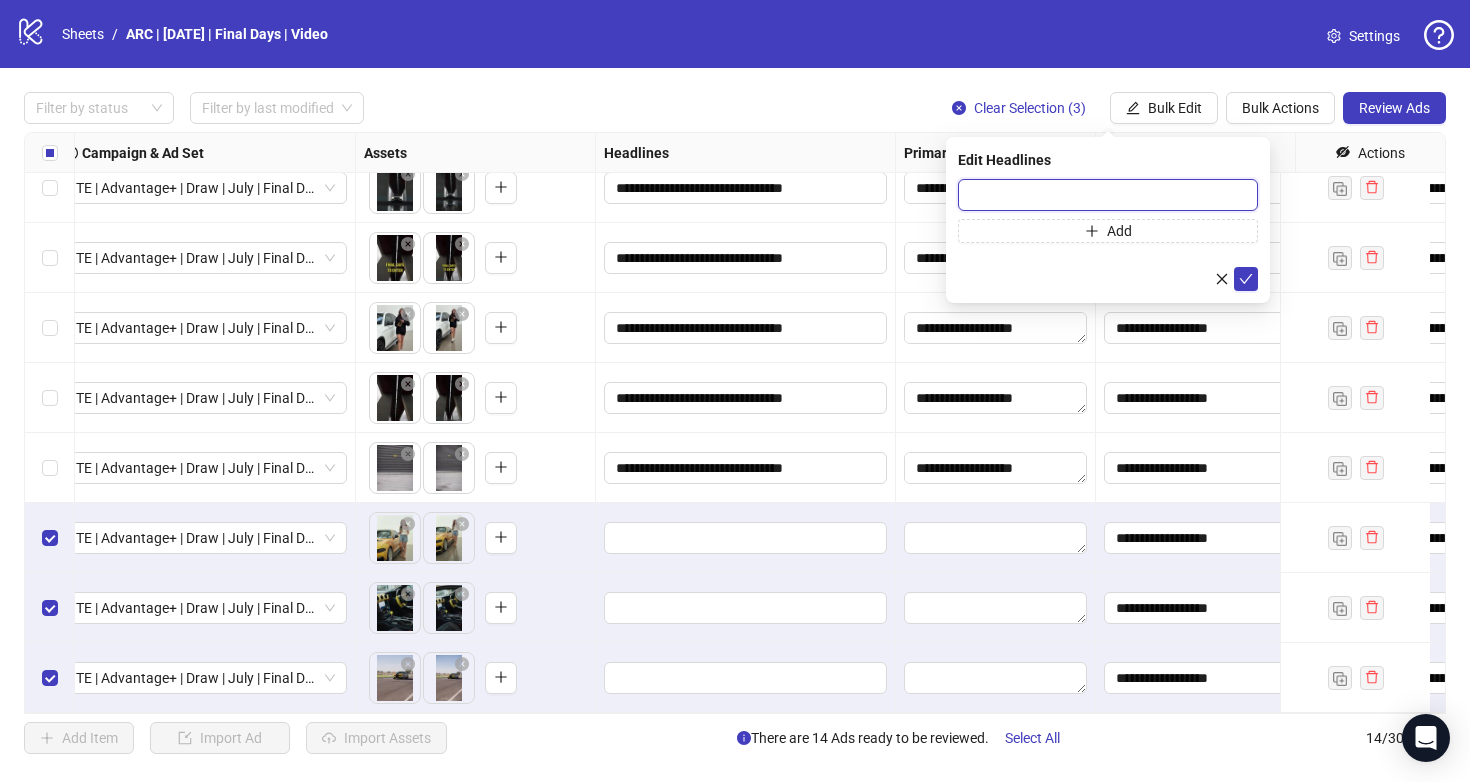 click at bounding box center (1108, 195) 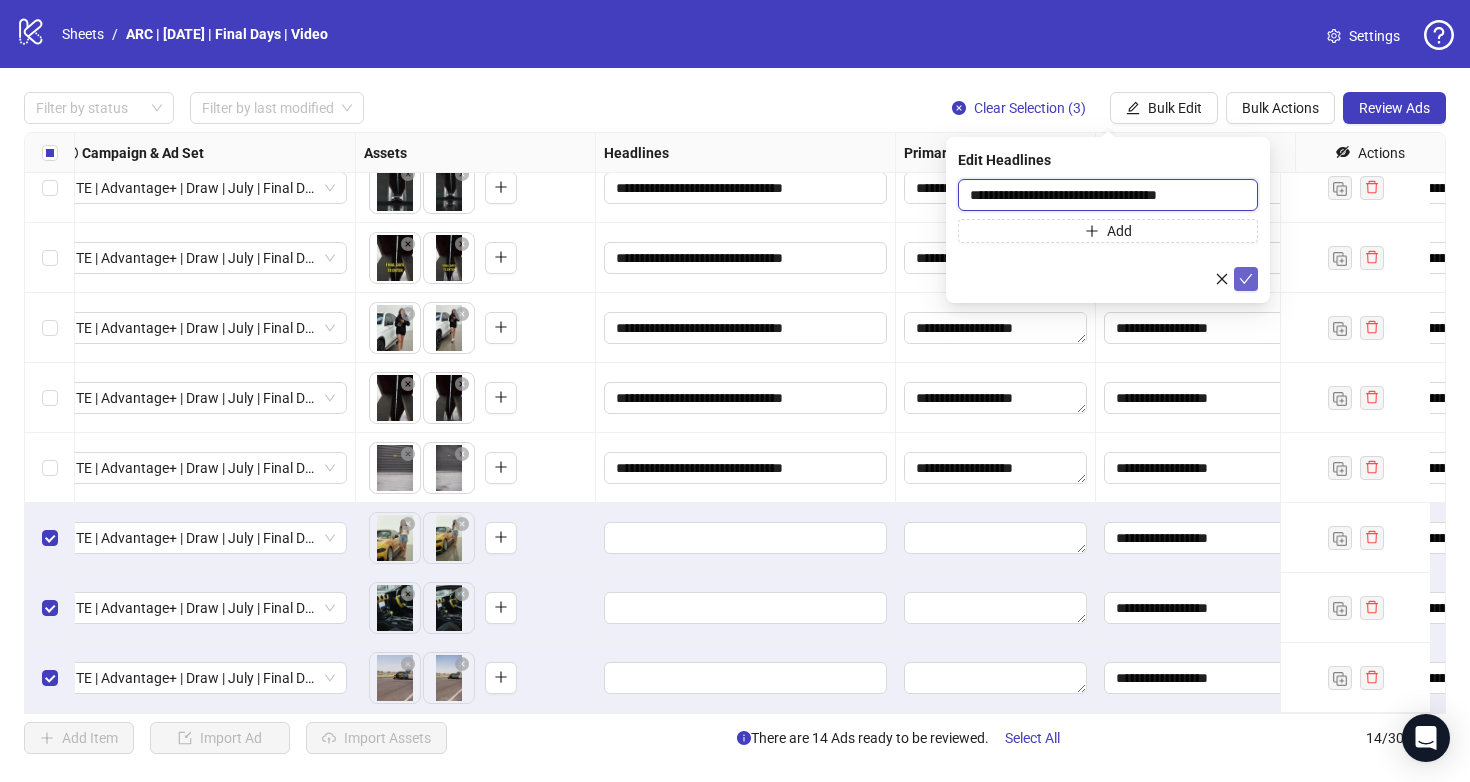 type on "**********" 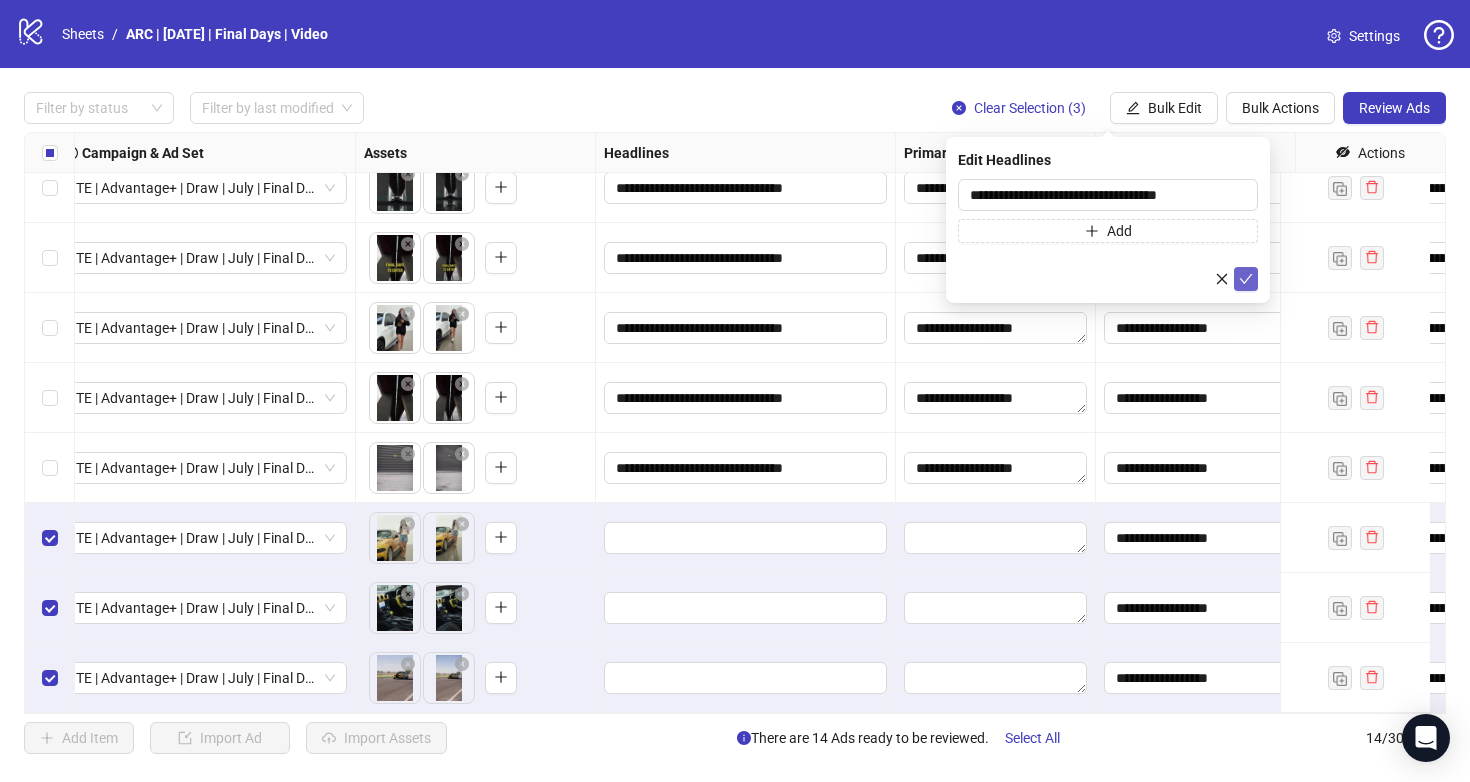 click 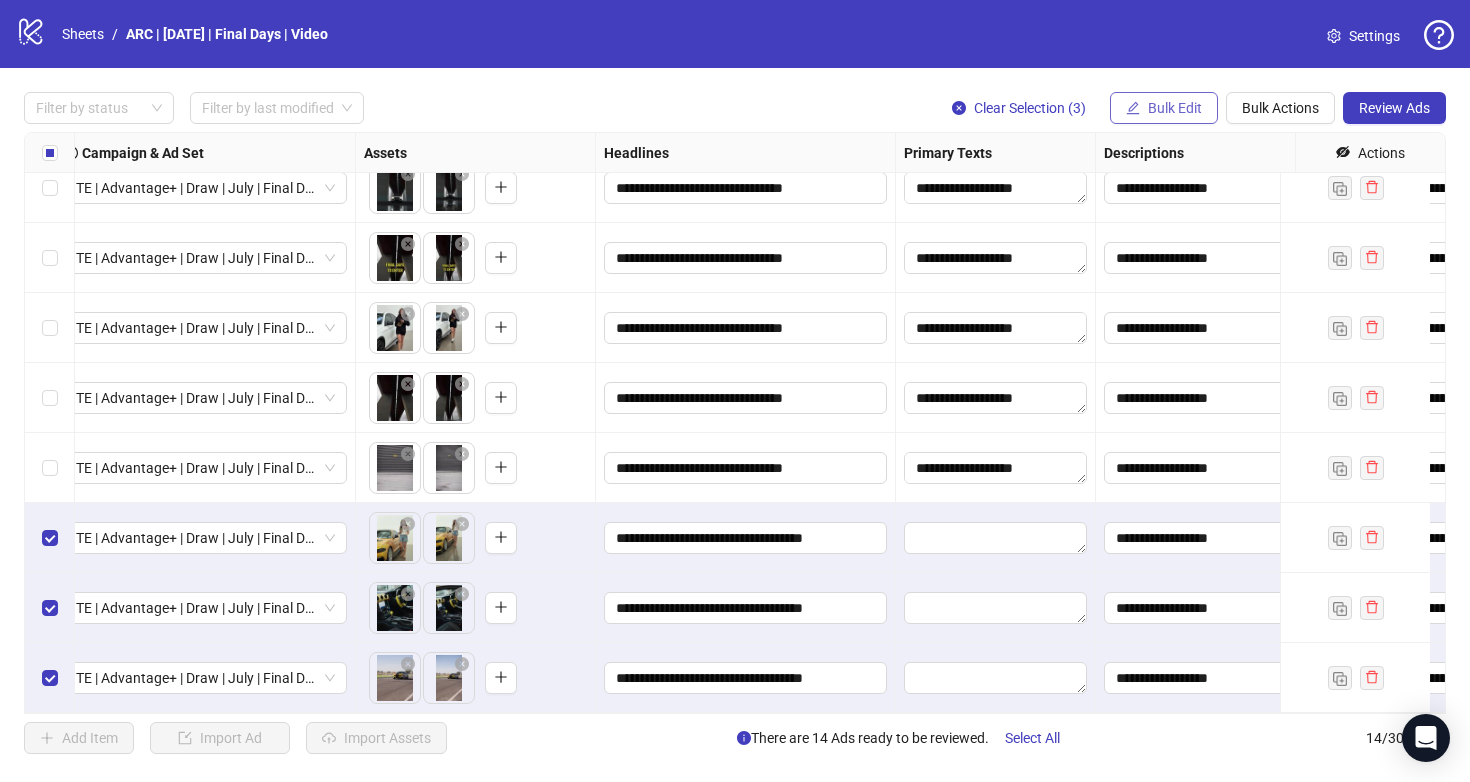click on "Bulk Edit" at bounding box center (1175, 108) 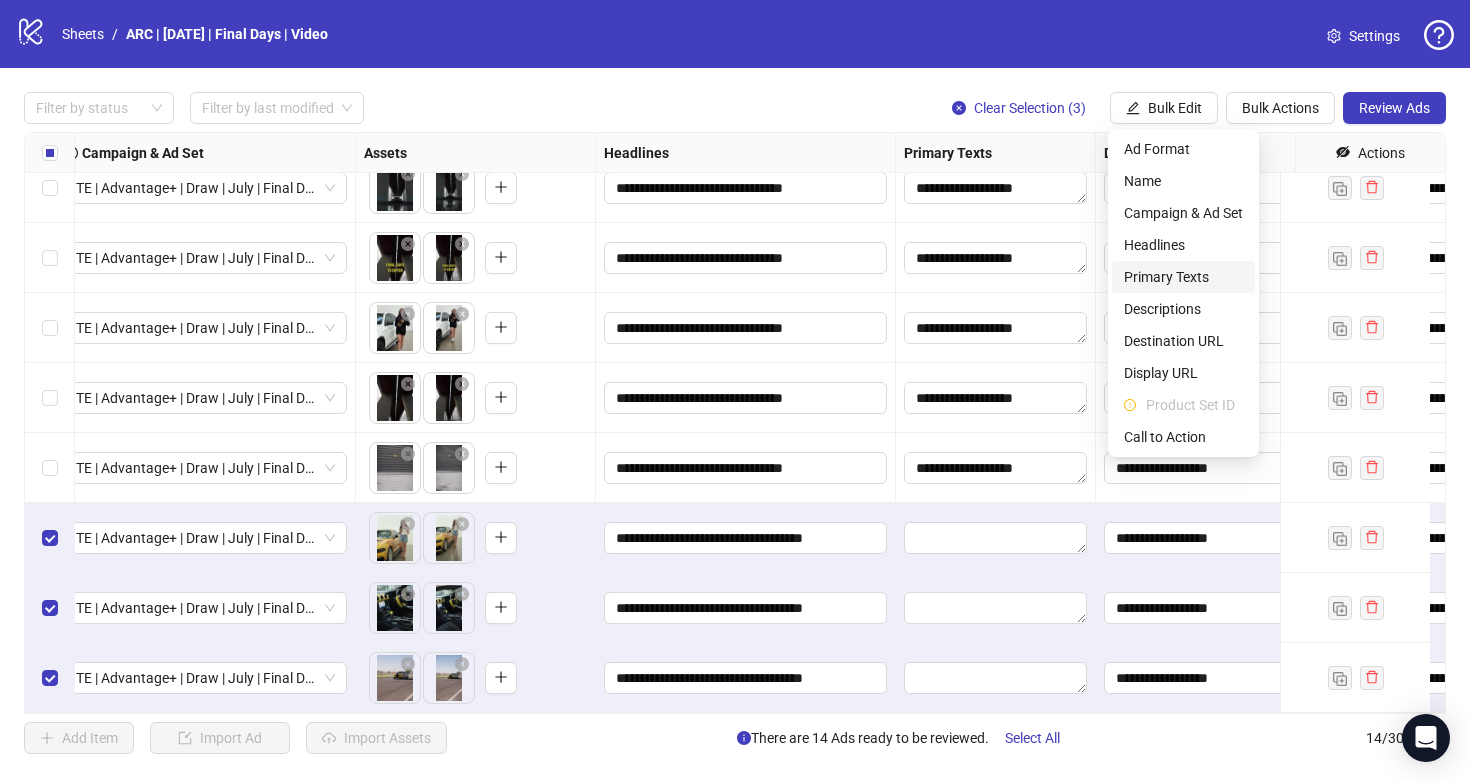 click on "Primary Texts" at bounding box center (1183, 277) 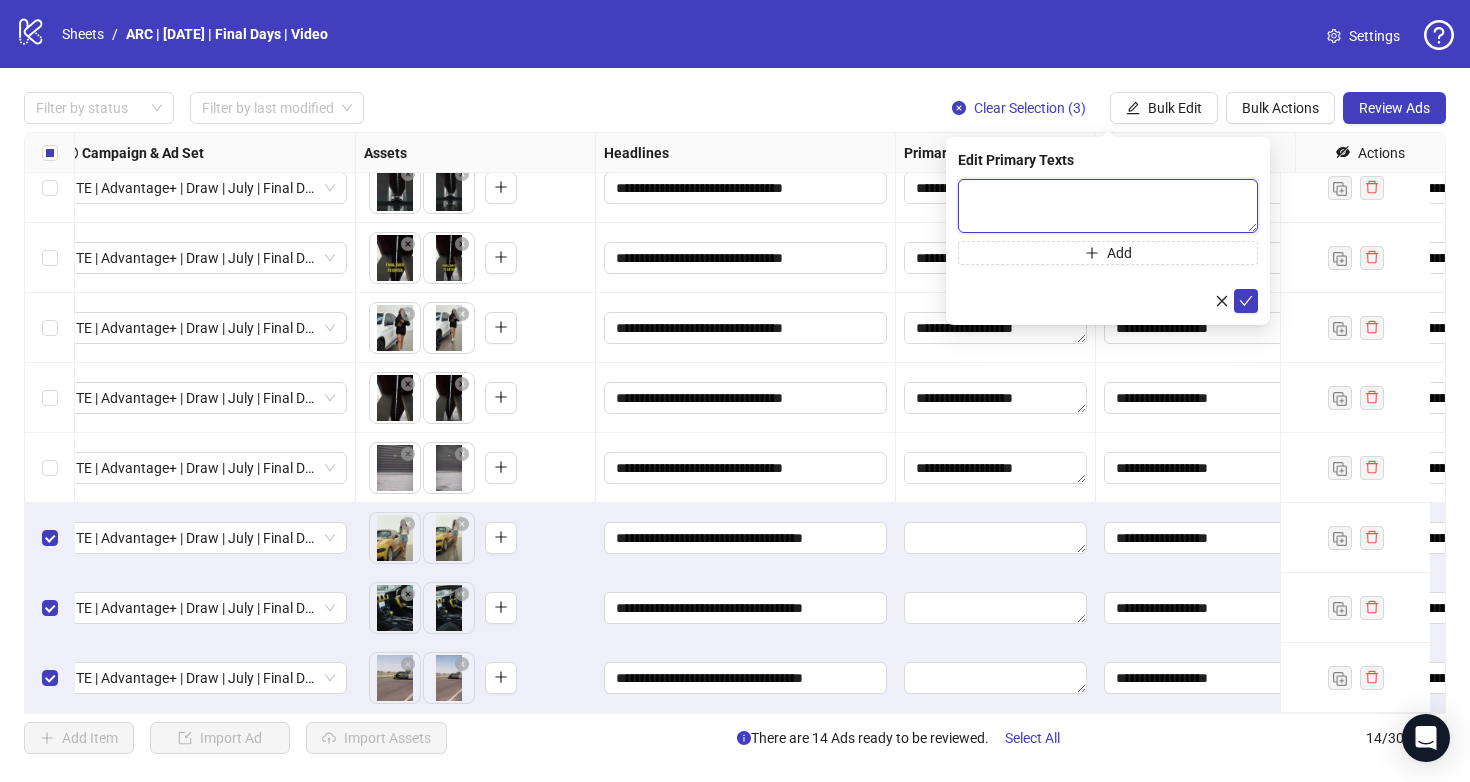 click at bounding box center [1108, 206] 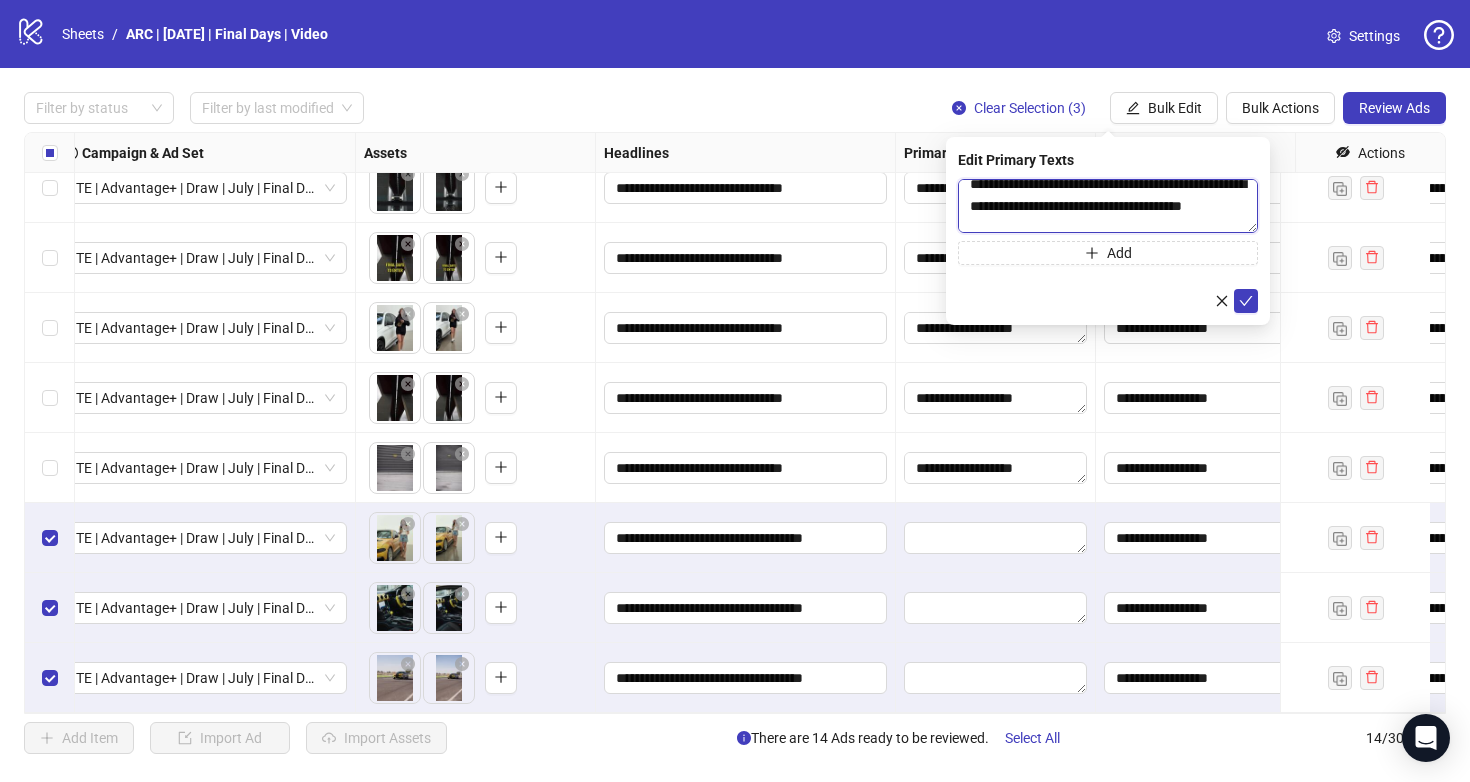 scroll, scrollTop: 0, scrollLeft: 0, axis: both 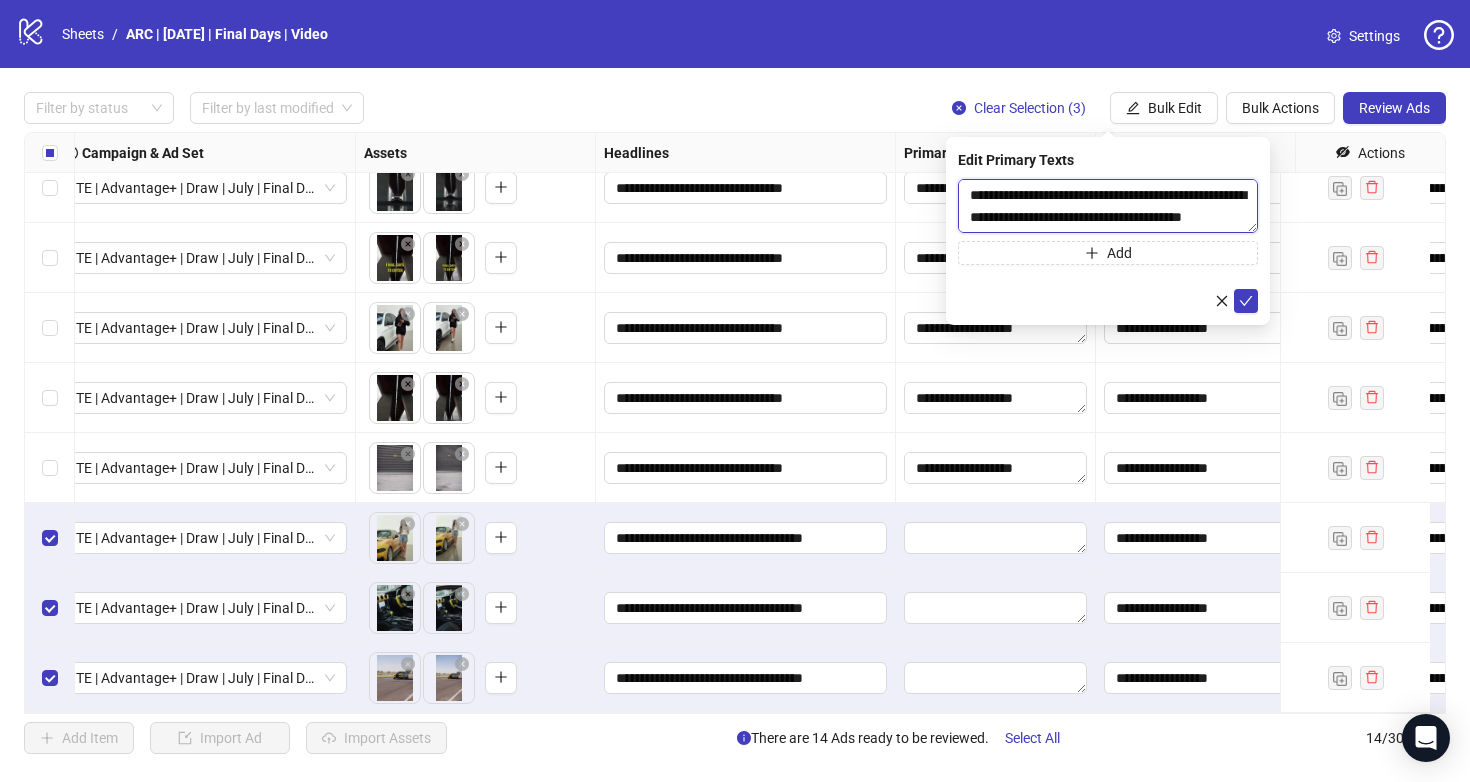 click on "**********" at bounding box center (1108, 206) 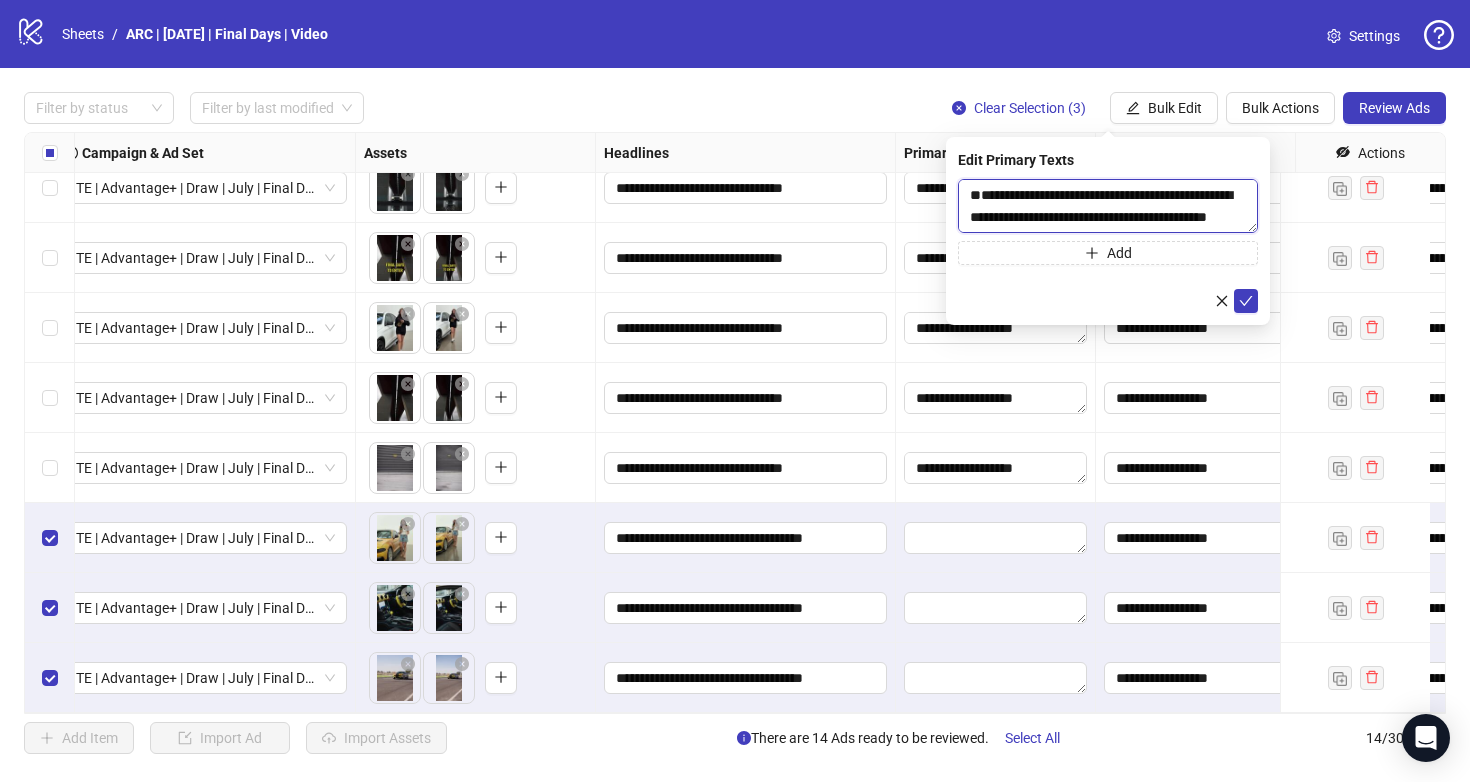 scroll, scrollTop: 15, scrollLeft: 0, axis: vertical 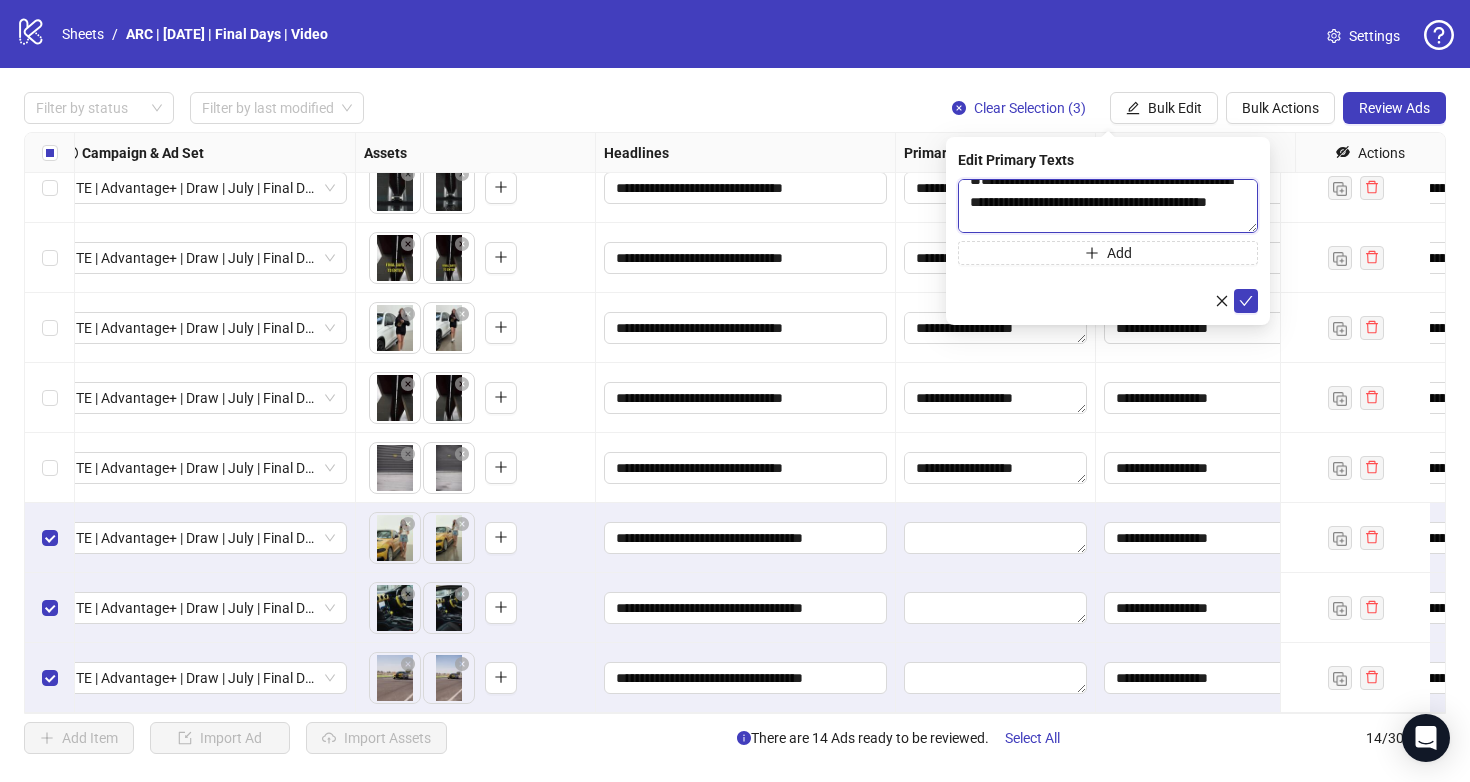 click on "**********" at bounding box center [1108, 206] 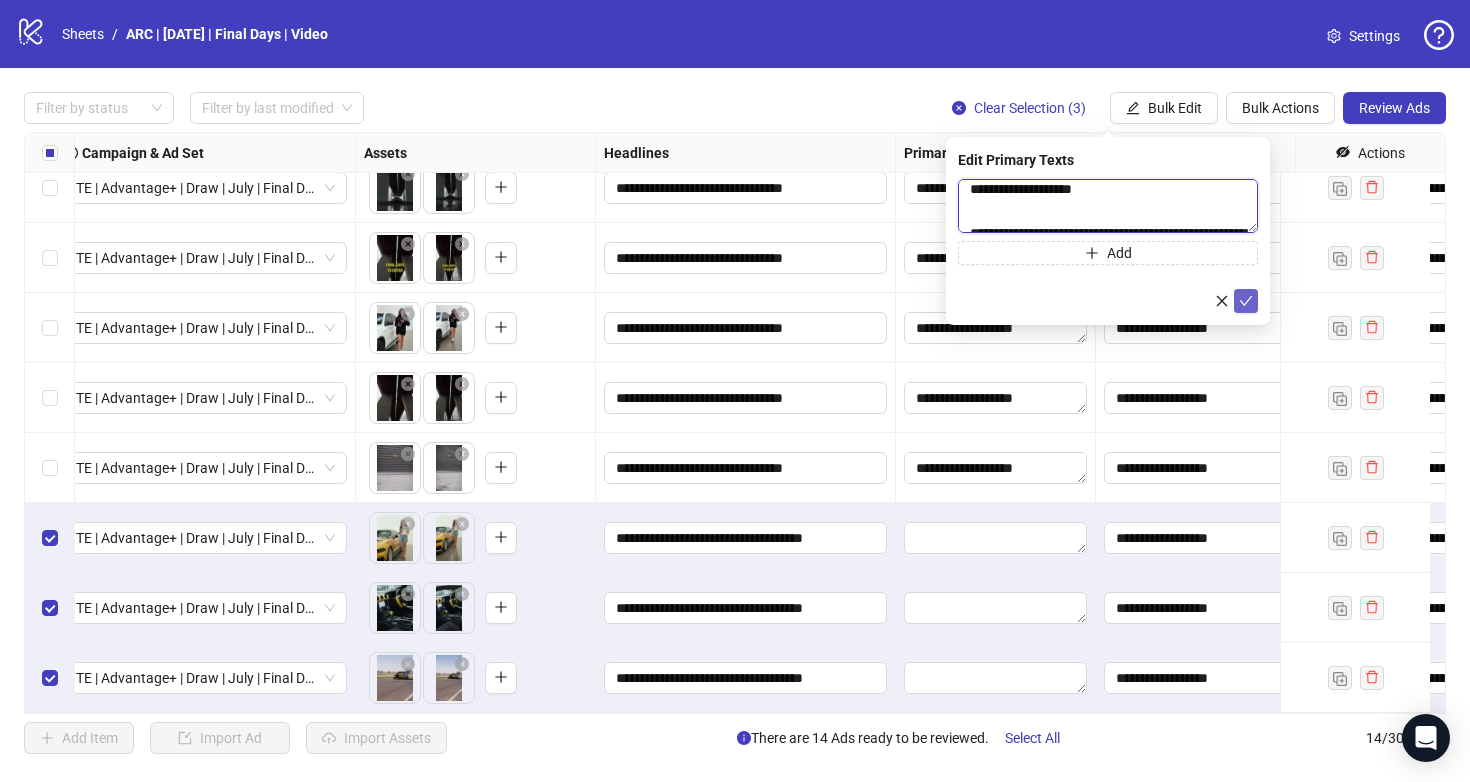 type on "**********" 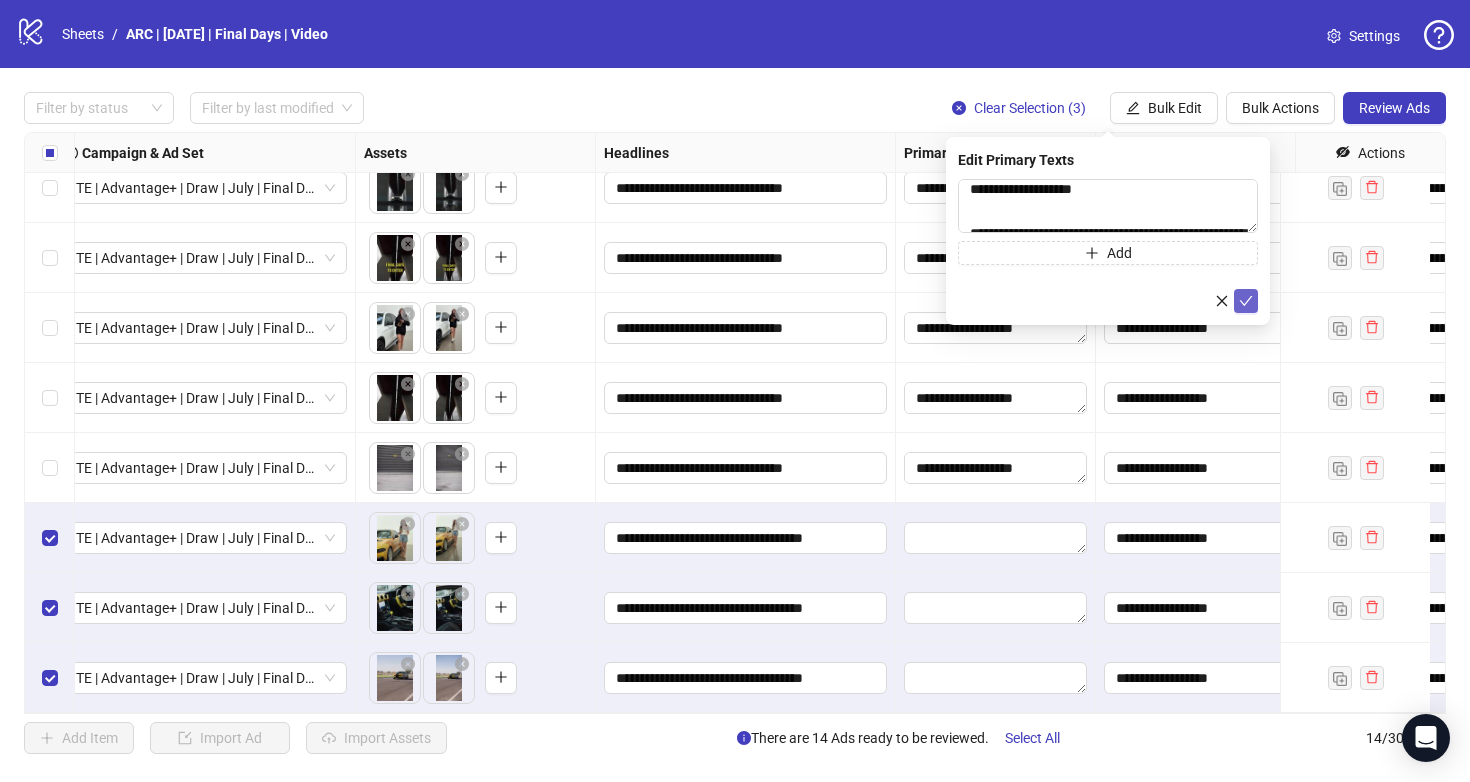 click 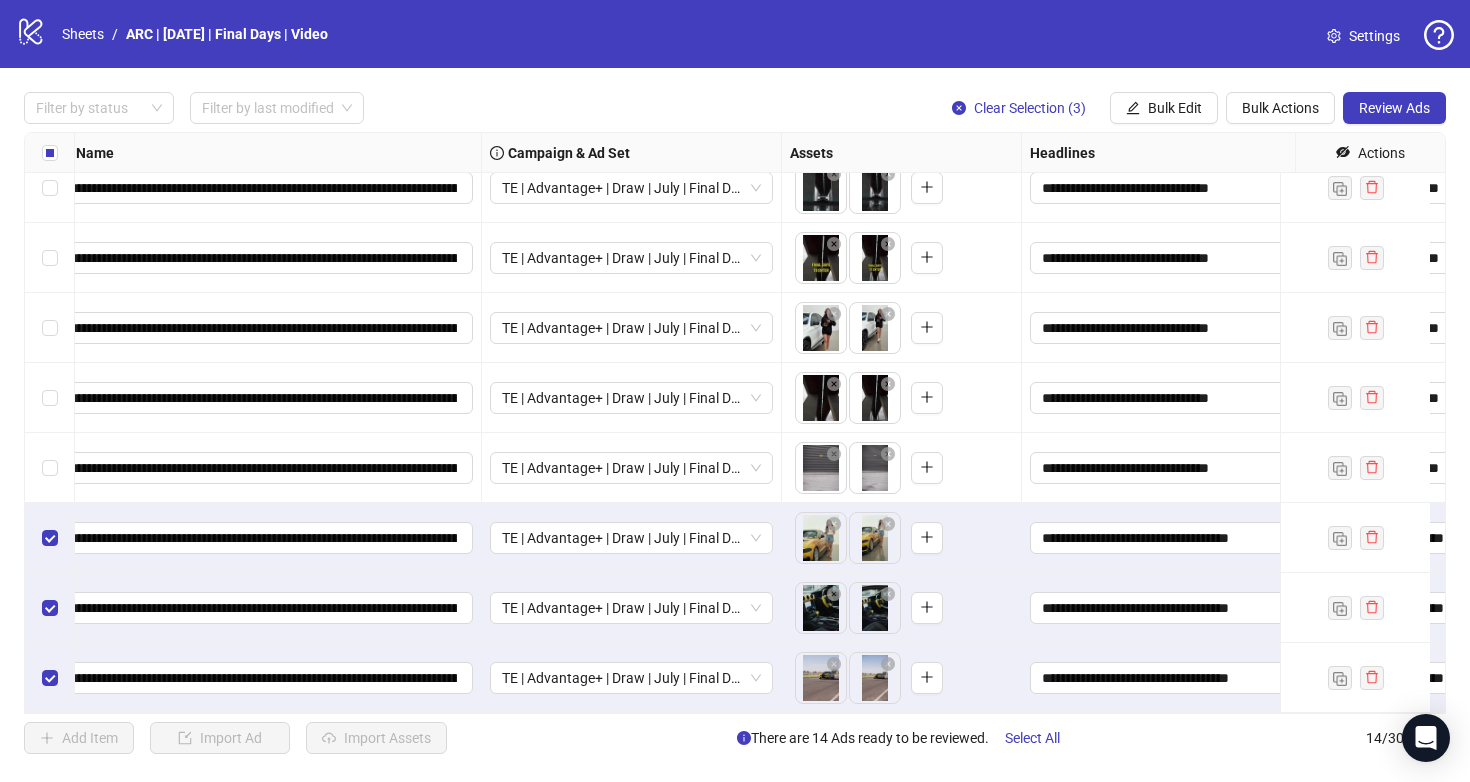 scroll, scrollTop: 455, scrollLeft: 0, axis: vertical 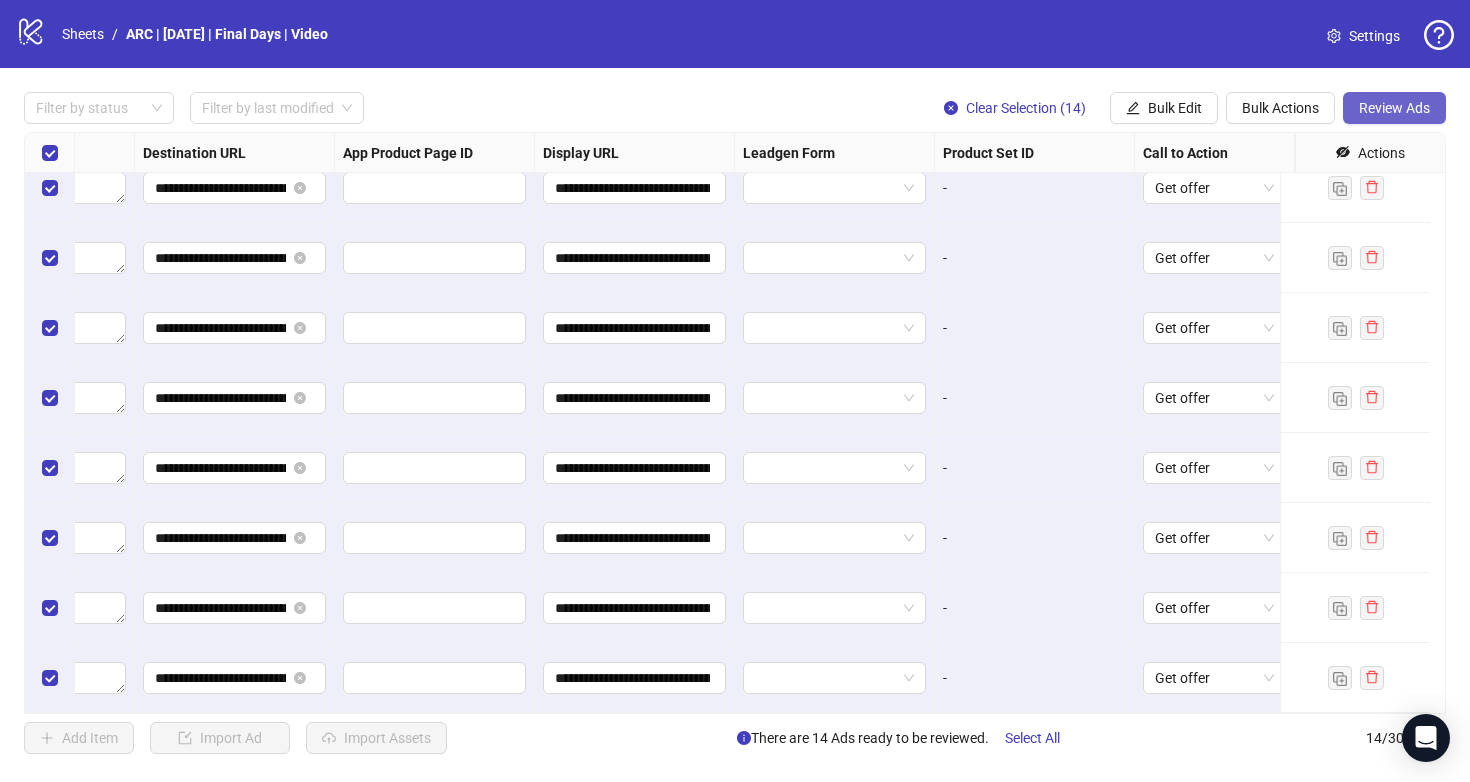 click on "Review Ads" at bounding box center (1394, 108) 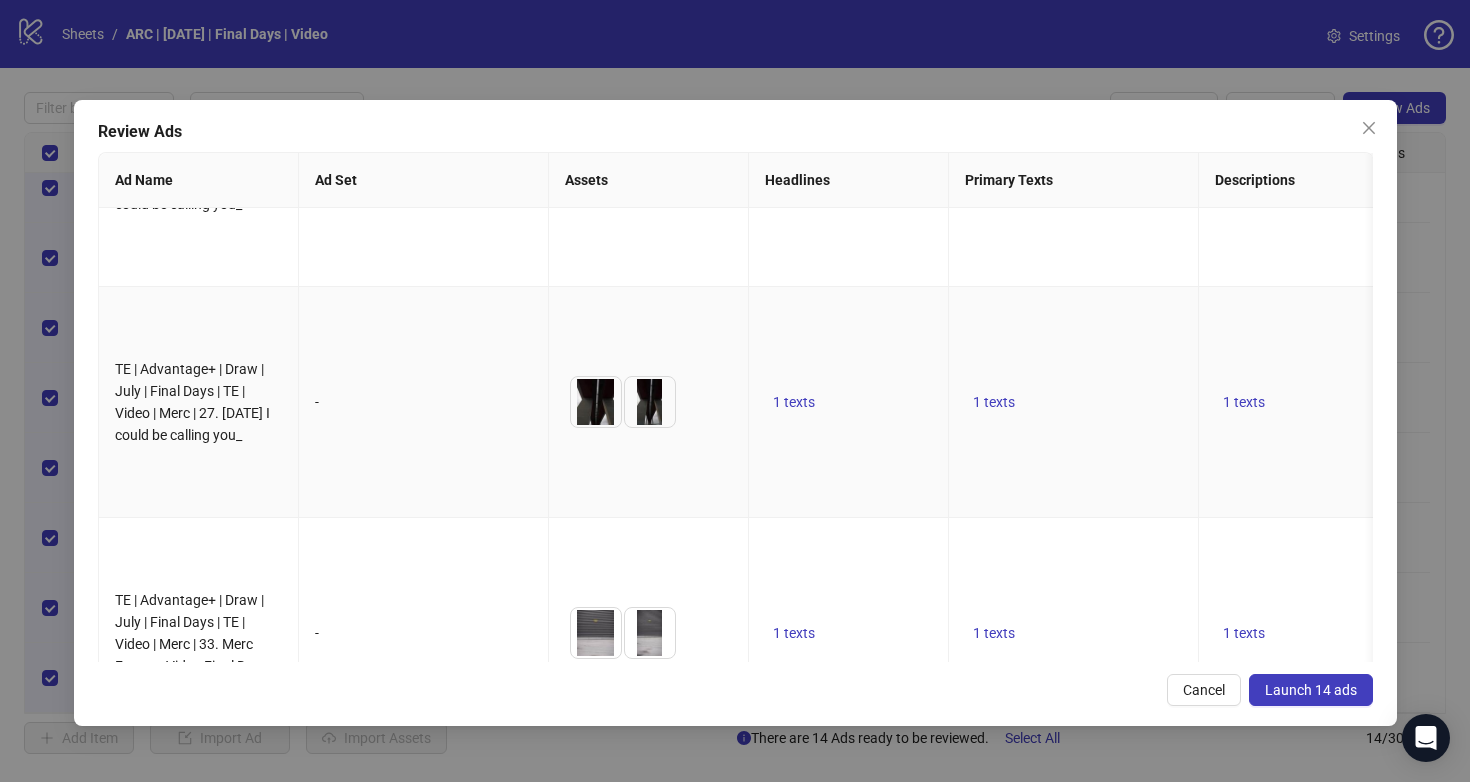 scroll, scrollTop: 2179, scrollLeft: 0, axis: vertical 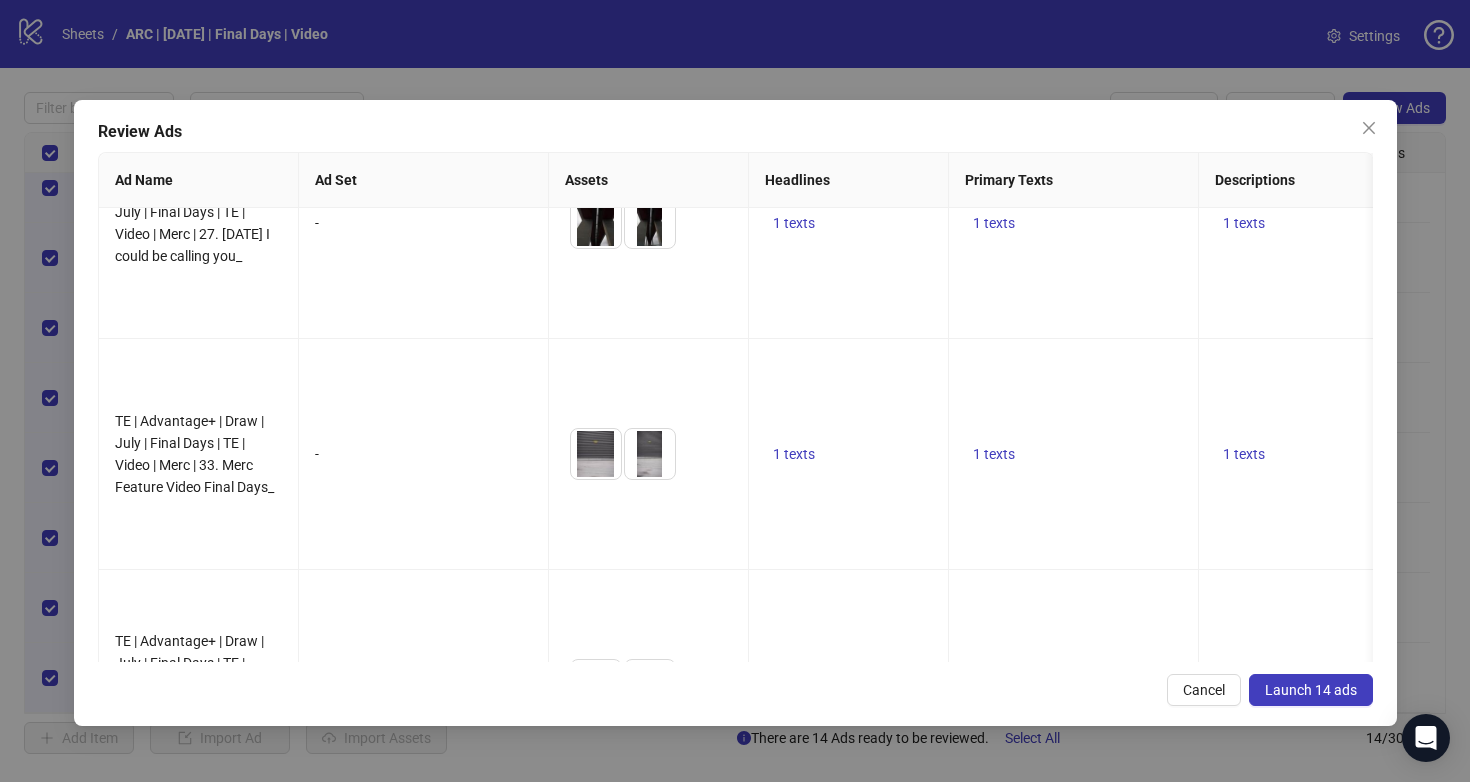 click on "Launch 14 ads" at bounding box center [1311, 690] 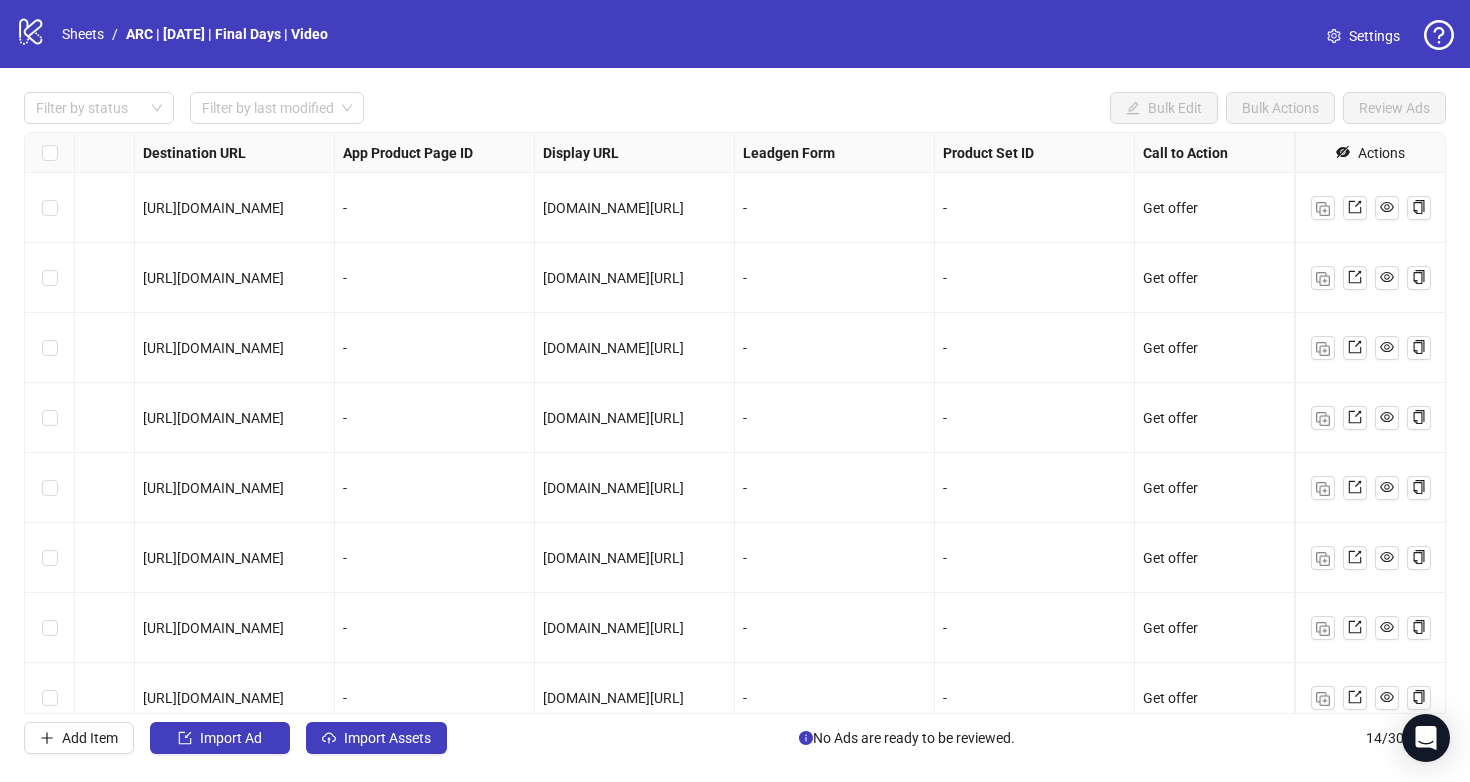 scroll, scrollTop: 0, scrollLeft: 1884, axis: horizontal 